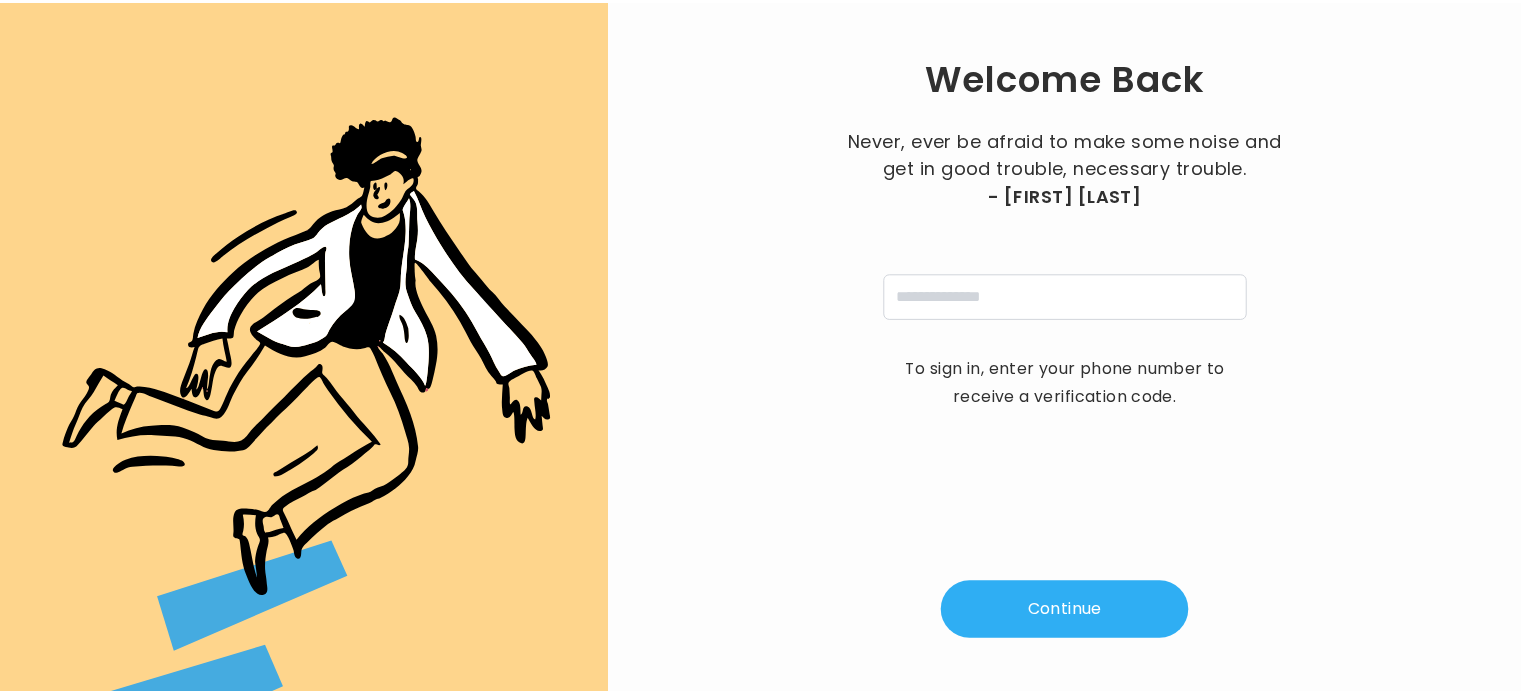 scroll, scrollTop: 0, scrollLeft: 0, axis: both 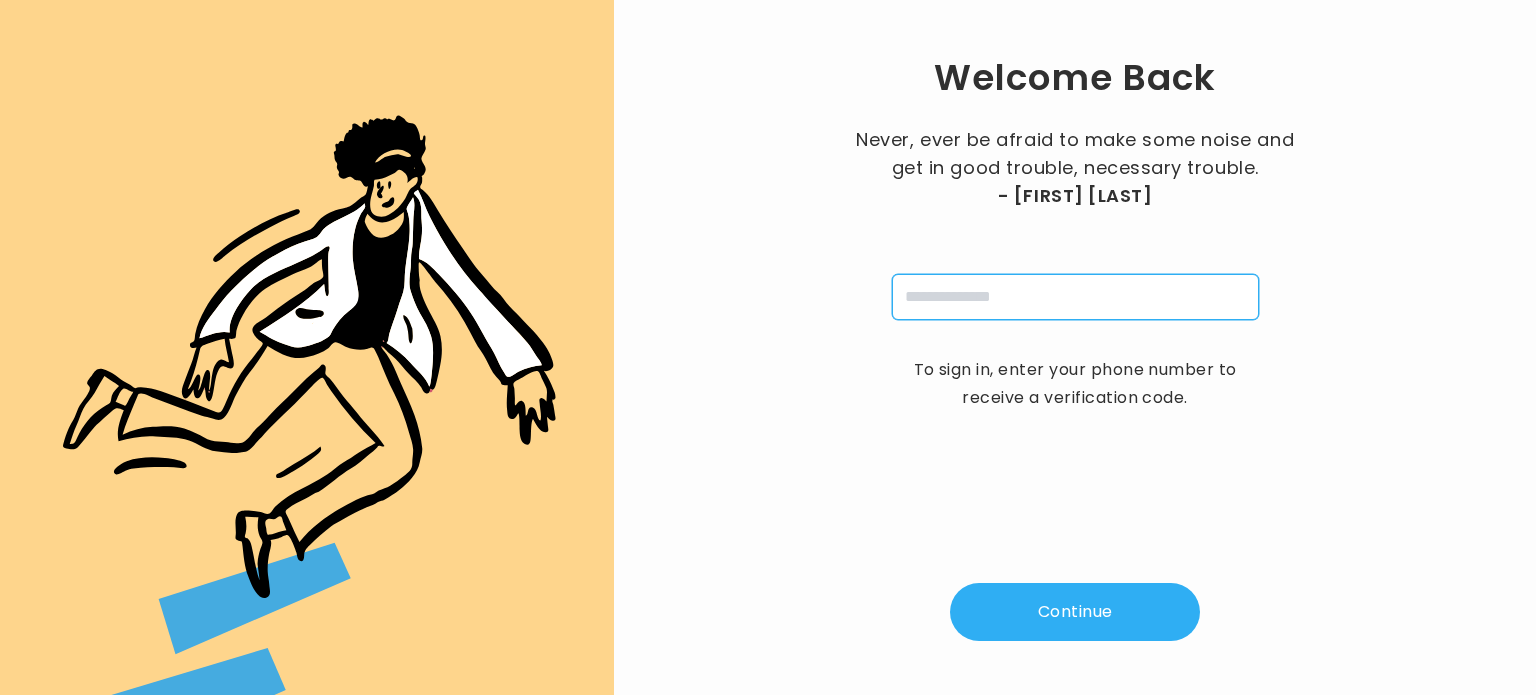 click at bounding box center (1075, 297) 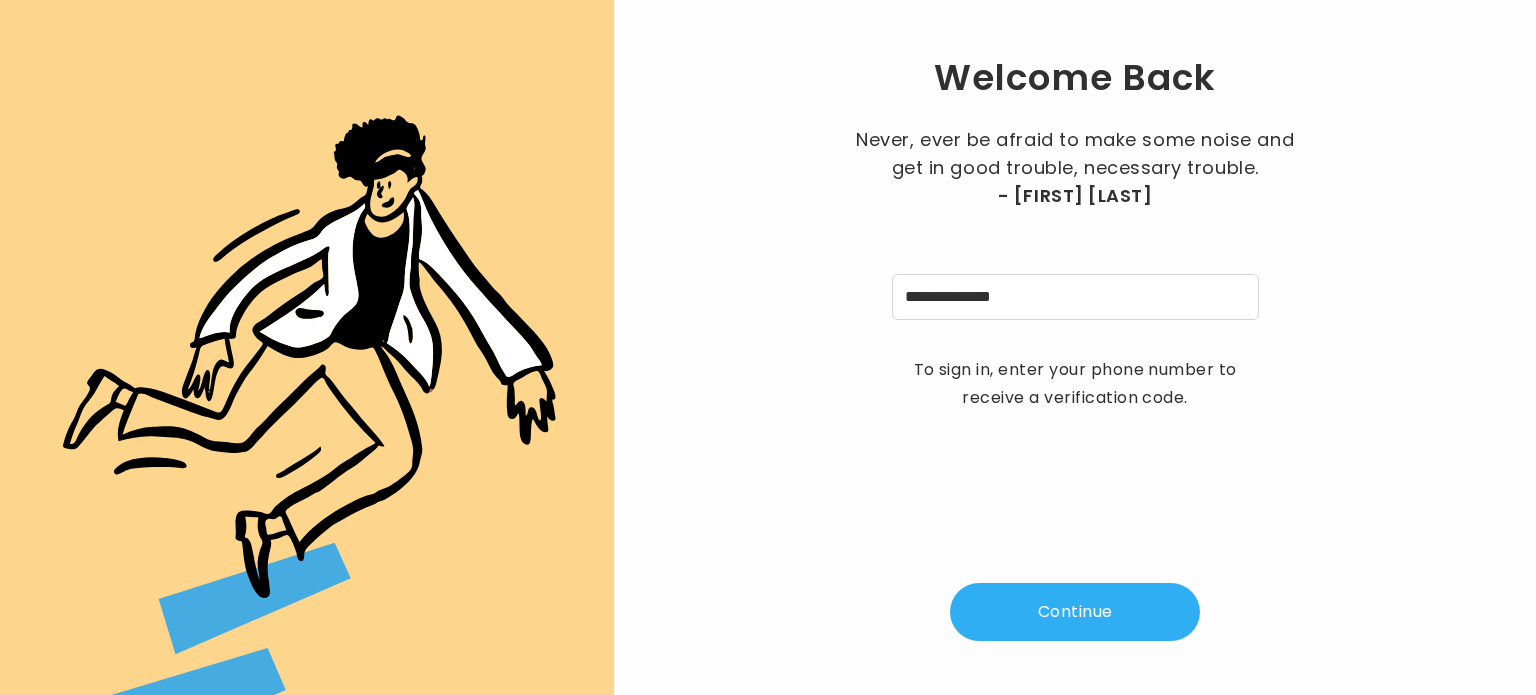 click on "Continue" at bounding box center [1075, 612] 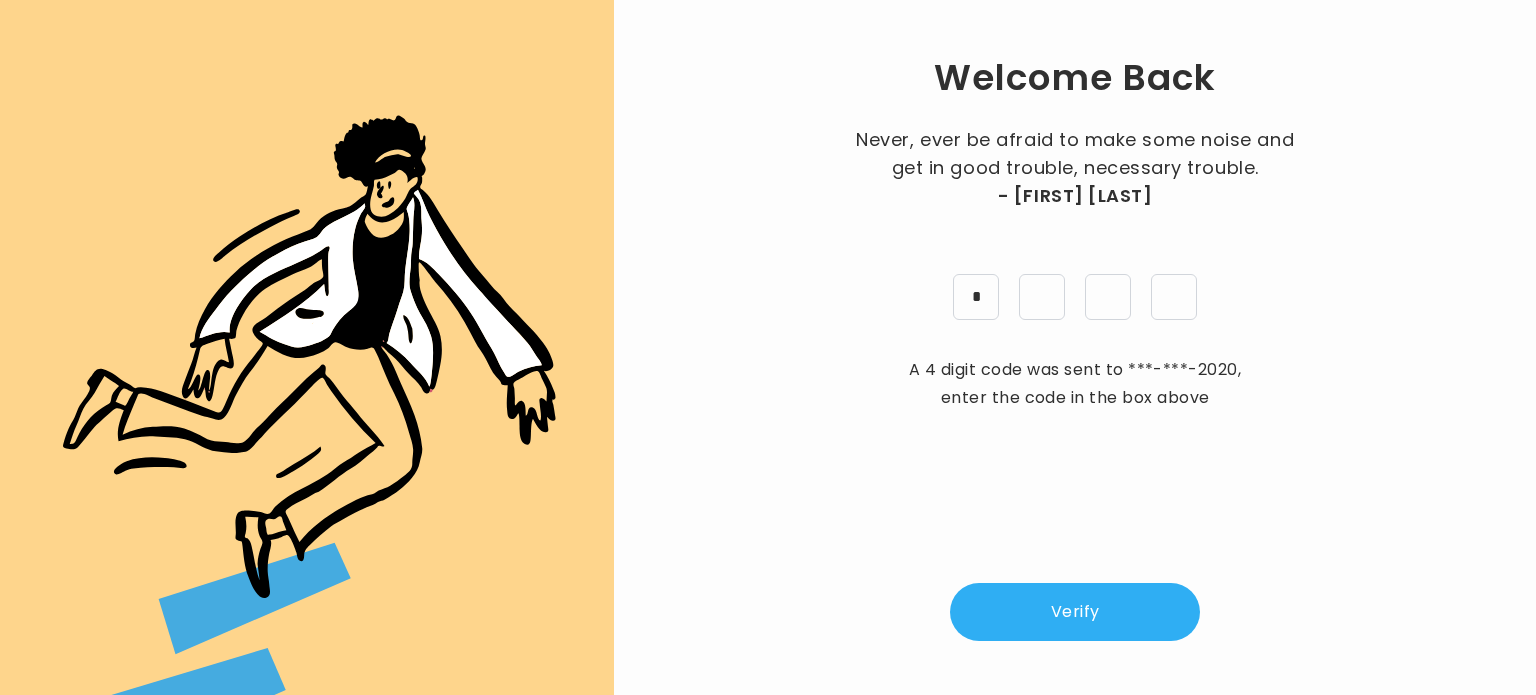 type on "*" 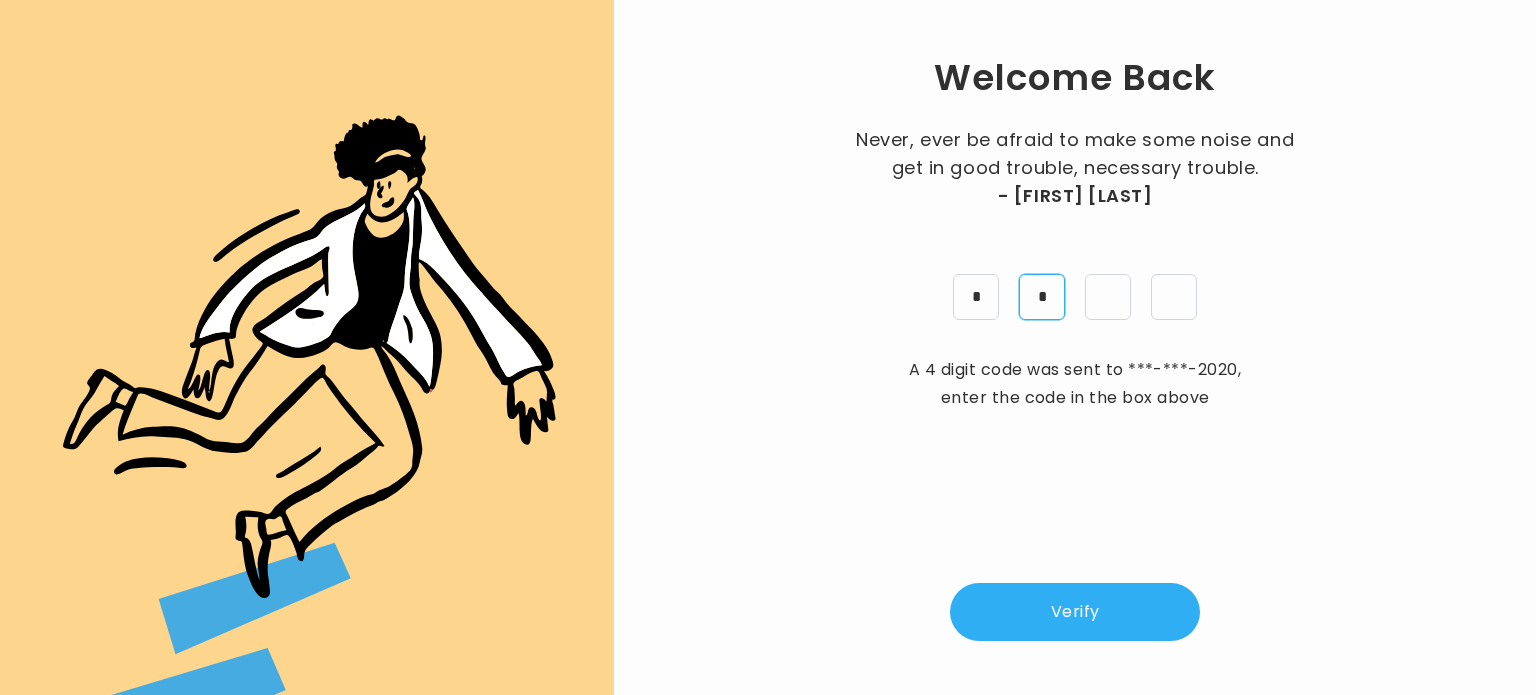 type on "*" 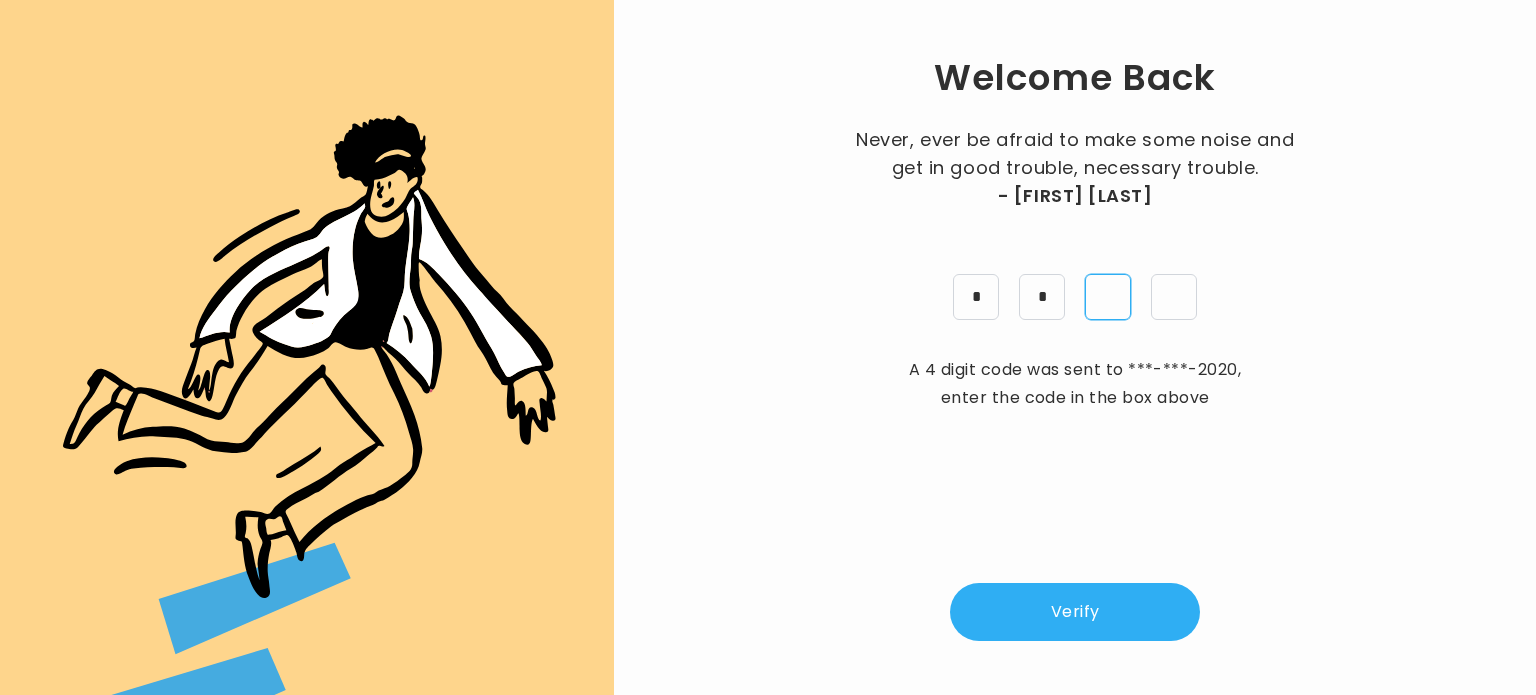 type on "*" 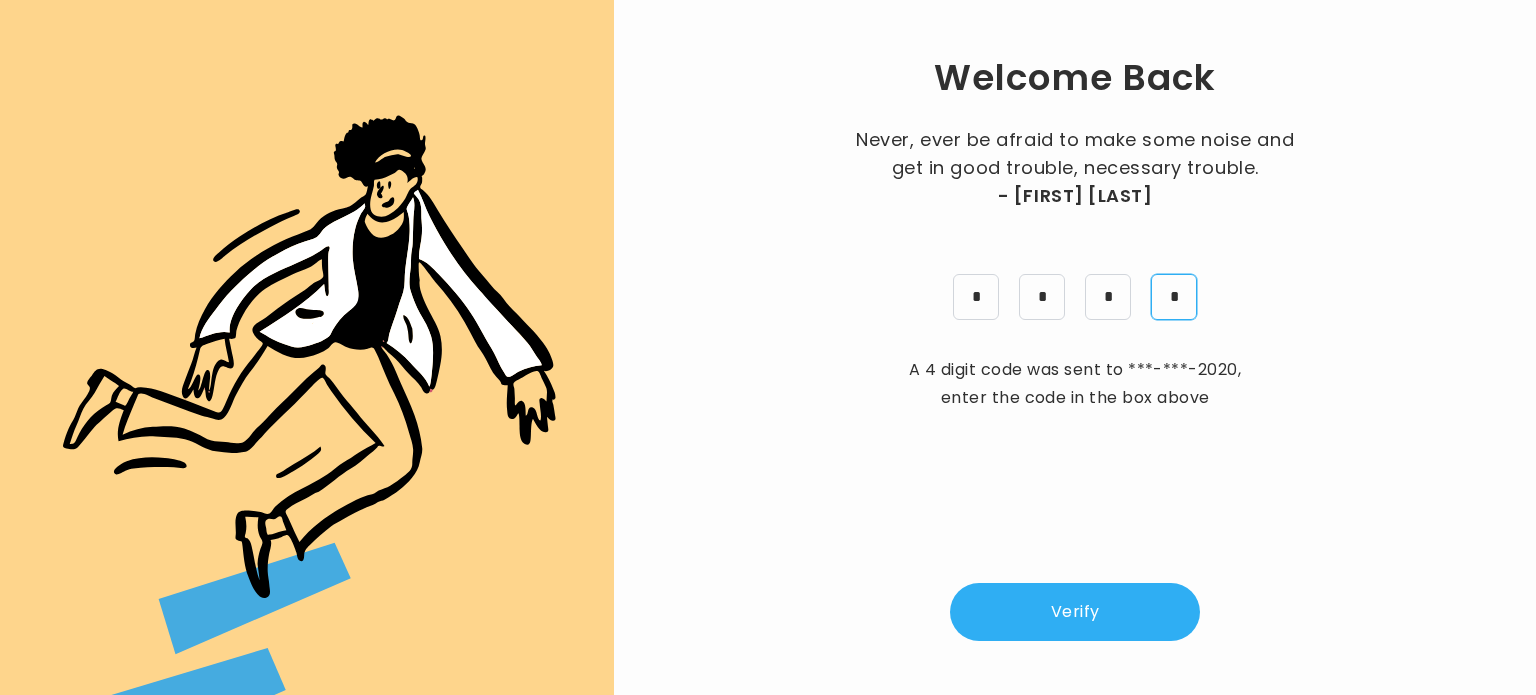 type on "*" 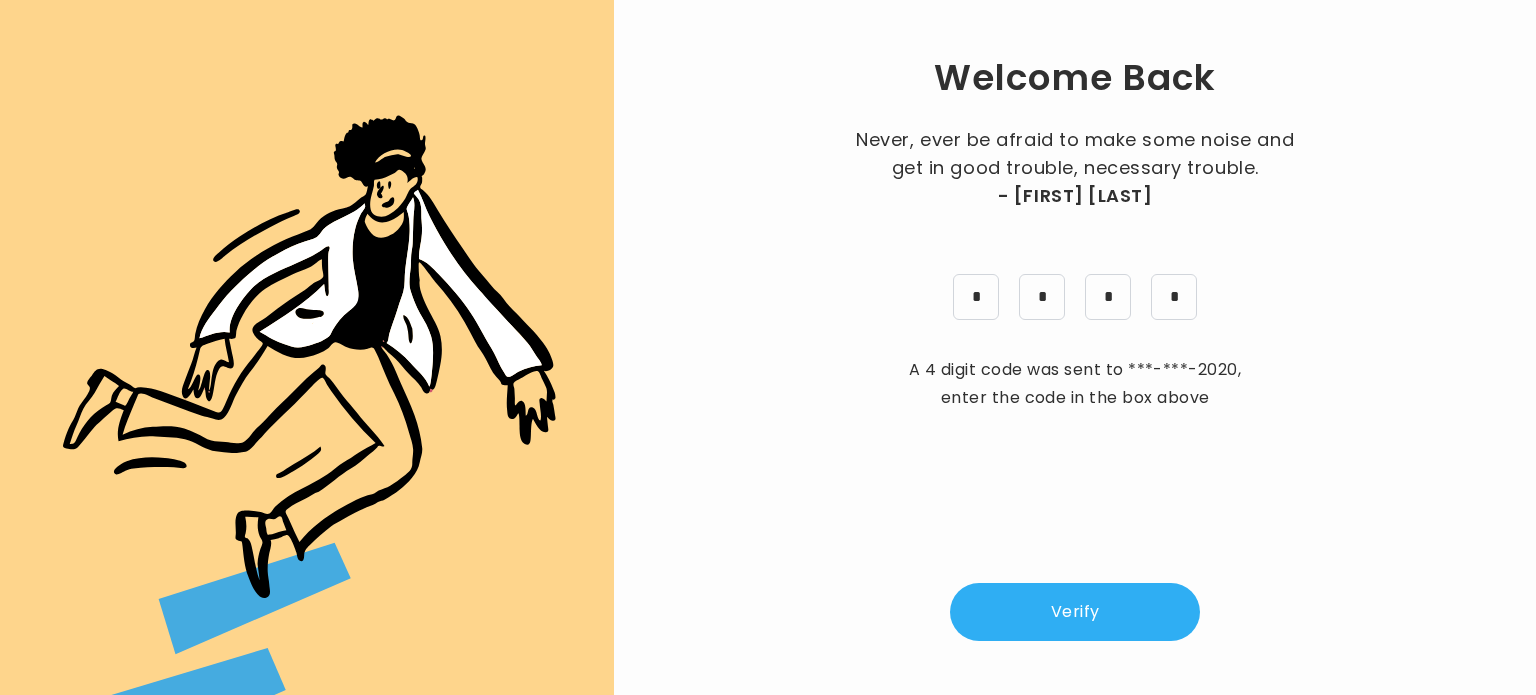 click on "Verify" at bounding box center [1075, 612] 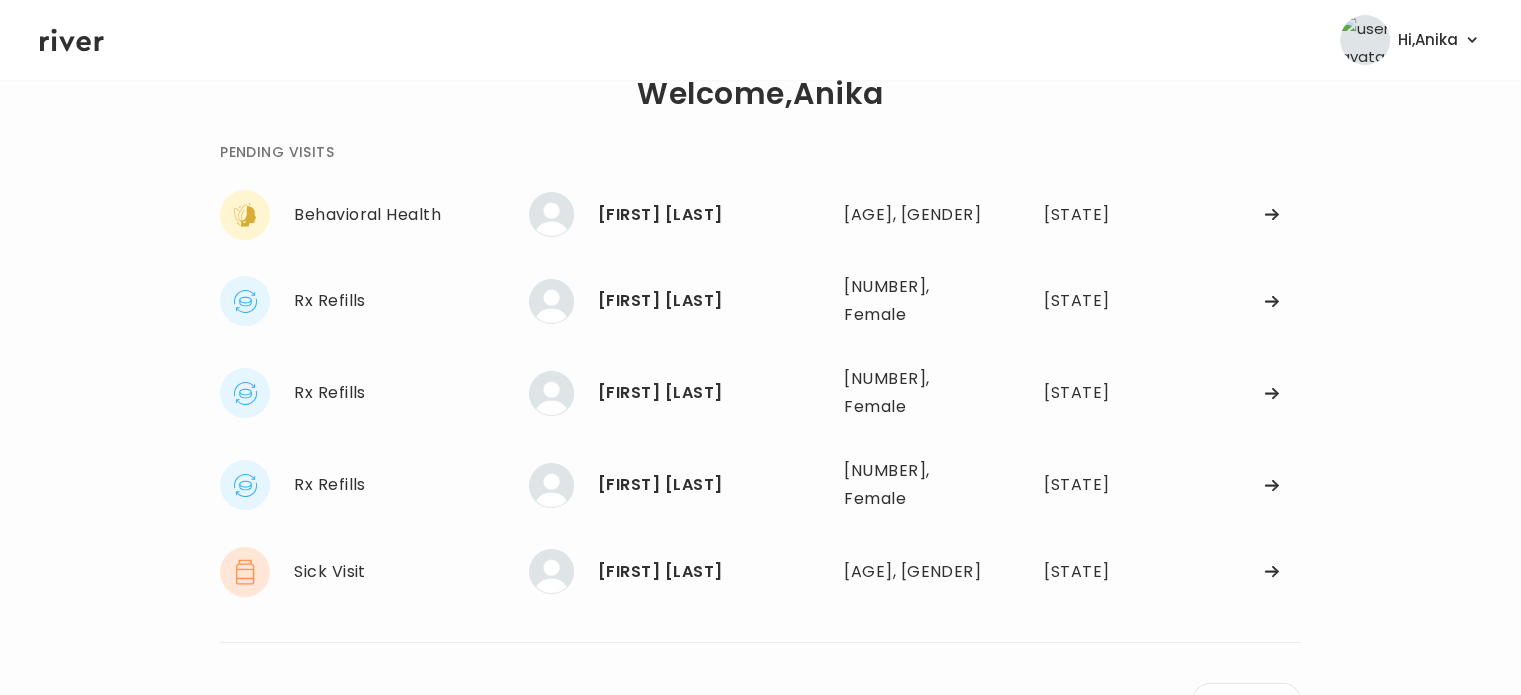 scroll, scrollTop: 48, scrollLeft: 0, axis: vertical 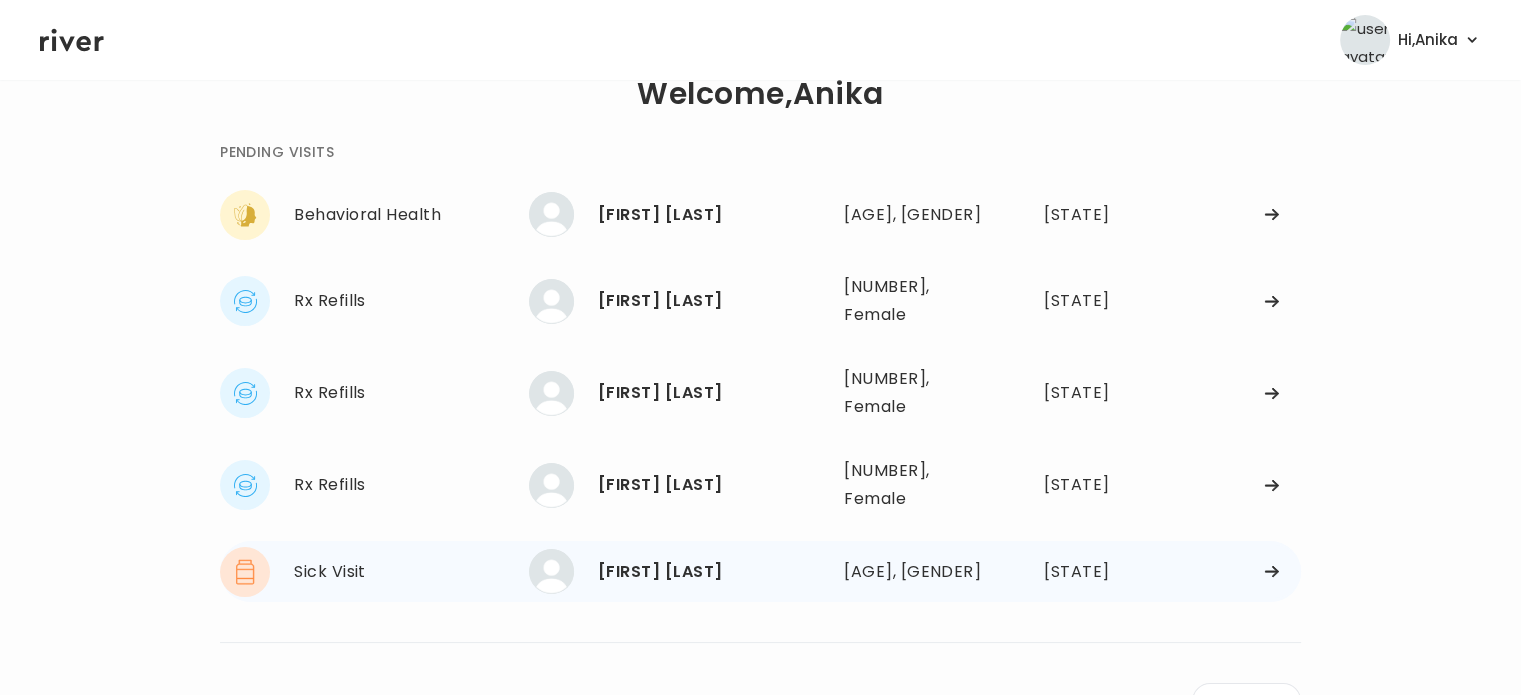 click on "[FIRST] [LAST]" at bounding box center (713, 572) 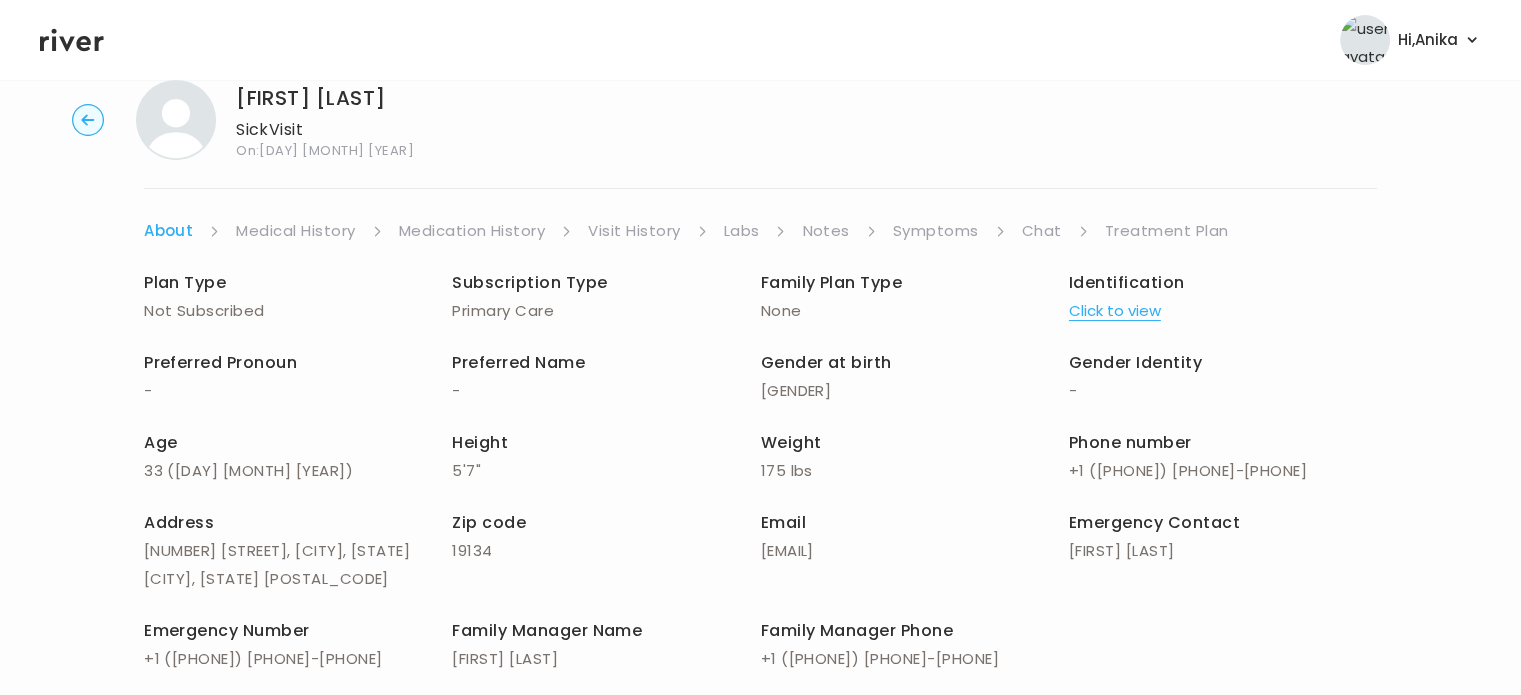 click on "Labs" at bounding box center (742, 231) 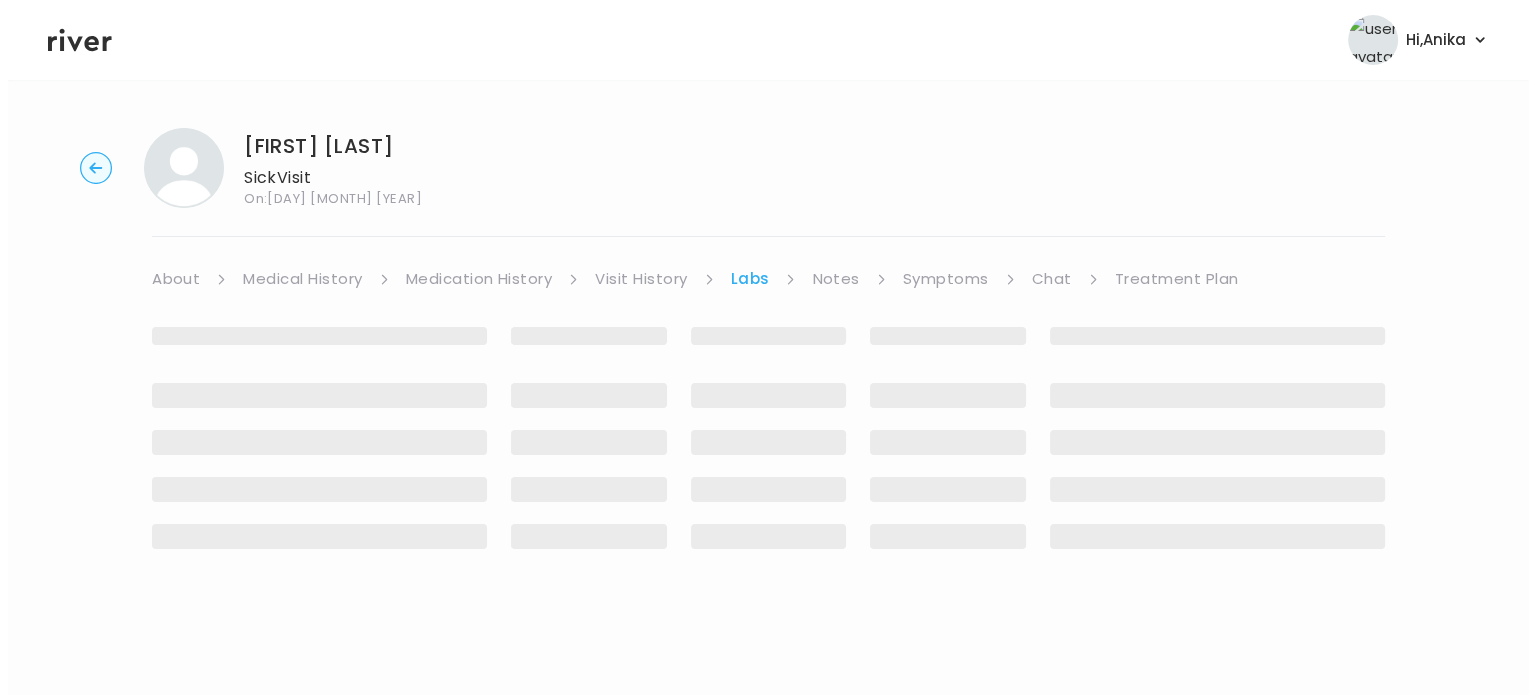 scroll, scrollTop: 0, scrollLeft: 0, axis: both 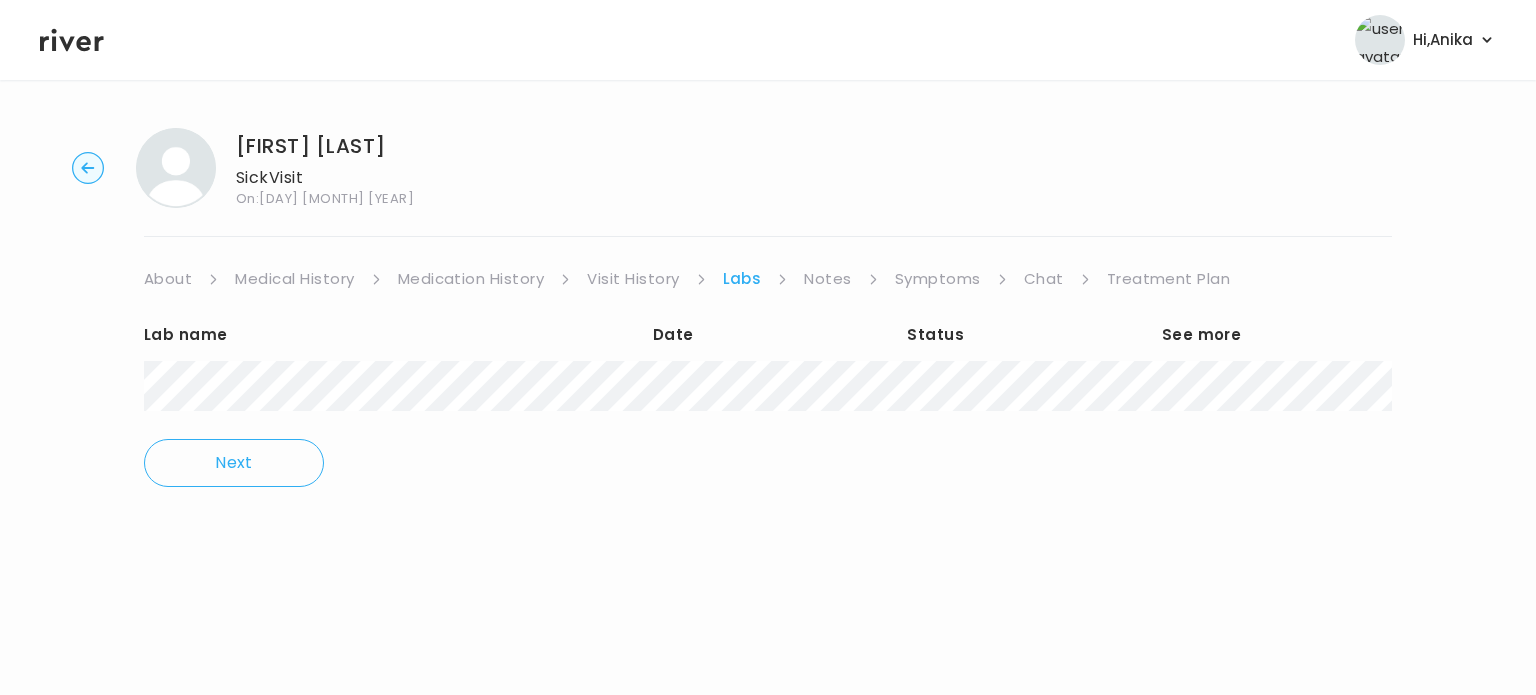 click on "Chat" at bounding box center [1044, 279] 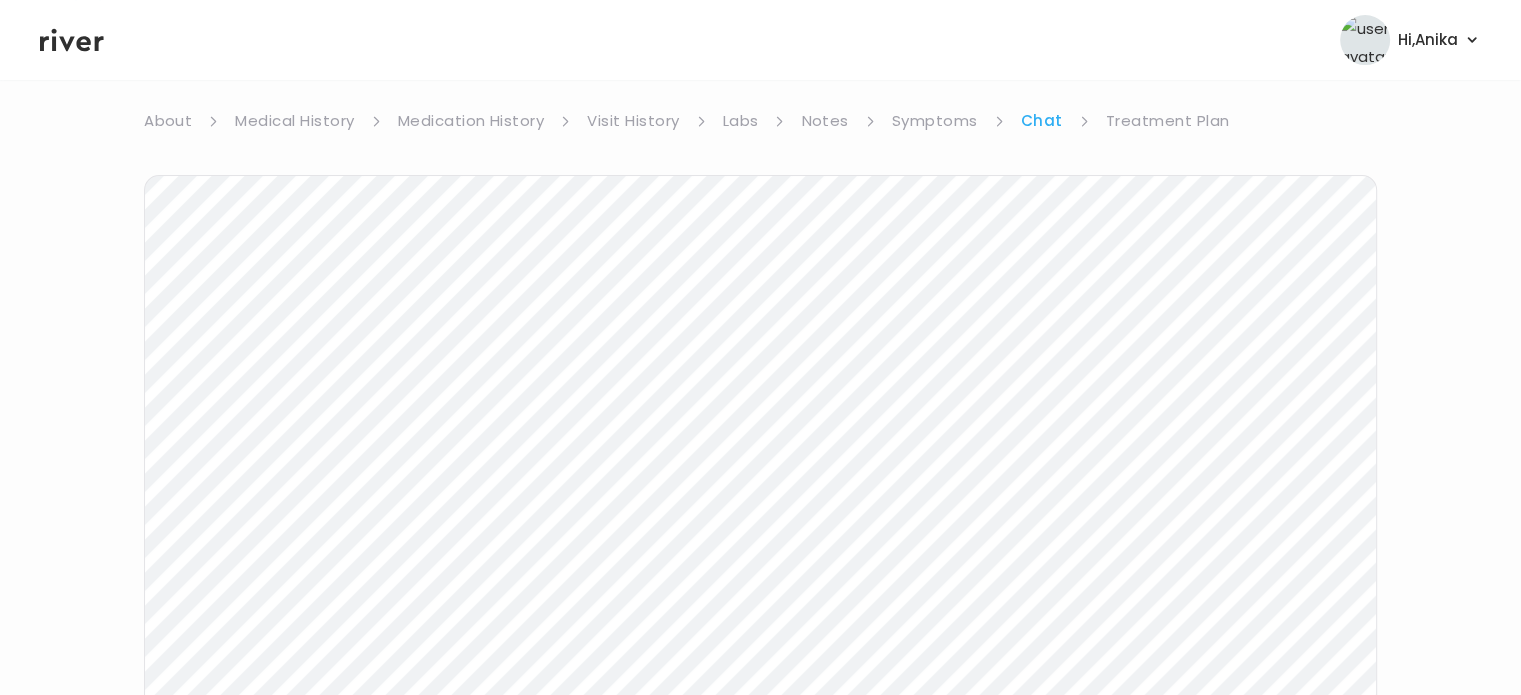 scroll, scrollTop: 156, scrollLeft: 0, axis: vertical 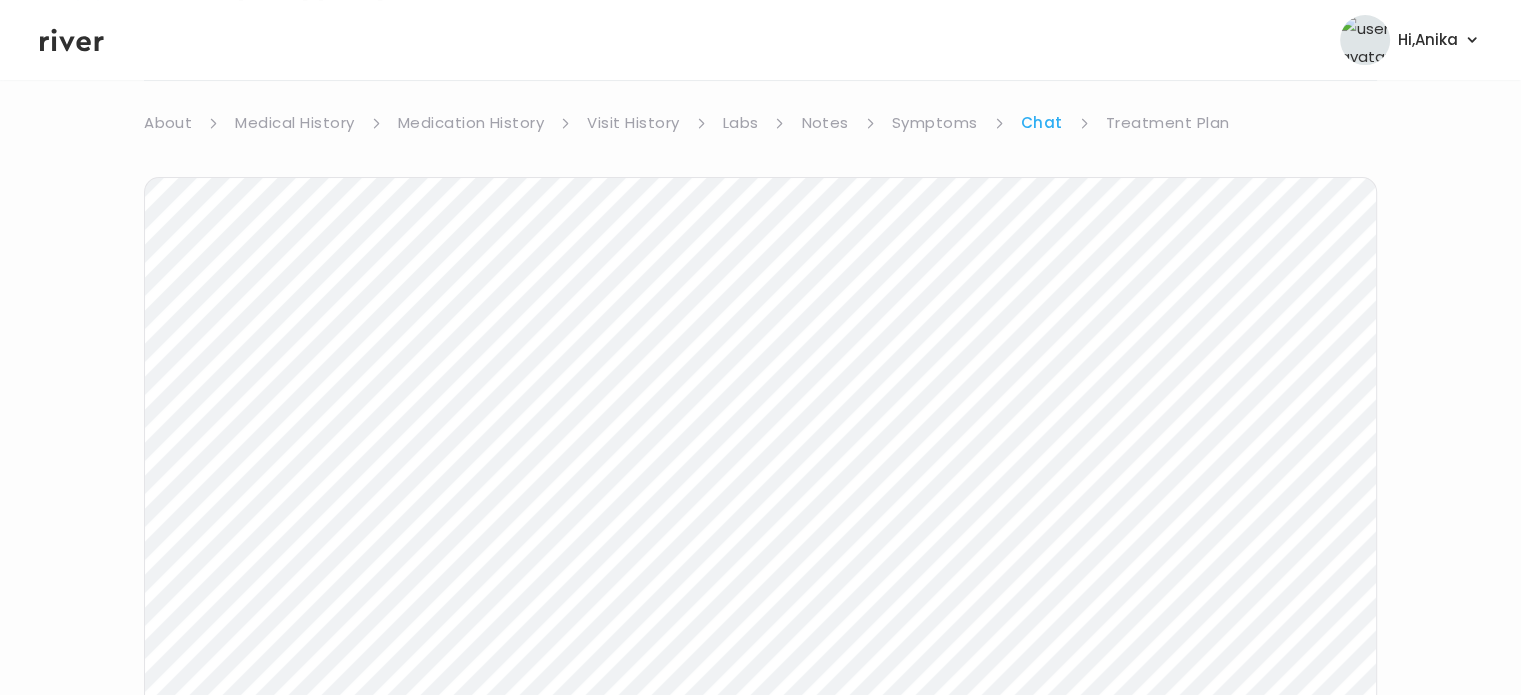 click on "Treatment Plan" at bounding box center [1168, 123] 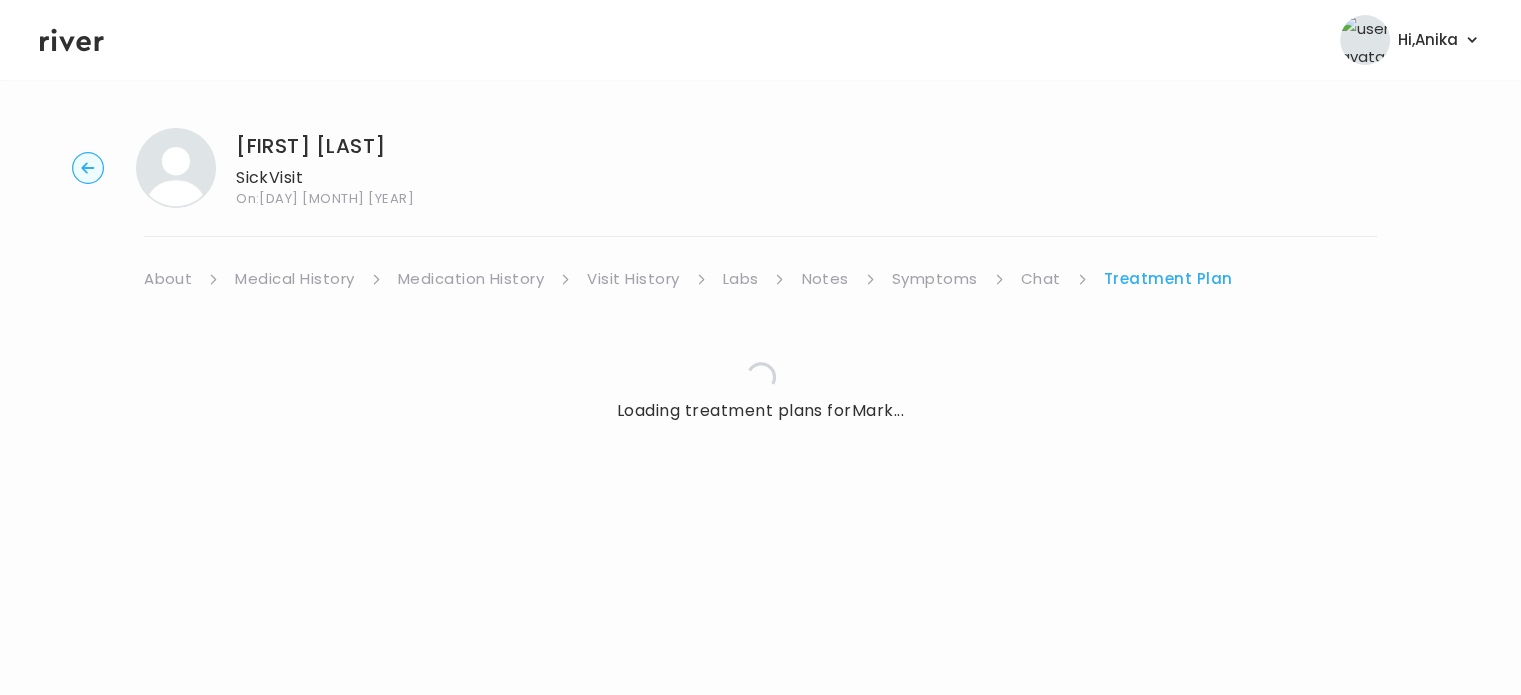 scroll, scrollTop: 0, scrollLeft: 0, axis: both 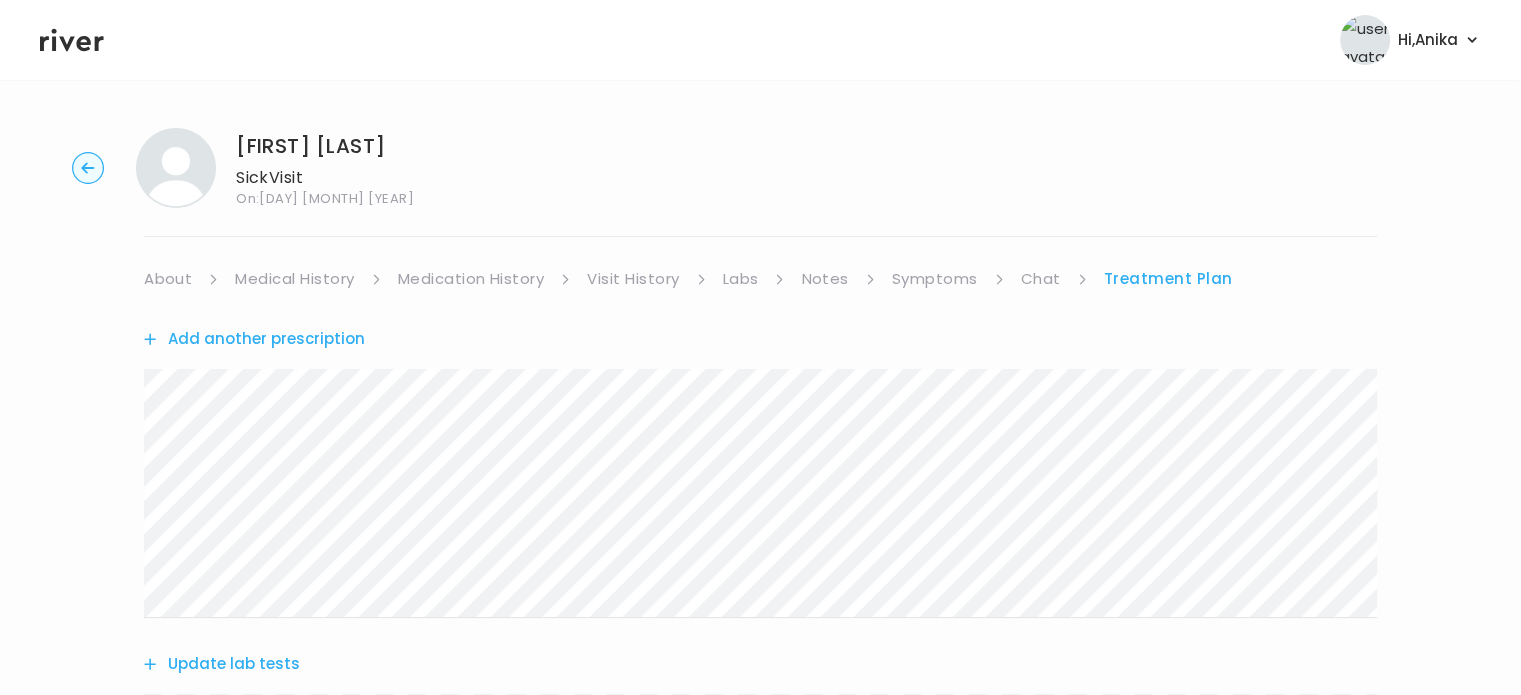 click 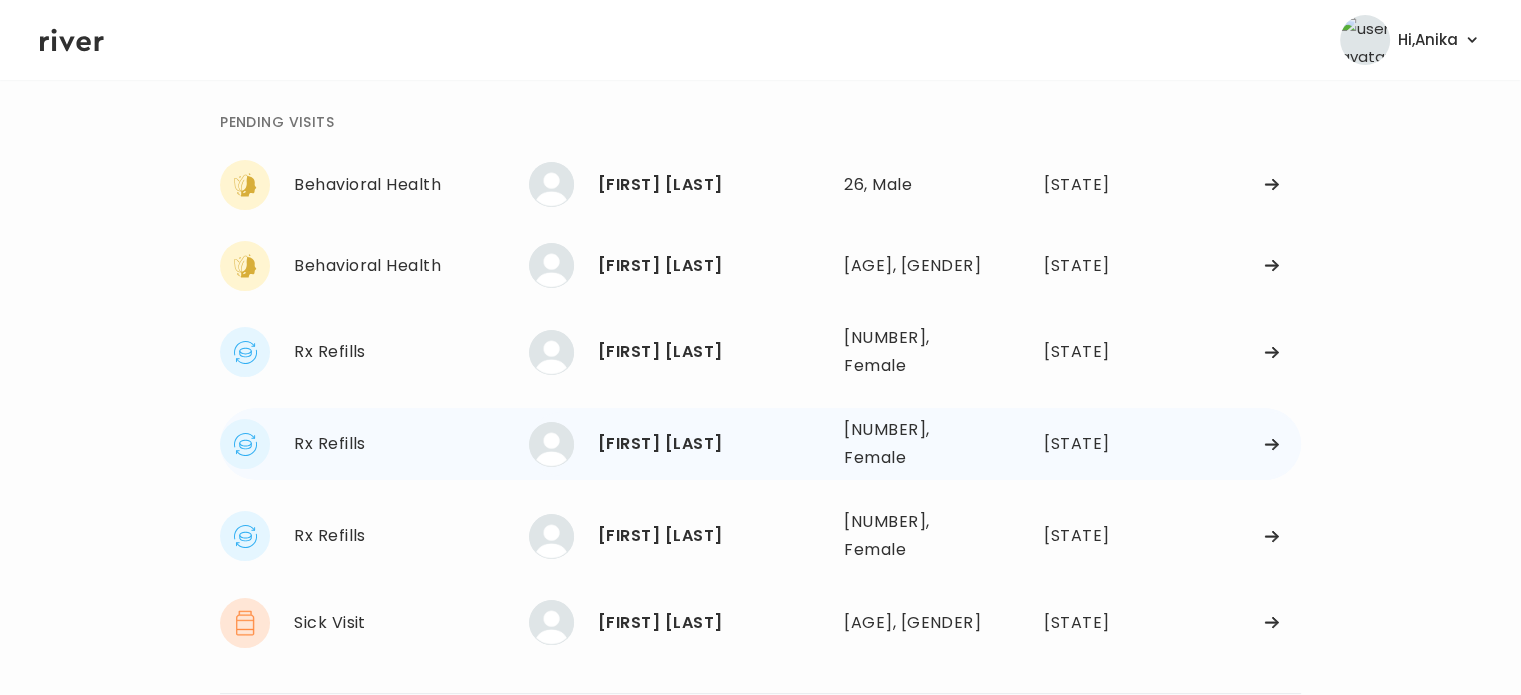 scroll, scrollTop: 101, scrollLeft: 0, axis: vertical 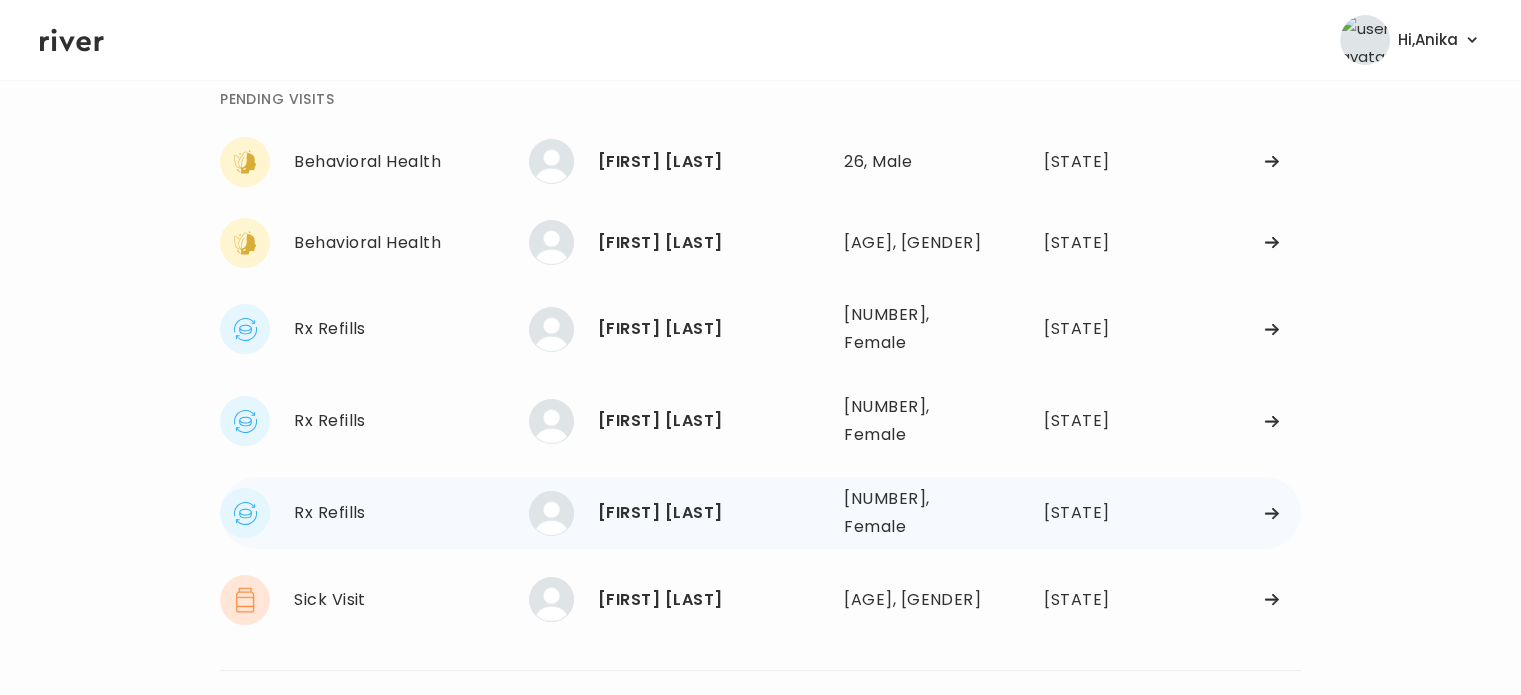 click on "DONNA MENDEZ" at bounding box center (713, 513) 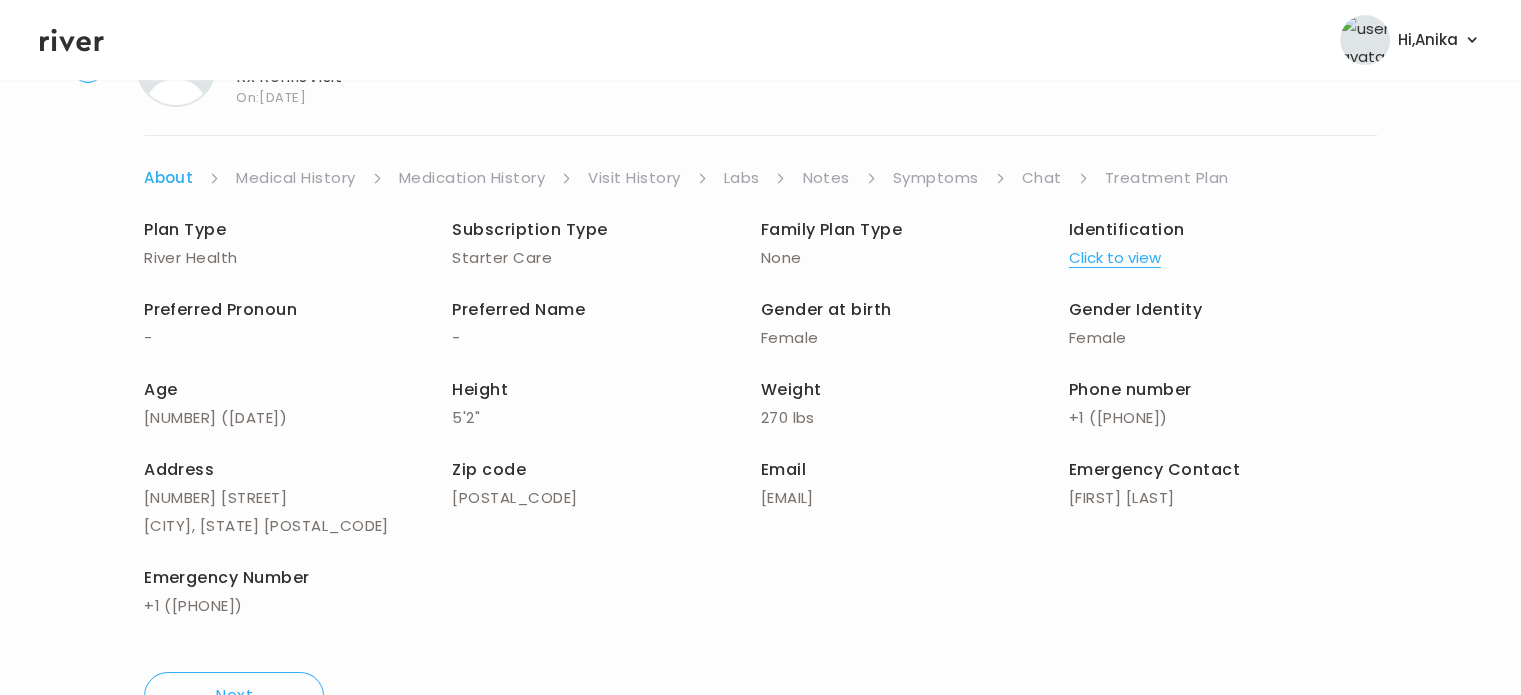 click on "Treatment Plan" at bounding box center (1167, 178) 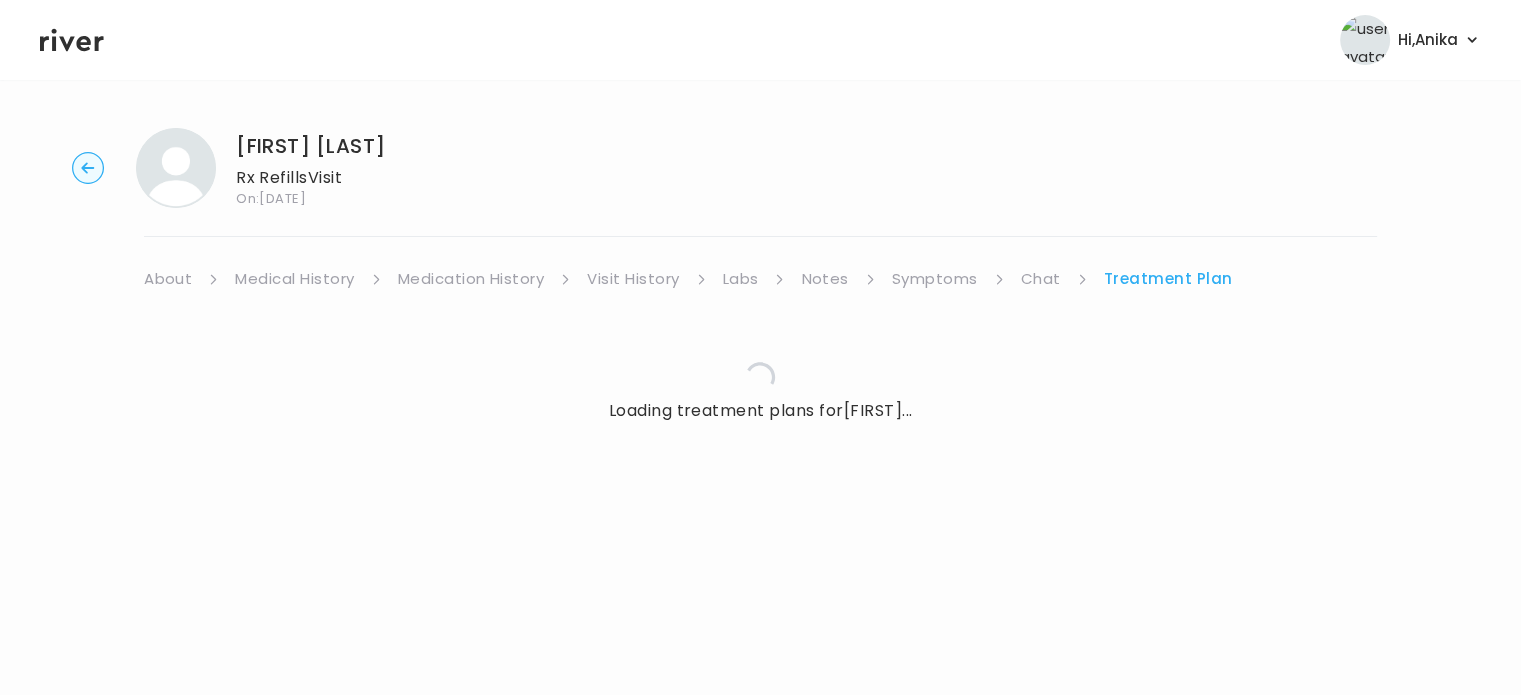 scroll, scrollTop: 0, scrollLeft: 0, axis: both 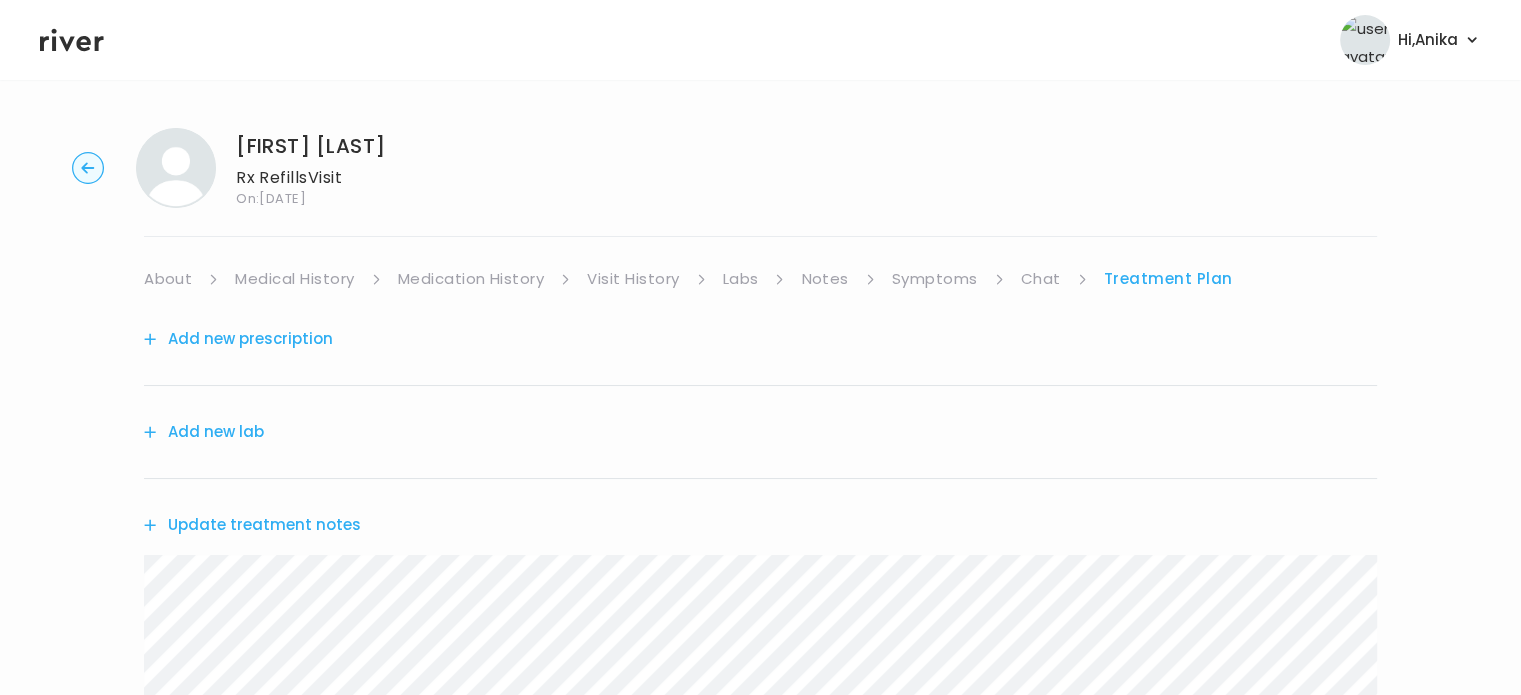 click on "Update treatment notes" at bounding box center [252, 525] 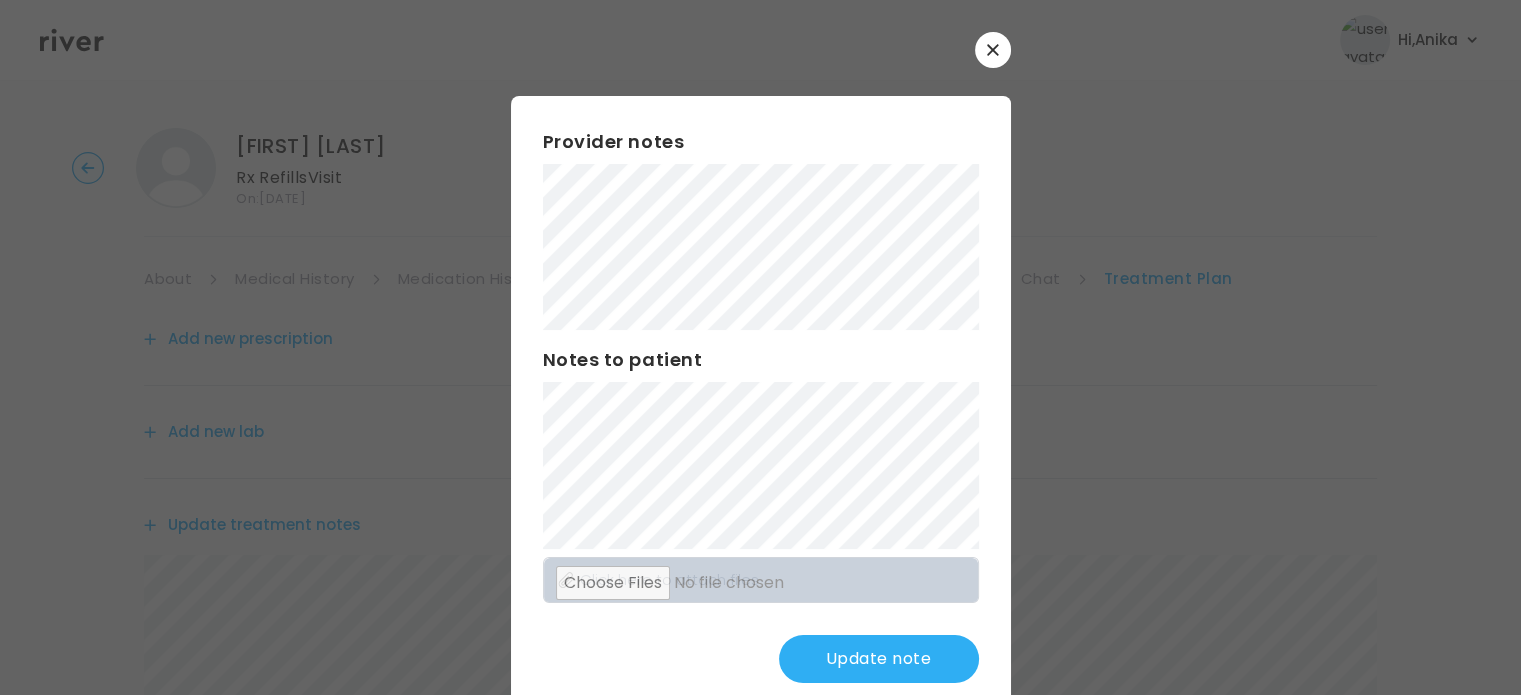 click on "Update note" at bounding box center [879, 659] 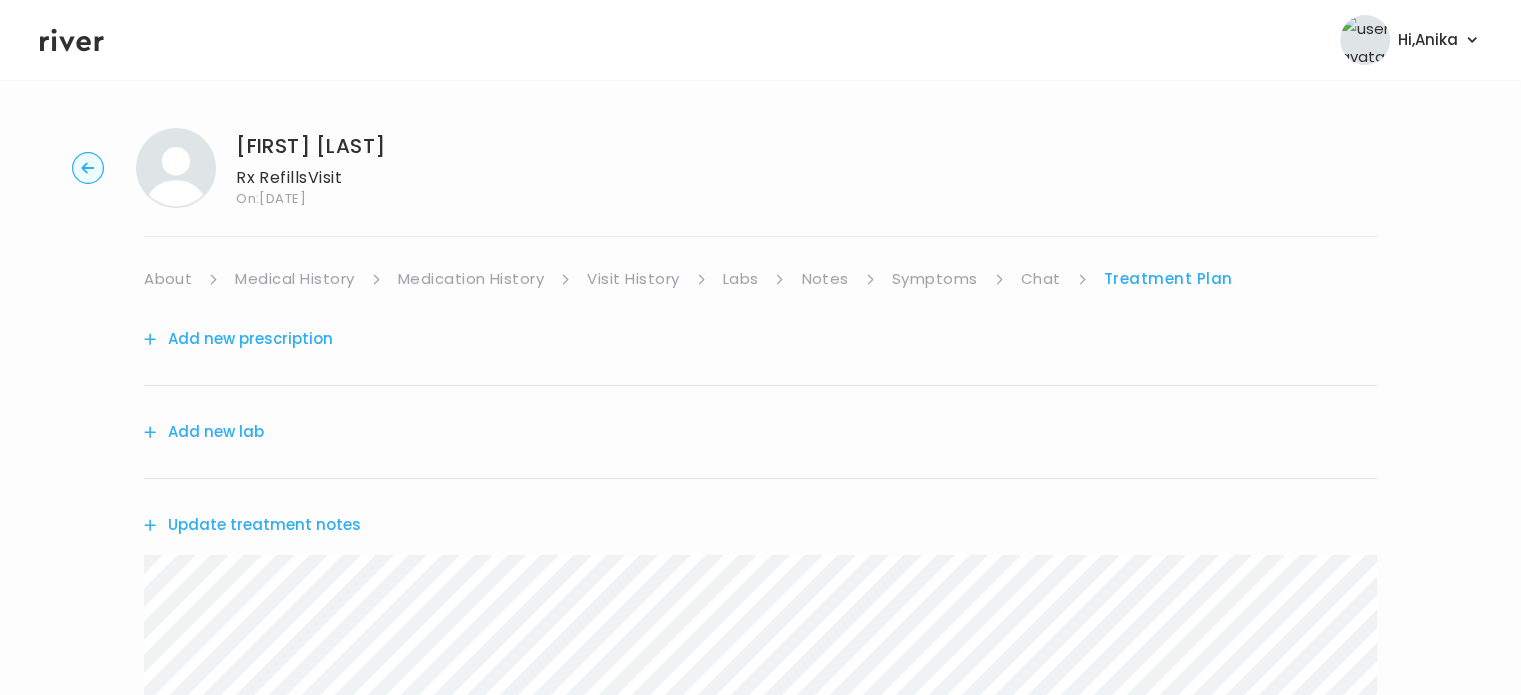 click on "Labs" at bounding box center [741, 279] 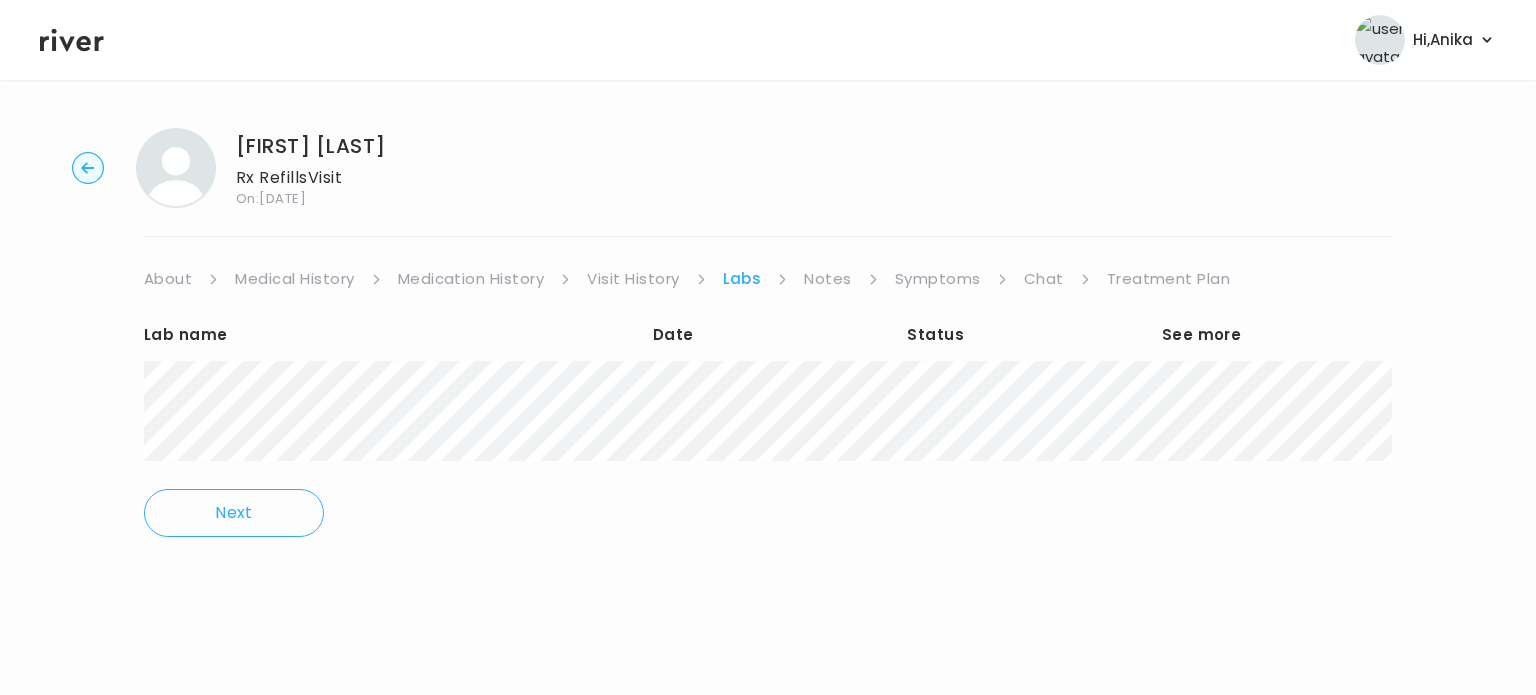 click on "Visit History" at bounding box center [633, 279] 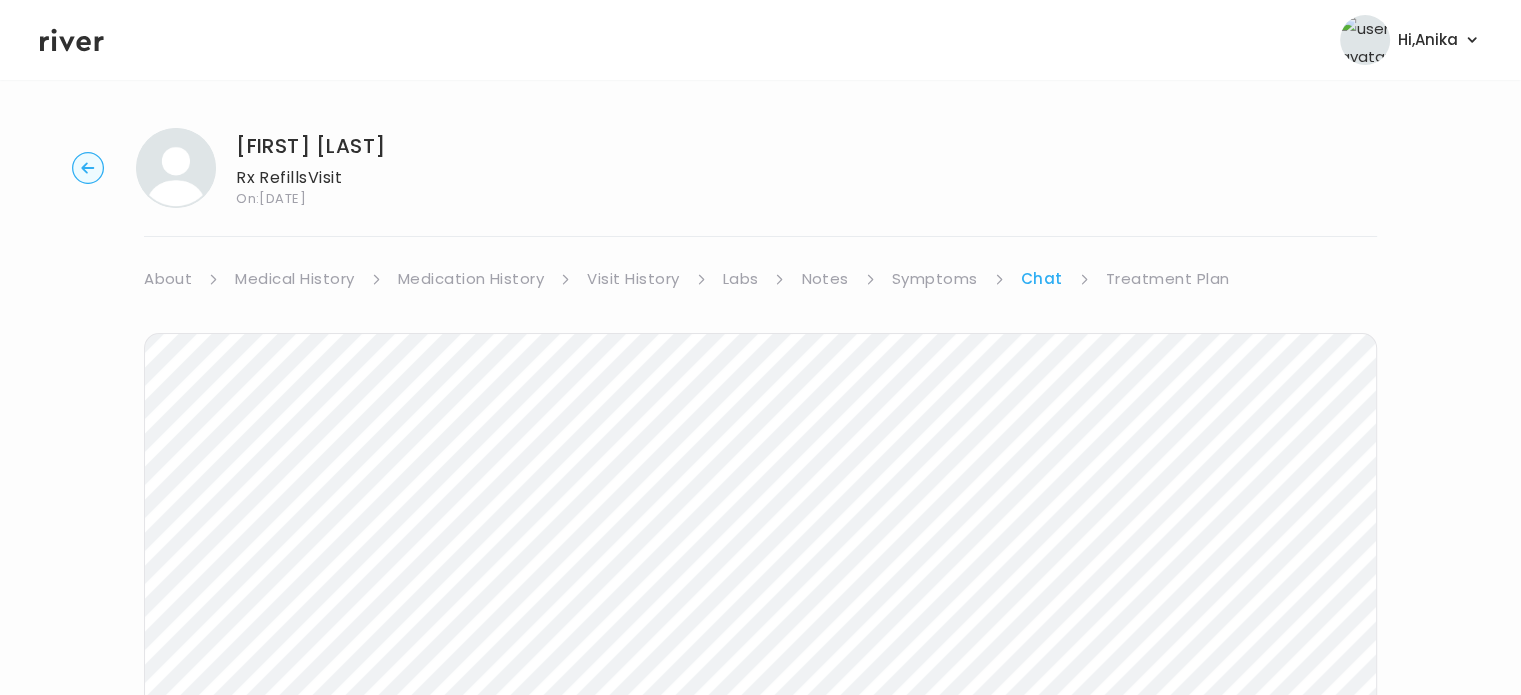 click on "Treatment Plan" at bounding box center [1168, 279] 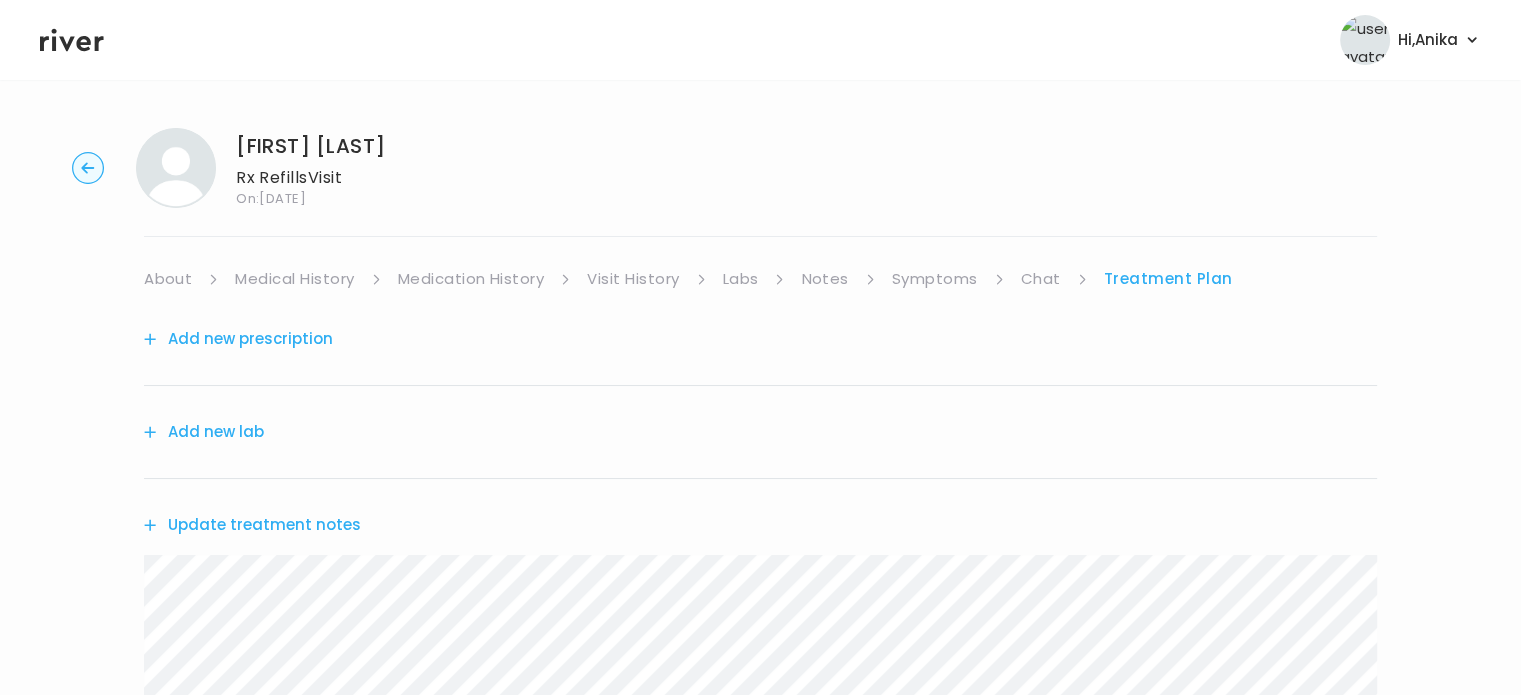 click on "Update treatment notes" at bounding box center (252, 525) 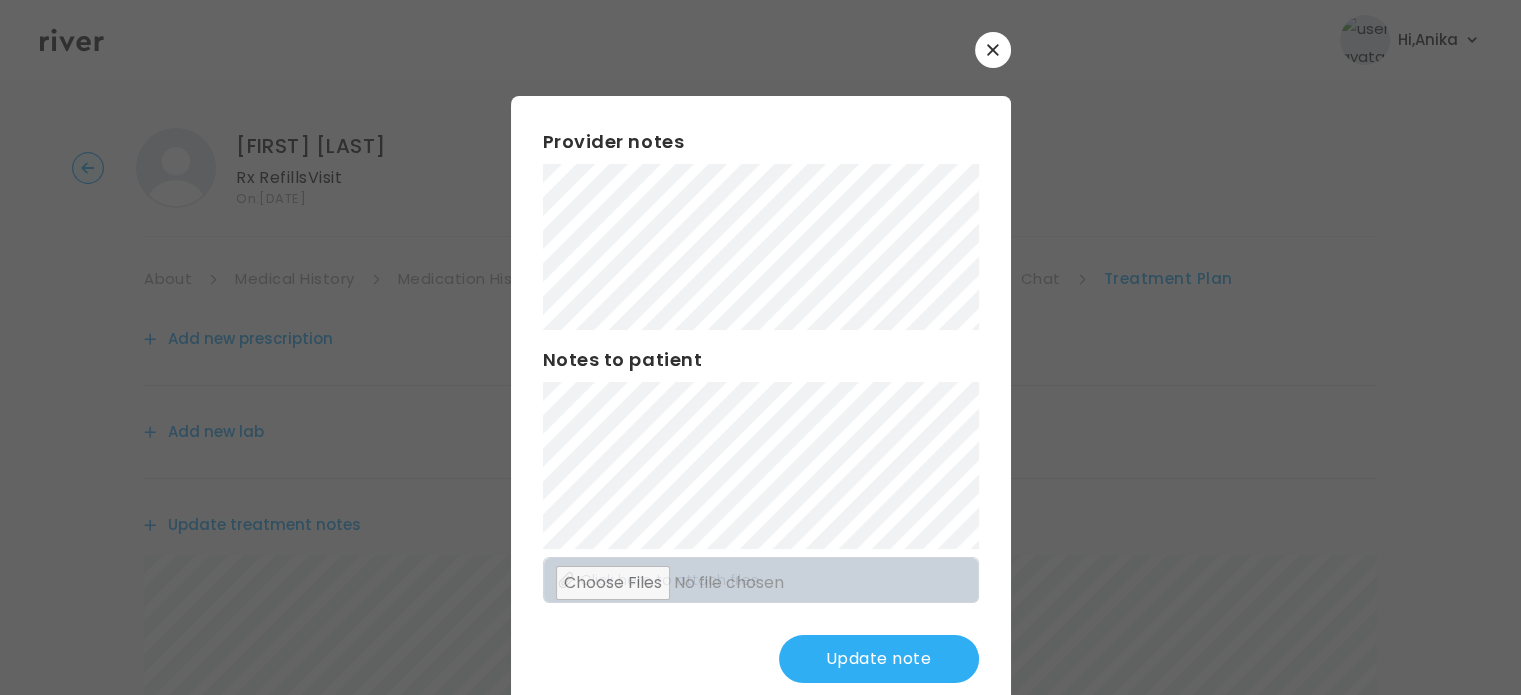 click on "Update note" at bounding box center [879, 659] 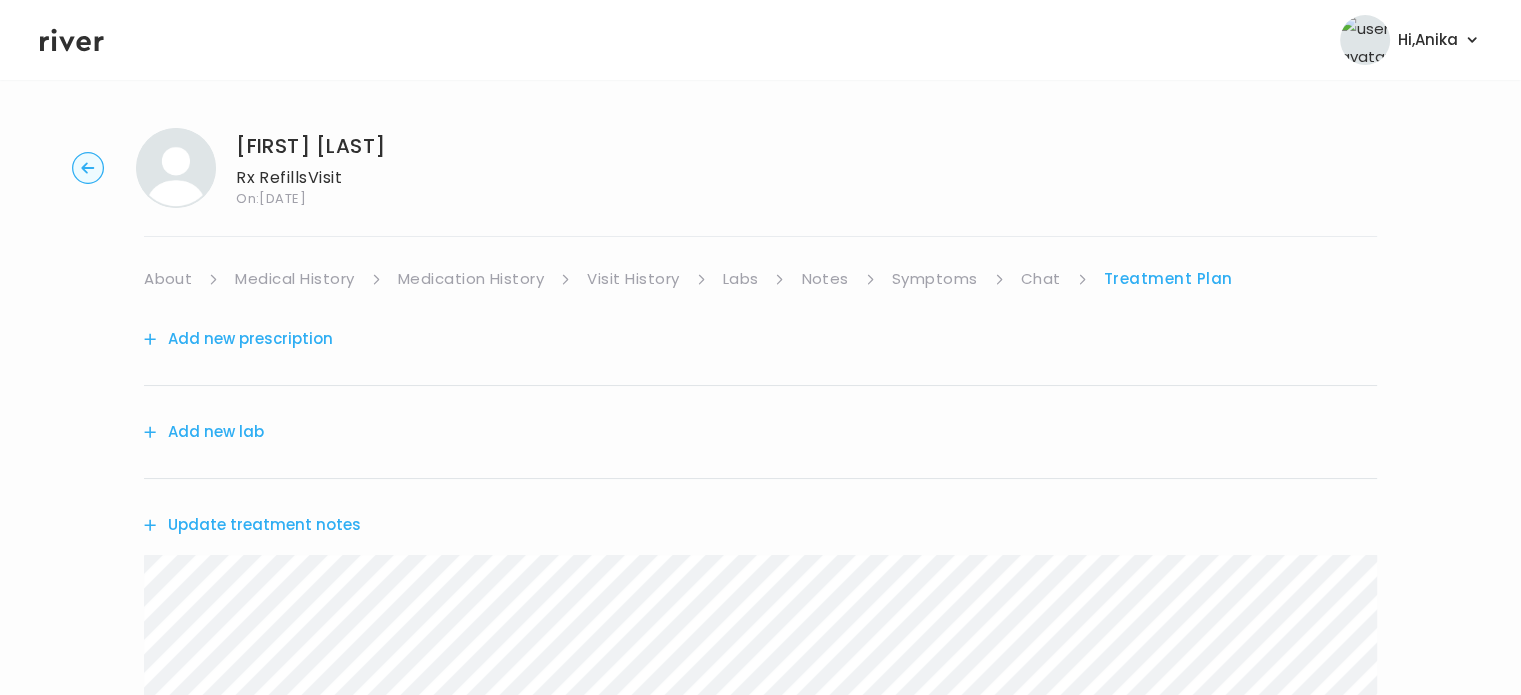 click on "Medication History" at bounding box center [471, 279] 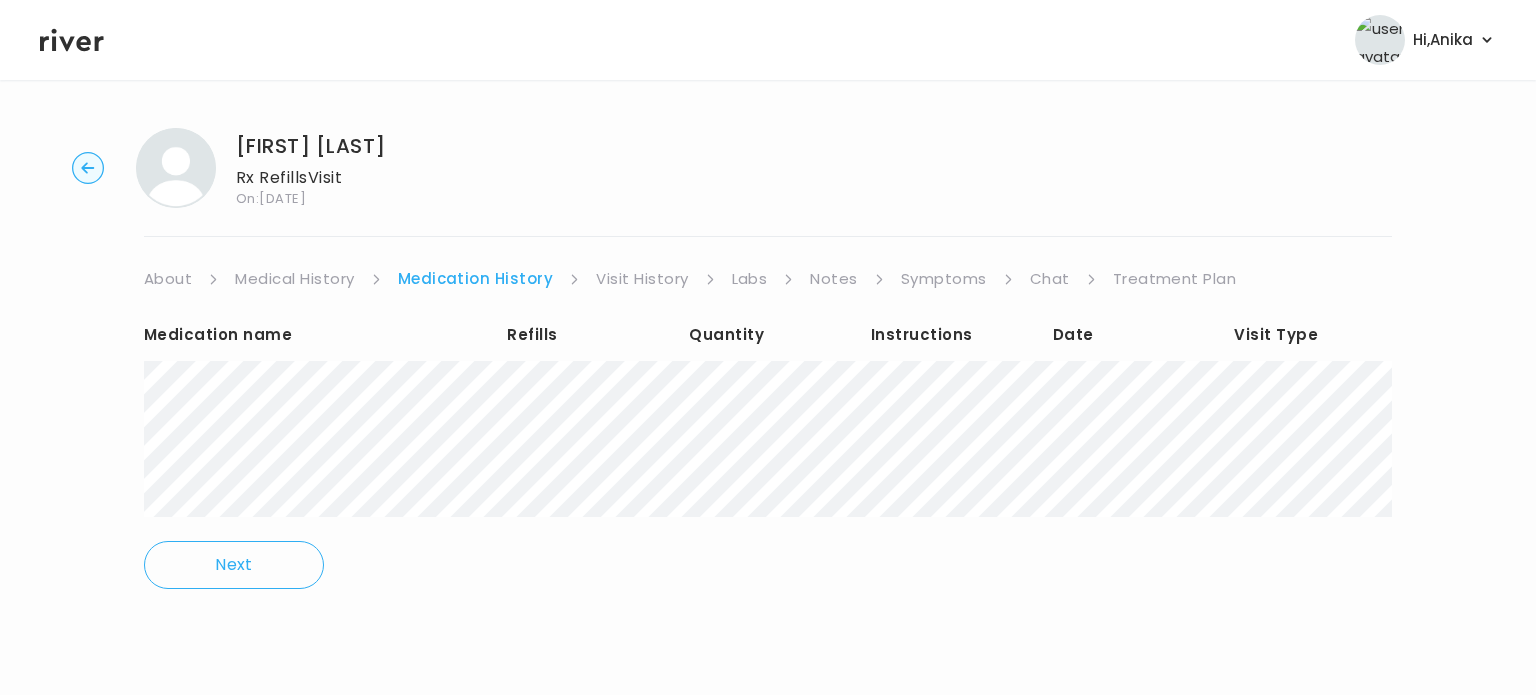 click on "Medical History" at bounding box center [294, 279] 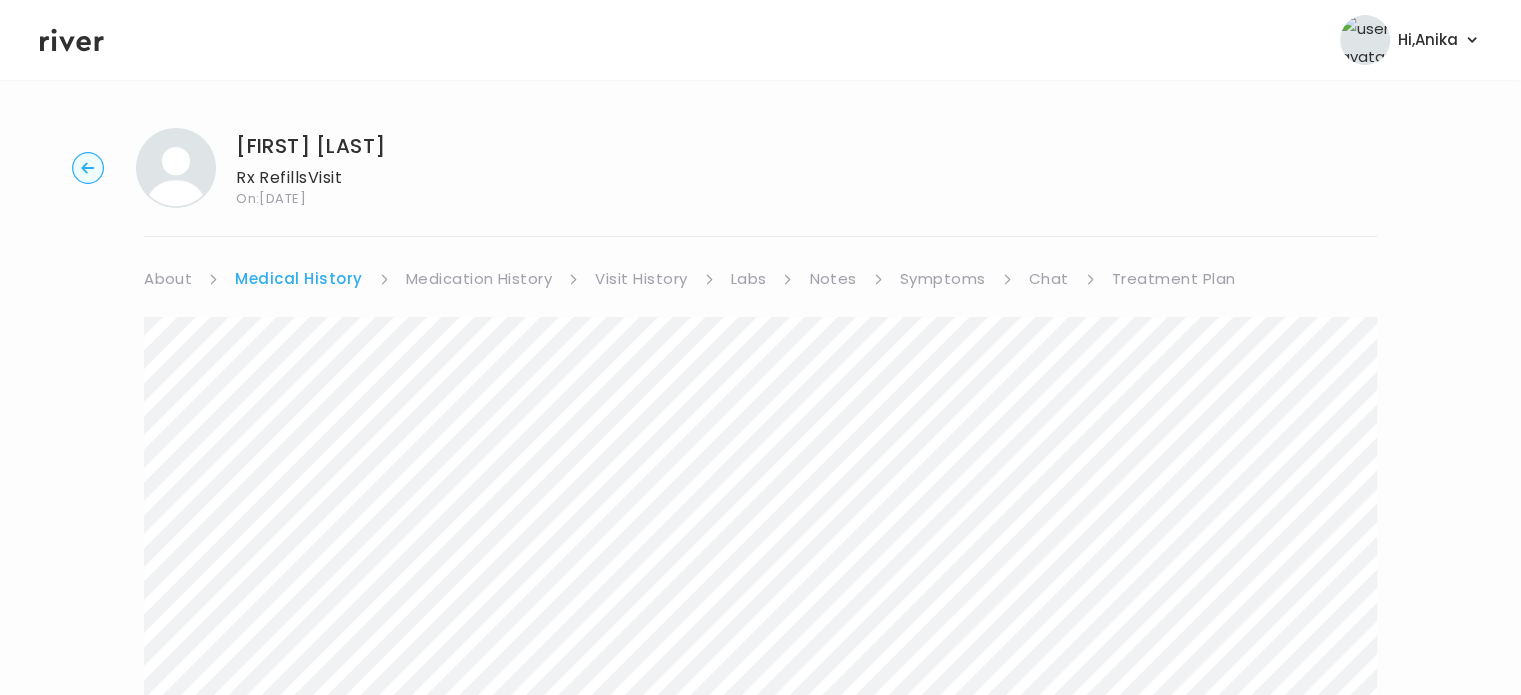 click on "Visit History" at bounding box center (641, 279) 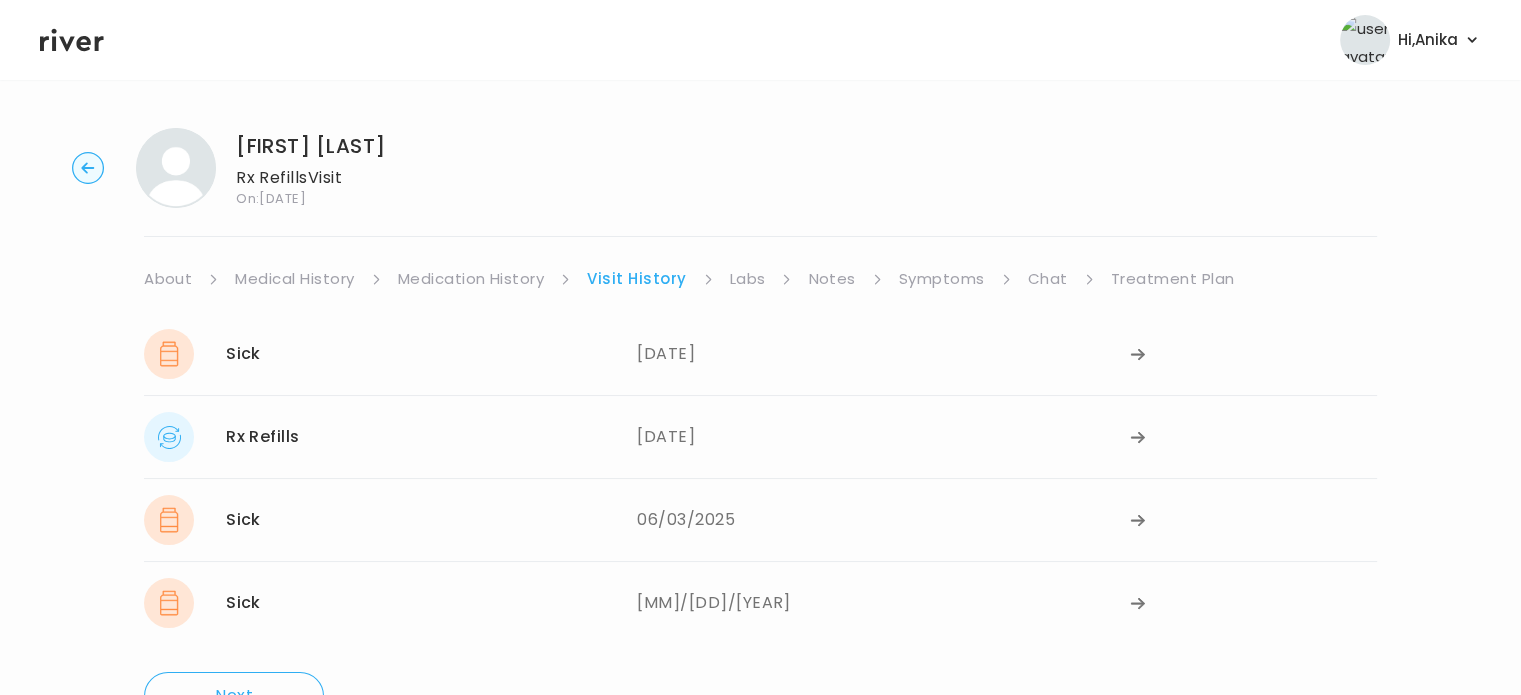 click on "Medication History" at bounding box center [471, 279] 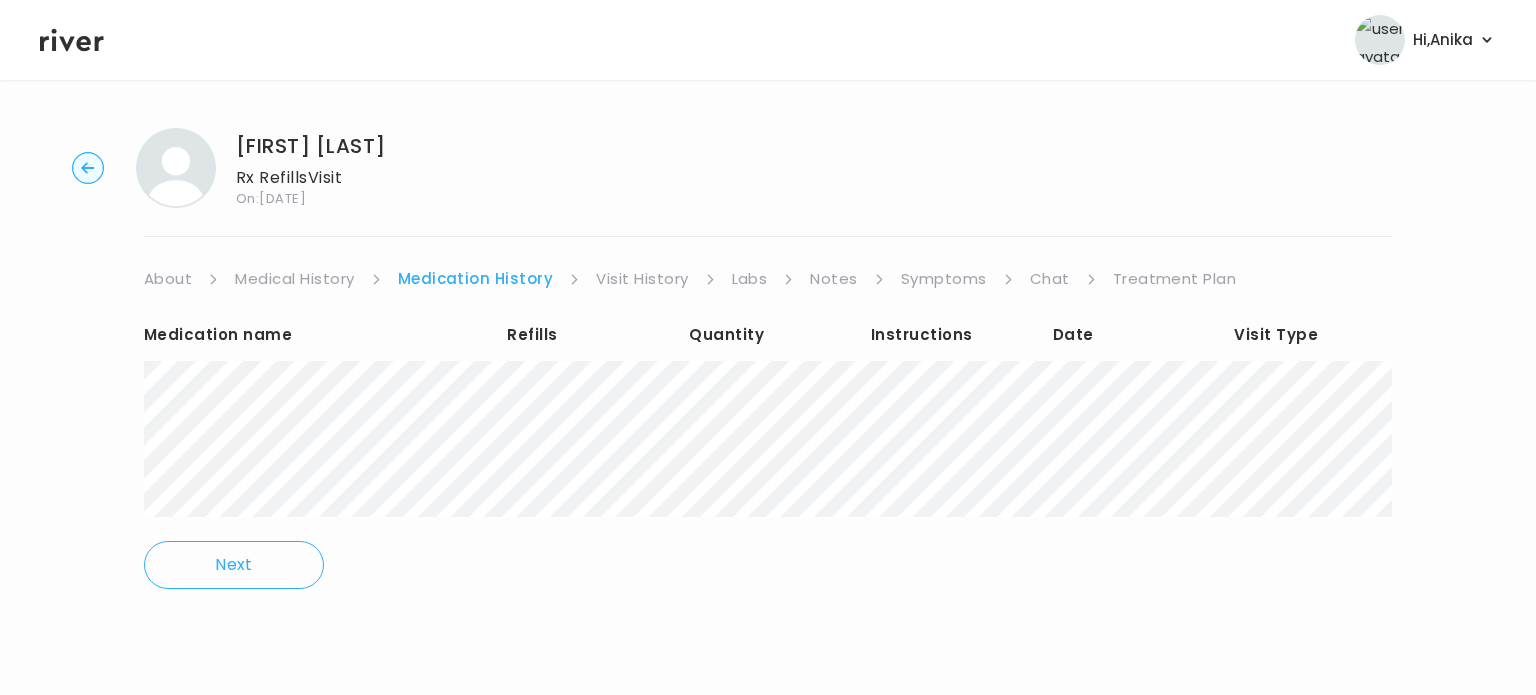 click on "Medication name Refills Quantity Instructions Date Visit Type Next" at bounding box center (768, 455) 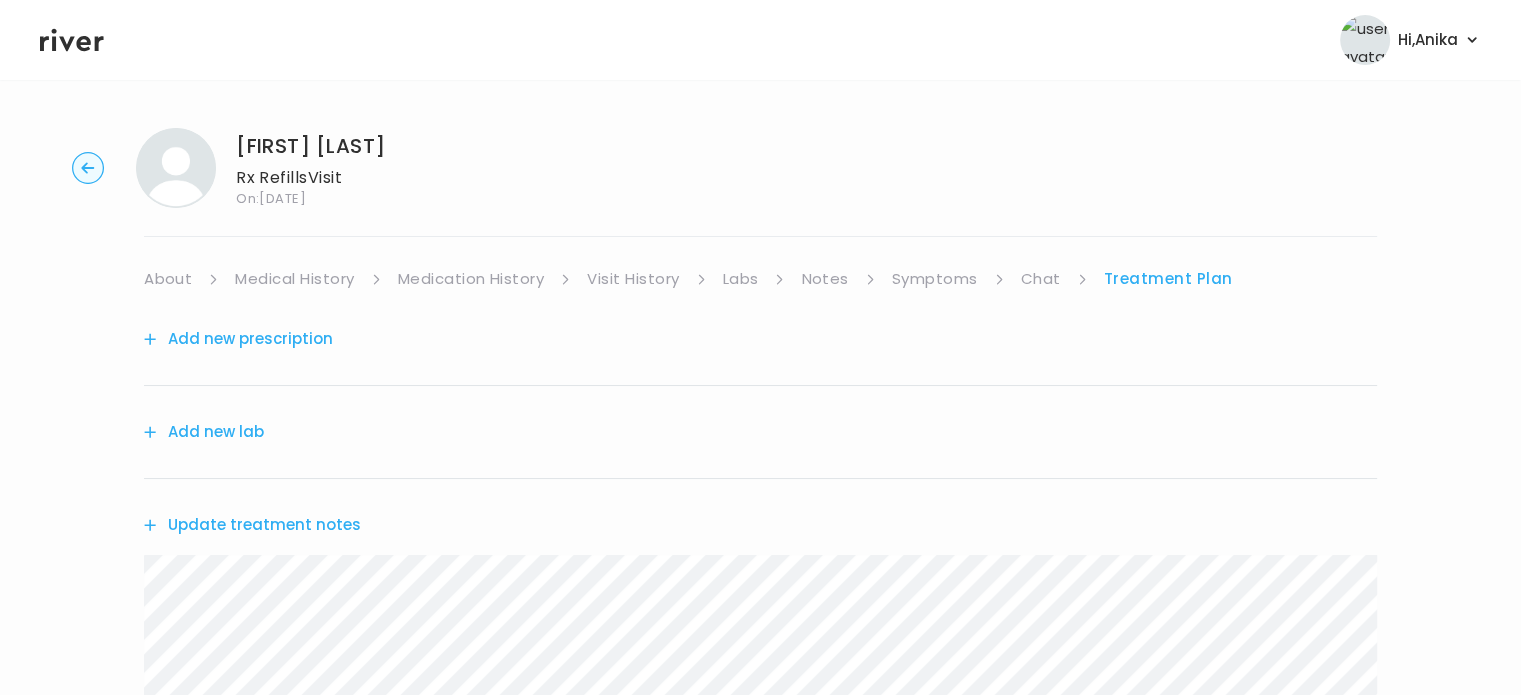 click on "Update treatment notes" at bounding box center [252, 525] 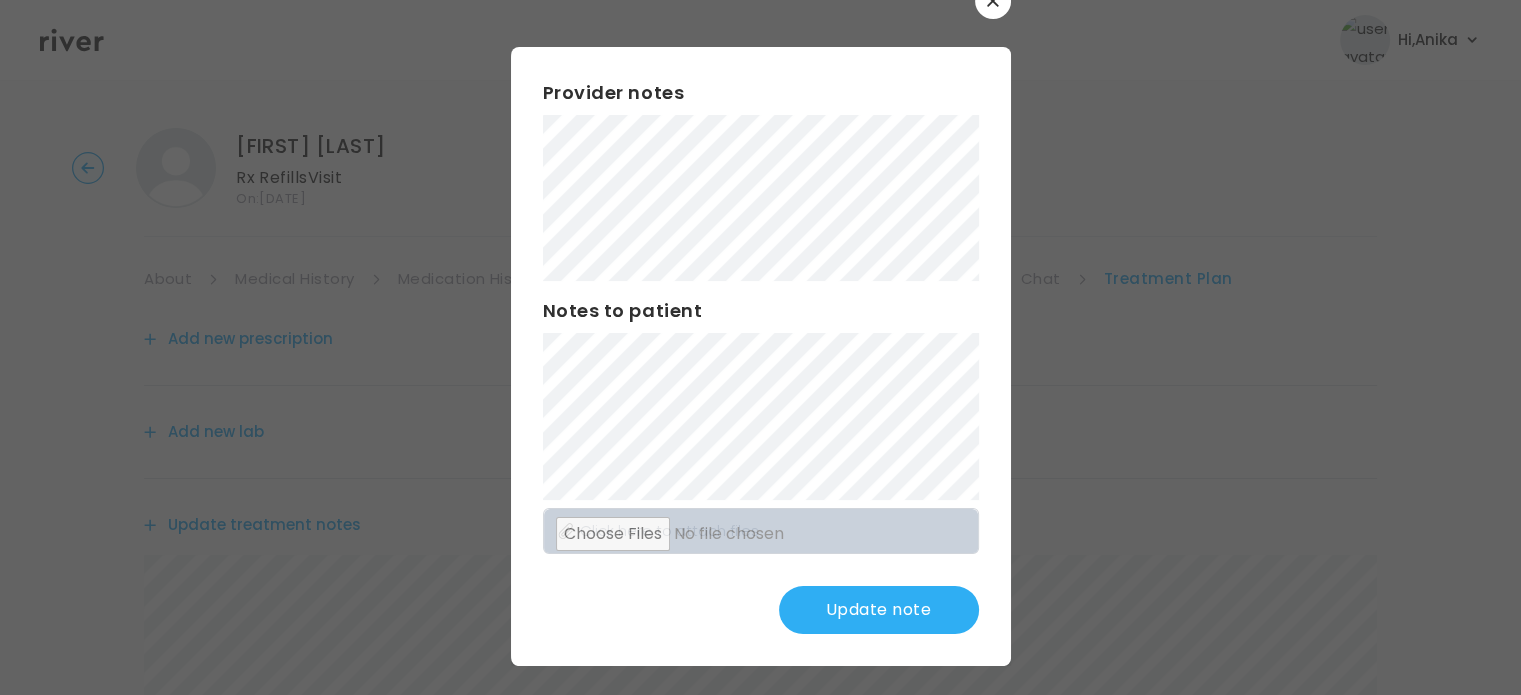 scroll, scrollTop: 52, scrollLeft: 0, axis: vertical 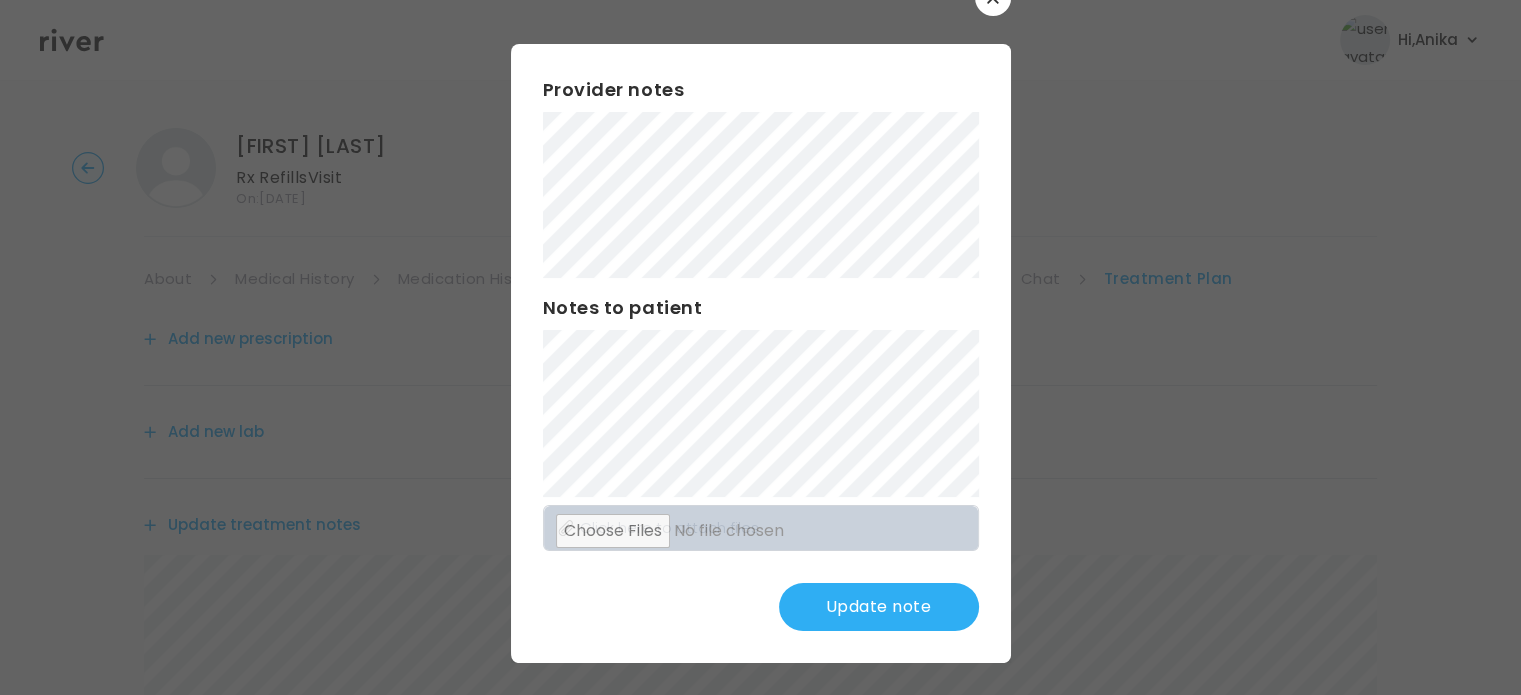 click on "Update note" at bounding box center [879, 607] 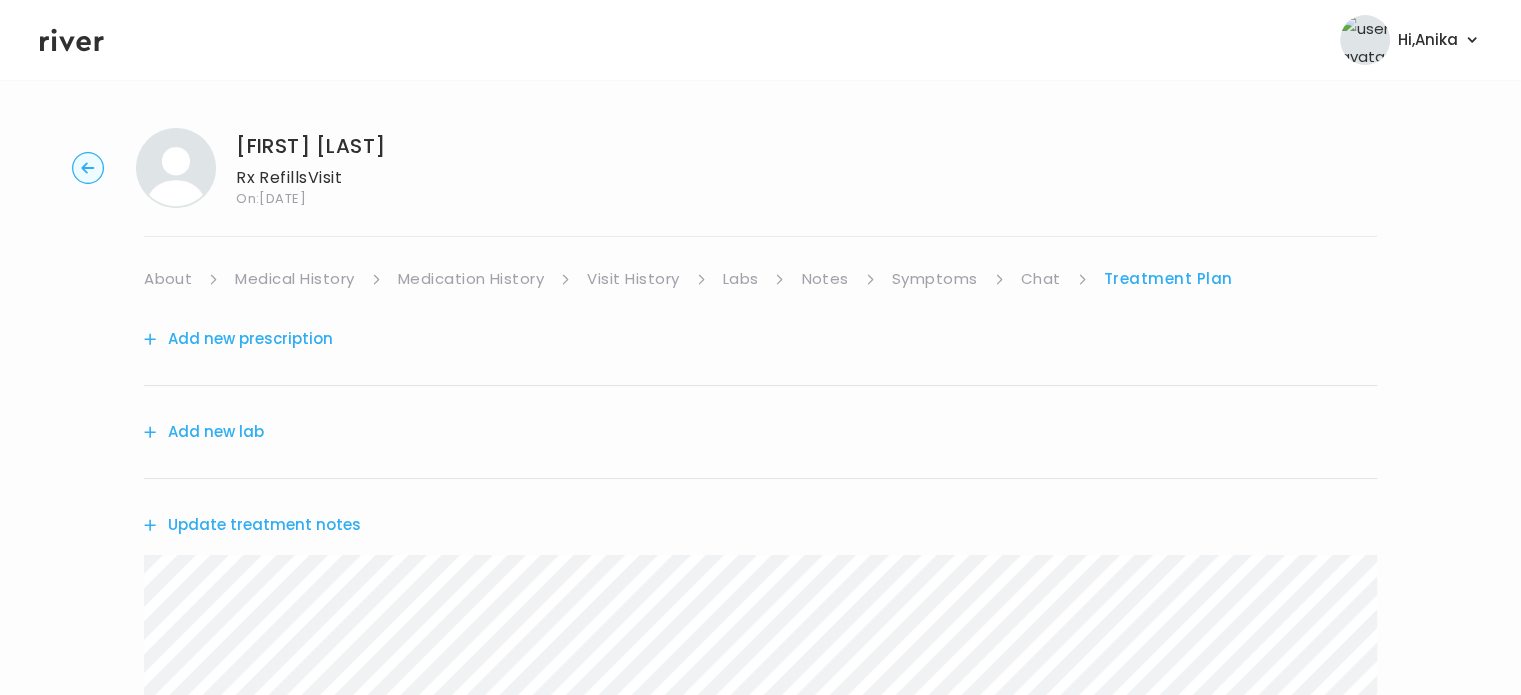 click on "Symptoms" at bounding box center (935, 279) 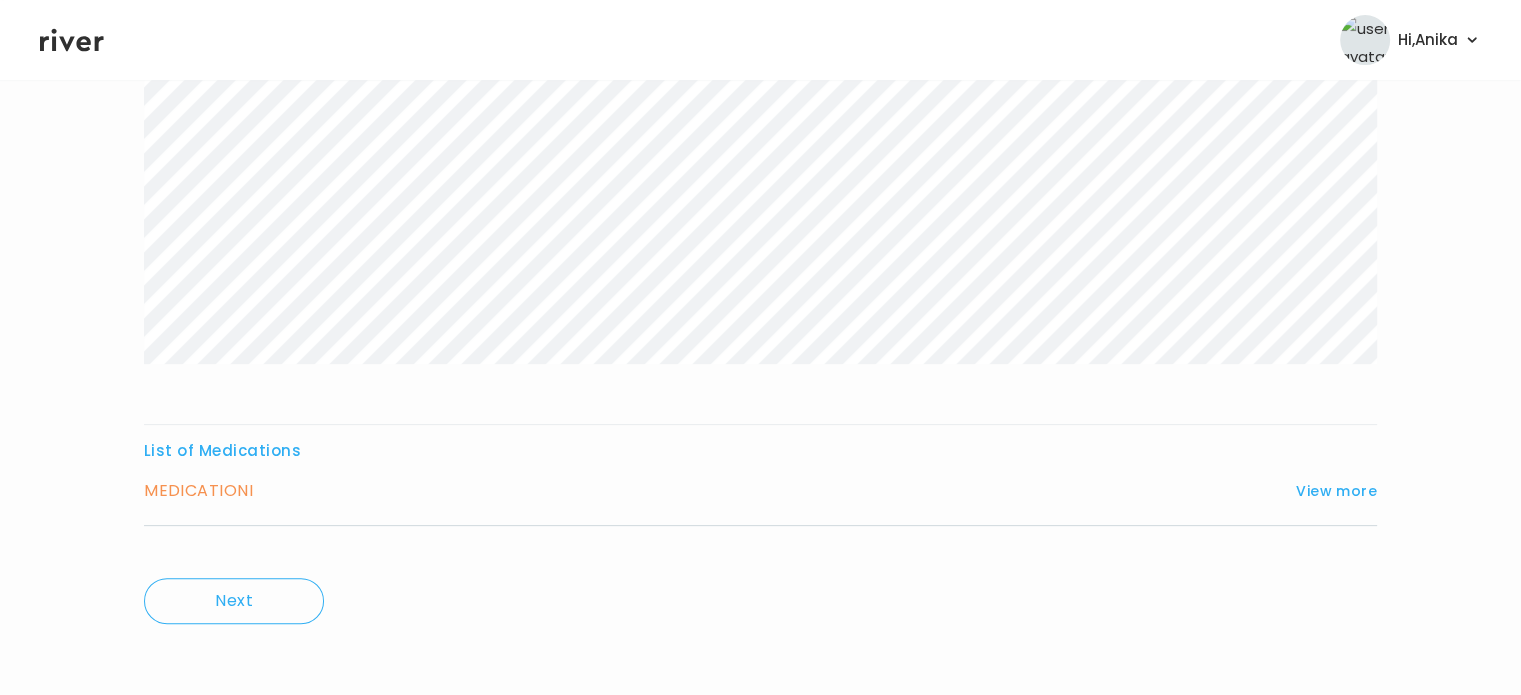 scroll, scrollTop: 464, scrollLeft: 0, axis: vertical 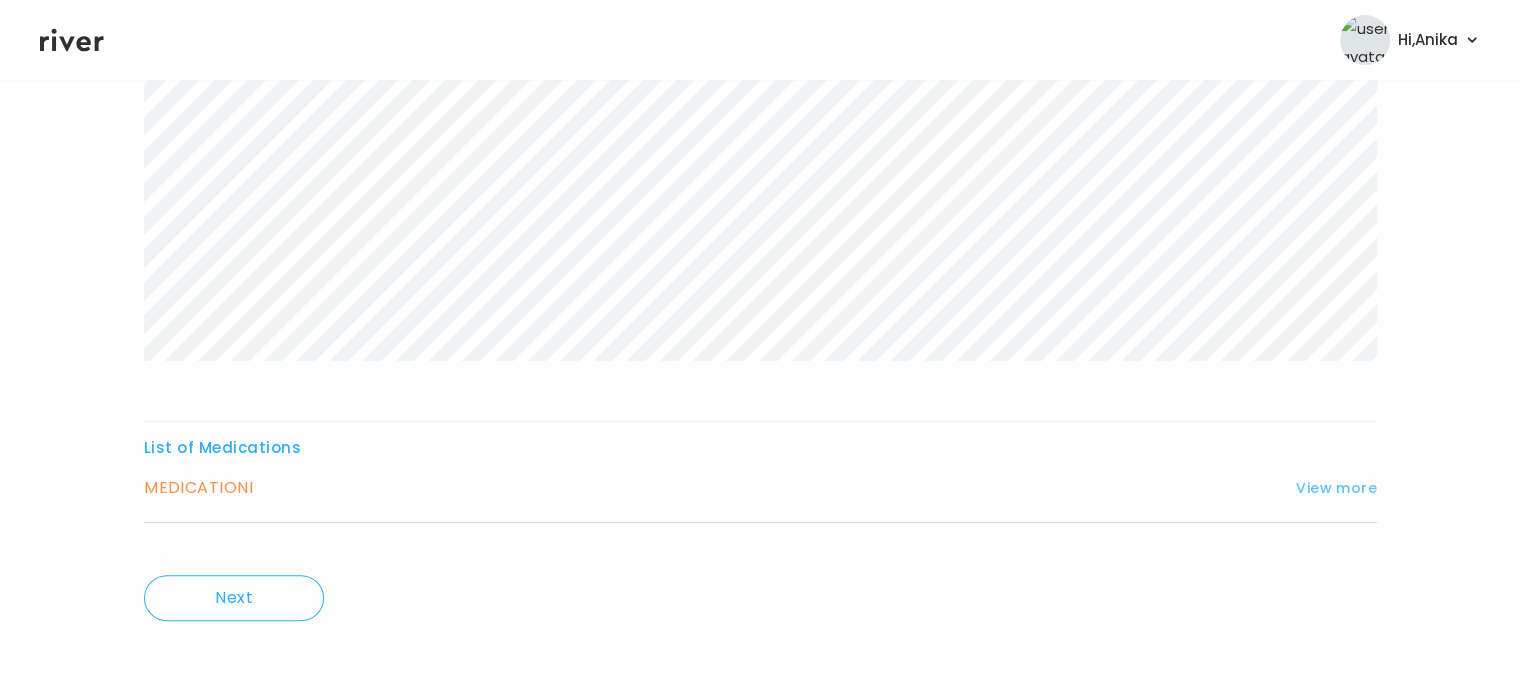 click on "View more" at bounding box center (1336, 488) 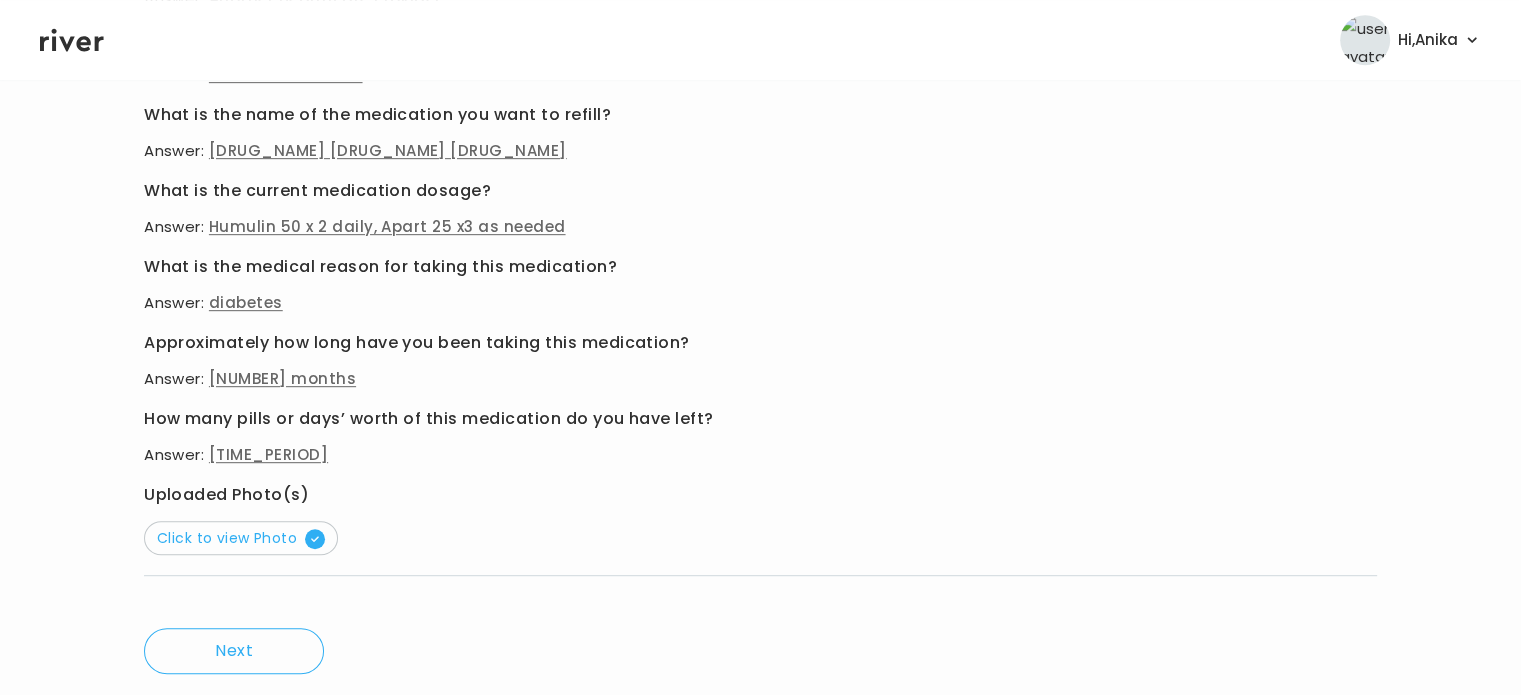 scroll, scrollTop: 1022, scrollLeft: 0, axis: vertical 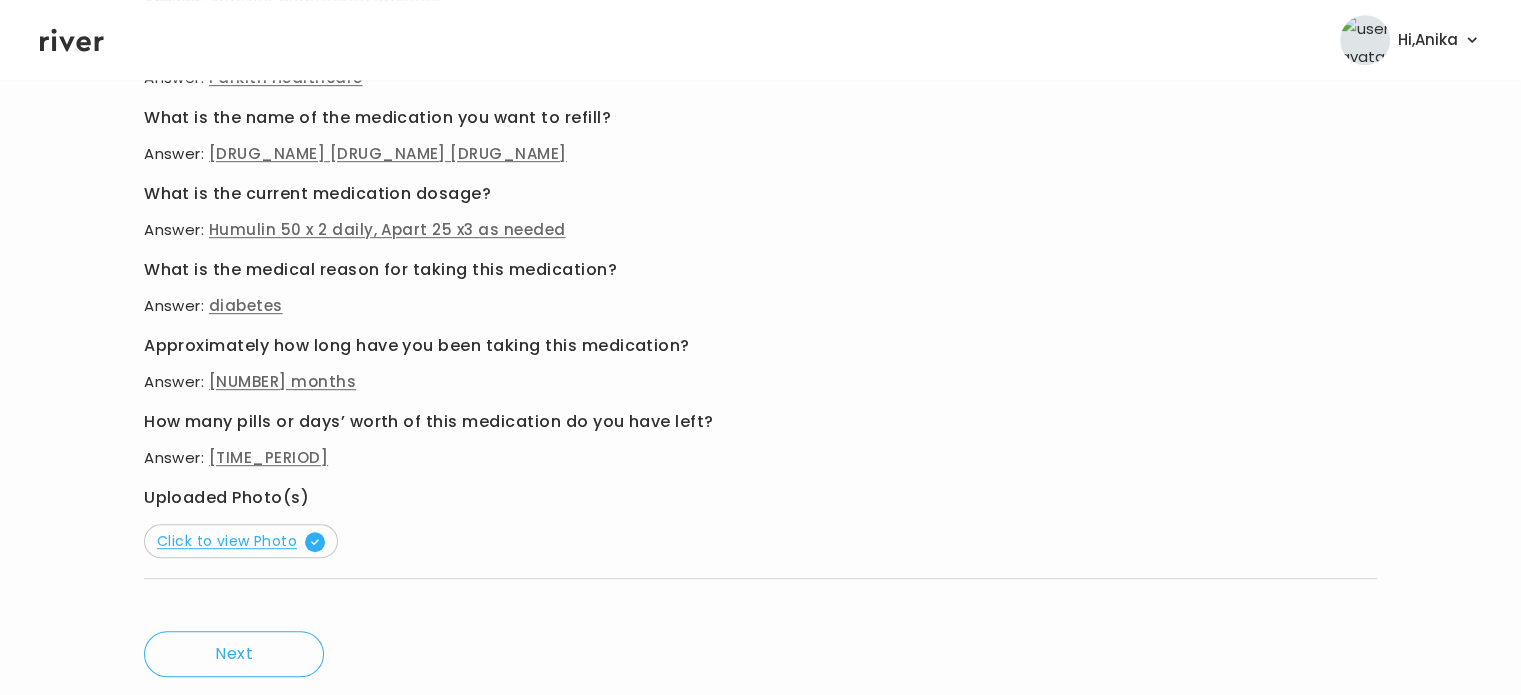 click on "Click to view Photo" at bounding box center (241, 541) 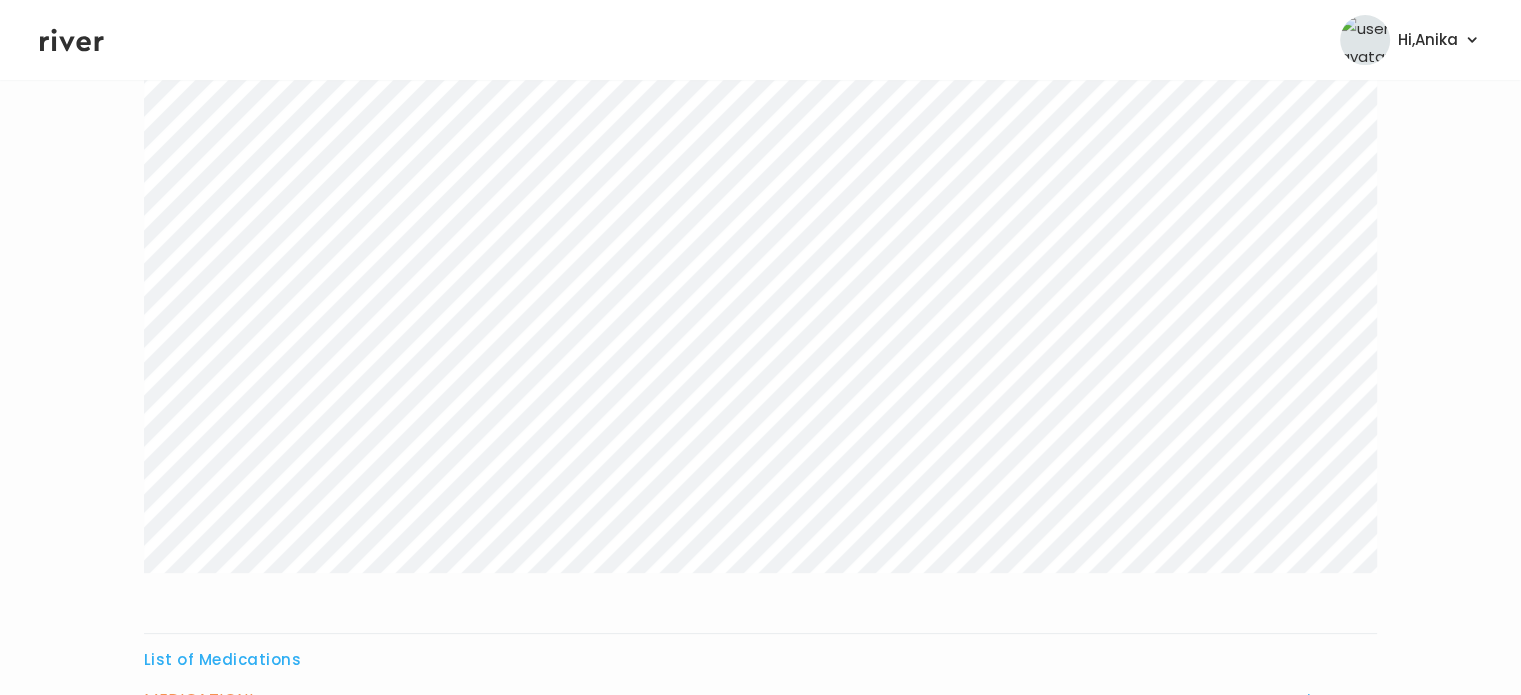 scroll, scrollTop: 57, scrollLeft: 0, axis: vertical 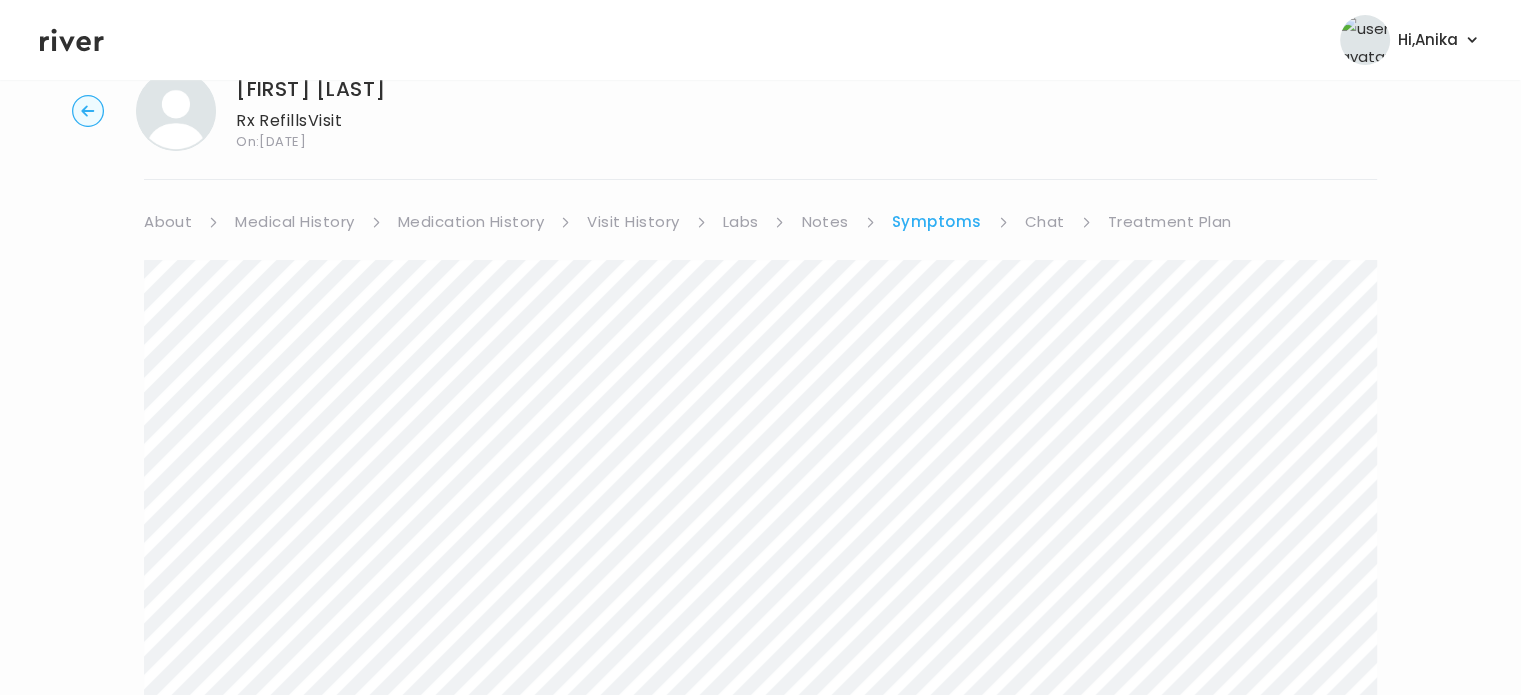 click on "Treatment Plan" at bounding box center (1170, 222) 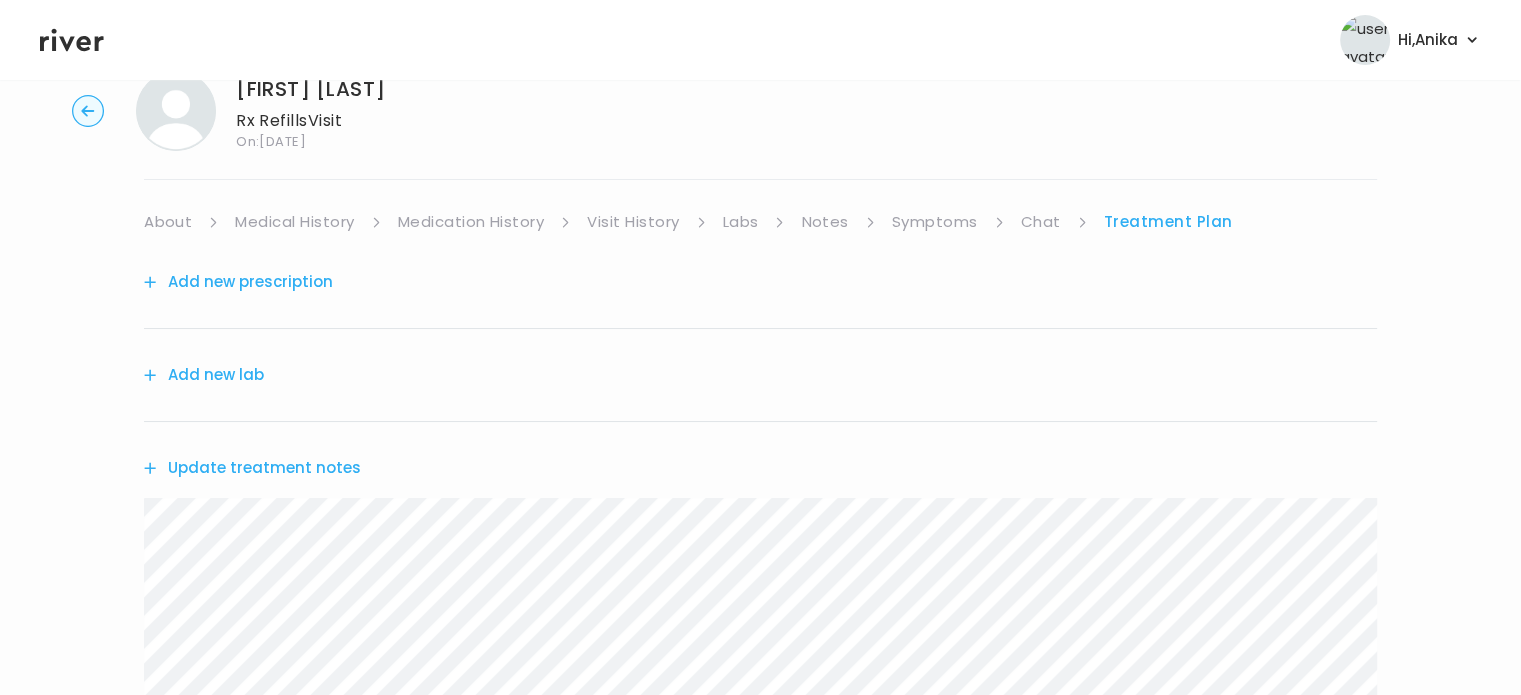 click on "Update treatment notes" at bounding box center [252, 468] 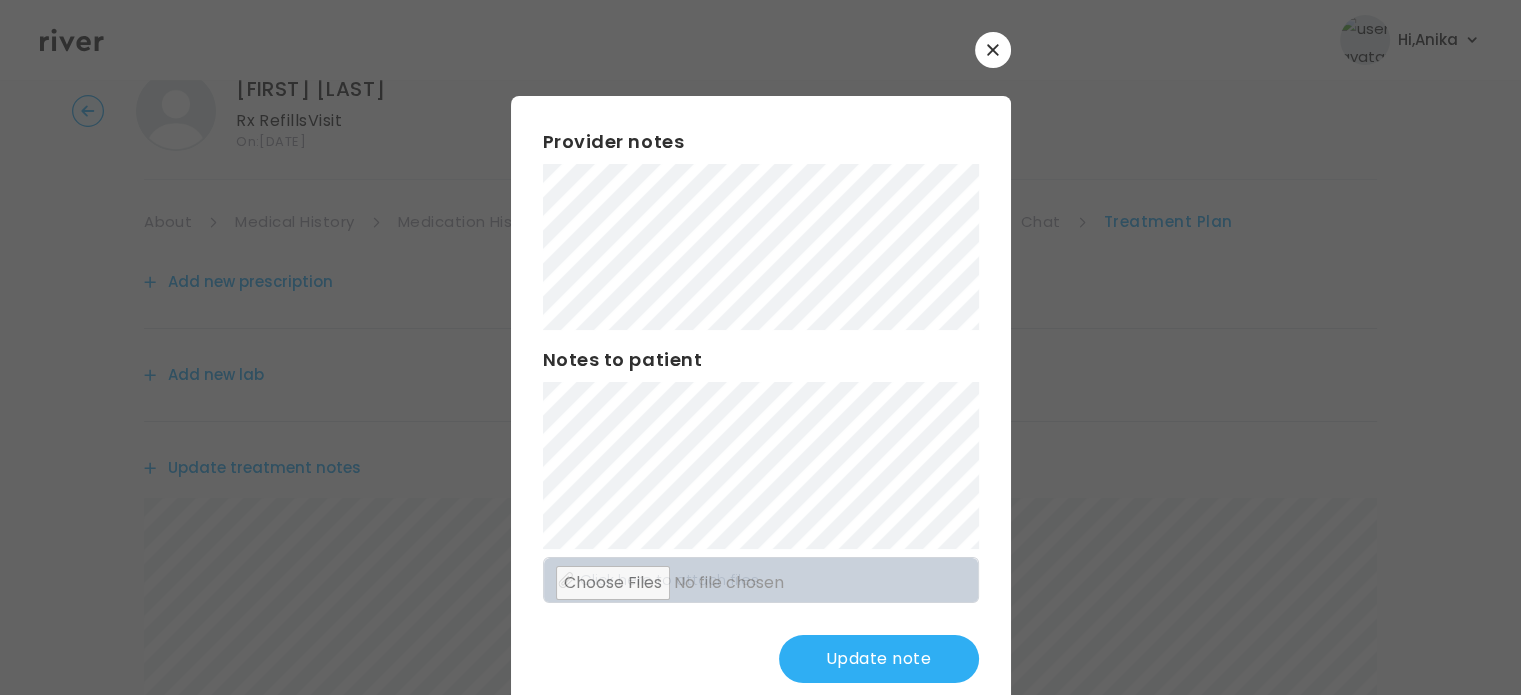 click on "Update note" at bounding box center [879, 659] 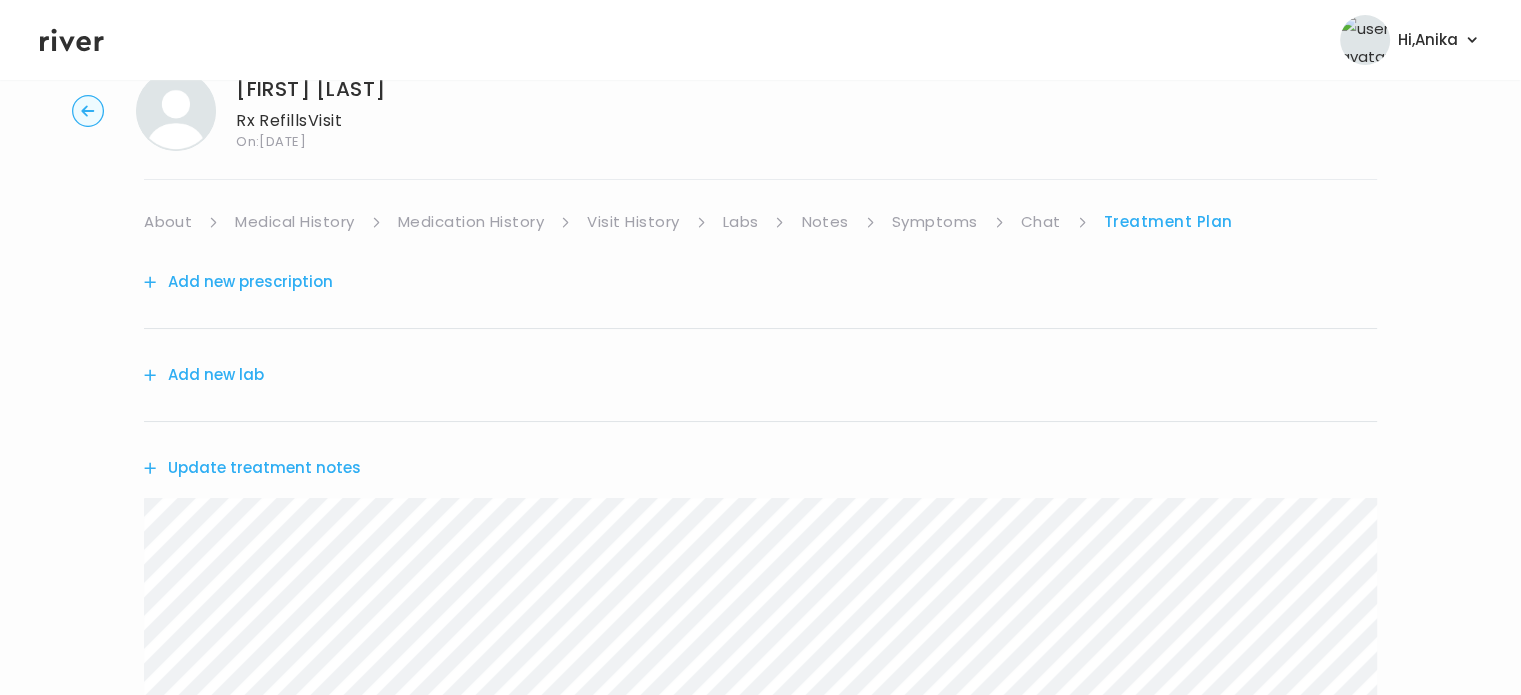 click on "Symptoms" at bounding box center [935, 222] 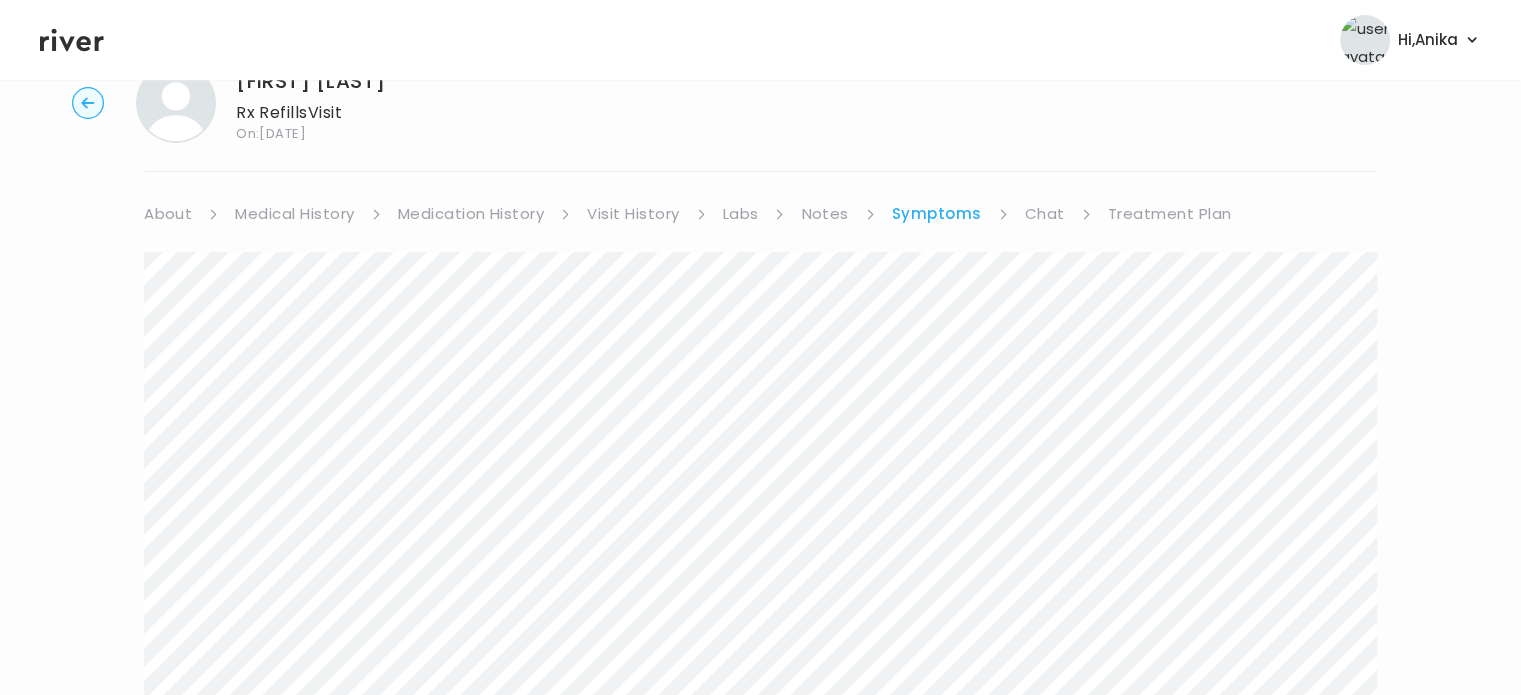 scroll, scrollTop: 64, scrollLeft: 0, axis: vertical 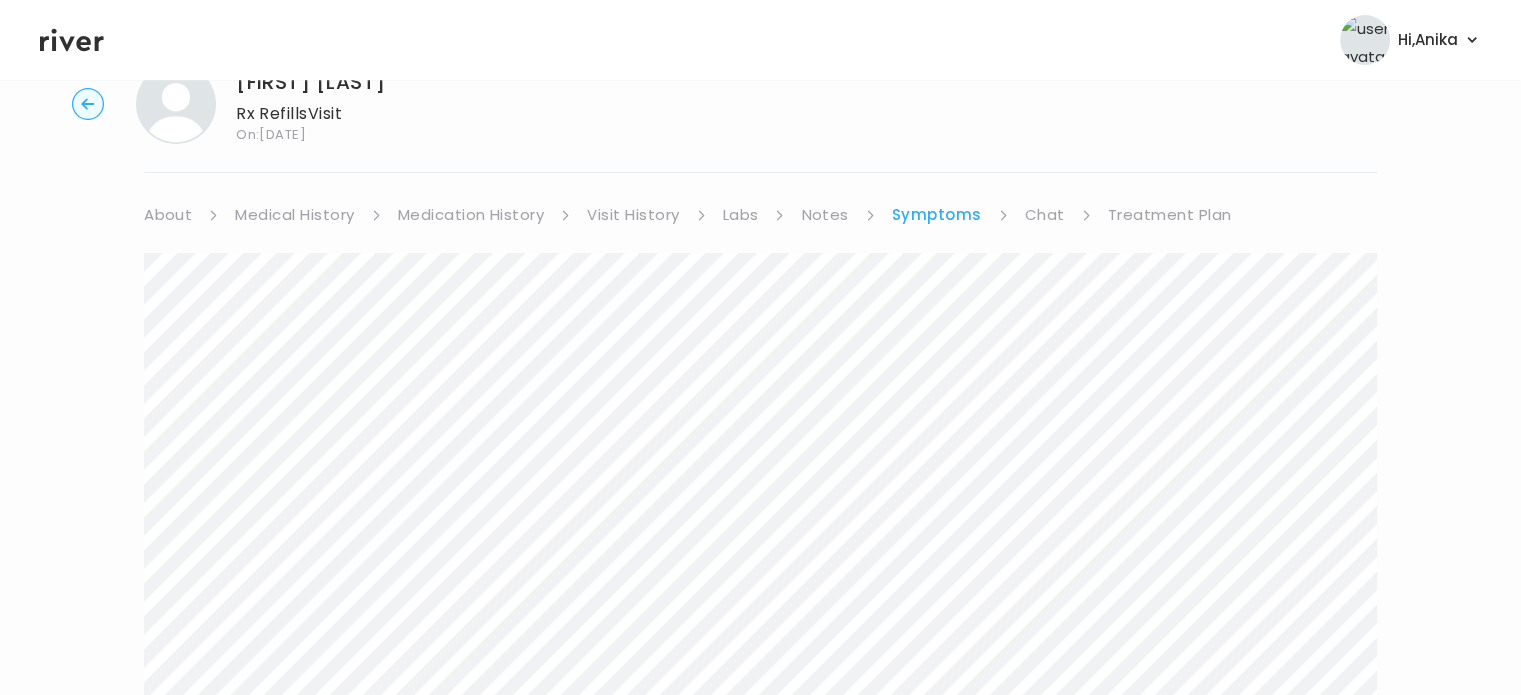 click on "Treatment Plan" at bounding box center [1170, 215] 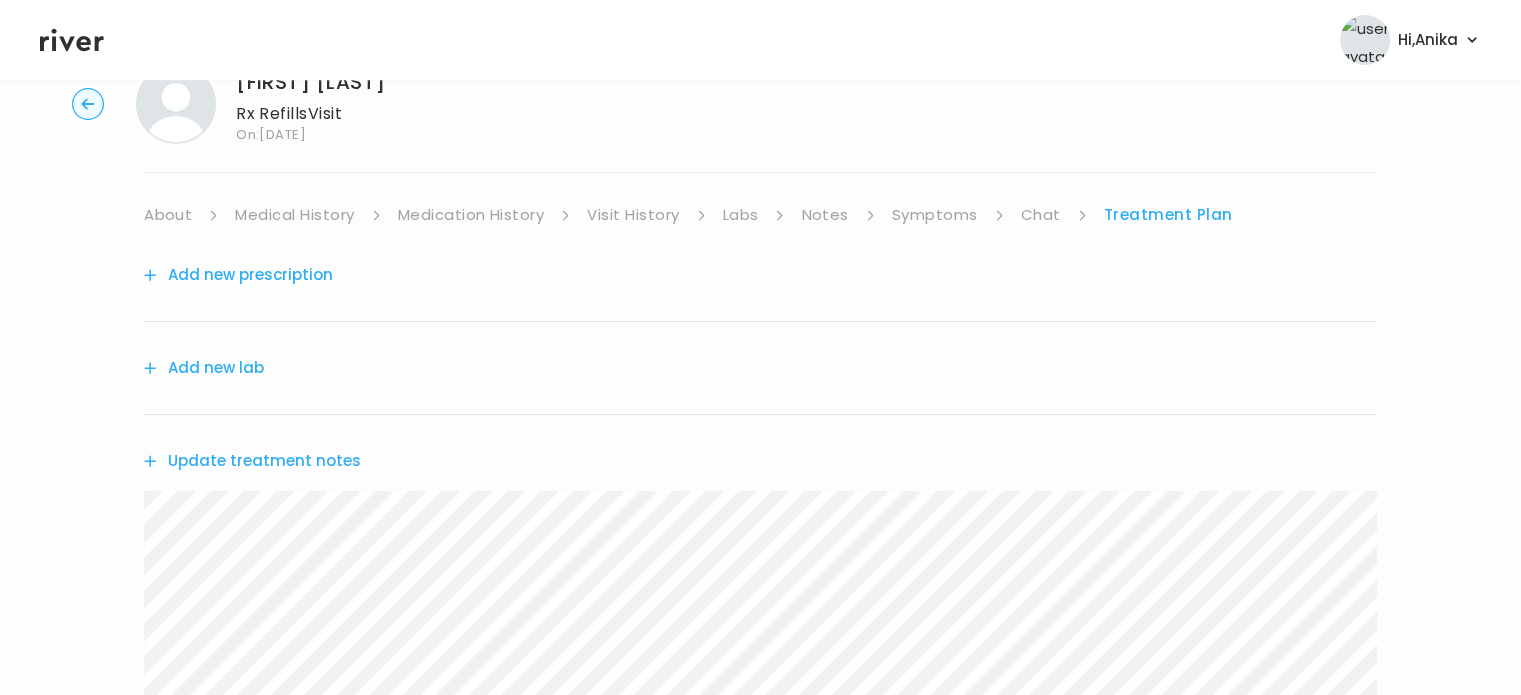 click on "Add new prescription" at bounding box center [238, 275] 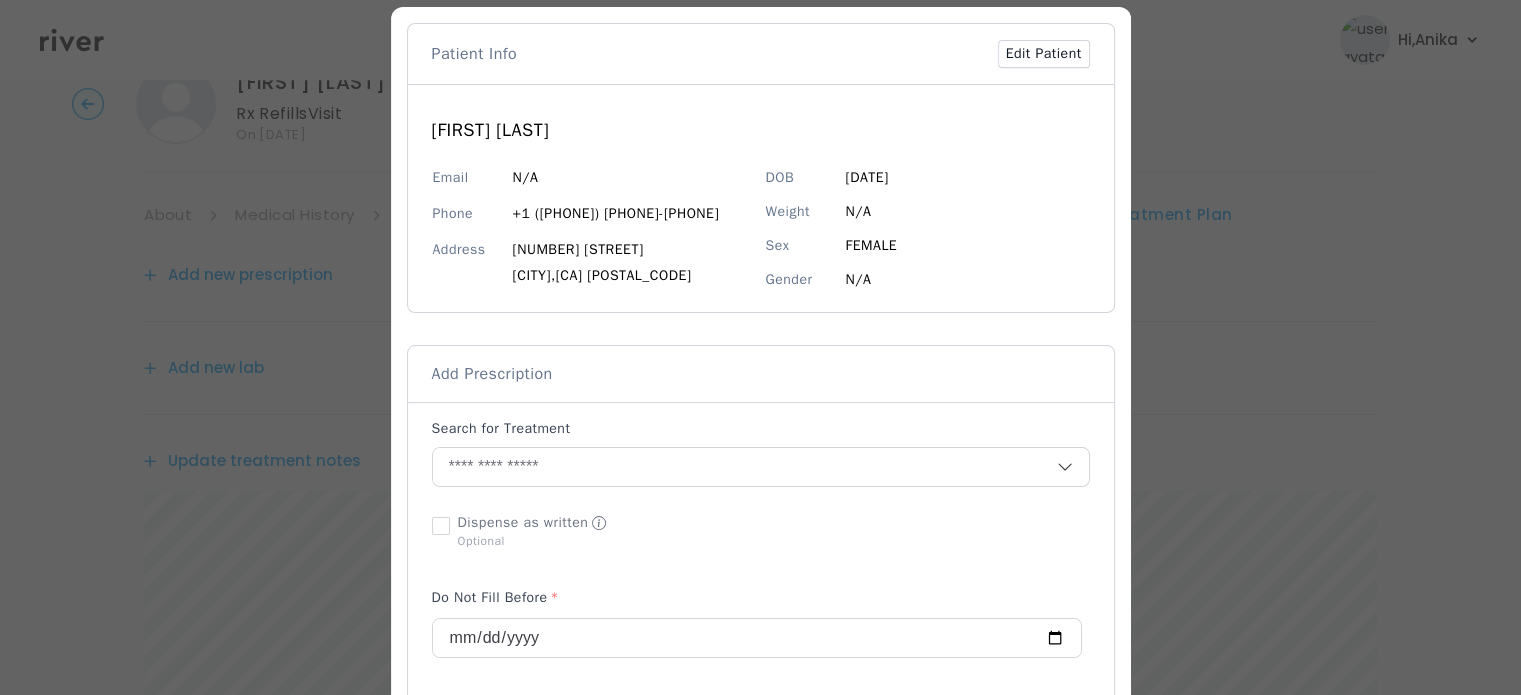 scroll, scrollTop: 100, scrollLeft: 0, axis: vertical 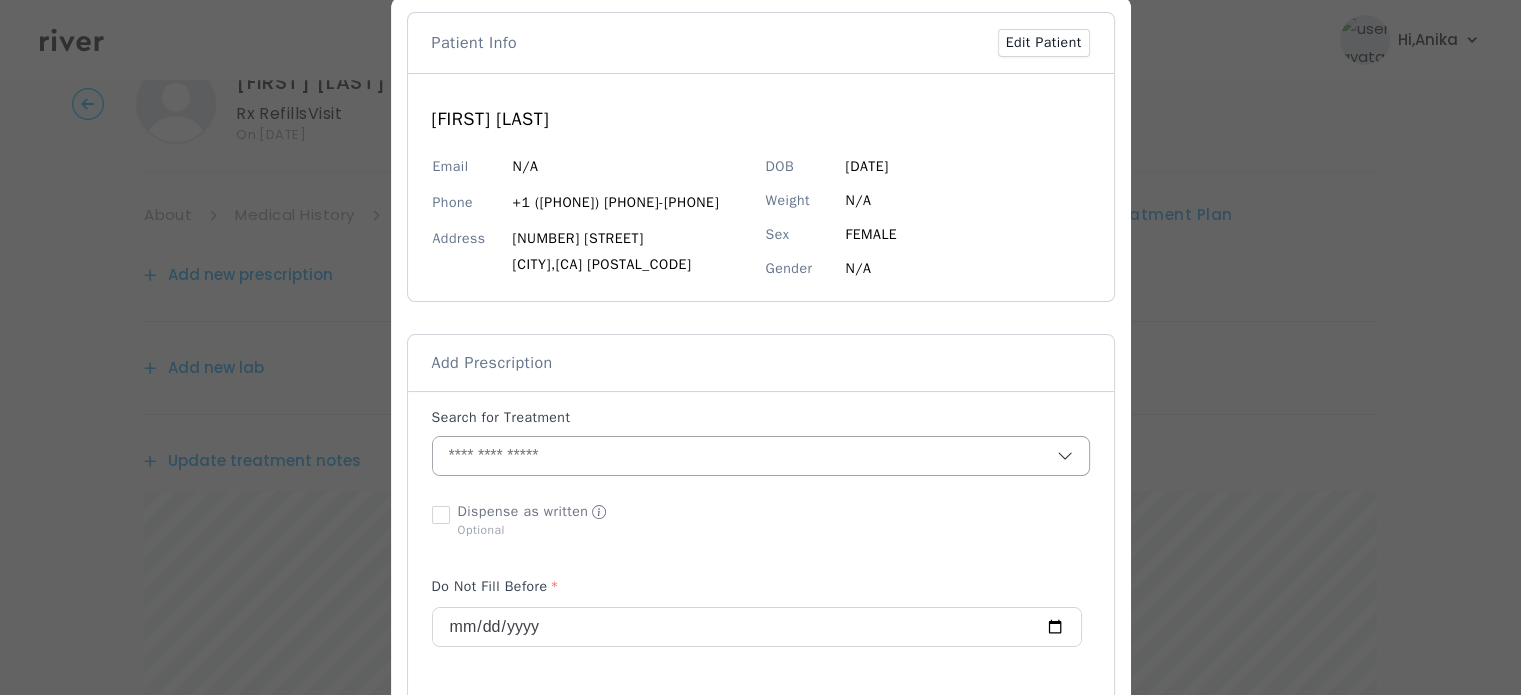 click at bounding box center [745, 456] 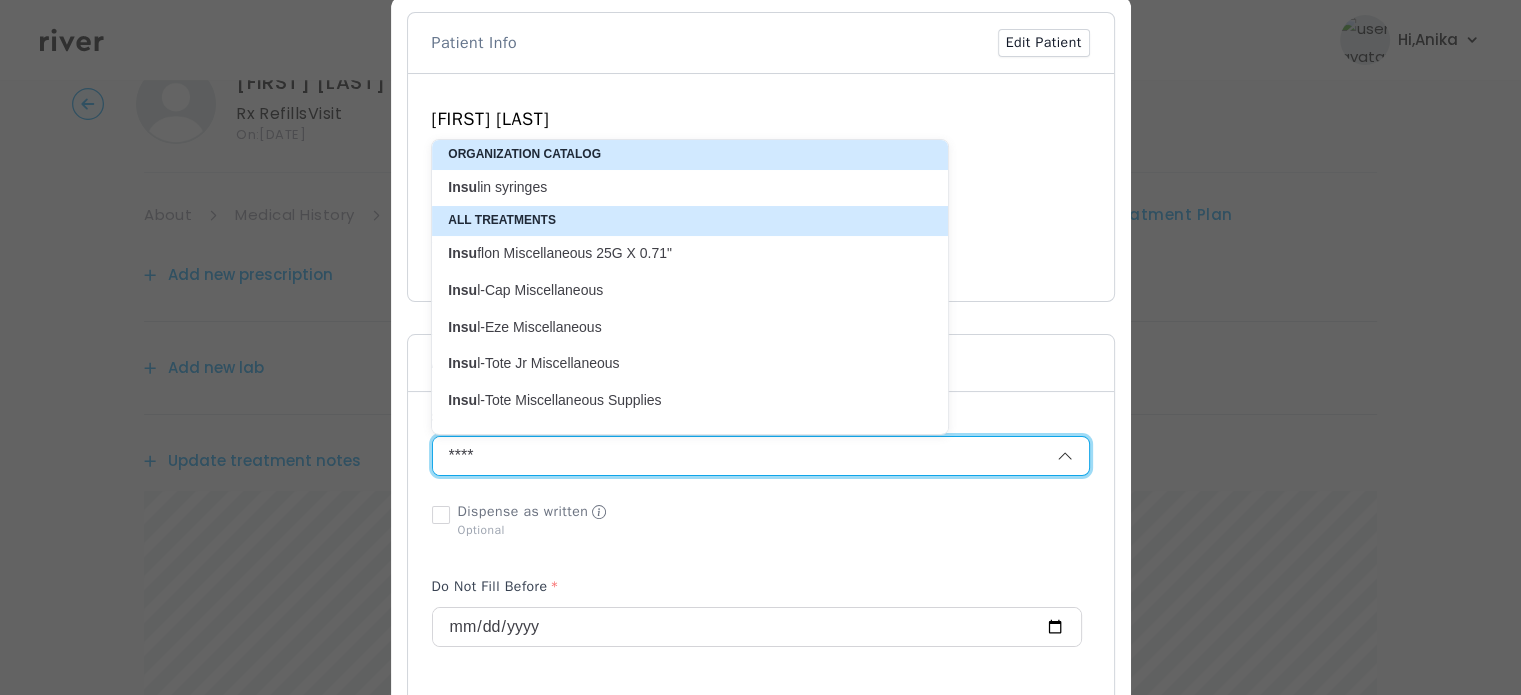 scroll, scrollTop: 0, scrollLeft: 0, axis: both 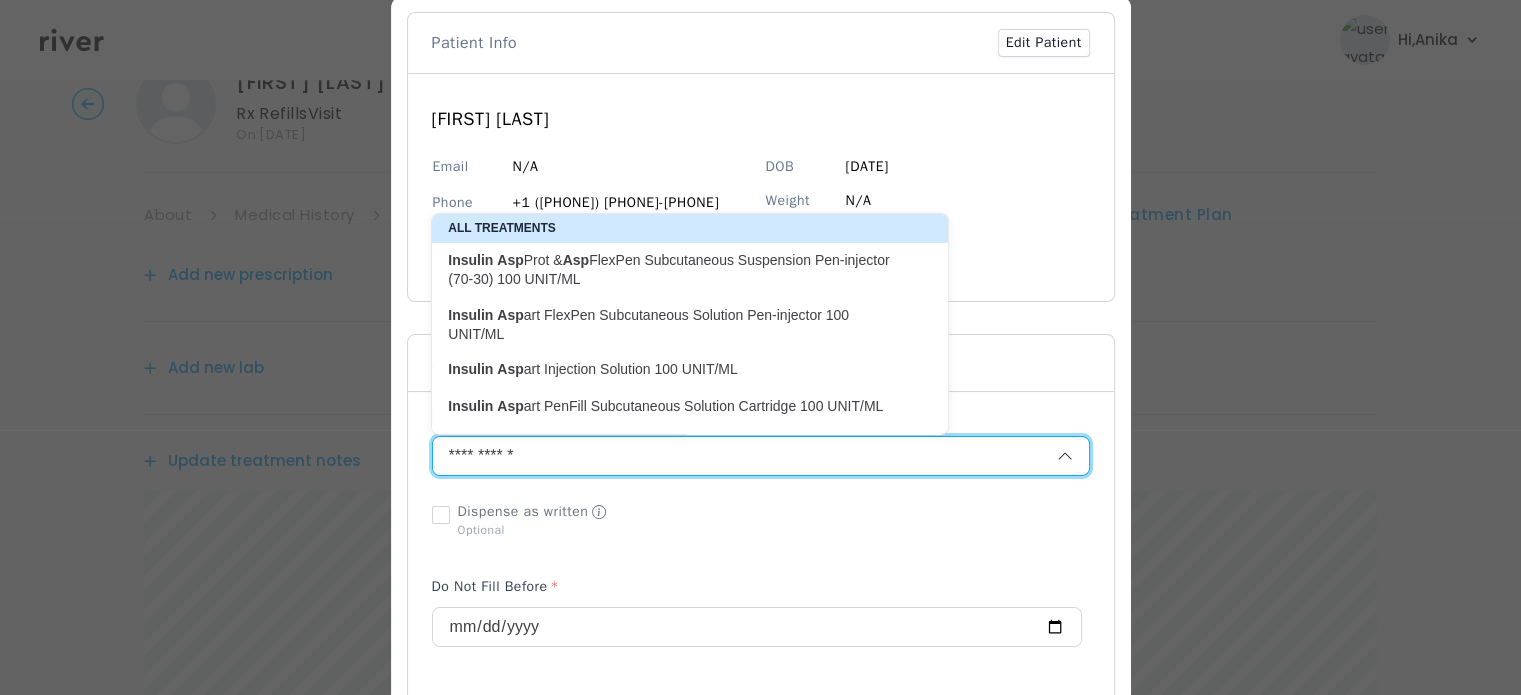 click on "Insulin   Asp art FlexPen Subcutaneous Solution Pen-injector 100 UNIT/ML" at bounding box center (678, 325) 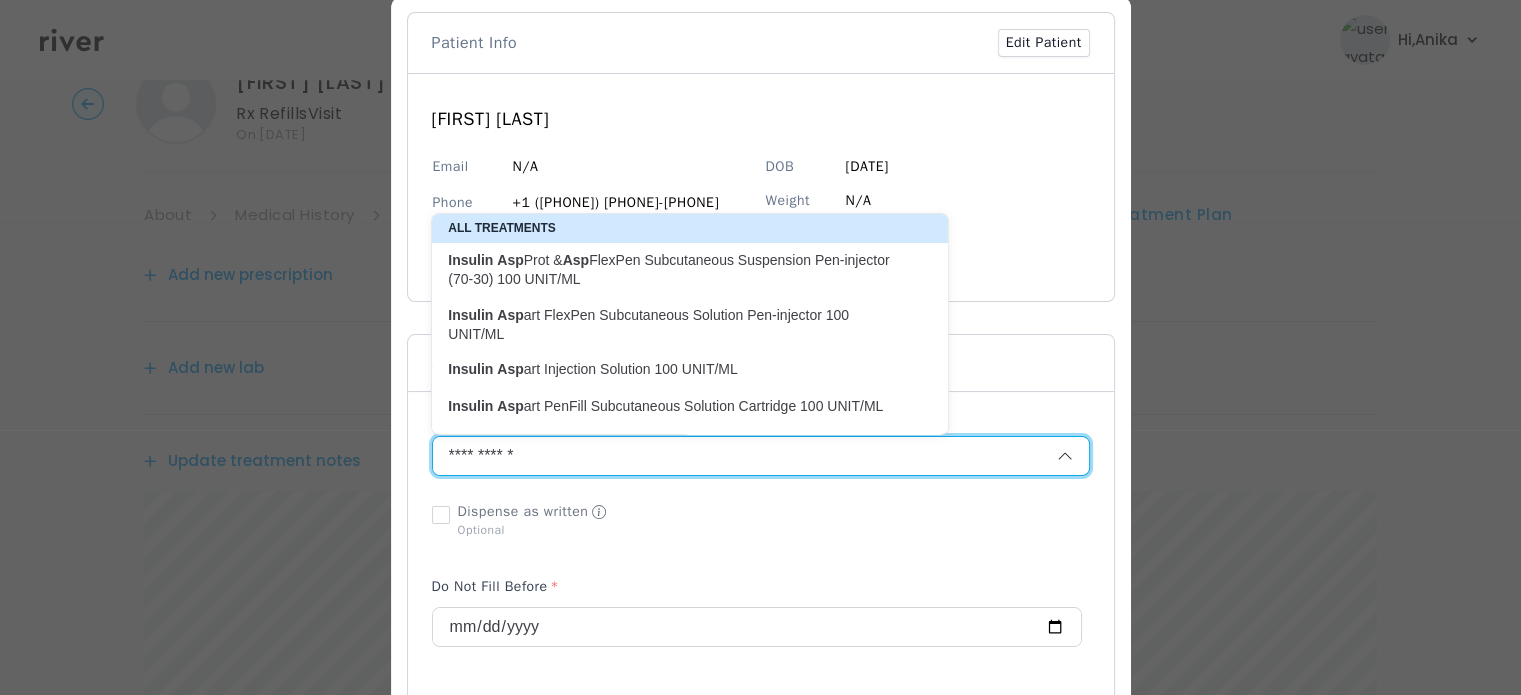 type on "**********" 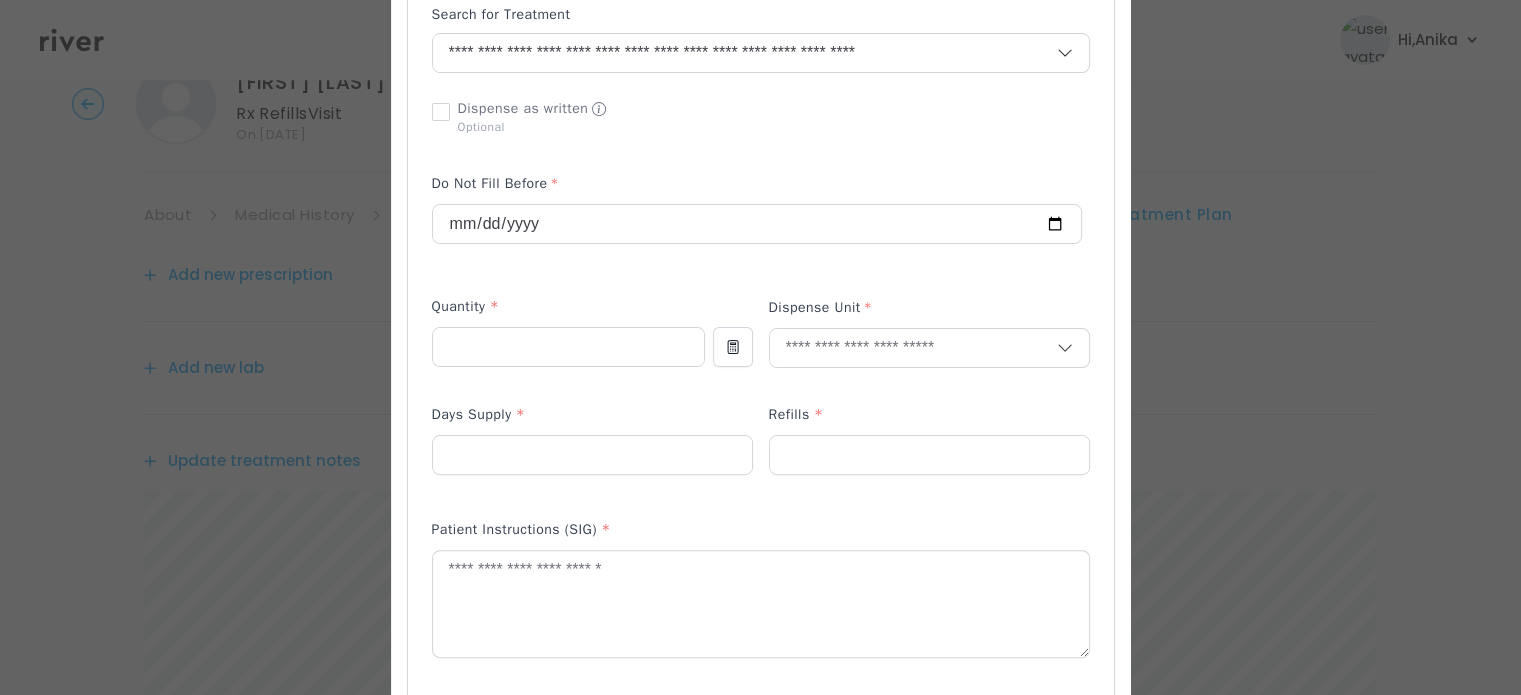 scroll, scrollTop: 512, scrollLeft: 0, axis: vertical 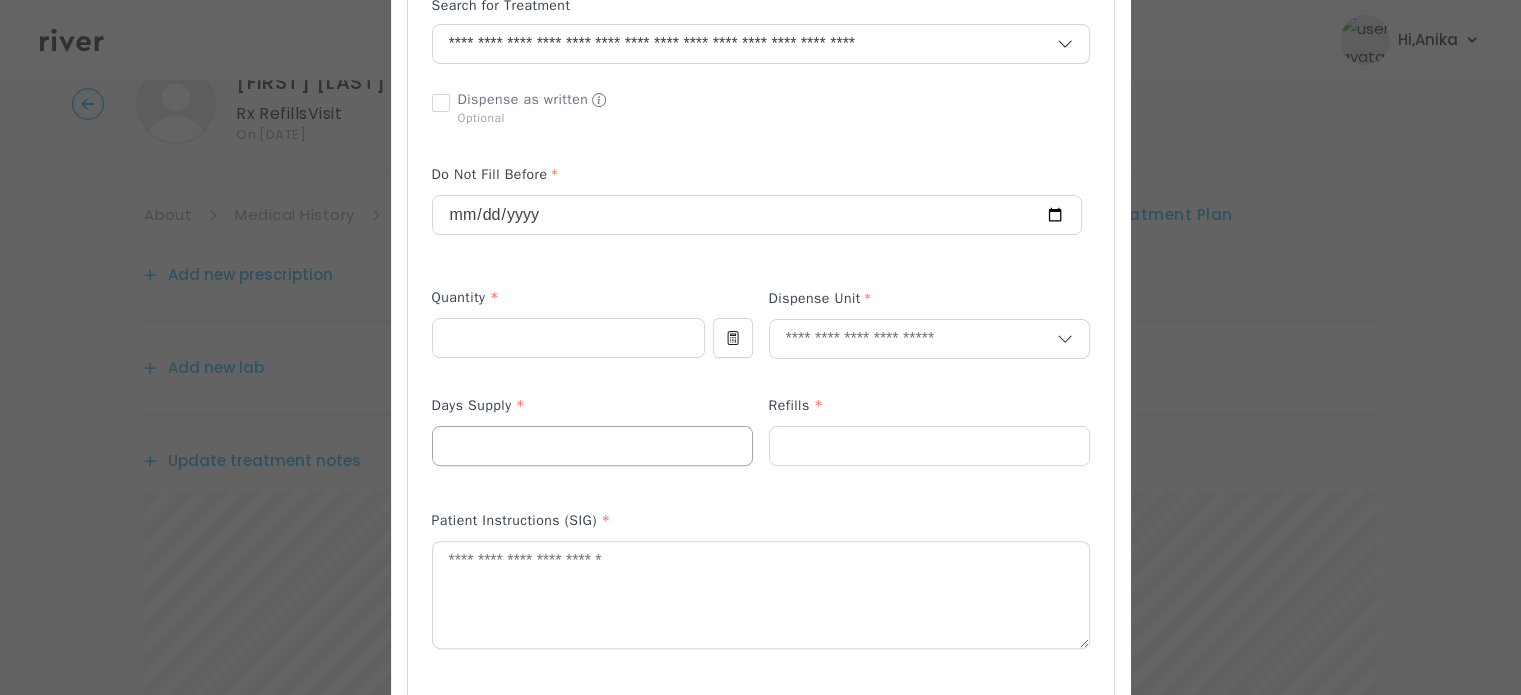 click at bounding box center (592, 446) 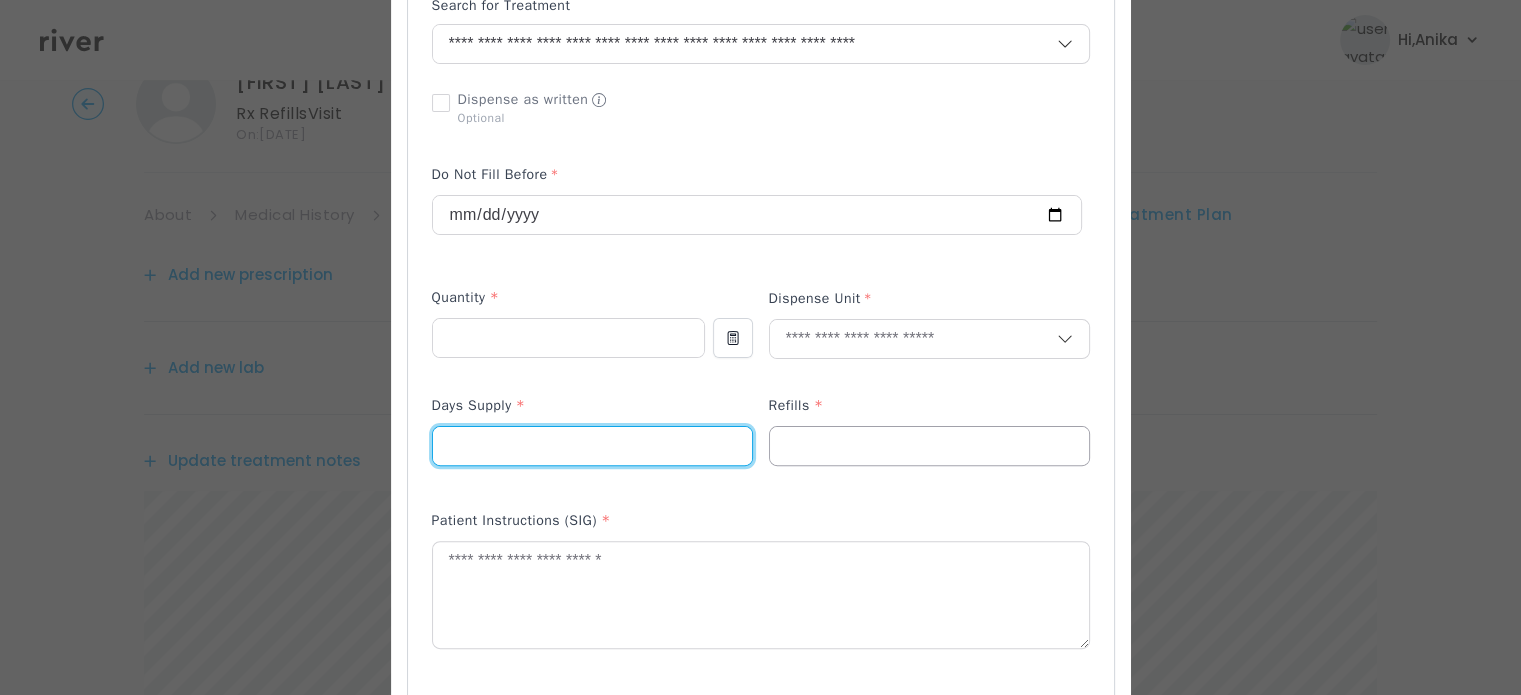 type on "**" 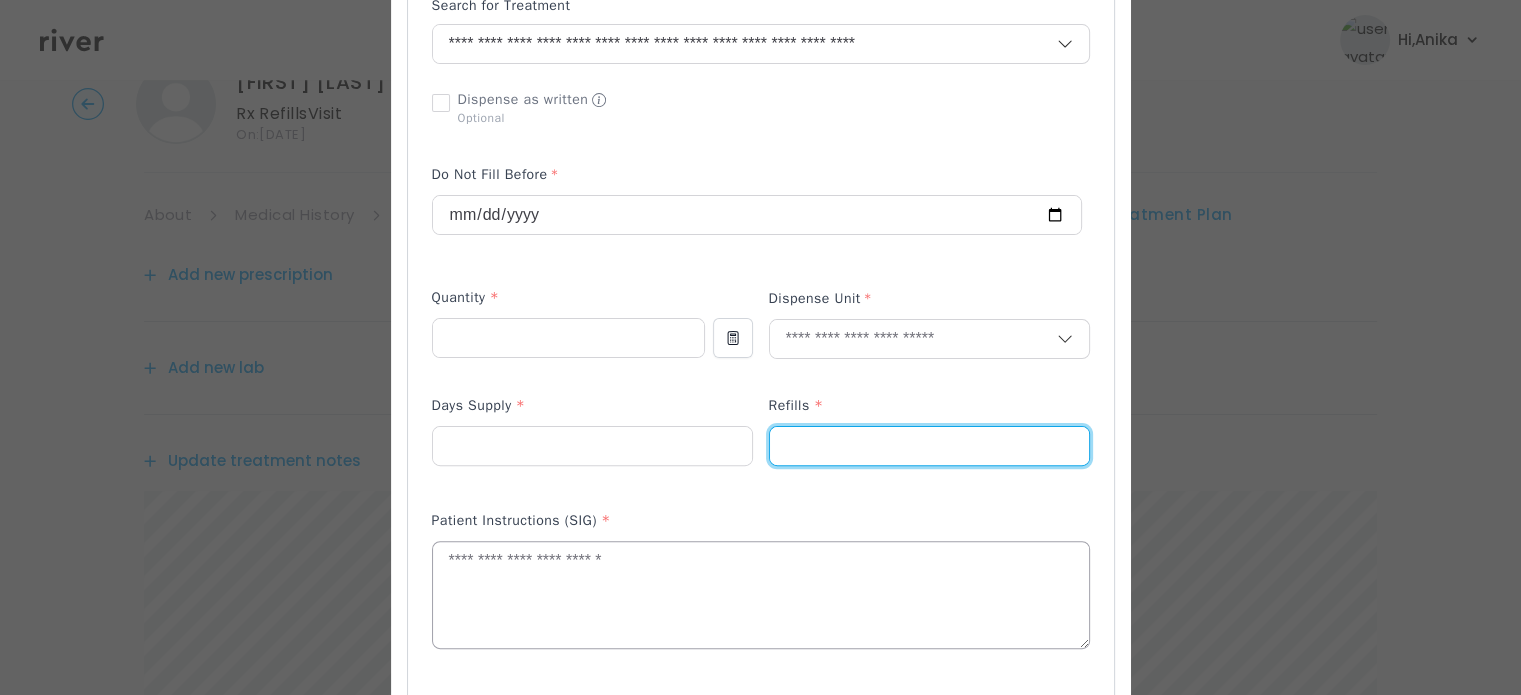 type on "*" 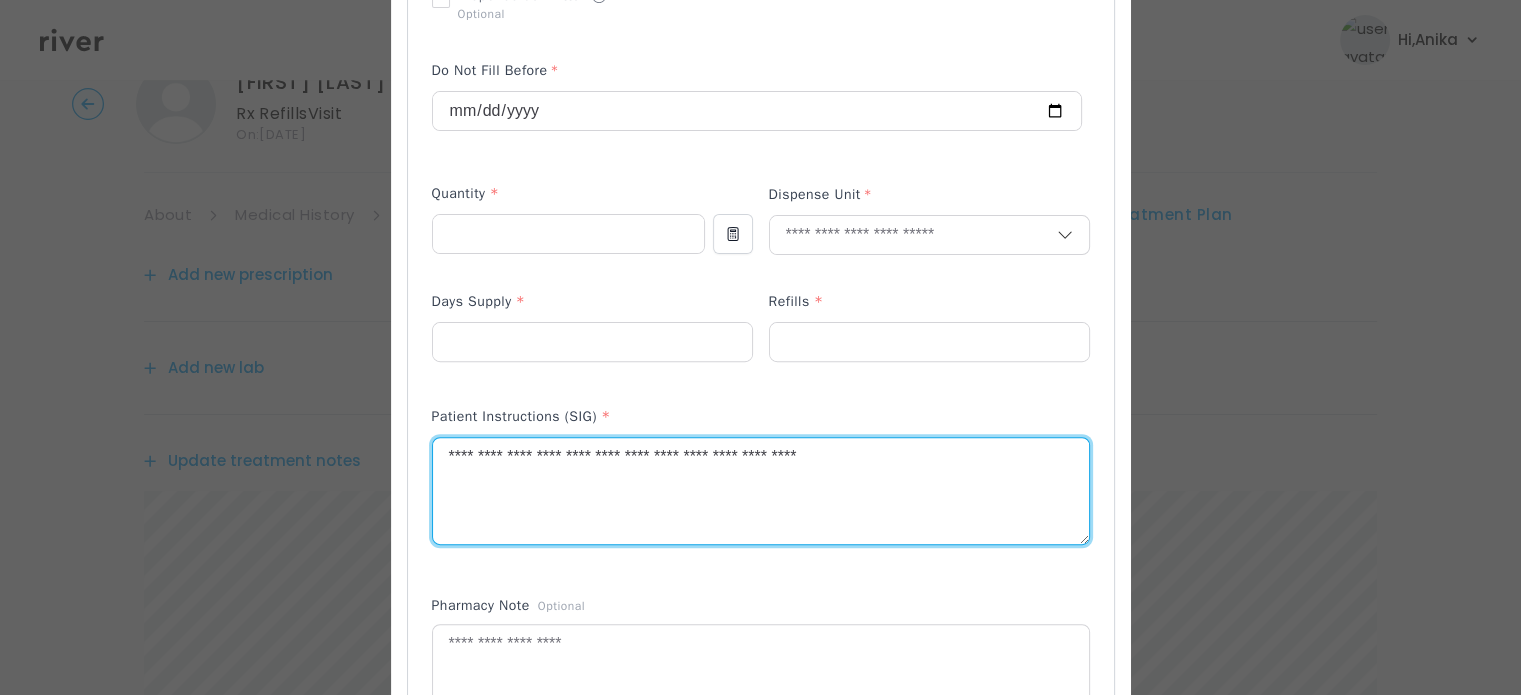 scroll, scrollTop: 648, scrollLeft: 0, axis: vertical 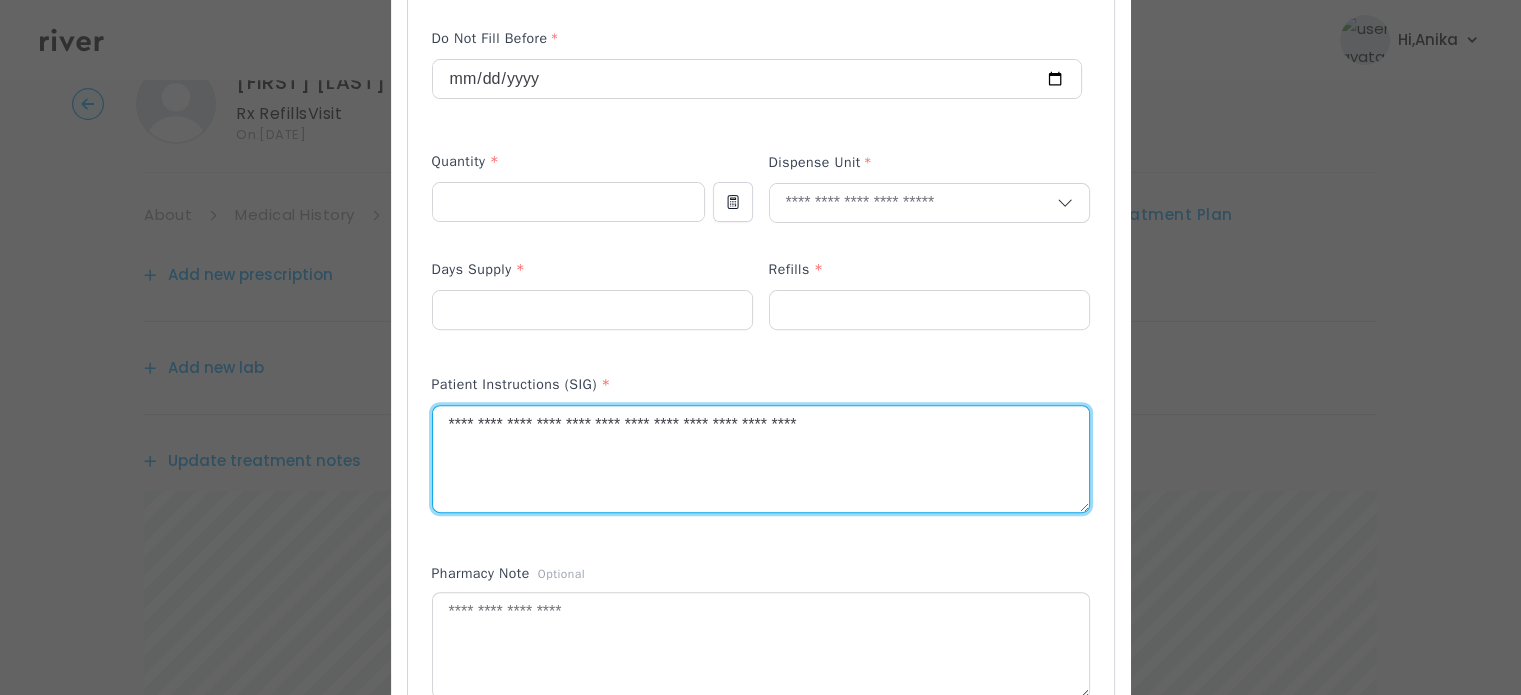 type on "**********" 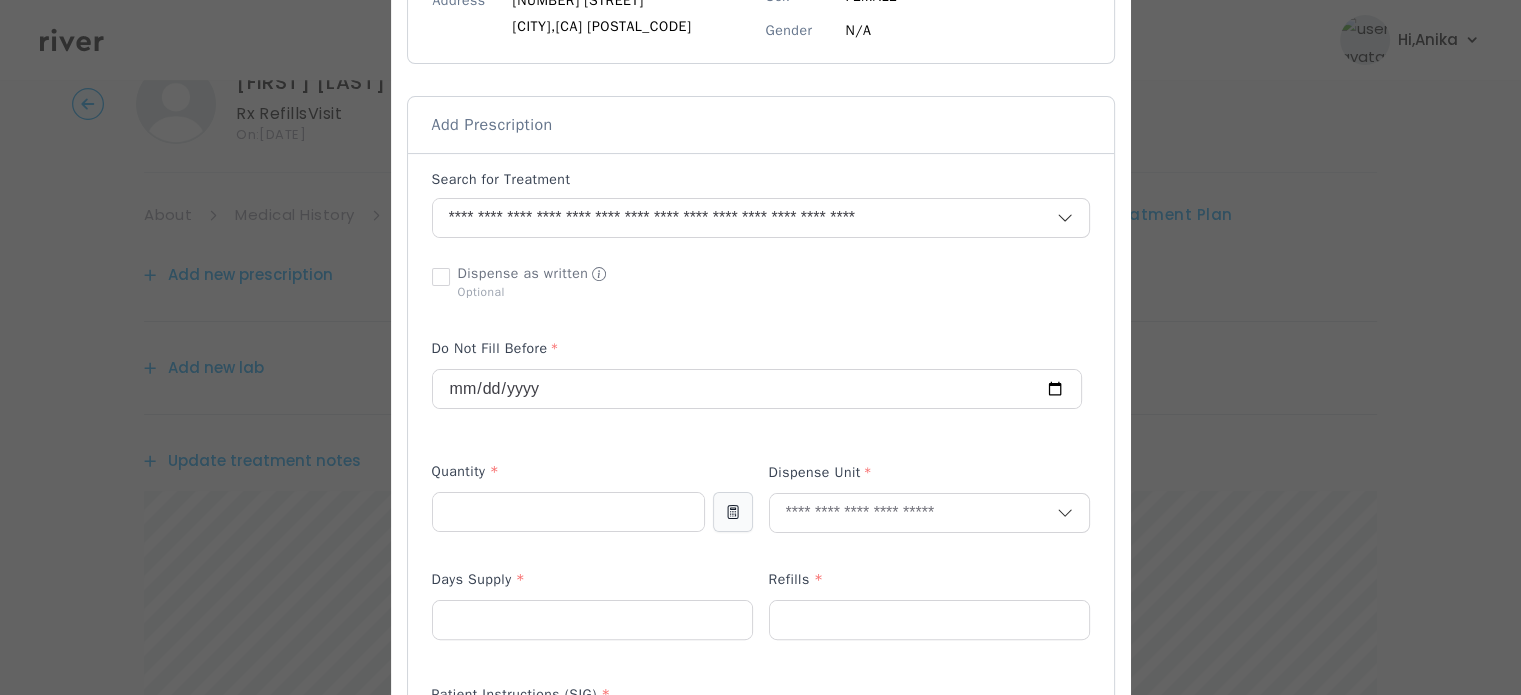 scroll, scrollTop: 340, scrollLeft: 0, axis: vertical 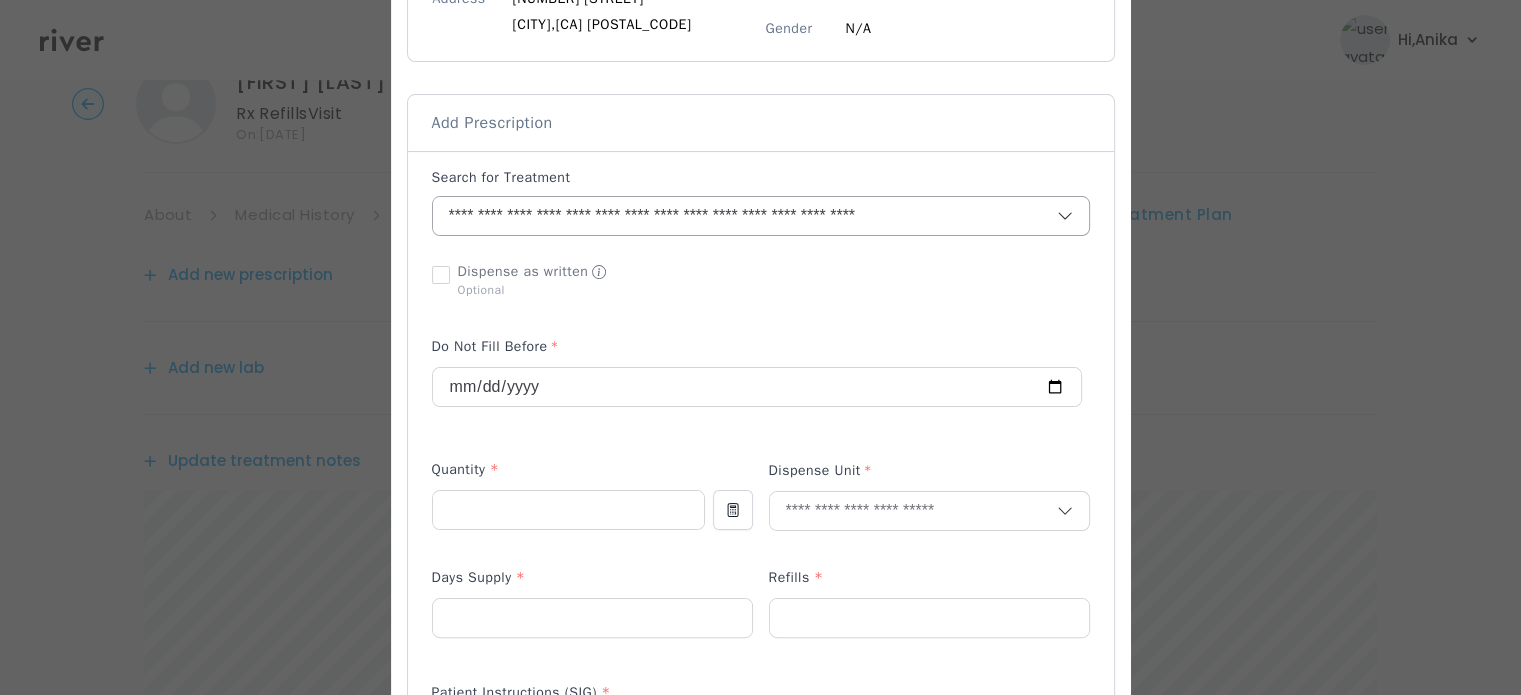 click on "**********" at bounding box center [721, 216] 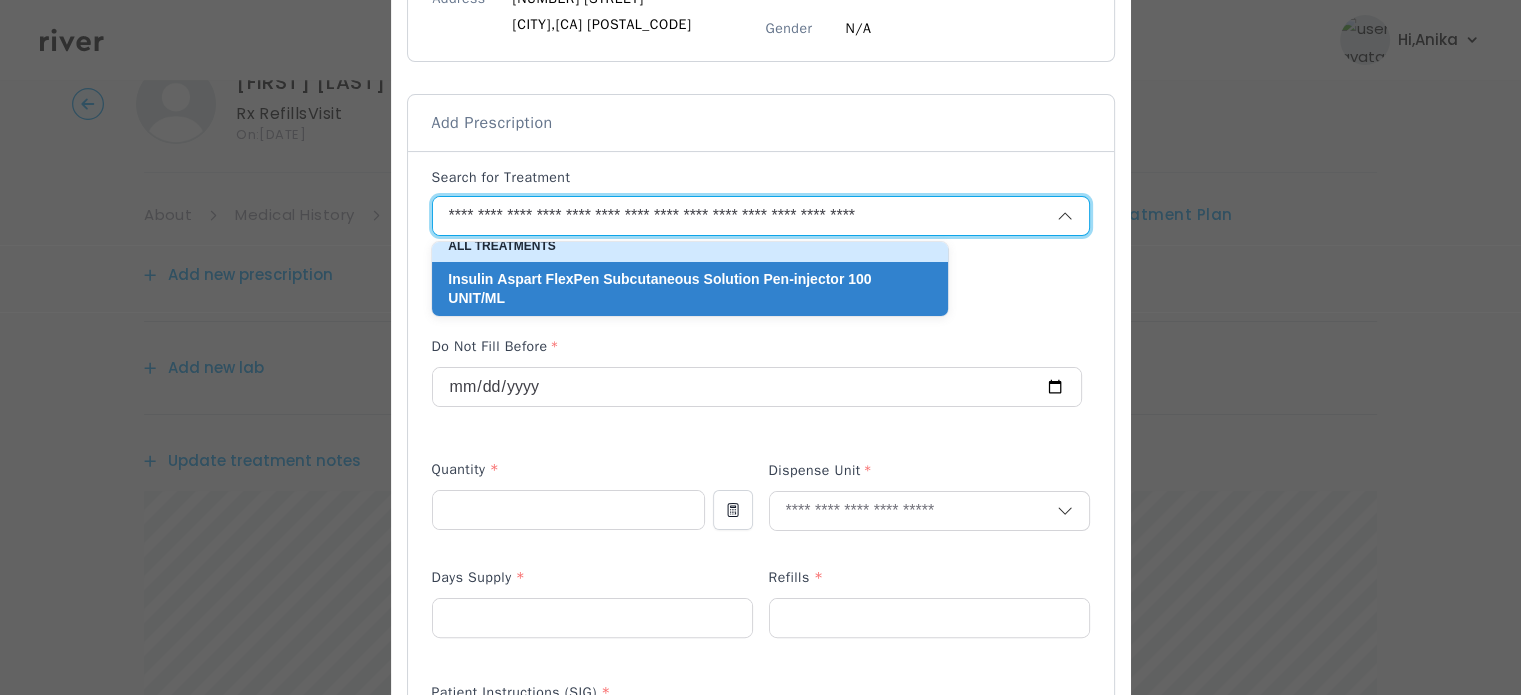 scroll, scrollTop: 0, scrollLeft: 0, axis: both 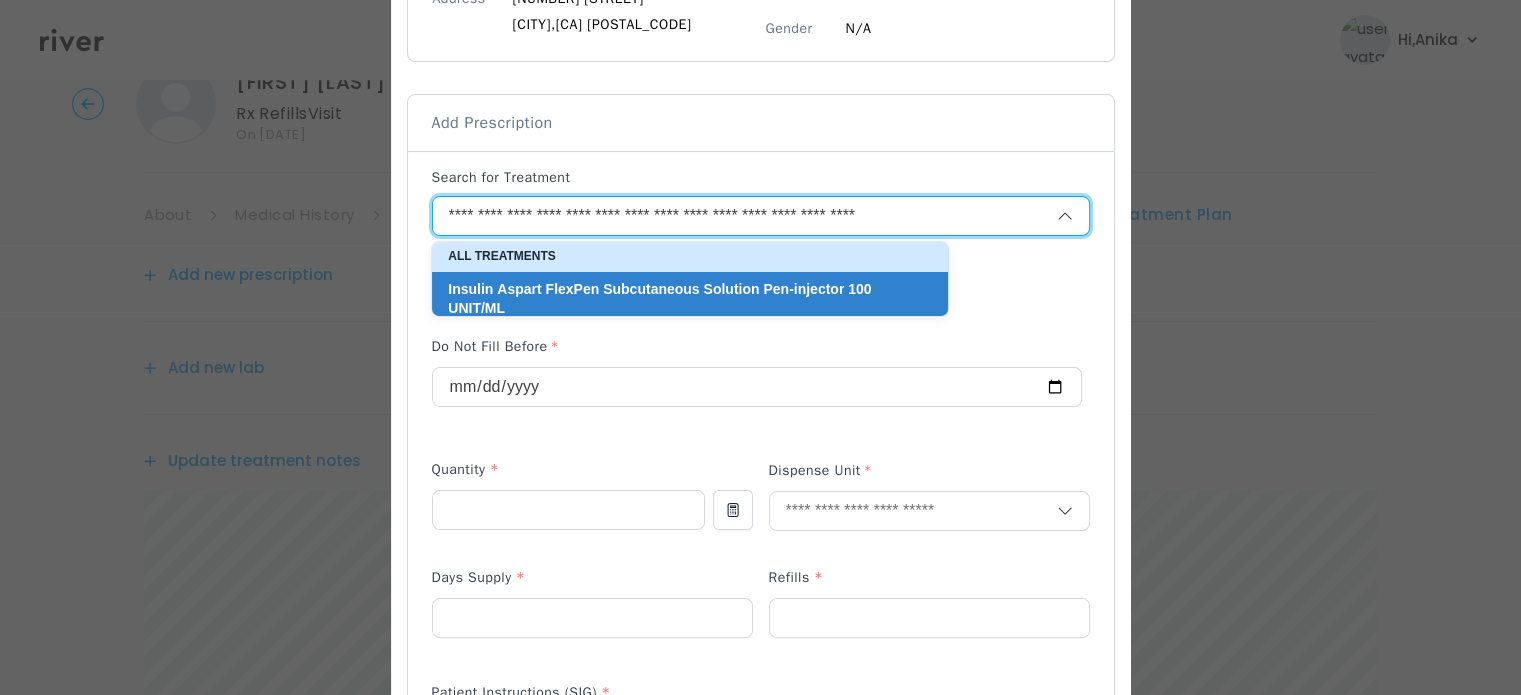 drag, startPoint x: 952, startPoint y: 219, endPoint x: 856, endPoint y: 212, distance: 96.25487 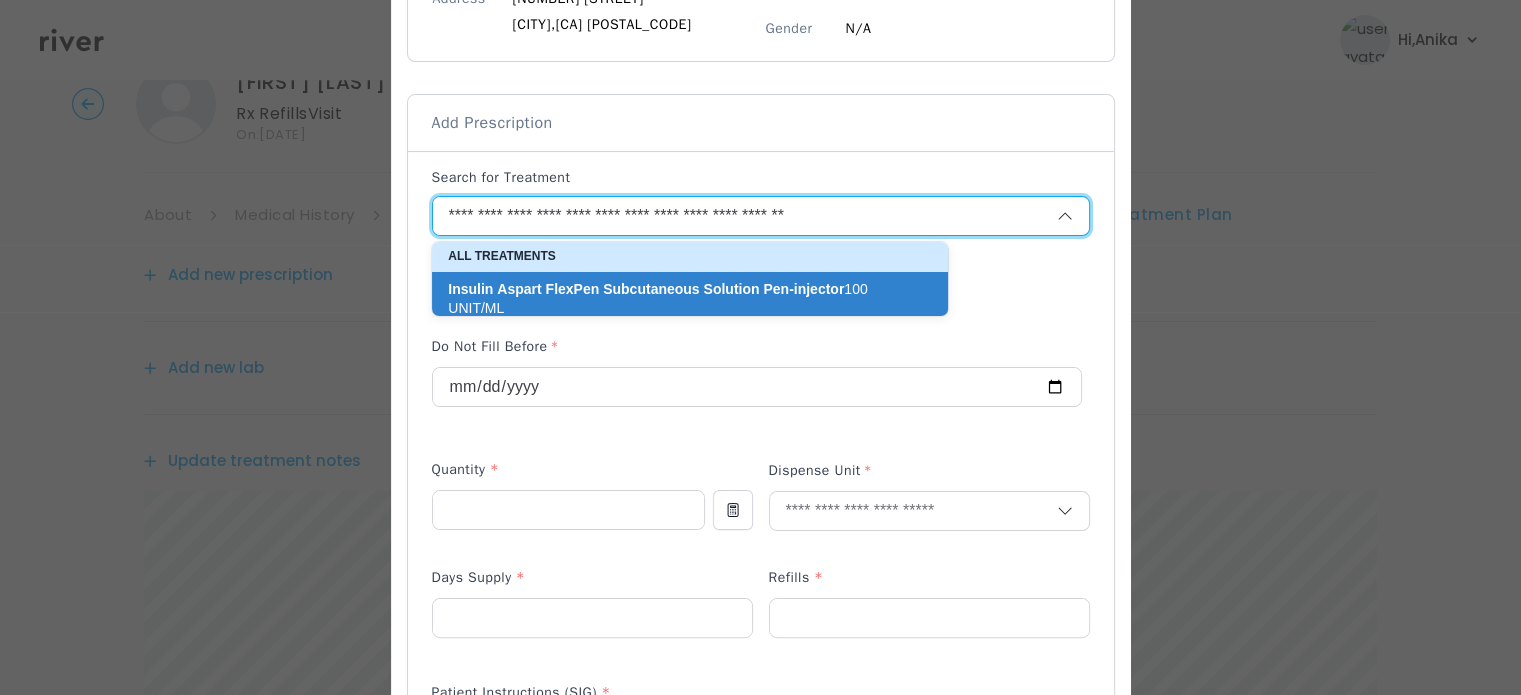 scroll, scrollTop: 10, scrollLeft: 0, axis: vertical 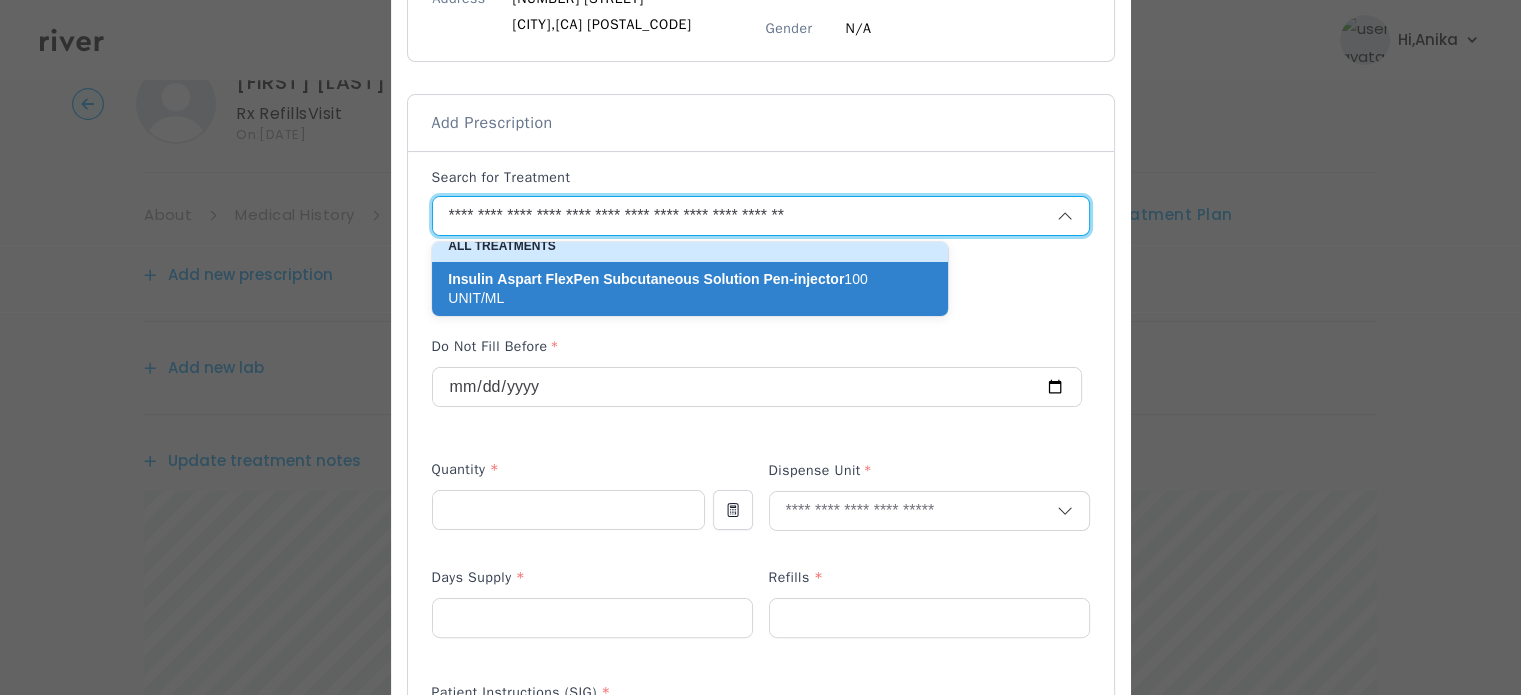 click on "Insulin   Aspart   FlexPen   Subcutaneous   Solution   Pen-injector  100 UNIT/ML" at bounding box center (678, 289) 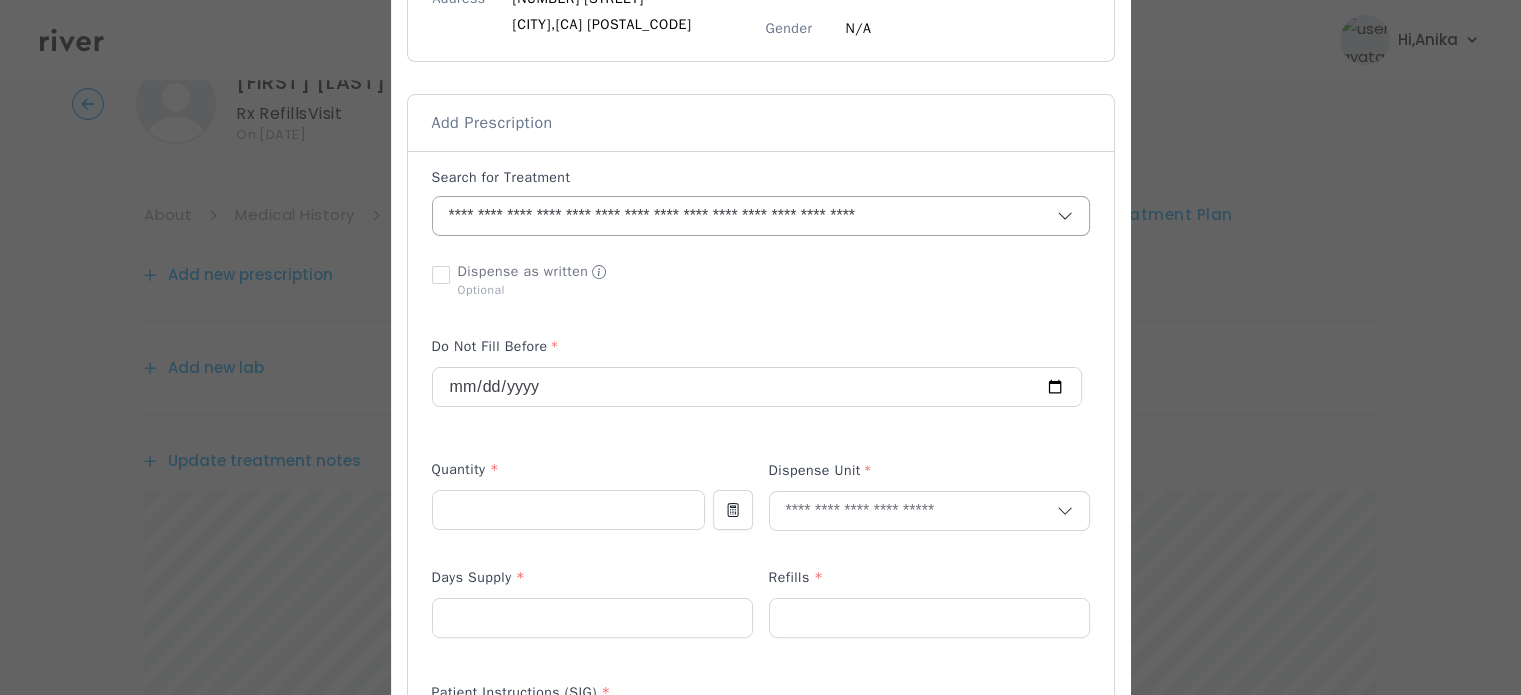 click on "**********" at bounding box center (721, 216) 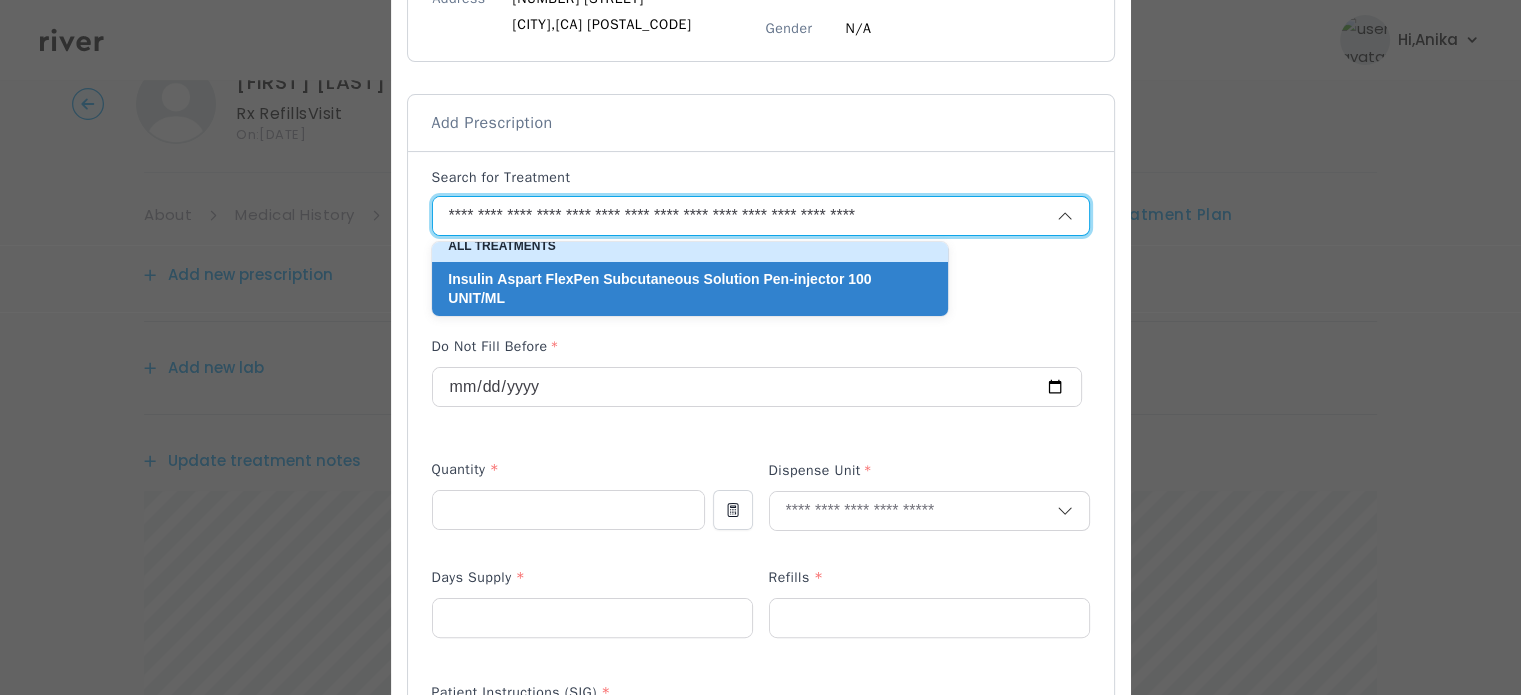 scroll, scrollTop: 0, scrollLeft: 0, axis: both 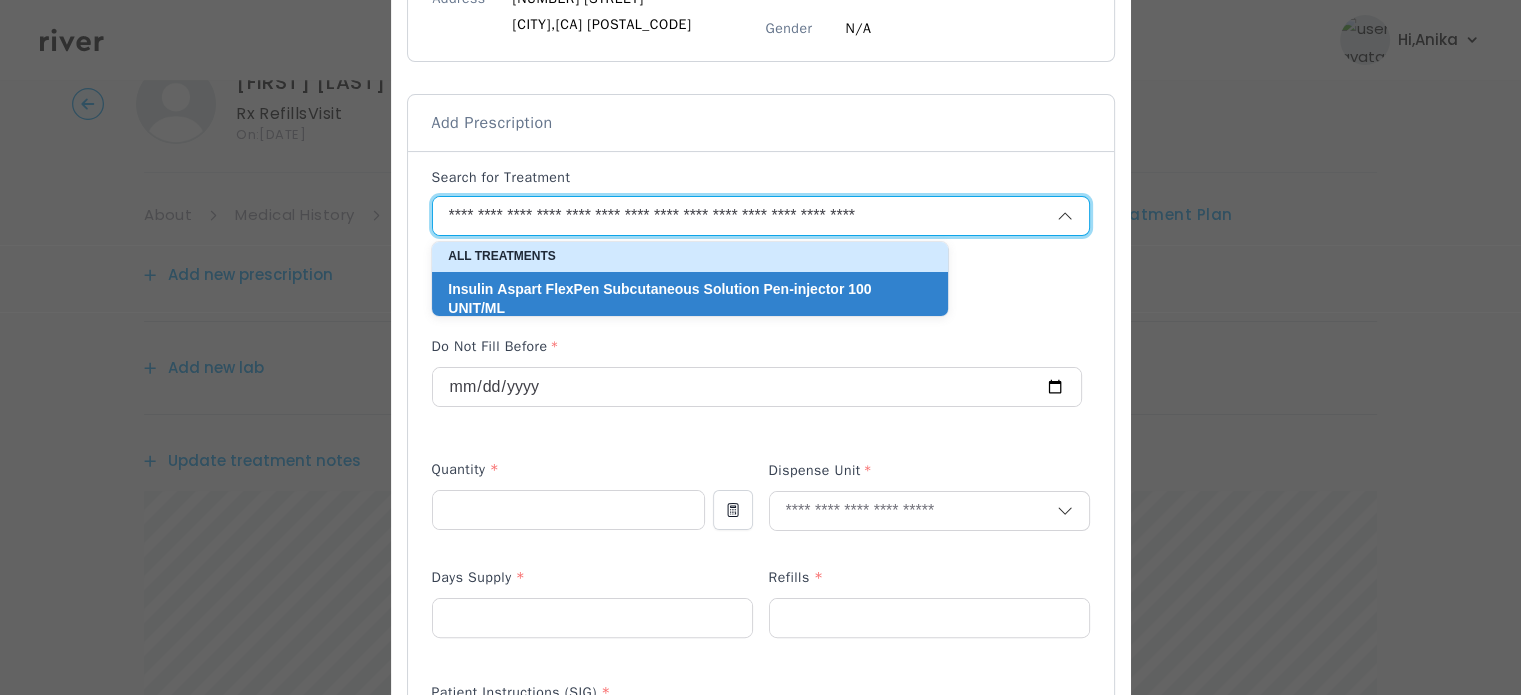 drag, startPoint x: 993, startPoint y: 211, endPoint x: 163, endPoint y: 183, distance: 830.47217 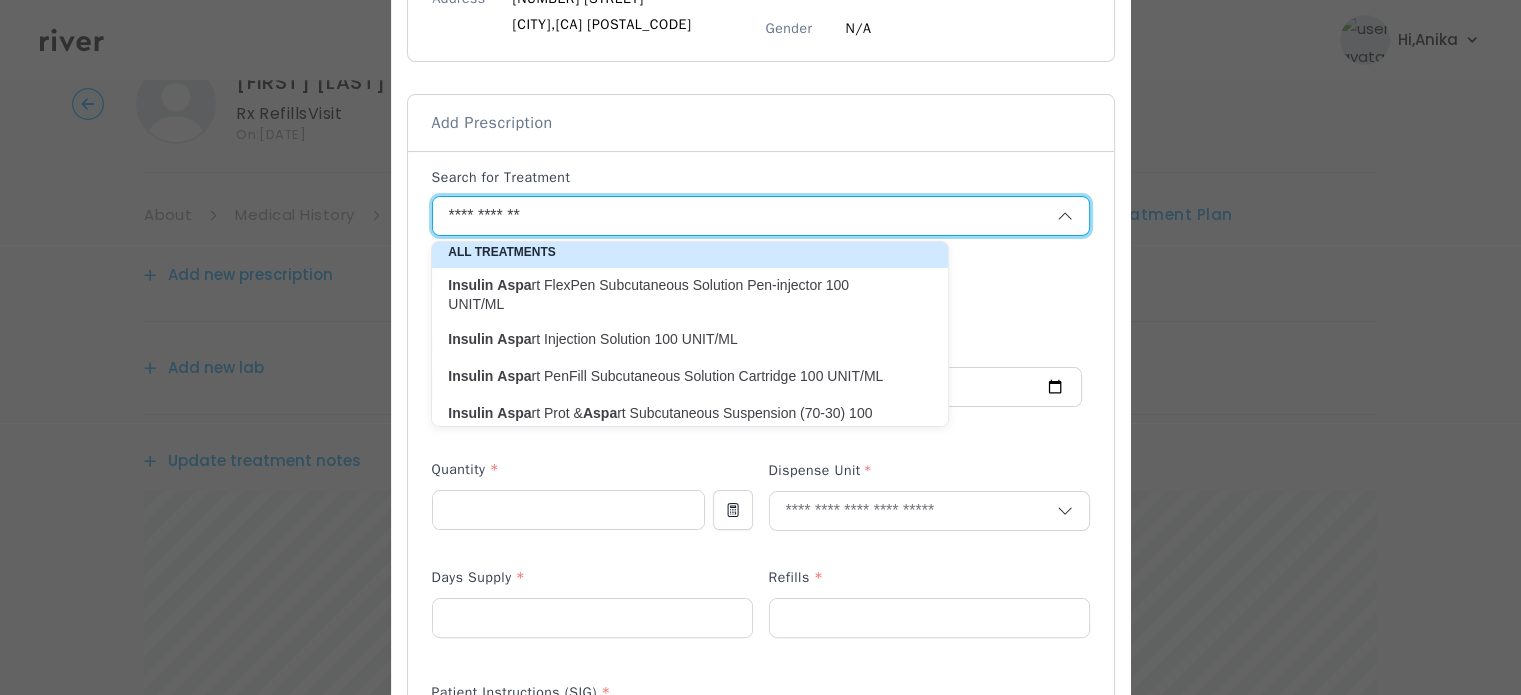 scroll, scrollTop: 0, scrollLeft: 0, axis: both 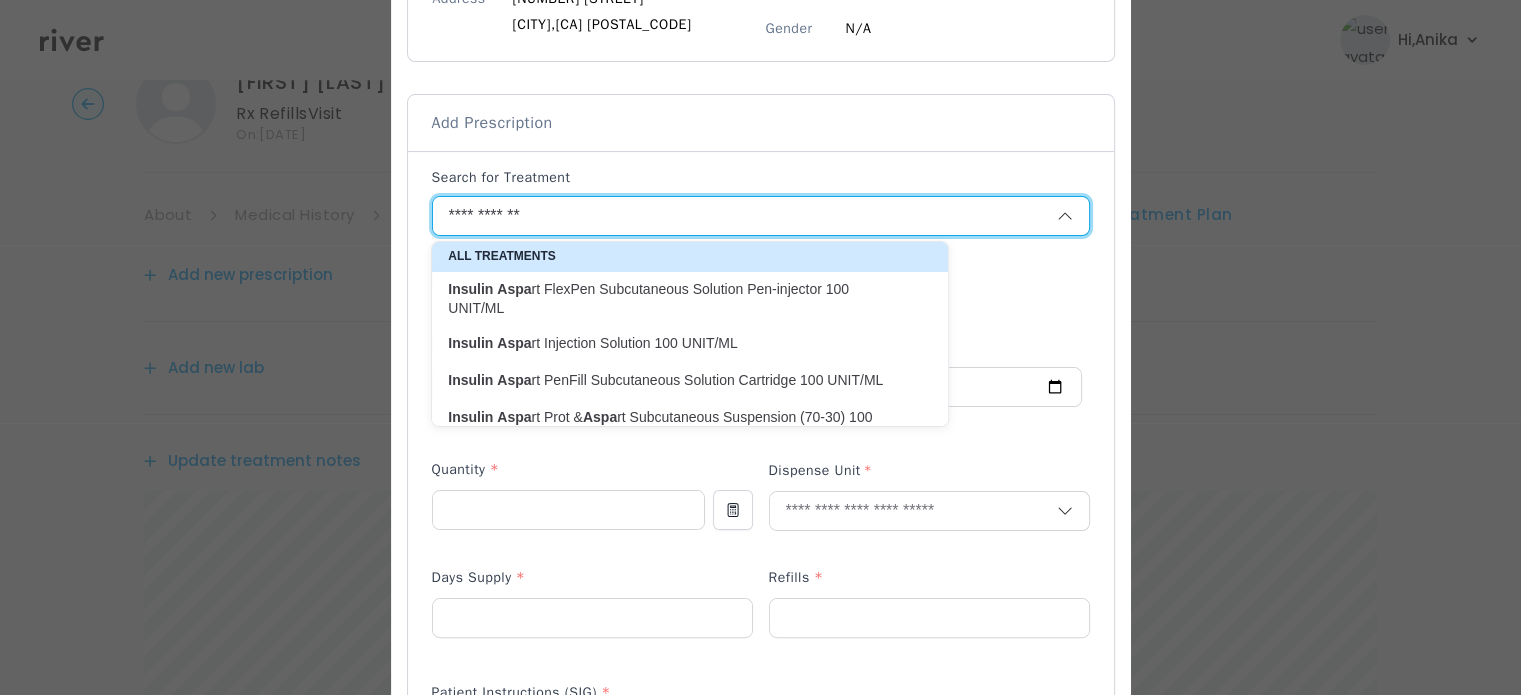 click on "Insulin   Aspa rt FlexPen Subcutaneous Solution Pen-injector 100 UNIT/ML" at bounding box center (678, 299) 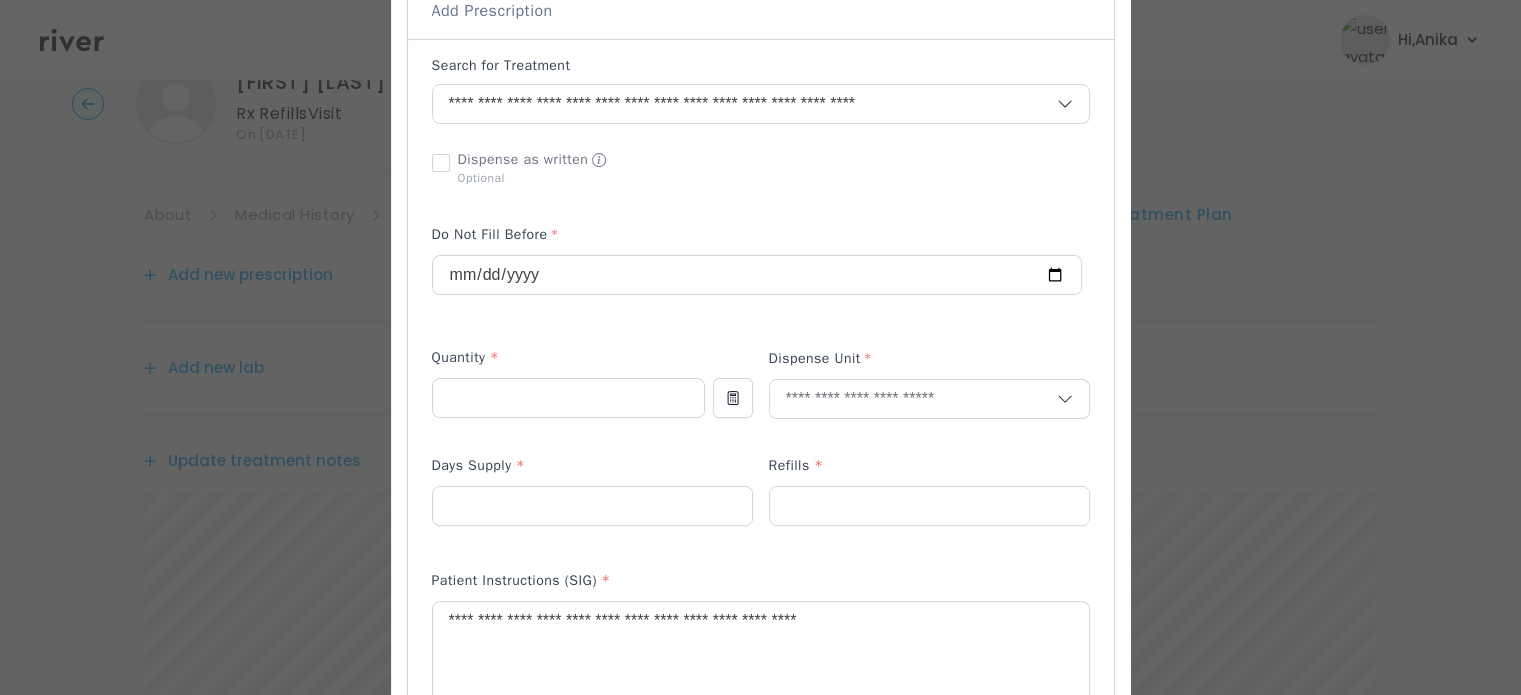 scroll, scrollTop: 455, scrollLeft: 0, axis: vertical 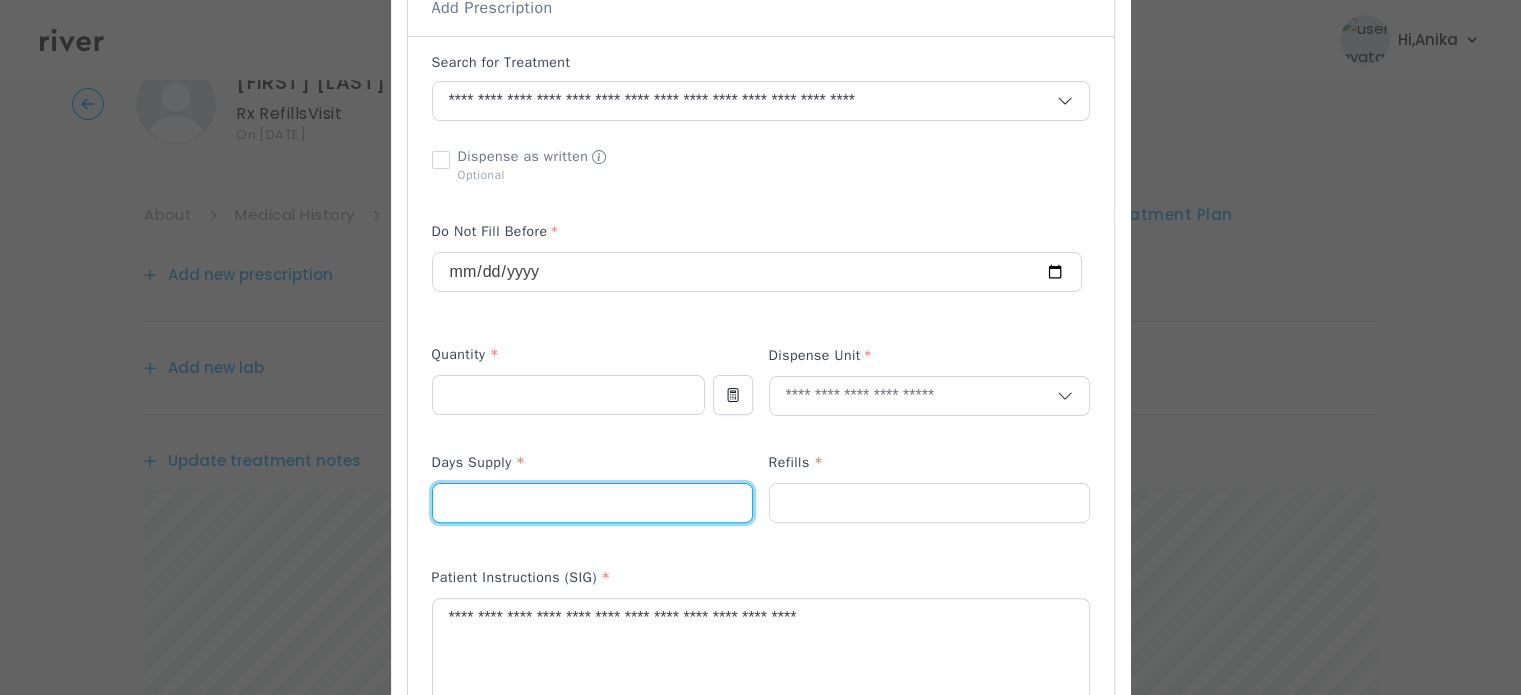 drag, startPoint x: 477, startPoint y: 503, endPoint x: 403, endPoint y: 502, distance: 74.00676 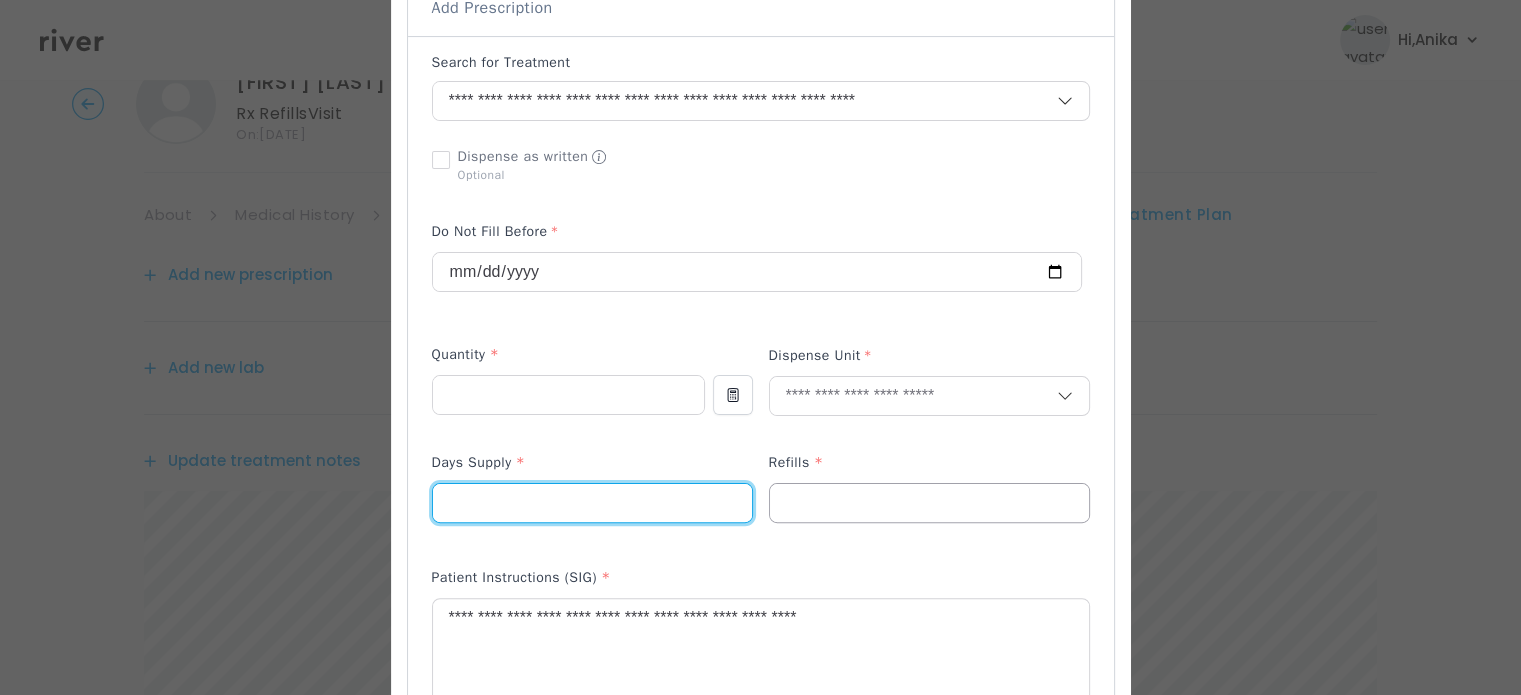 type on "**" 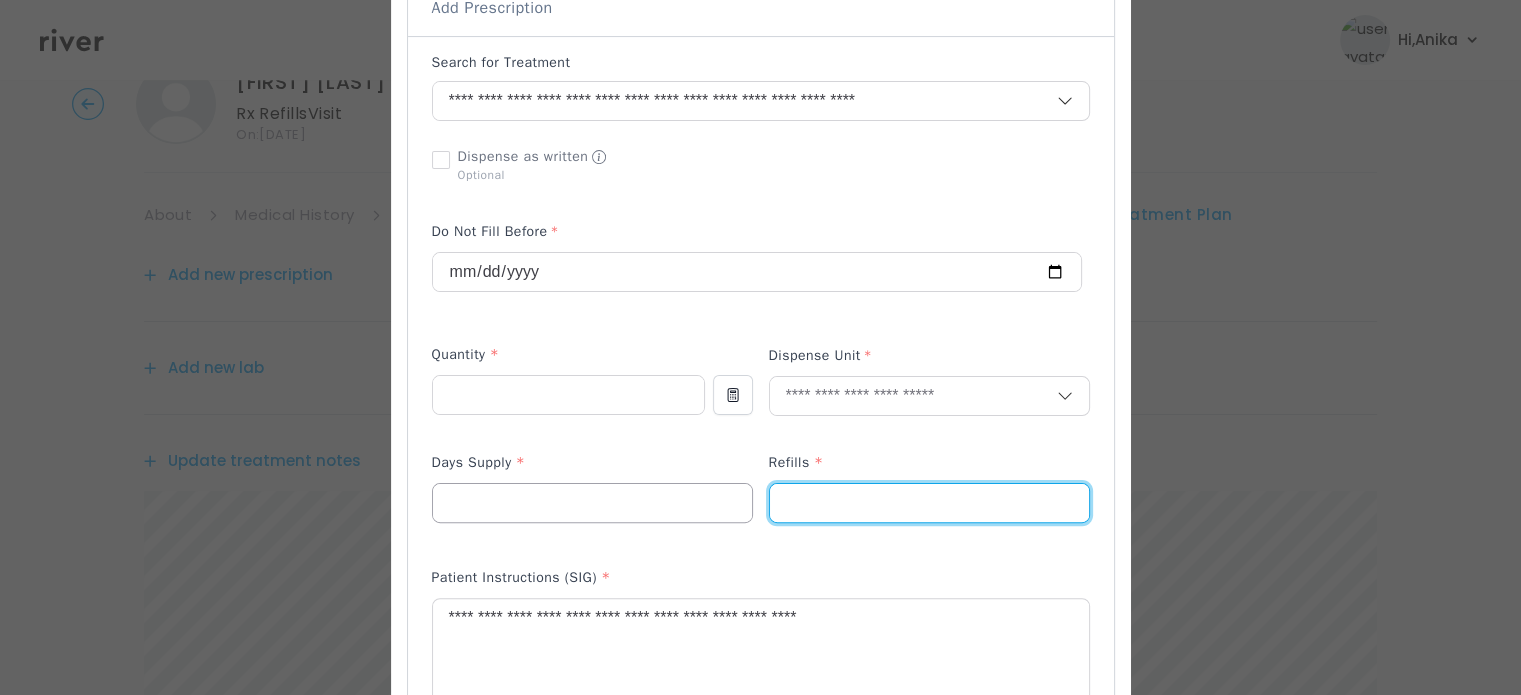 drag, startPoint x: 783, startPoint y: 510, endPoint x: 744, endPoint y: 510, distance: 39 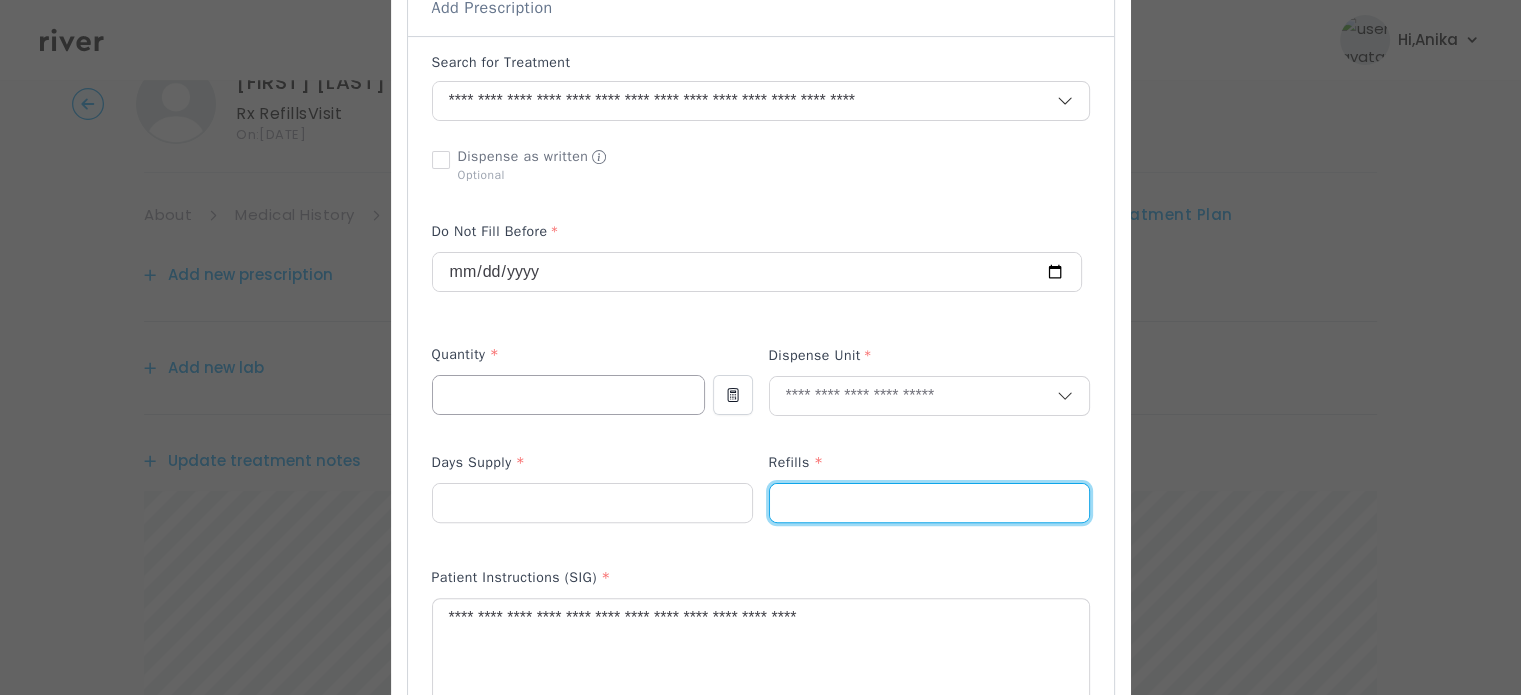type on "*" 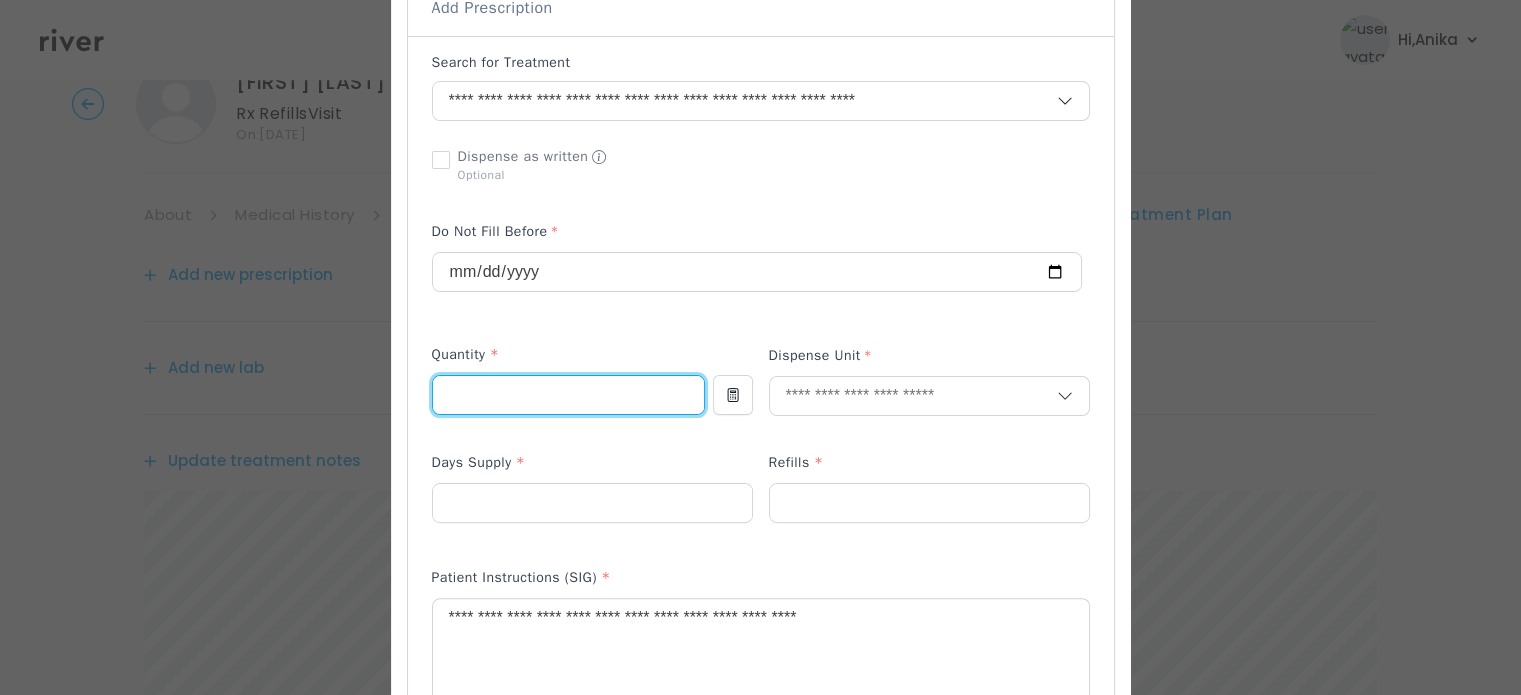 click at bounding box center [568, 395] 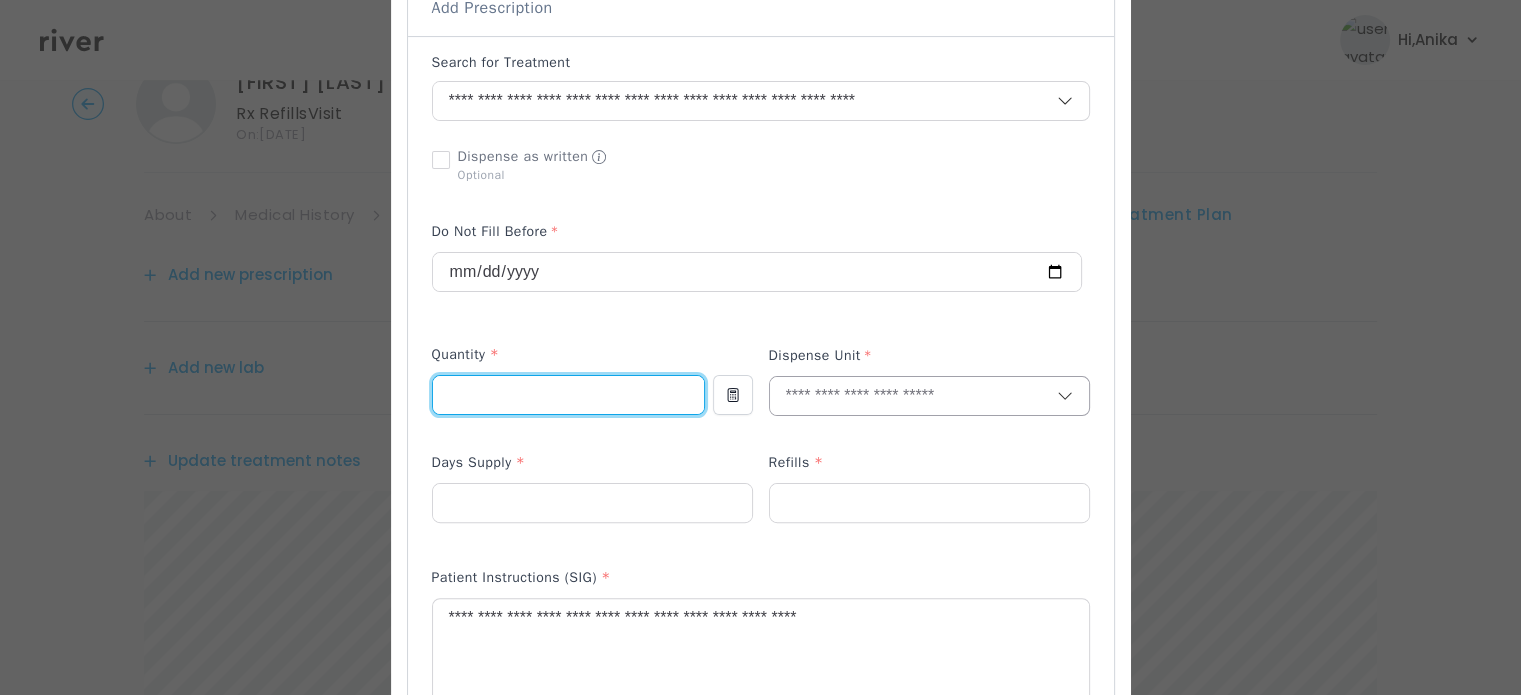 type on "****" 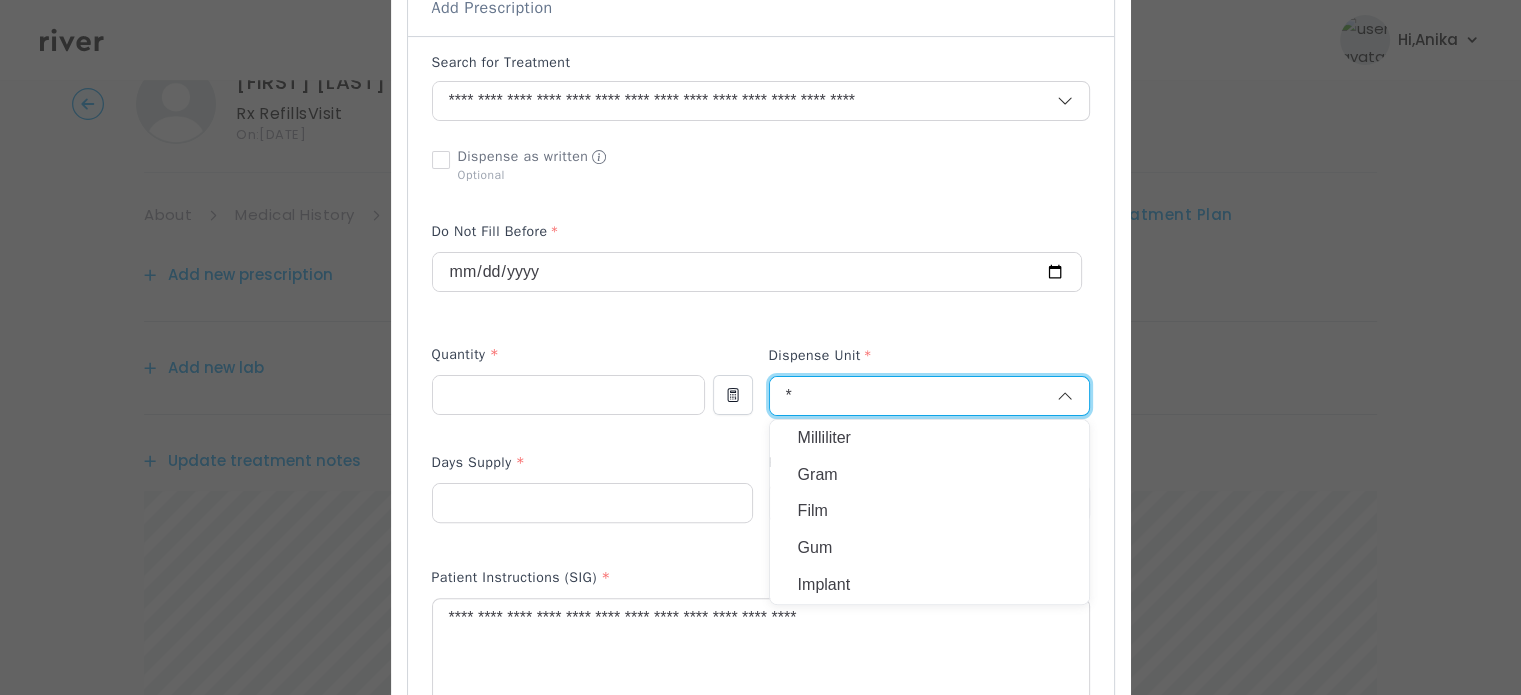 type on "*" 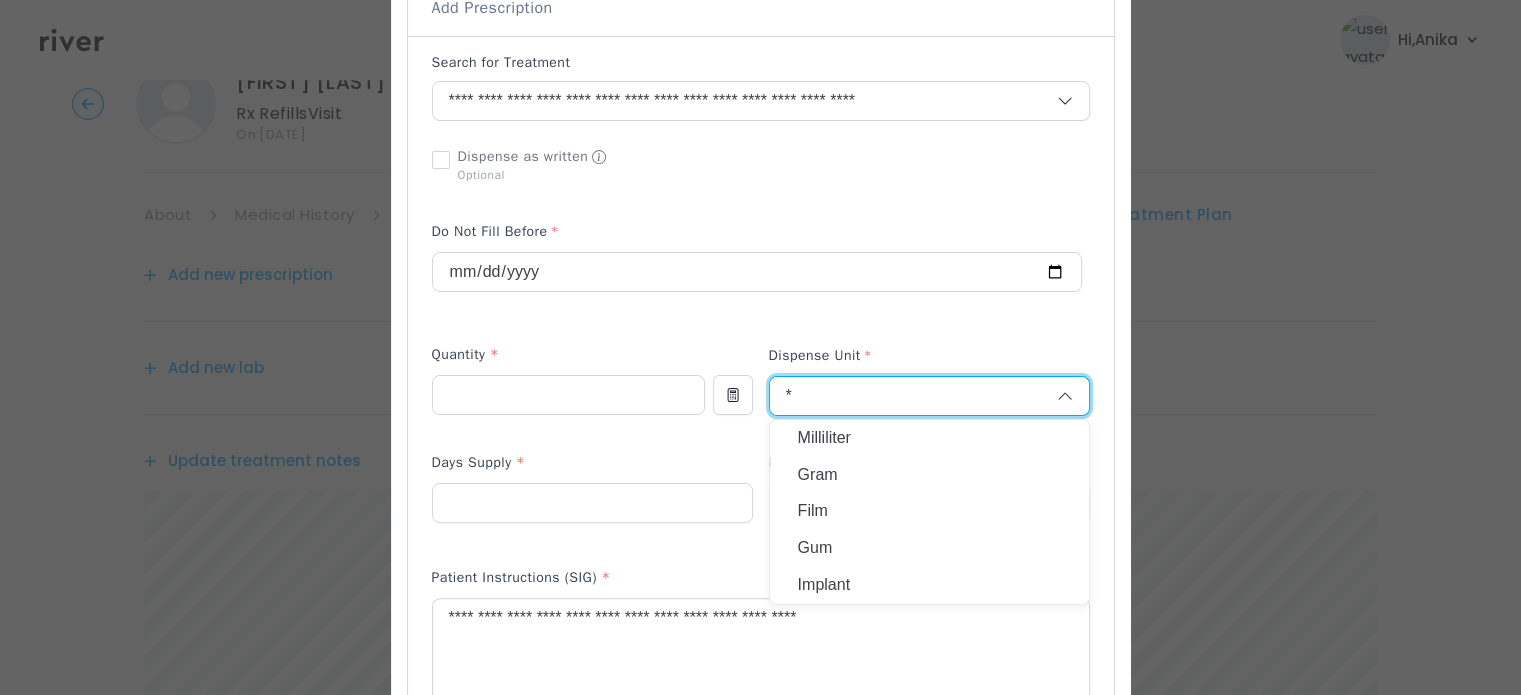 type 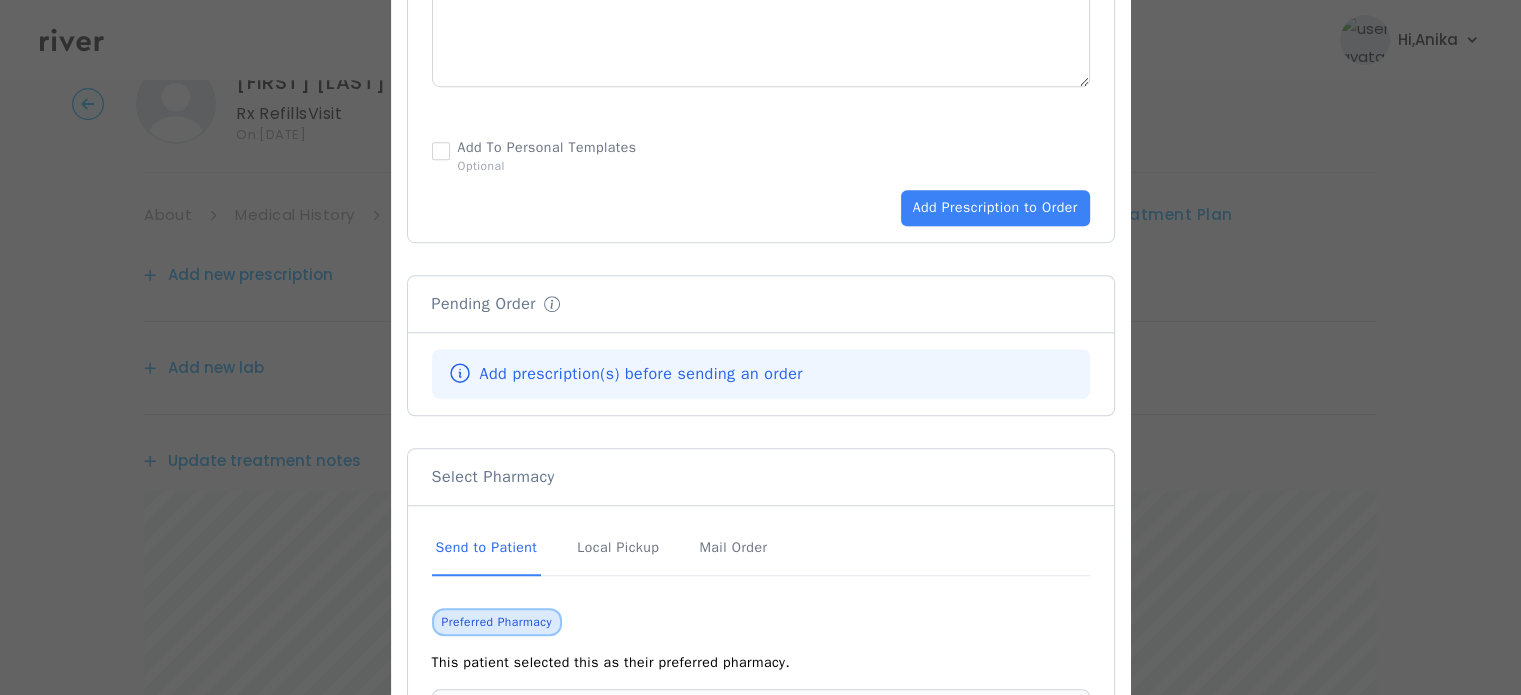 scroll, scrollTop: 1258, scrollLeft: 0, axis: vertical 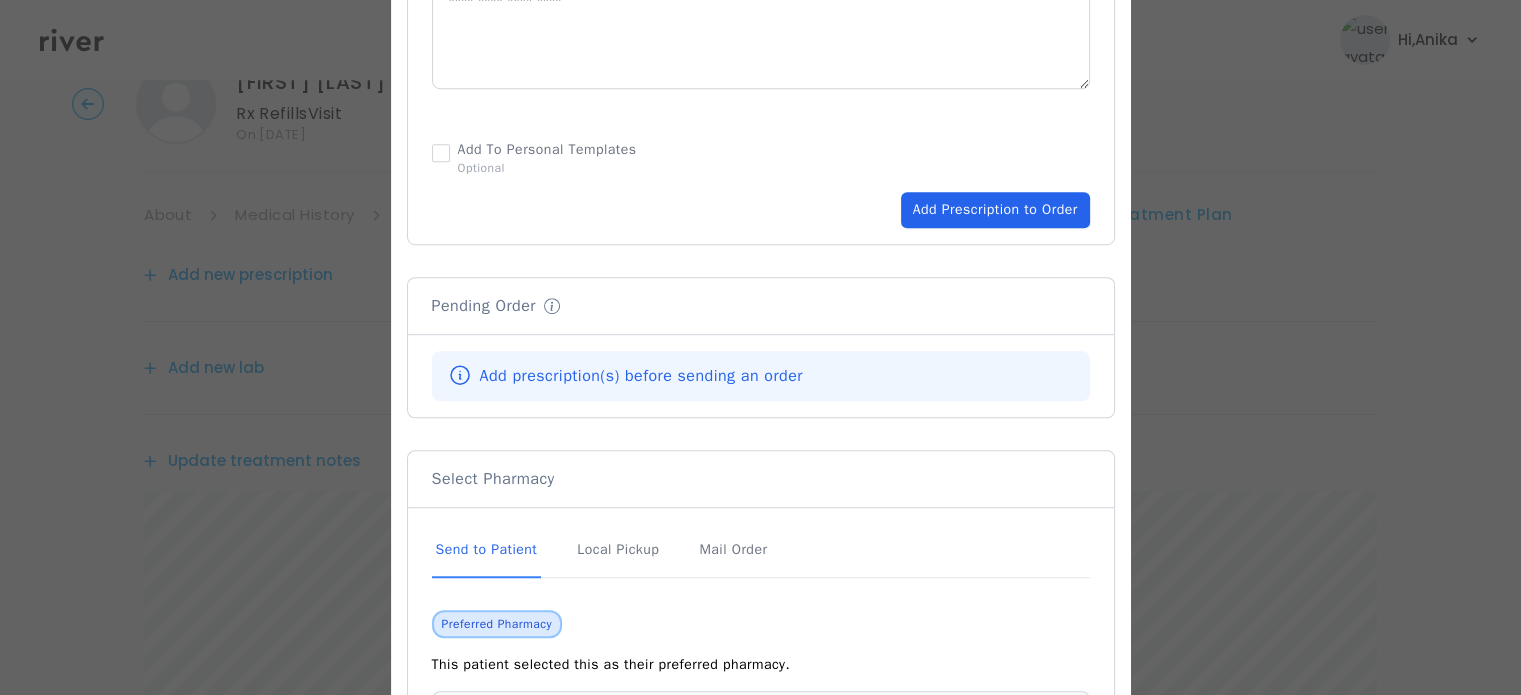 click on "Add Prescription to Order" at bounding box center [995, 210] 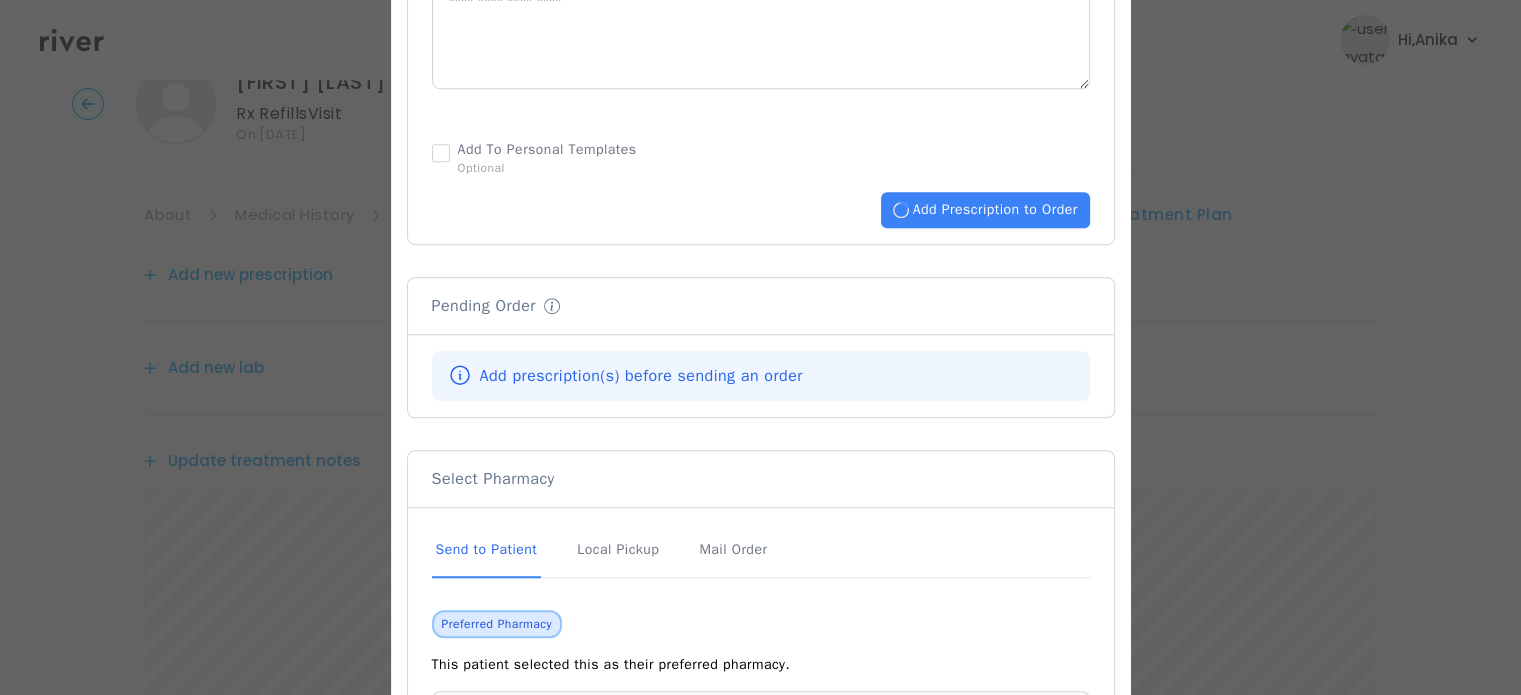 type 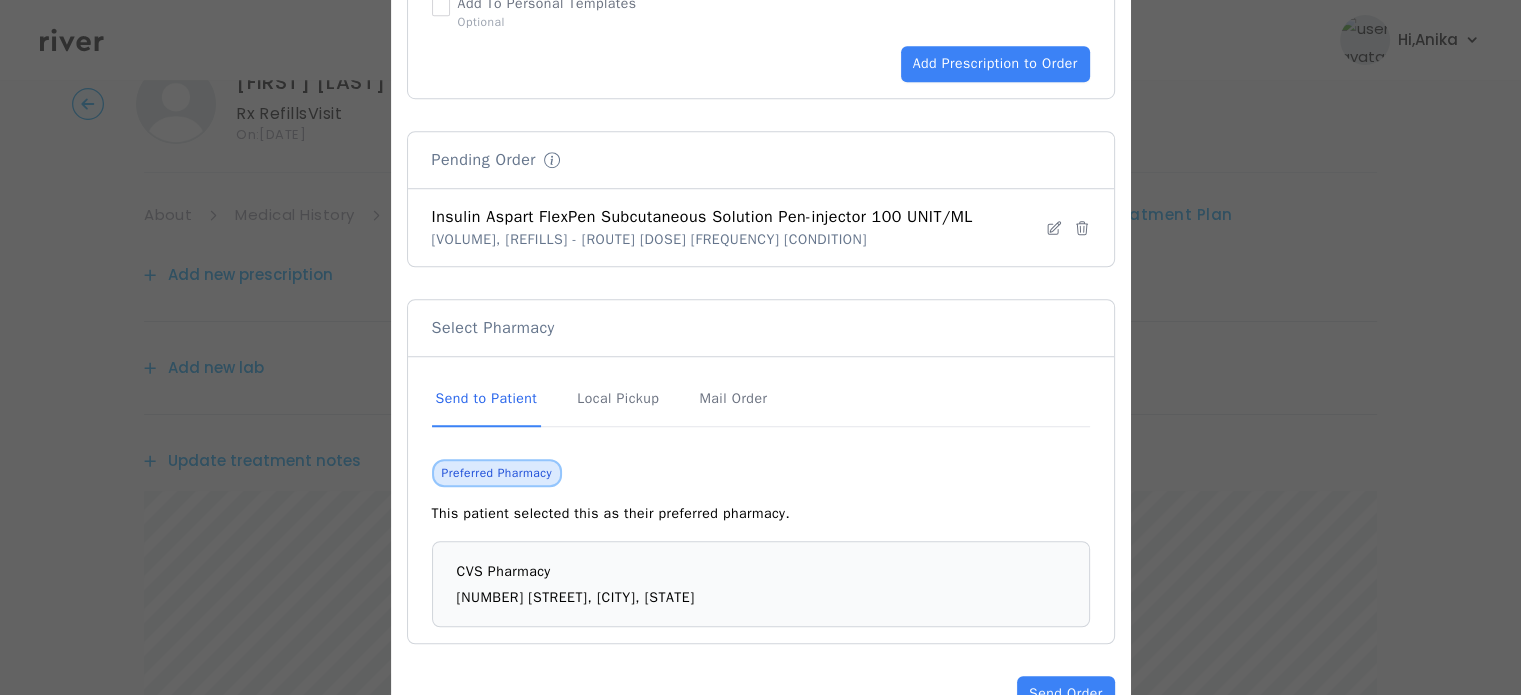scroll, scrollTop: 1464, scrollLeft: 0, axis: vertical 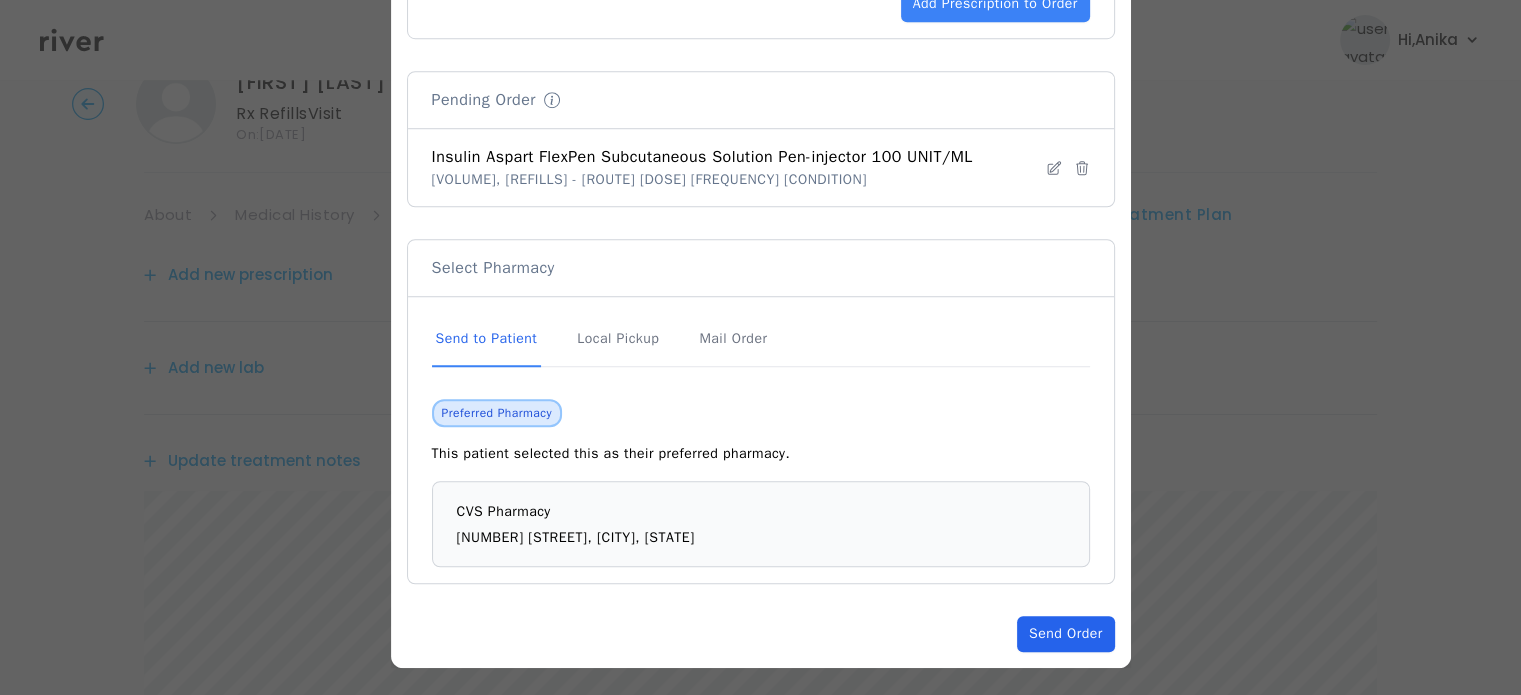 click on "Send Order" 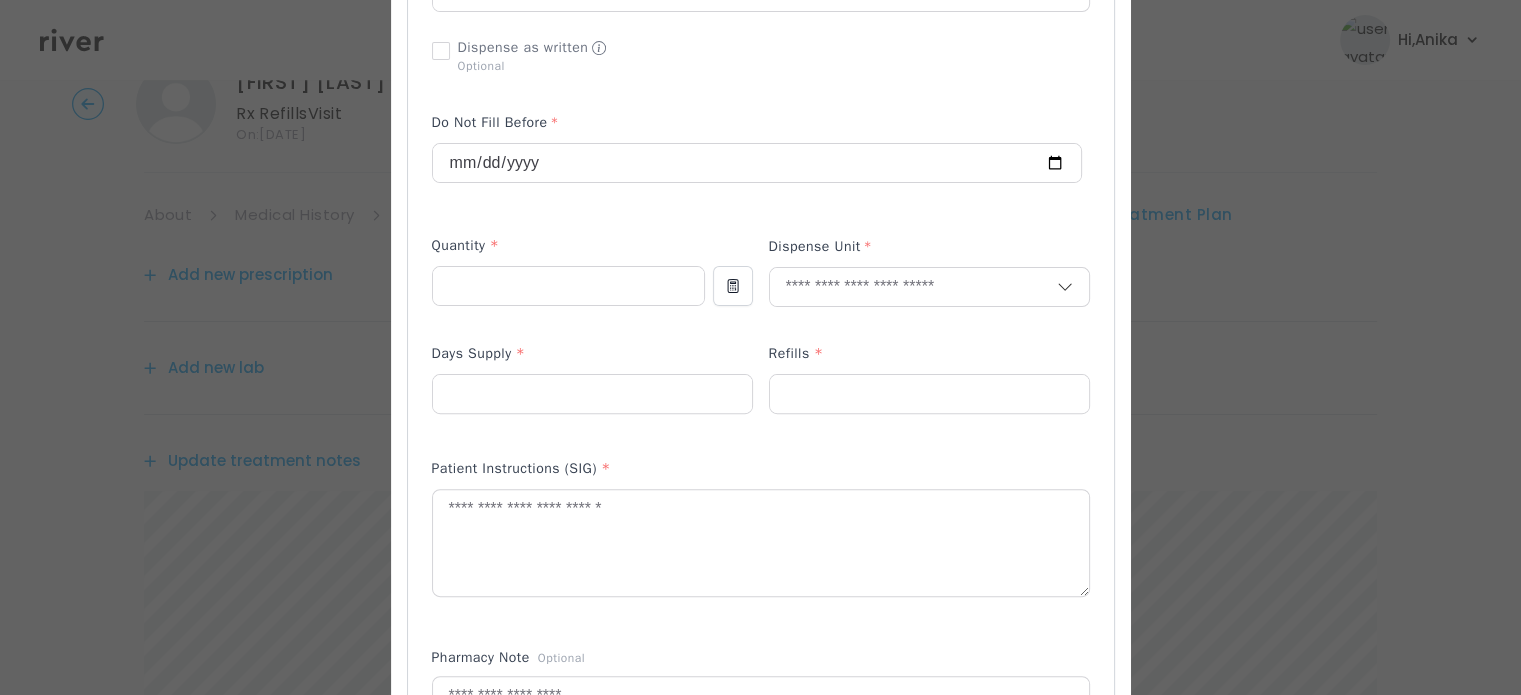 scroll, scrollTop: 546, scrollLeft: 0, axis: vertical 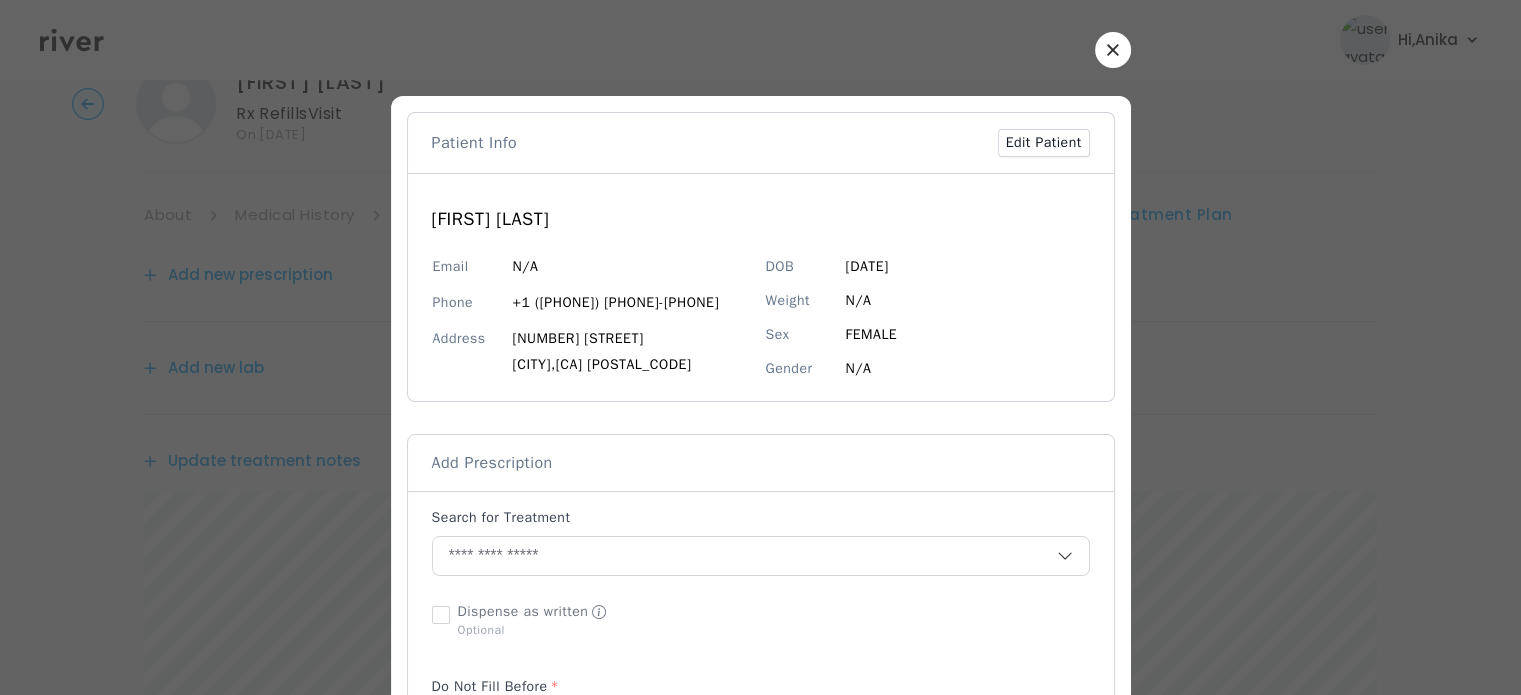click at bounding box center (1113, 50) 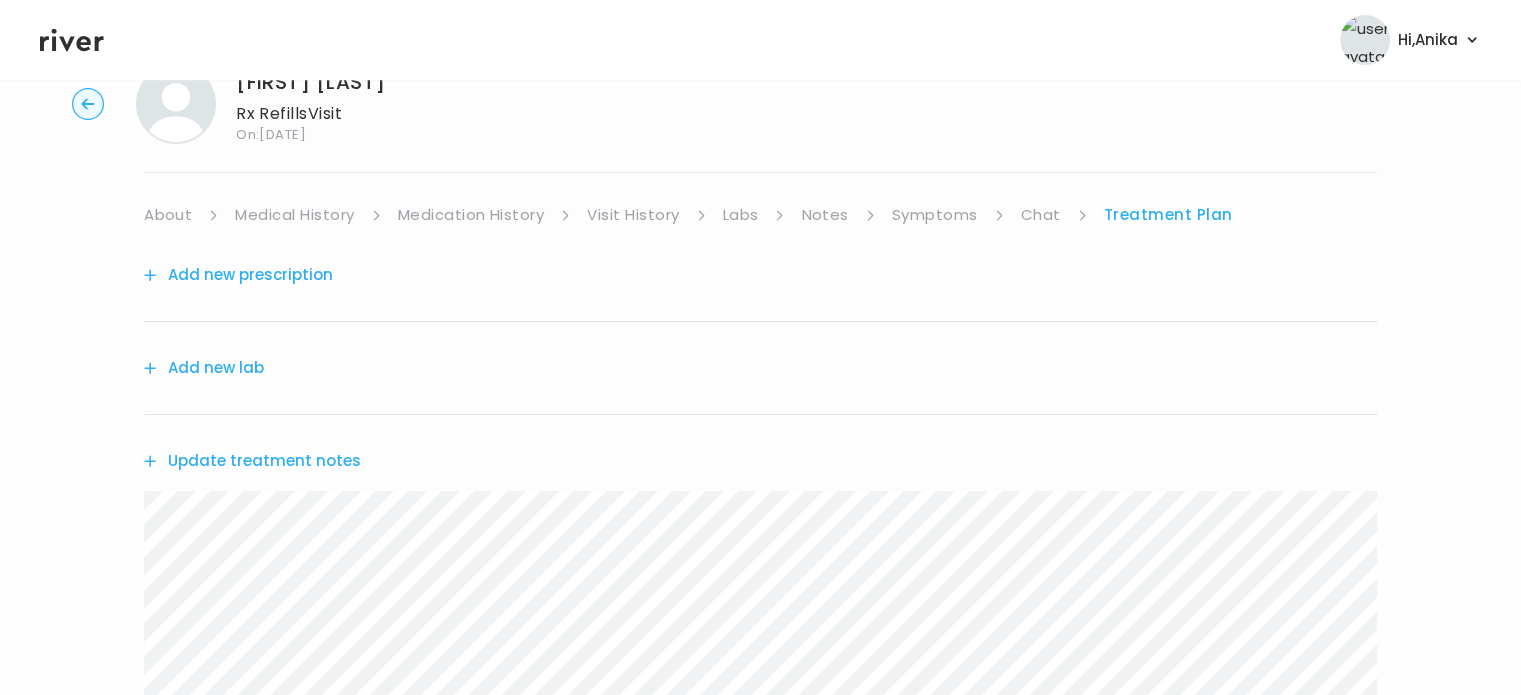 click on "Update treatment notes" at bounding box center (252, 461) 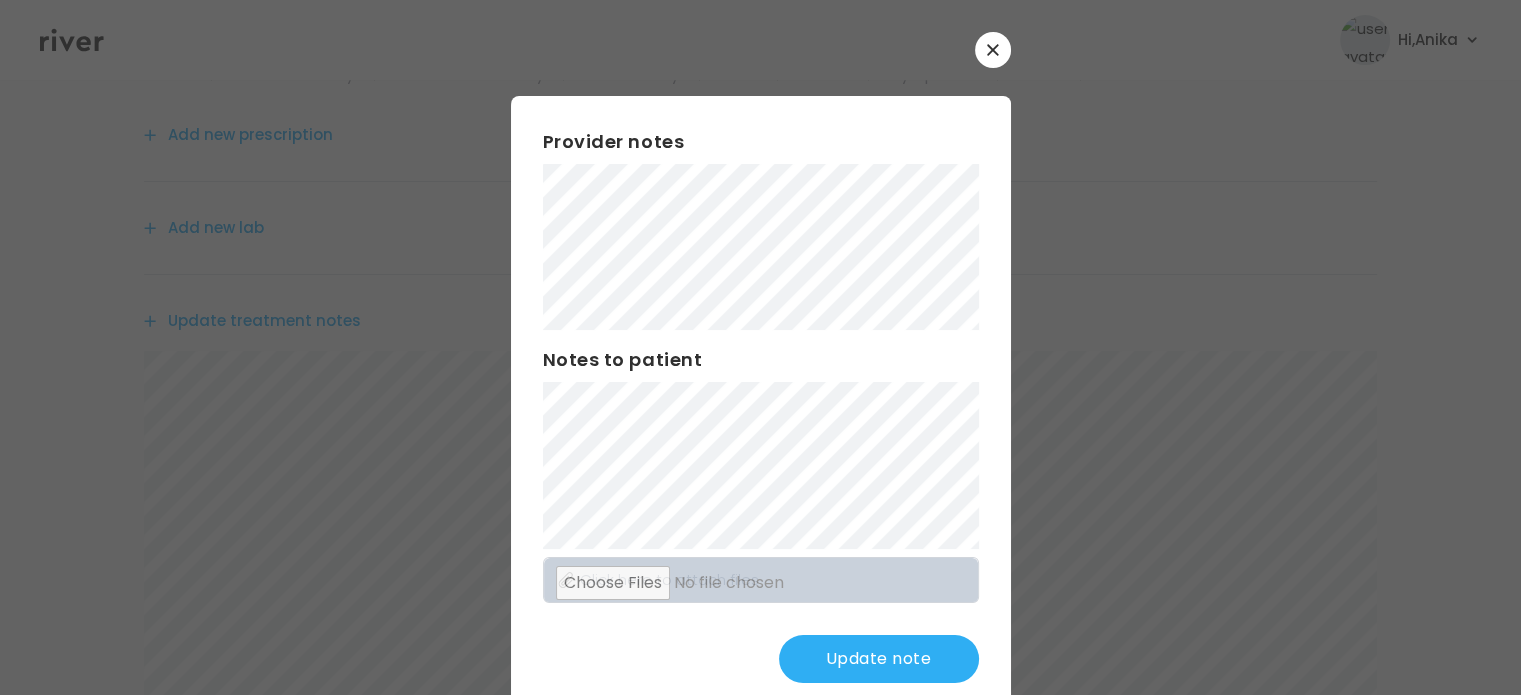 scroll, scrollTop: 216, scrollLeft: 0, axis: vertical 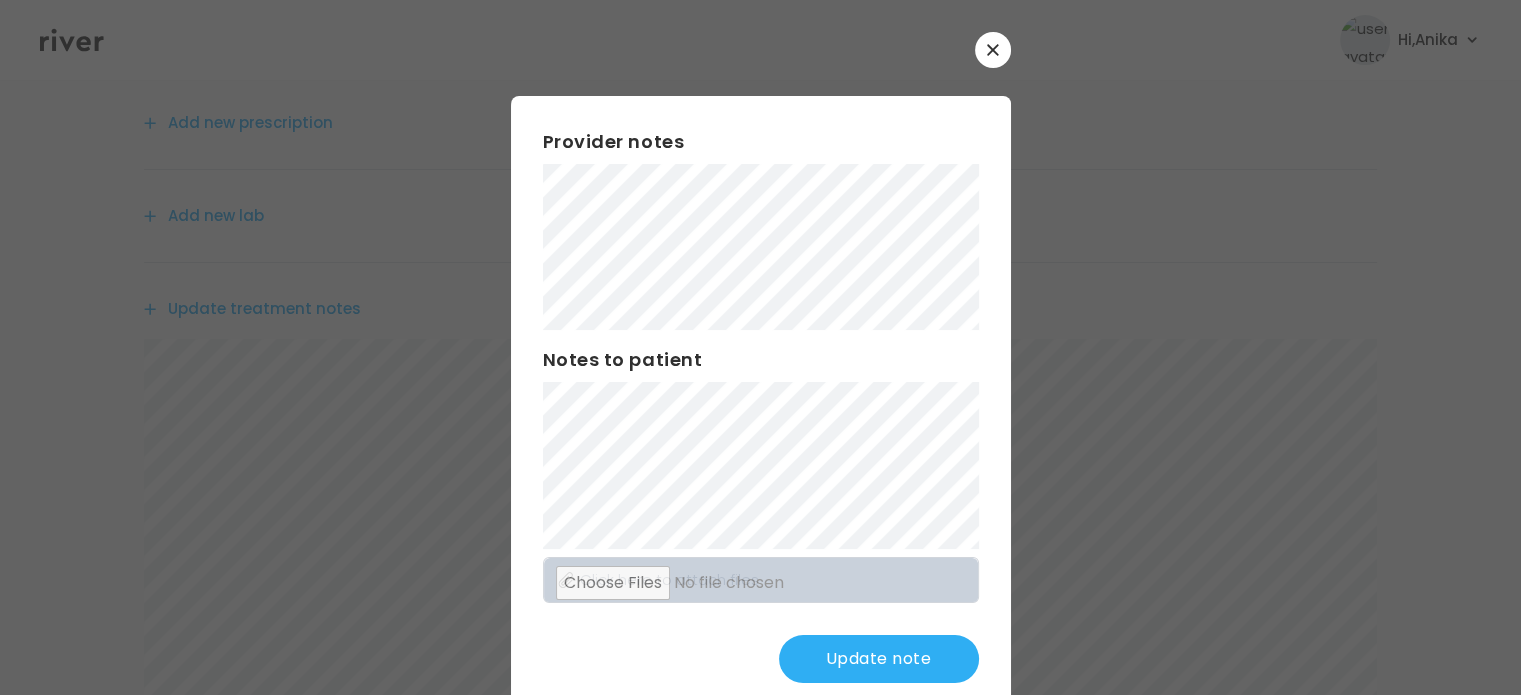 click on "Update note" at bounding box center (879, 659) 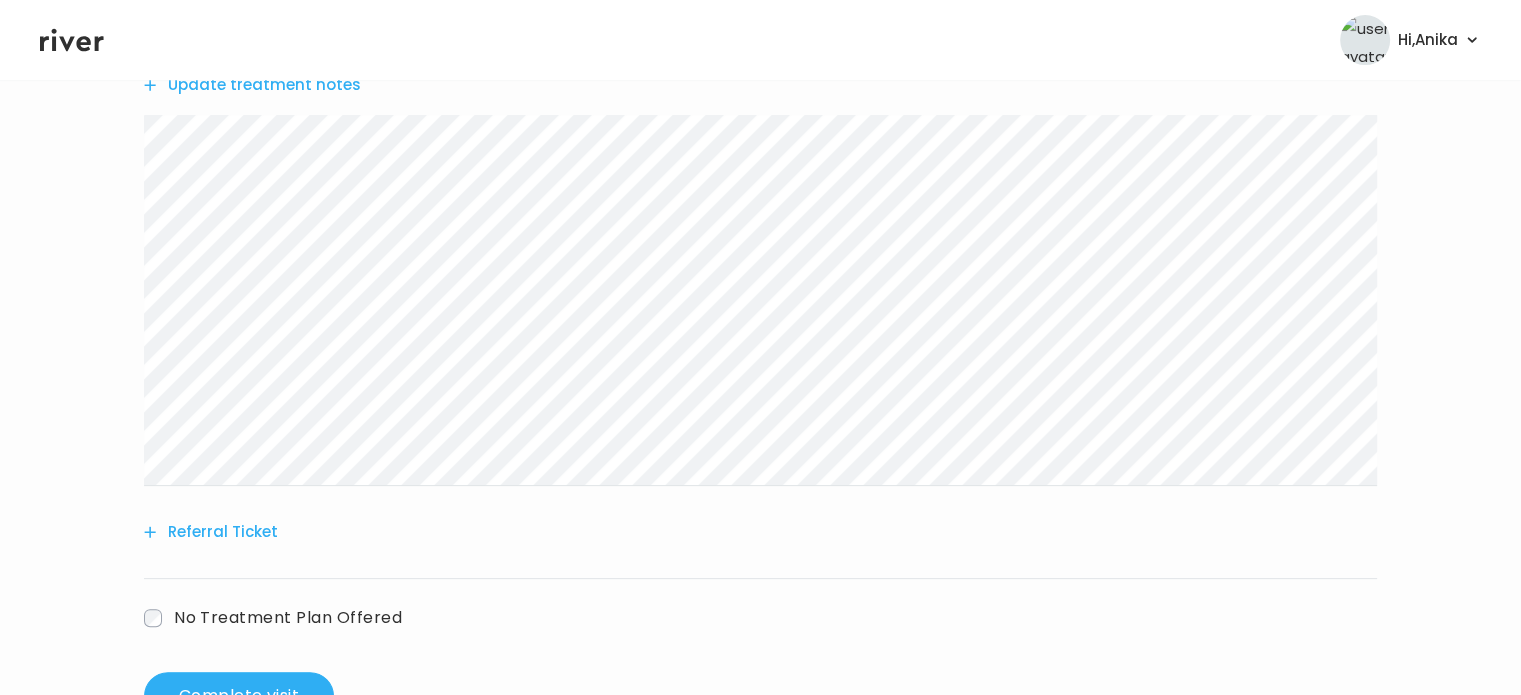 scroll, scrollTop: 512, scrollLeft: 0, axis: vertical 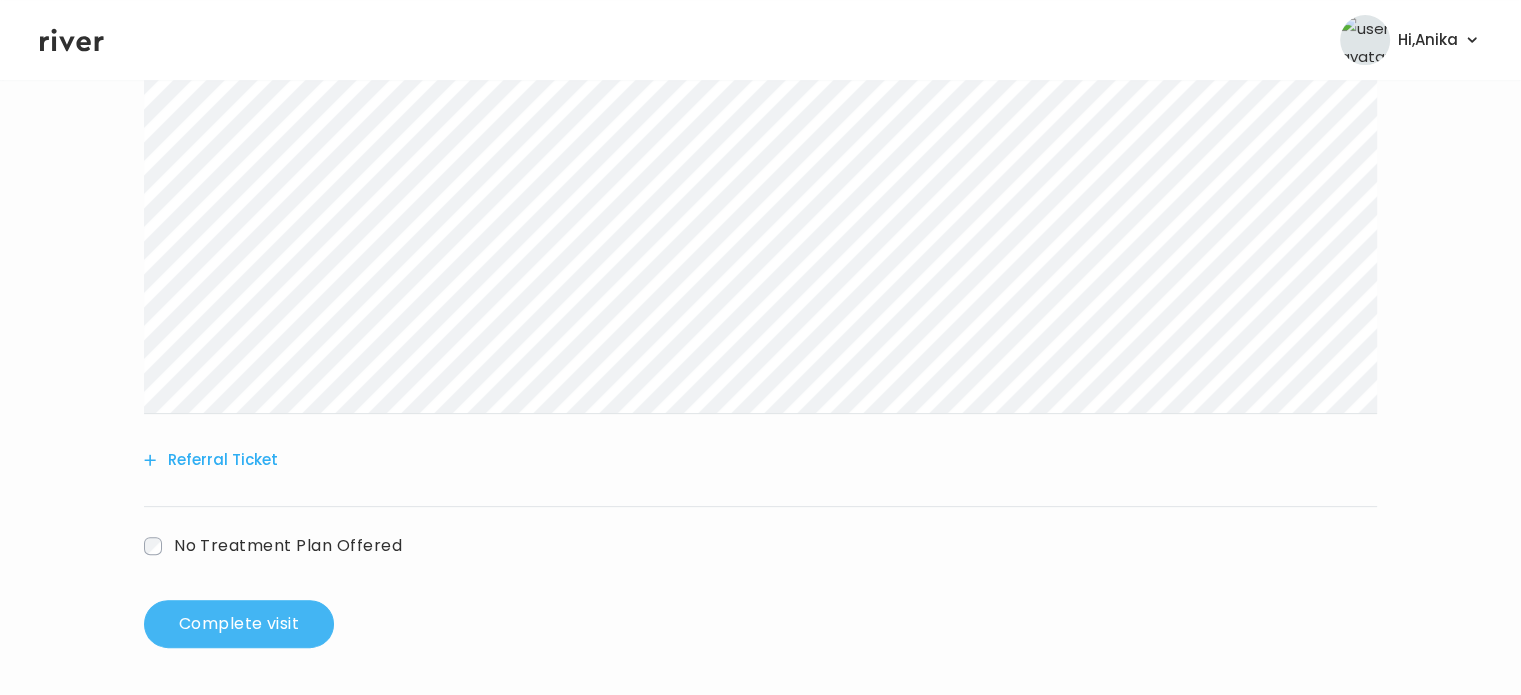 click on "Complete visit" at bounding box center [239, 624] 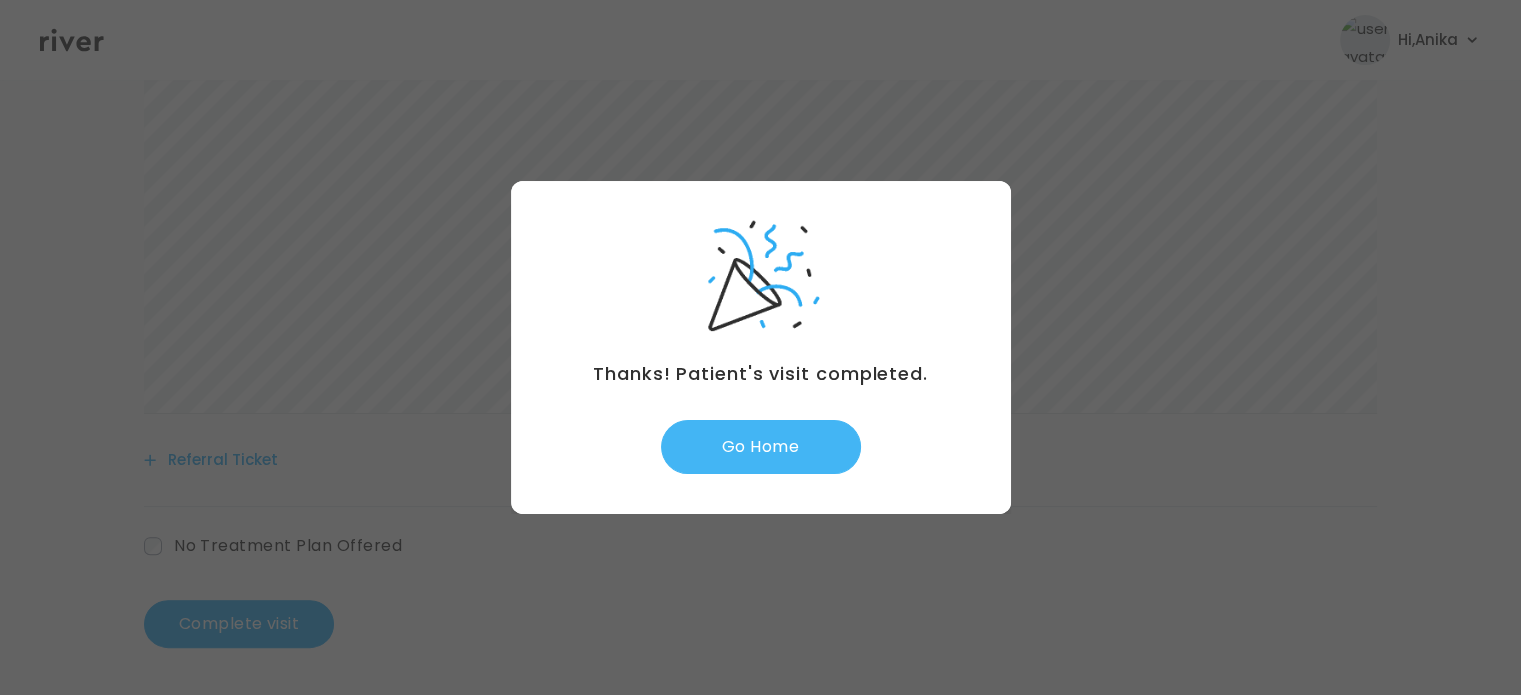 click on "Go Home" at bounding box center (761, 447) 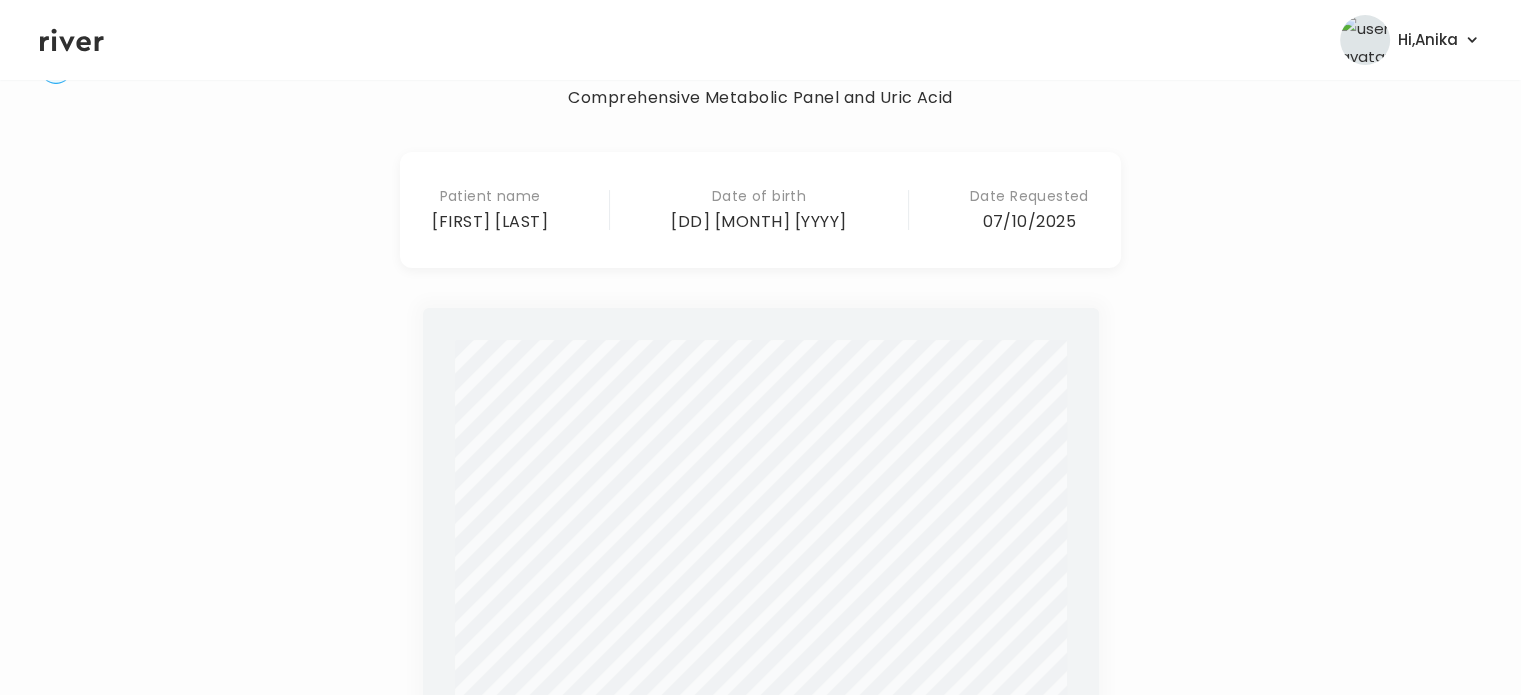 scroll, scrollTop: 0, scrollLeft: 0, axis: both 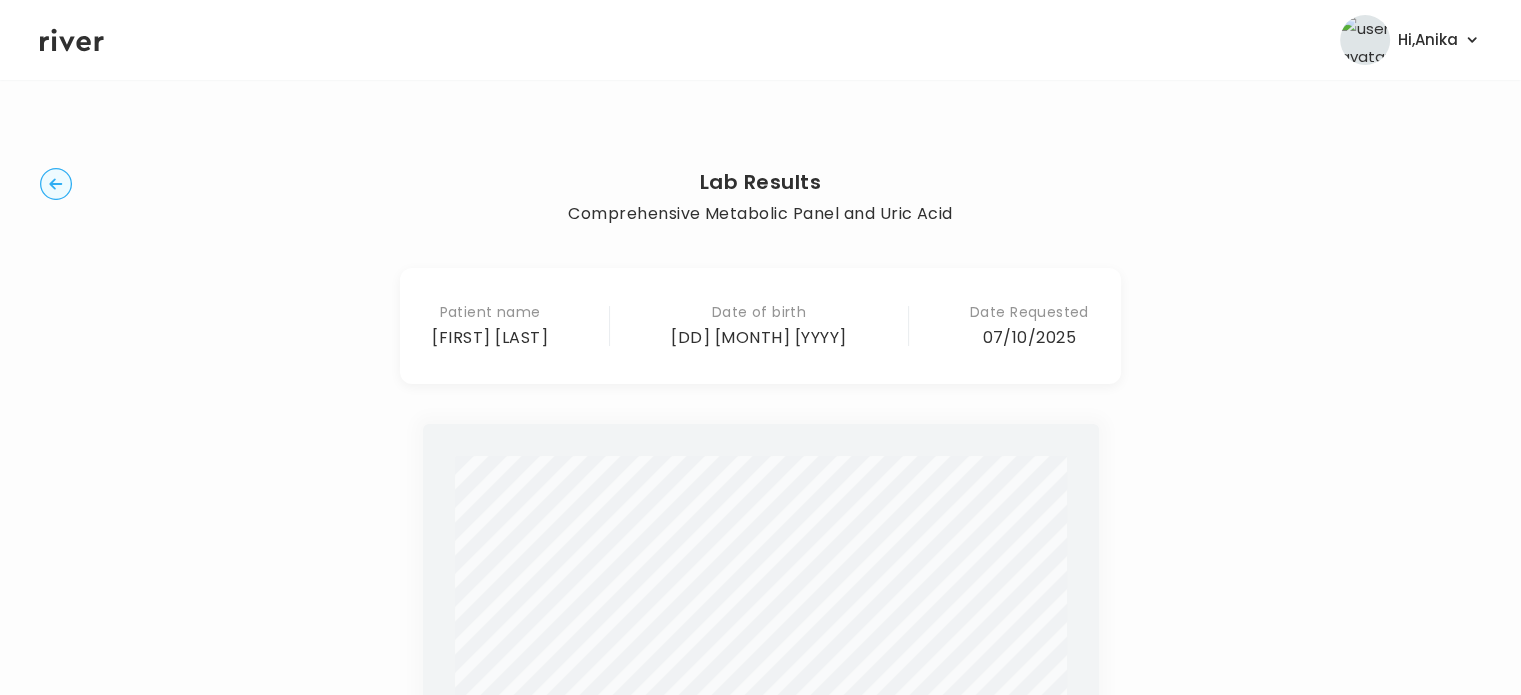 click 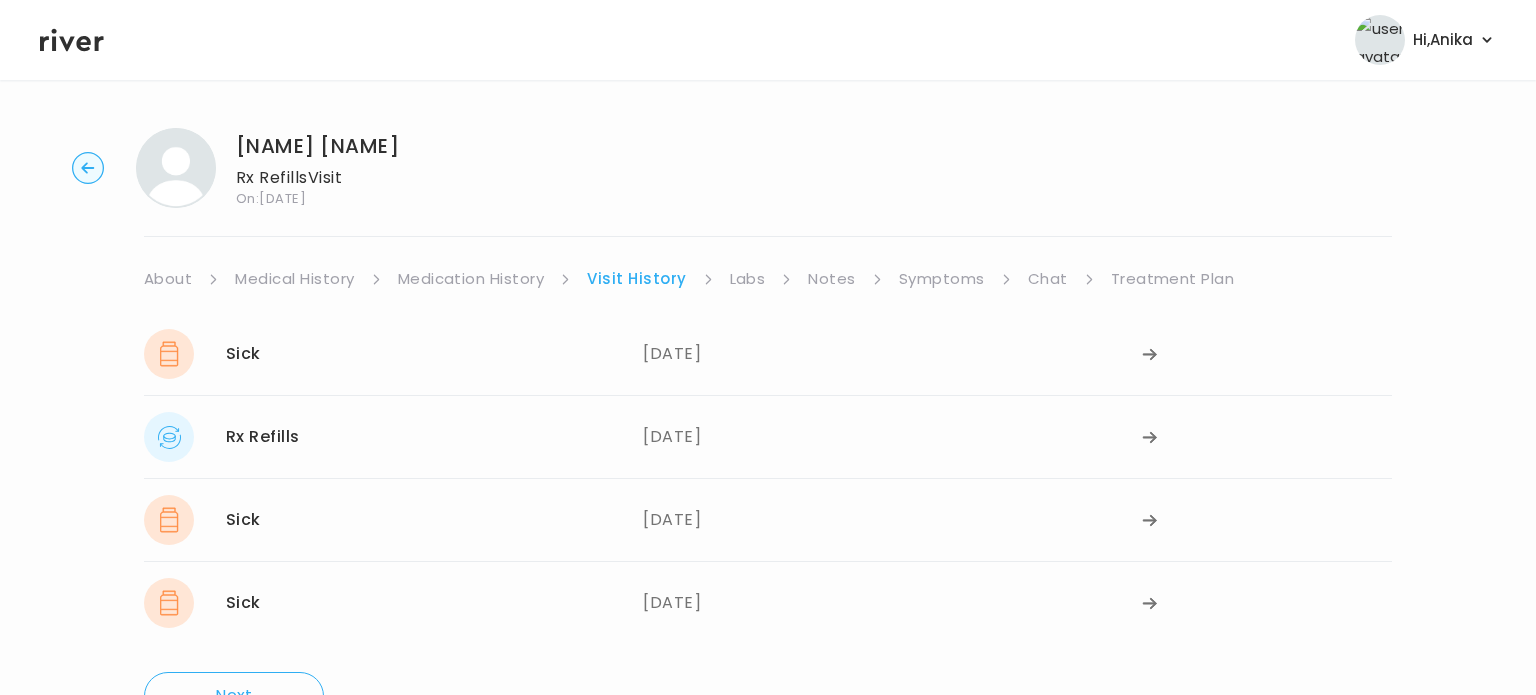 scroll, scrollTop: 0, scrollLeft: 0, axis: both 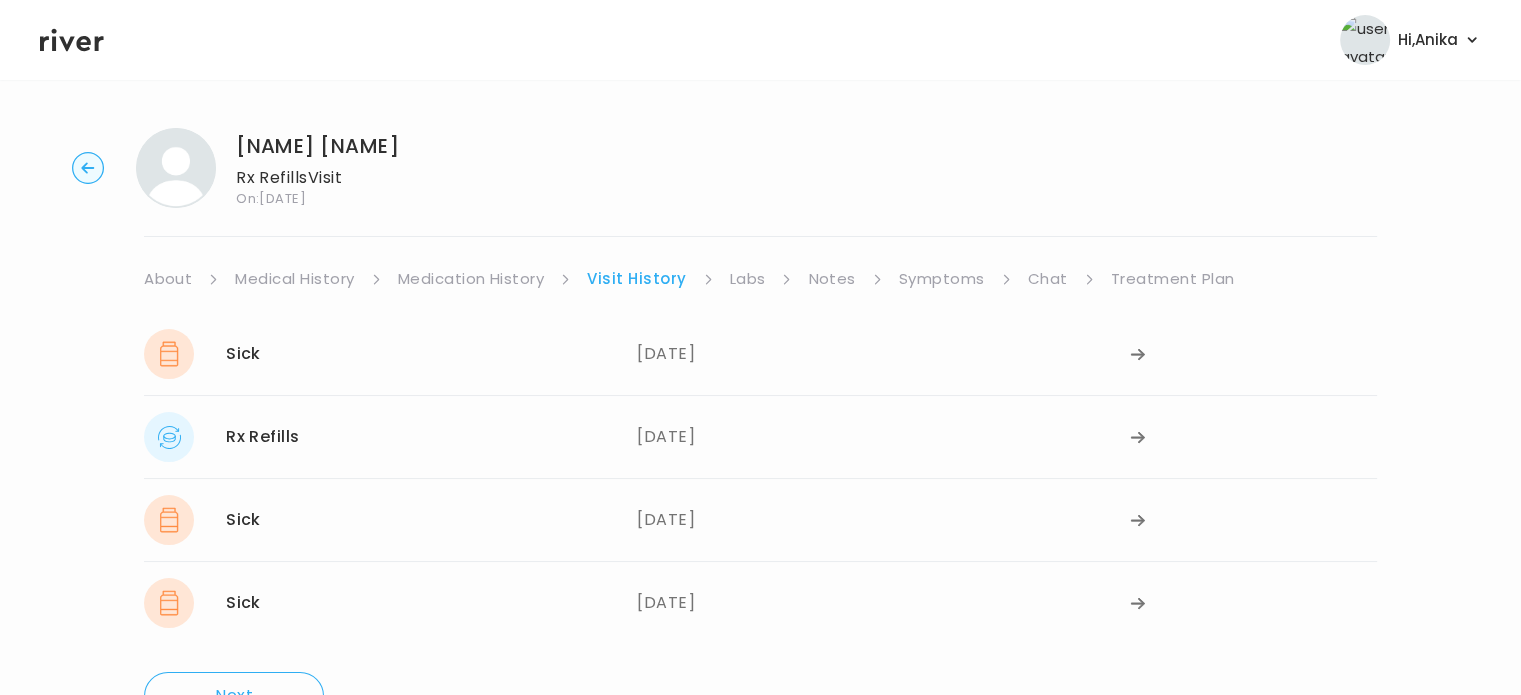 click on "Labs" at bounding box center (748, 279) 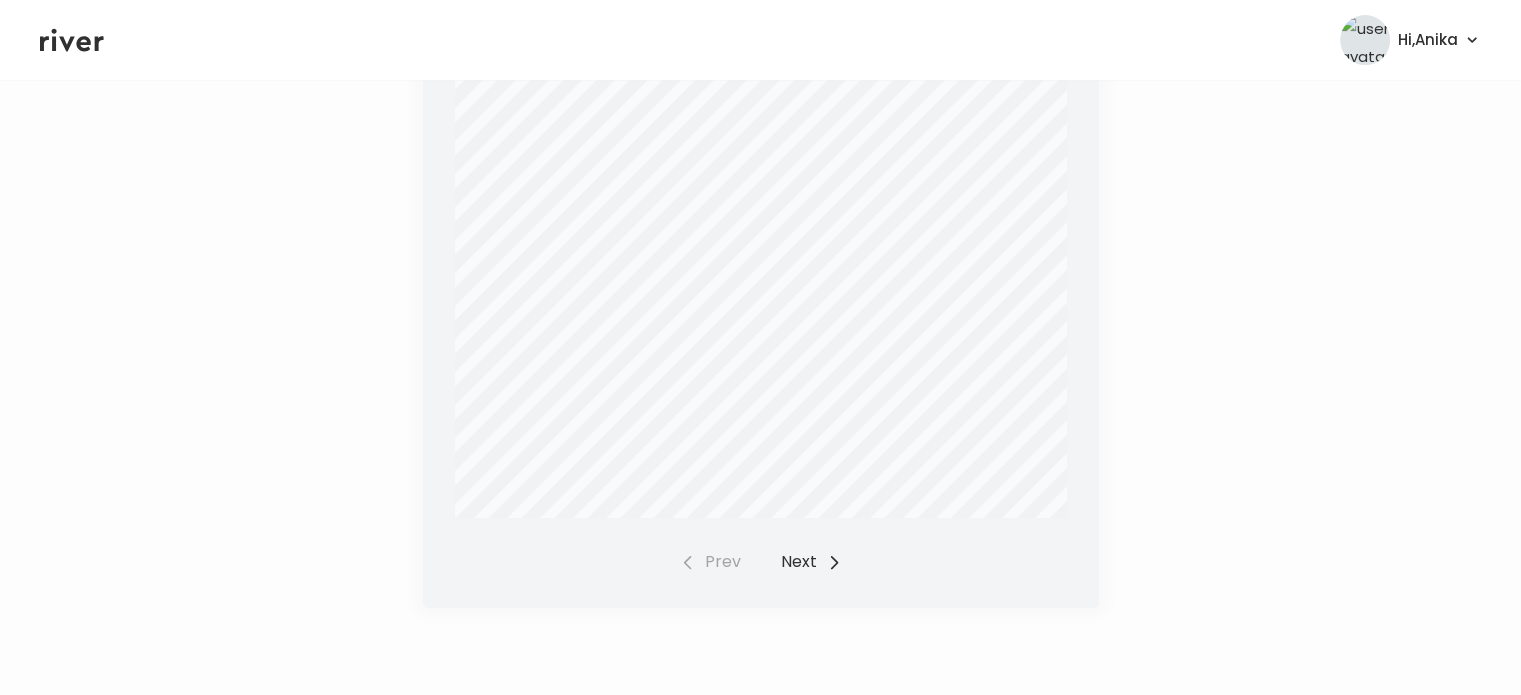 scroll, scrollTop: 759, scrollLeft: 0, axis: vertical 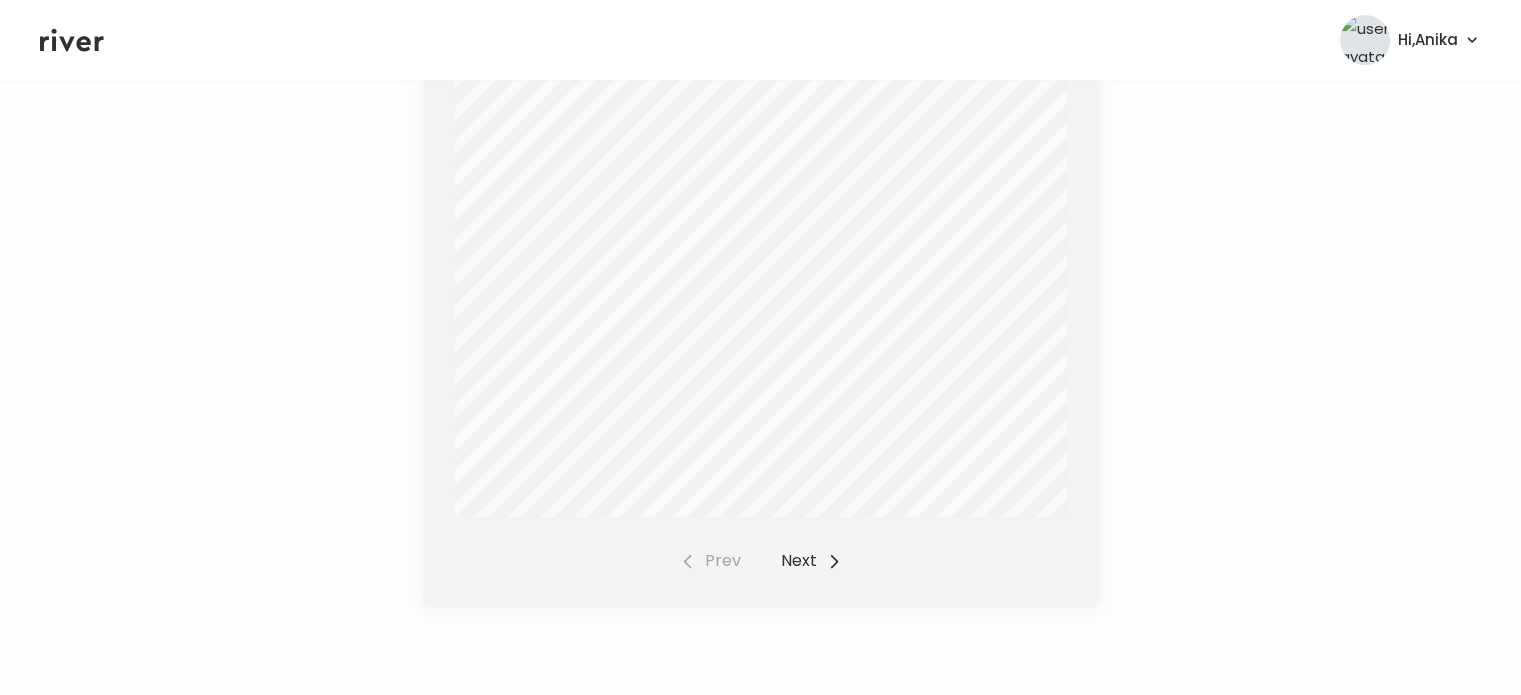 click on "Next" at bounding box center [811, 561] 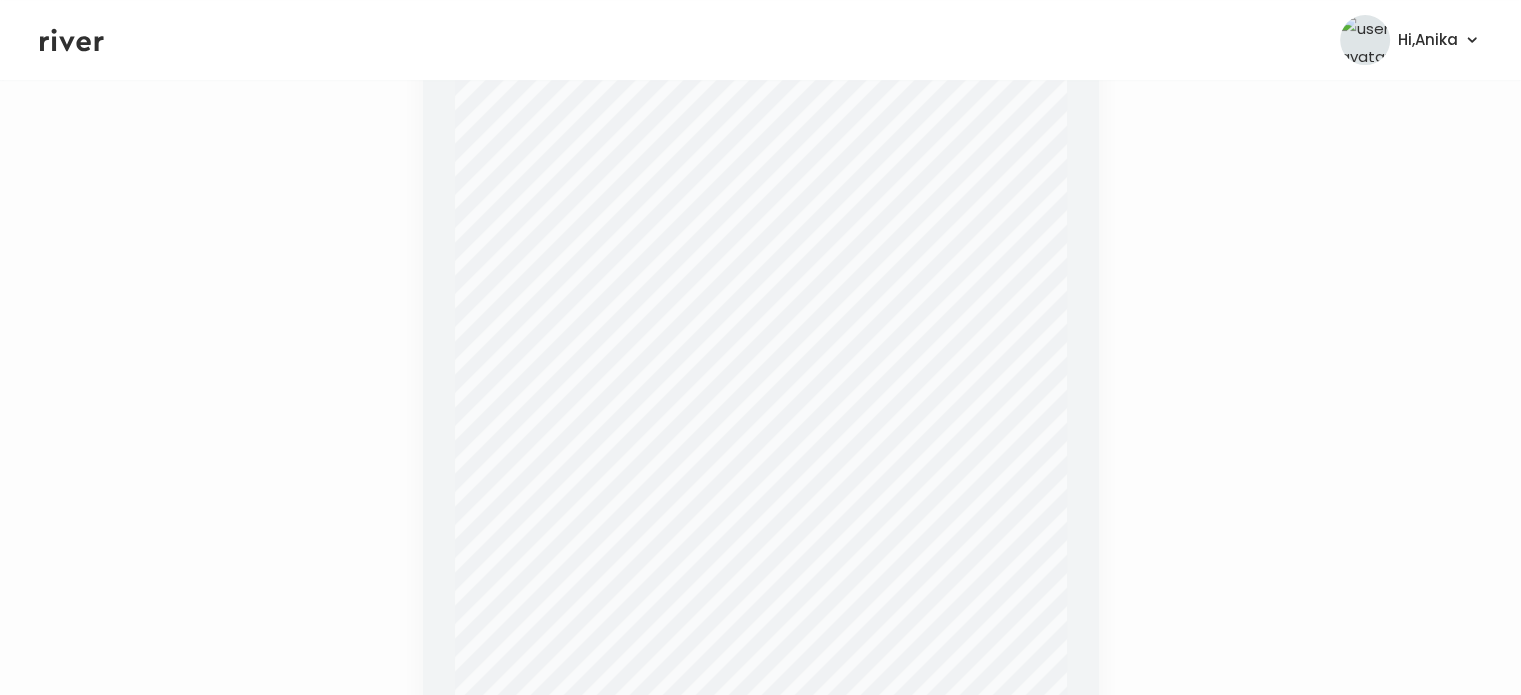 scroll, scrollTop: 498, scrollLeft: 0, axis: vertical 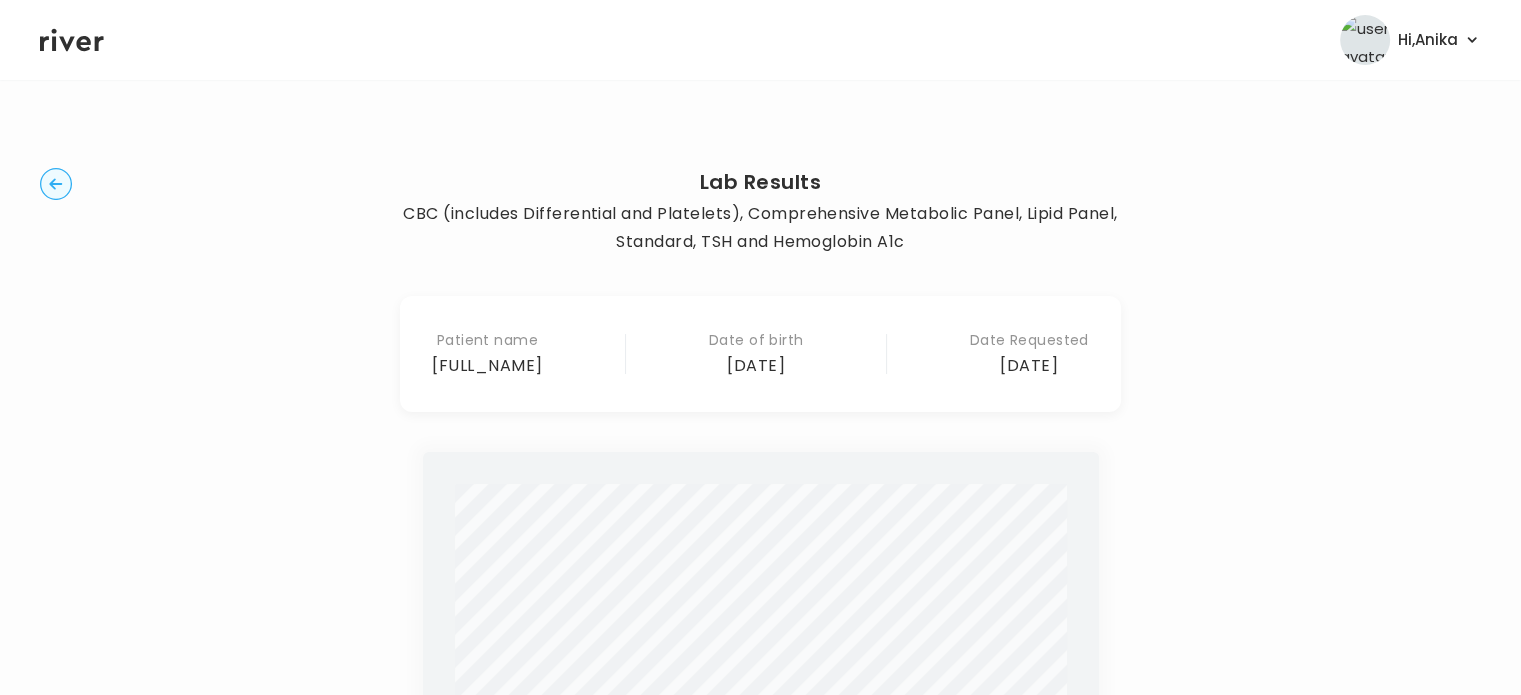 click 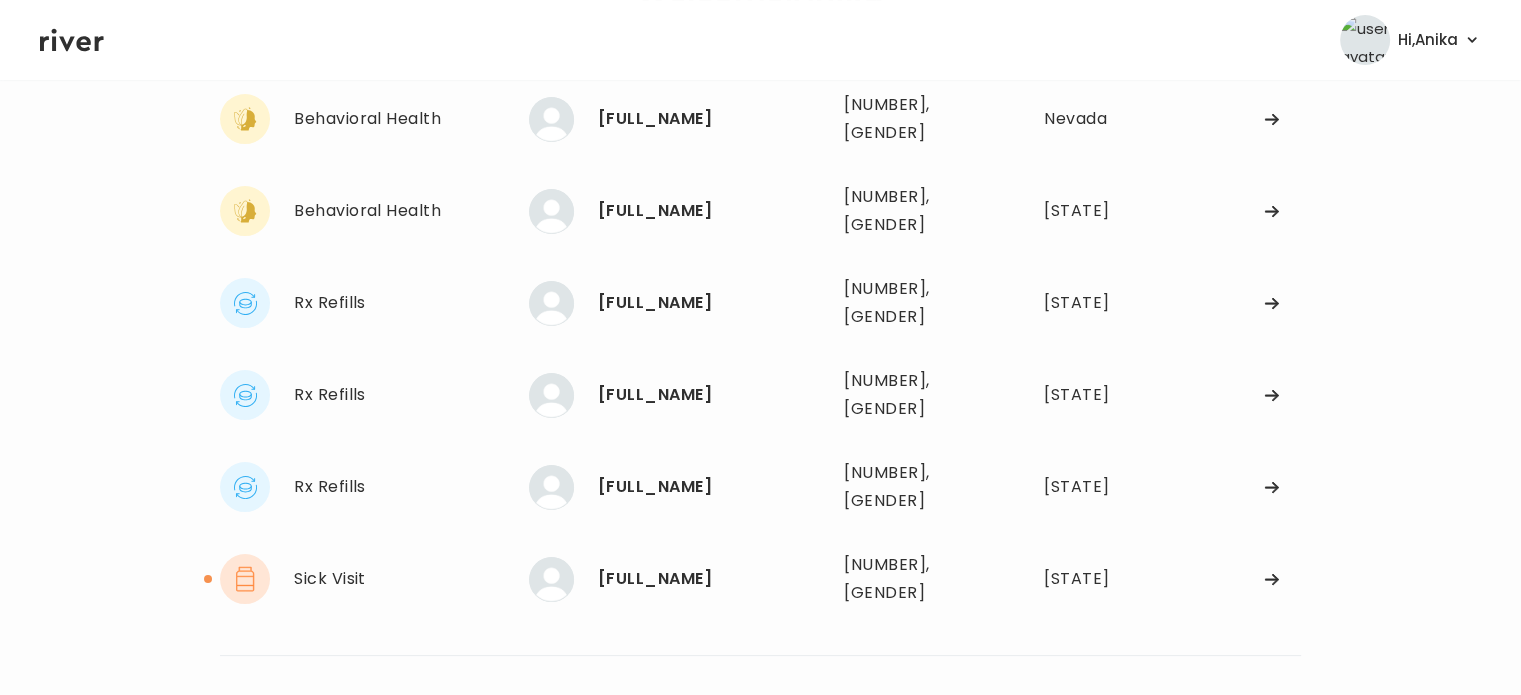 scroll, scrollTop: 195, scrollLeft: 0, axis: vertical 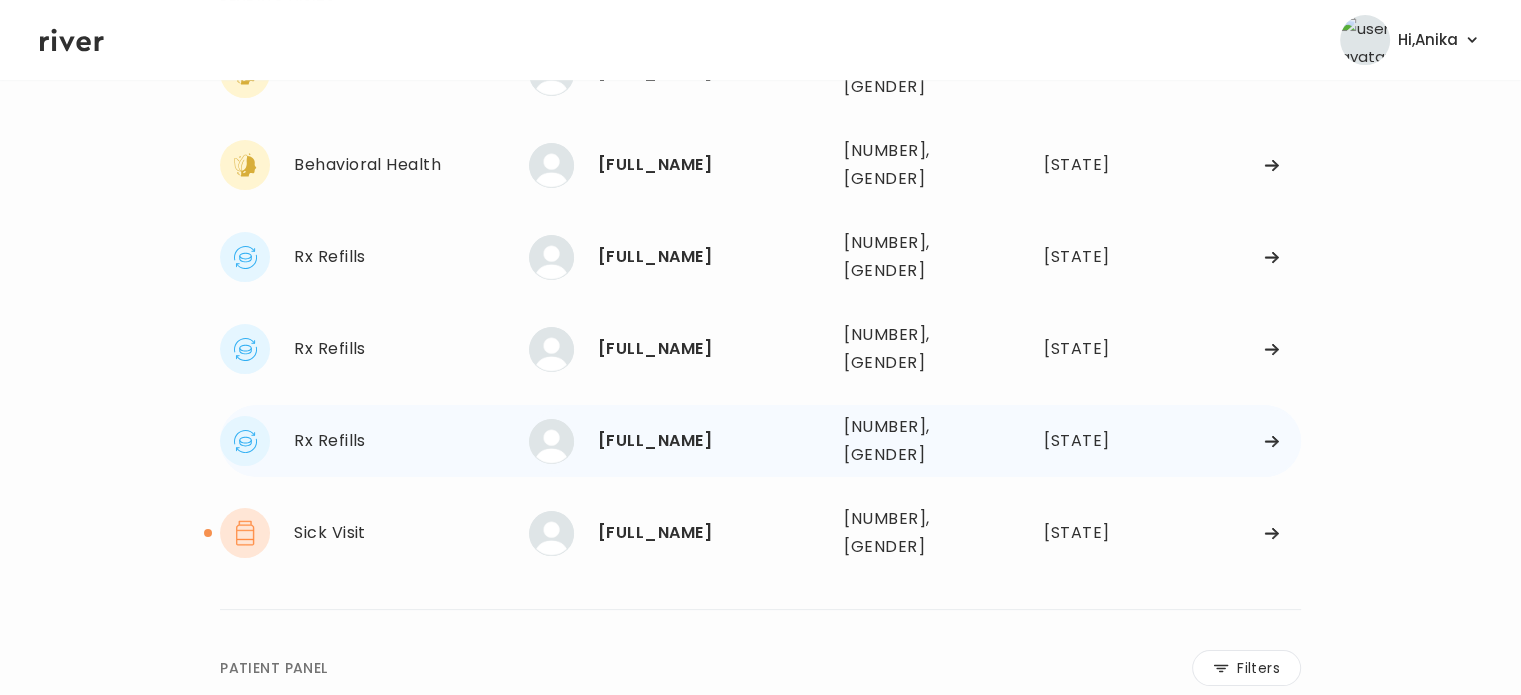click on "[FIRST] [LAST]" at bounding box center (713, 441) 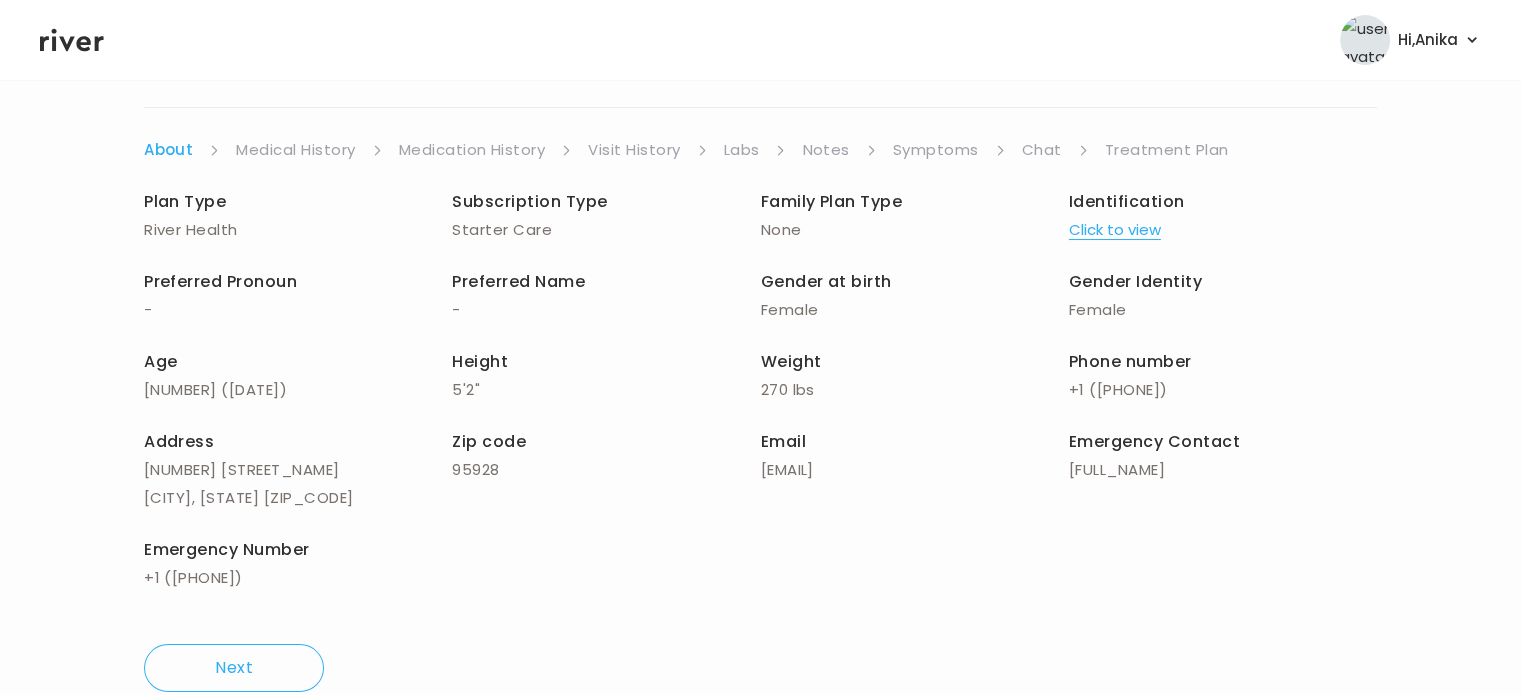 scroll, scrollTop: 127, scrollLeft: 0, axis: vertical 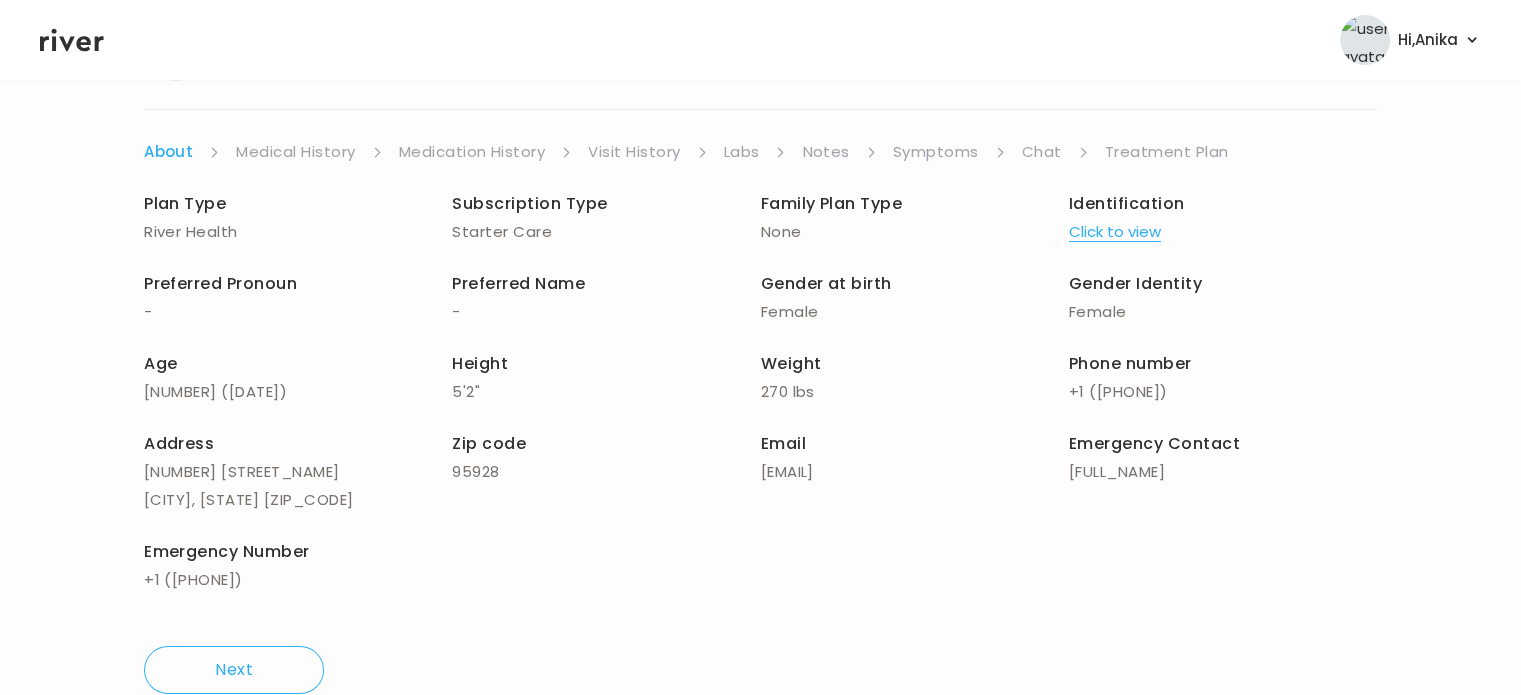 click on "Medication History" at bounding box center [472, 152] 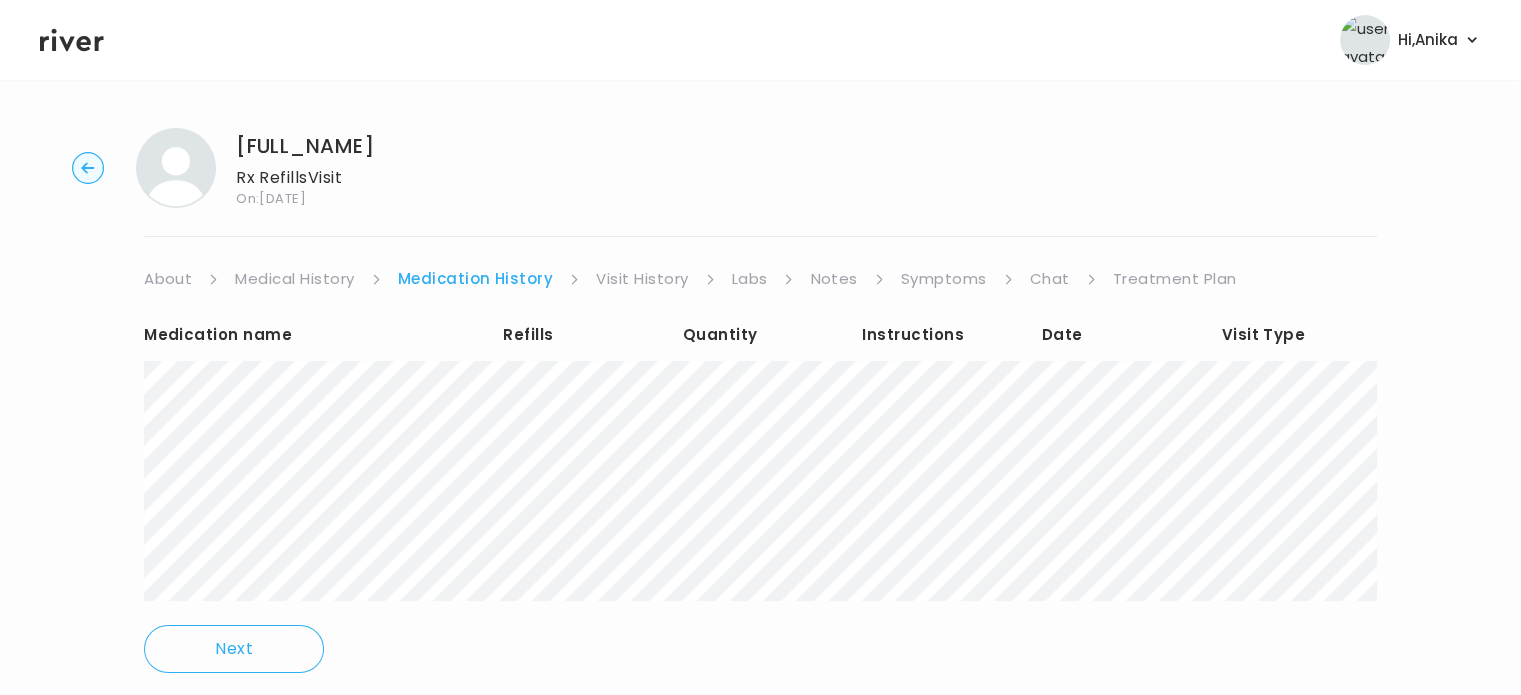click 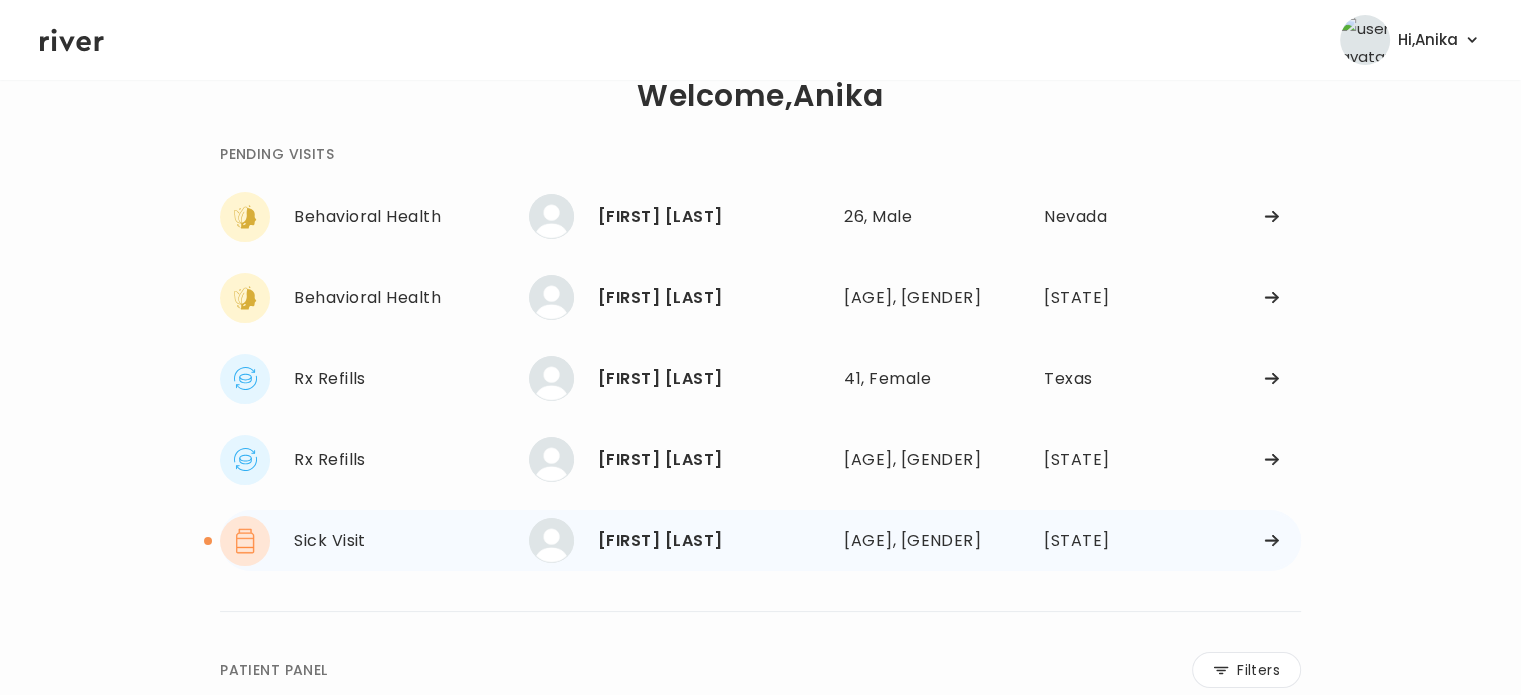 scroll, scrollTop: 64, scrollLeft: 0, axis: vertical 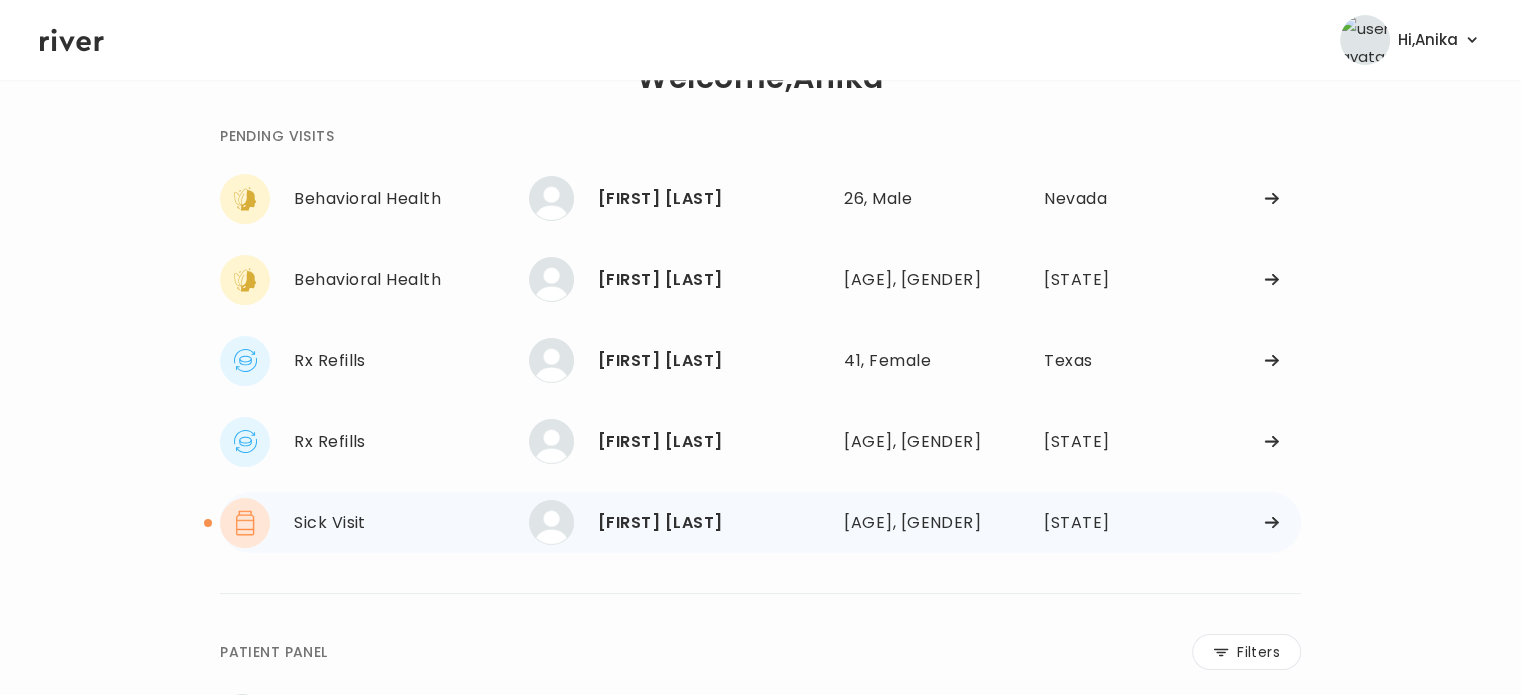 click on "[FIRST] [LAST]" at bounding box center [713, 523] 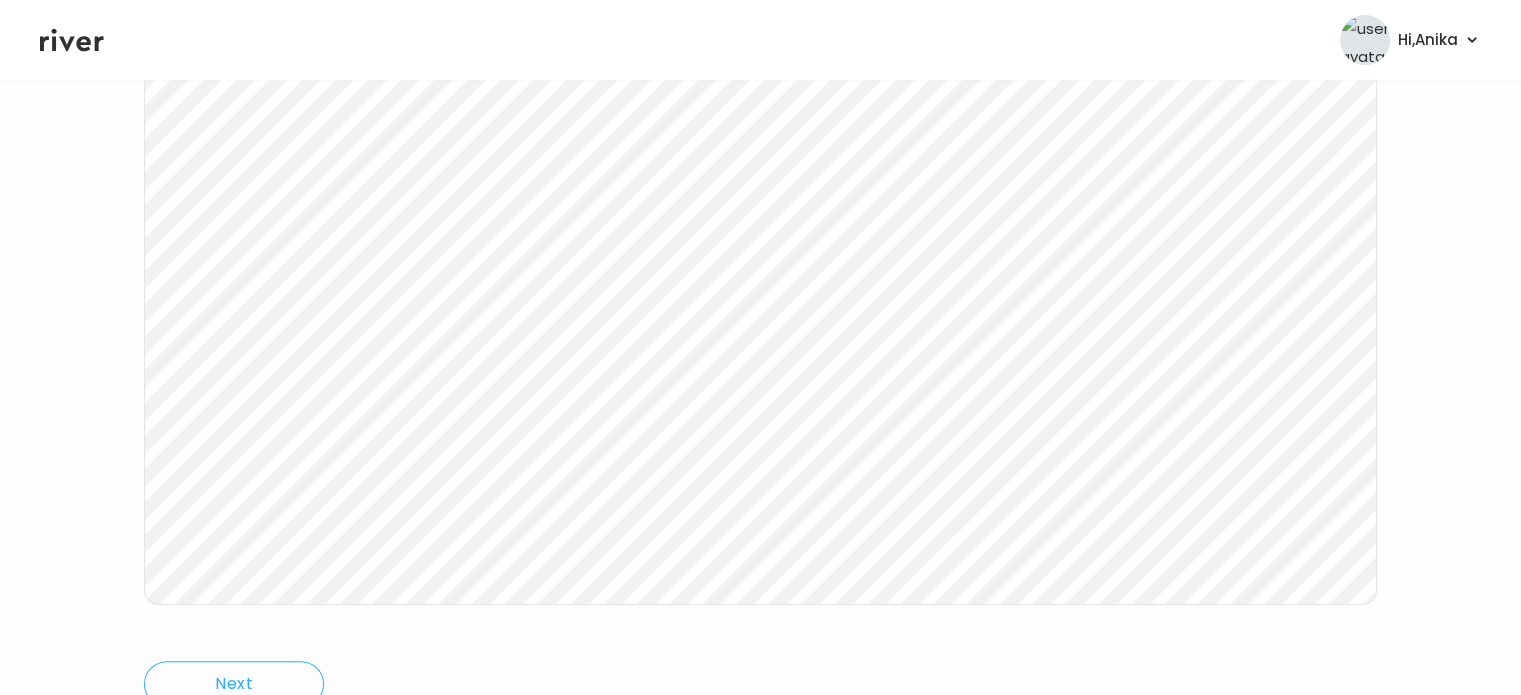 scroll, scrollTop: 399, scrollLeft: 0, axis: vertical 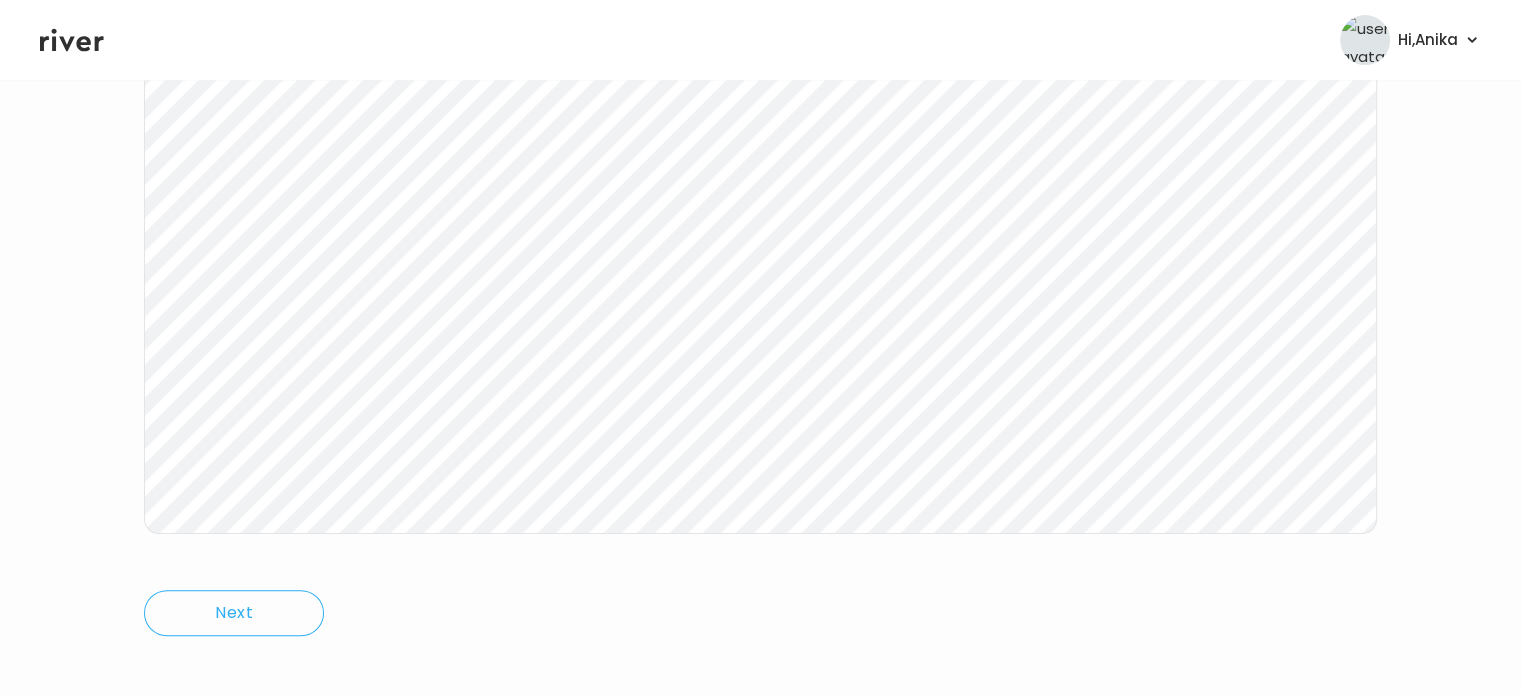 click on "Mark Lanorio Sick  Visit On:  10 Jul 2025 About Medical History Medication History Visit History Labs Notes Symptoms Chat Treatment Plan Next Ping message sent" at bounding box center [760, 196] 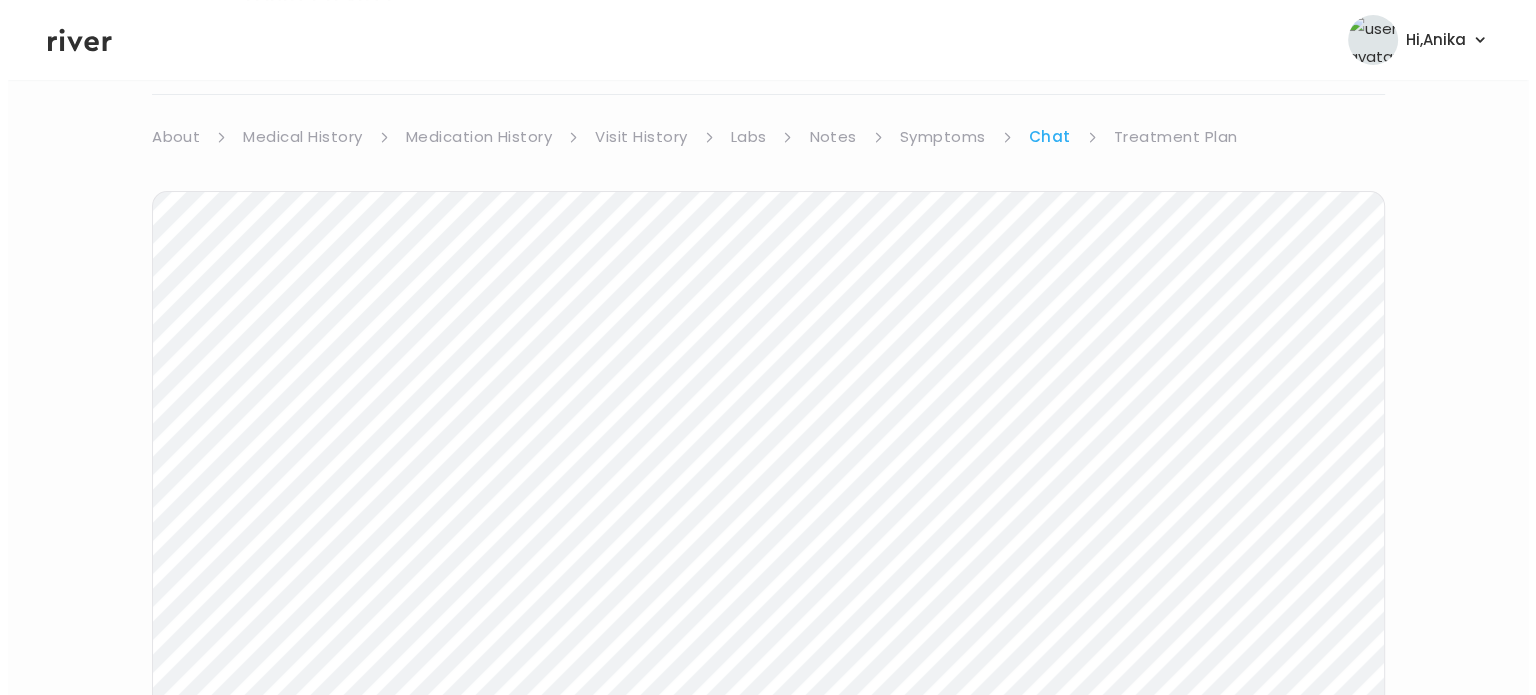 scroll, scrollTop: 0, scrollLeft: 0, axis: both 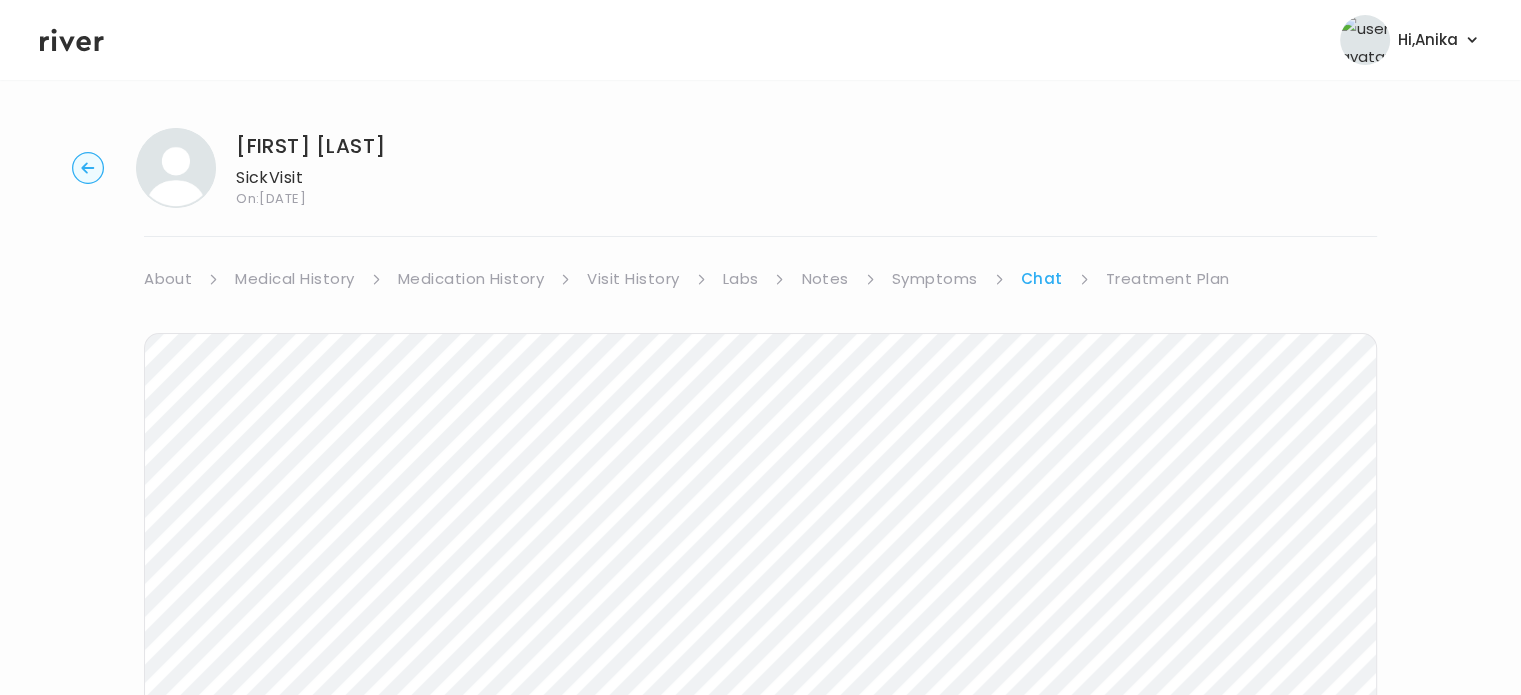 click on "Medication History" at bounding box center [471, 279] 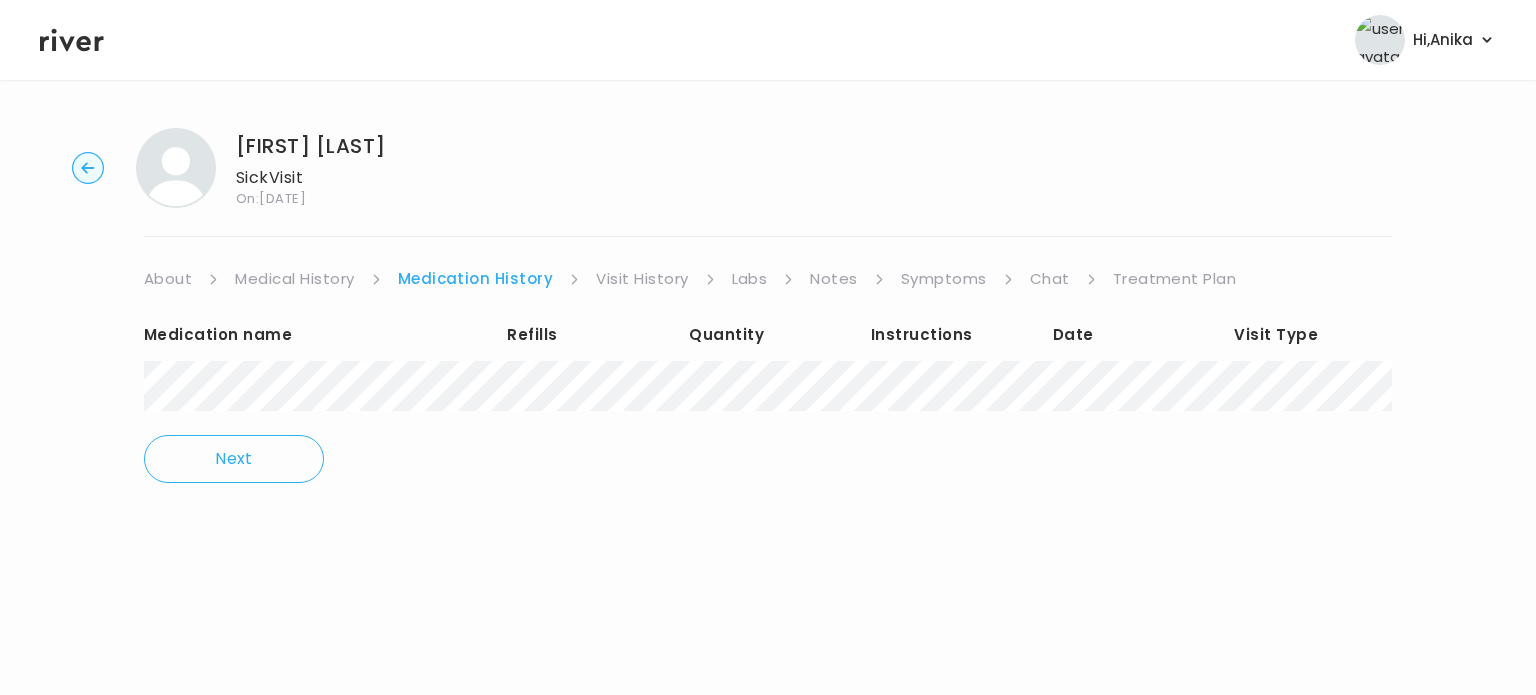 click on "Chat" at bounding box center [1050, 279] 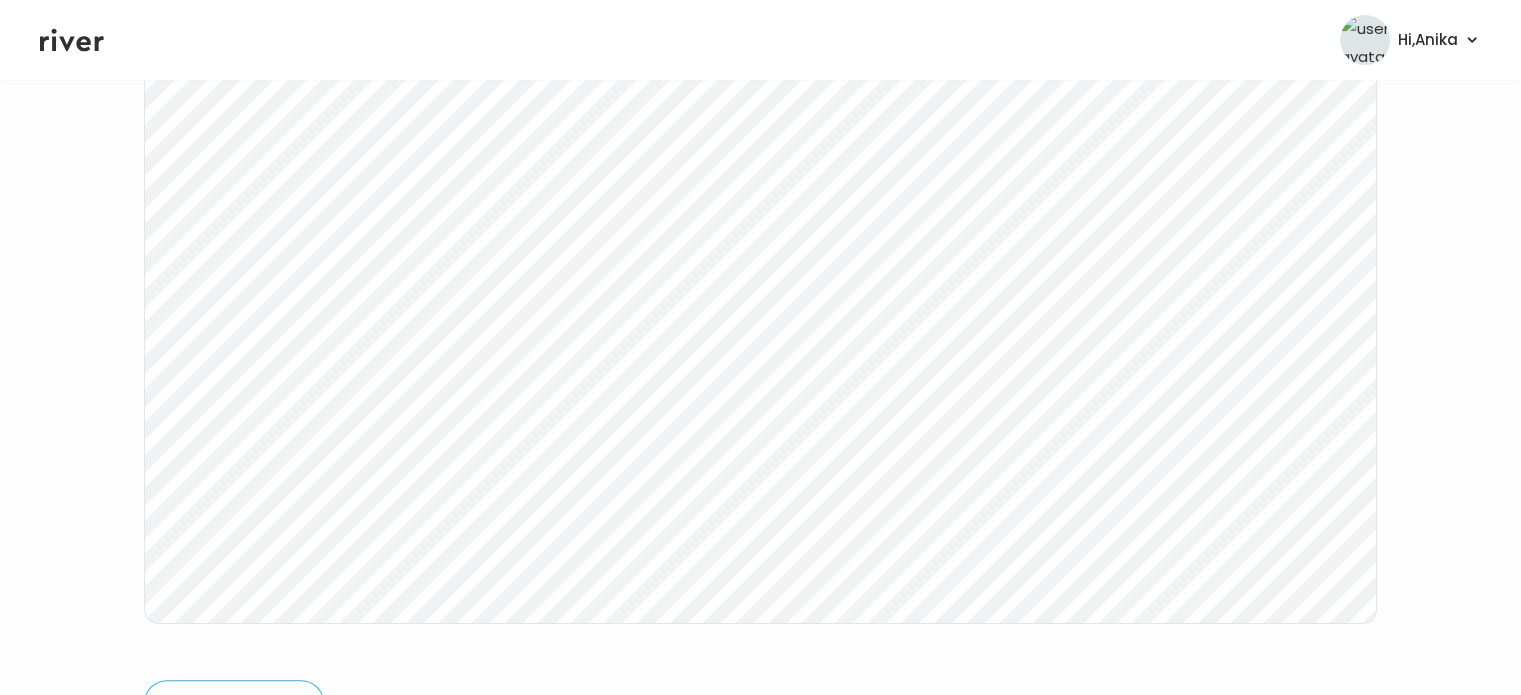 scroll, scrollTop: 0, scrollLeft: 0, axis: both 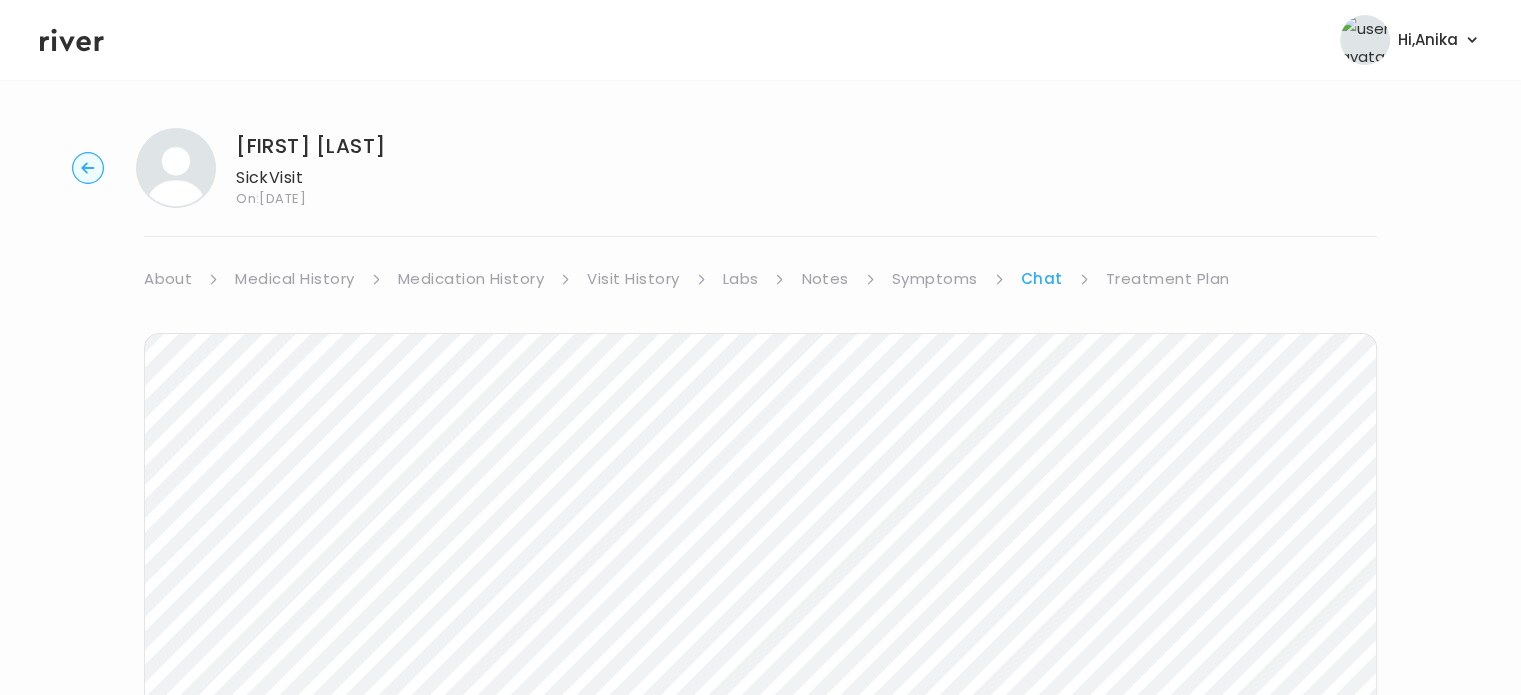 click on "Treatment Plan" at bounding box center (1168, 279) 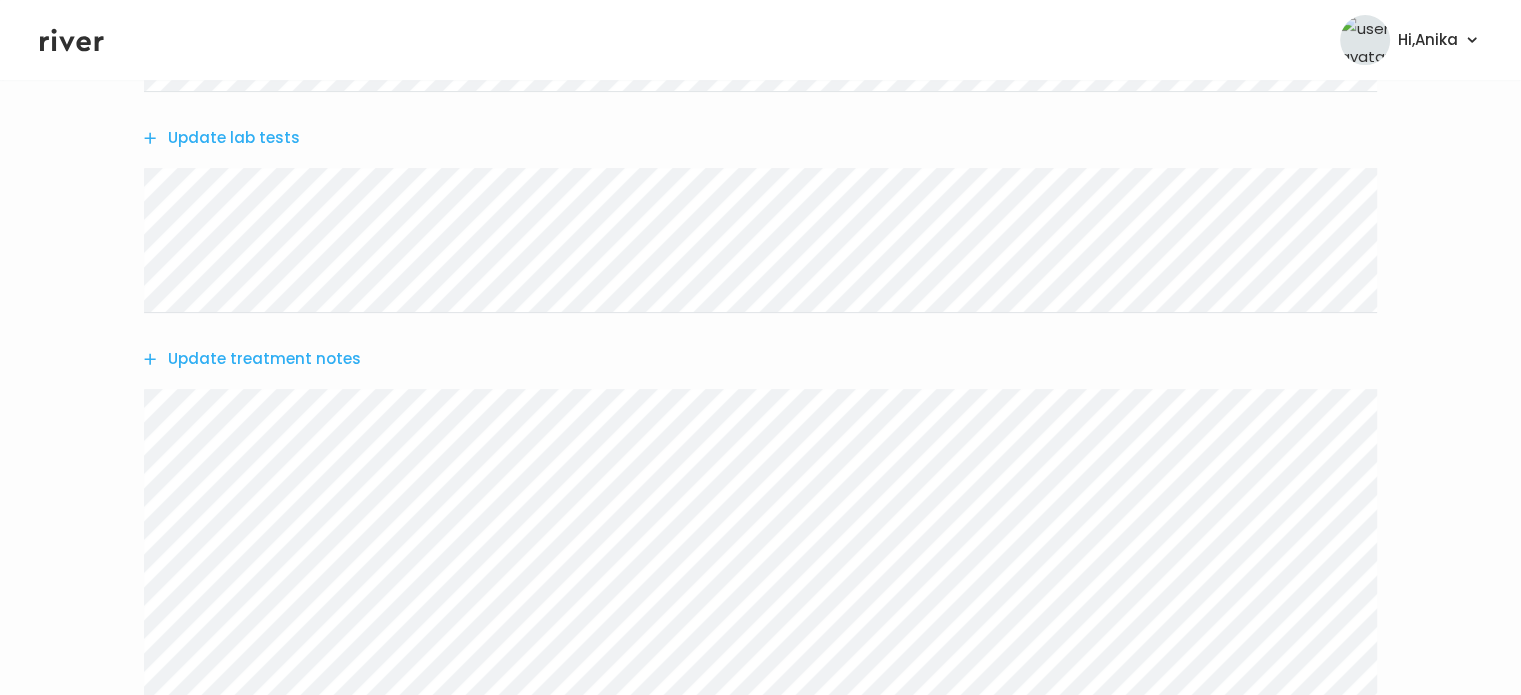 scroll, scrollTop: 653, scrollLeft: 0, axis: vertical 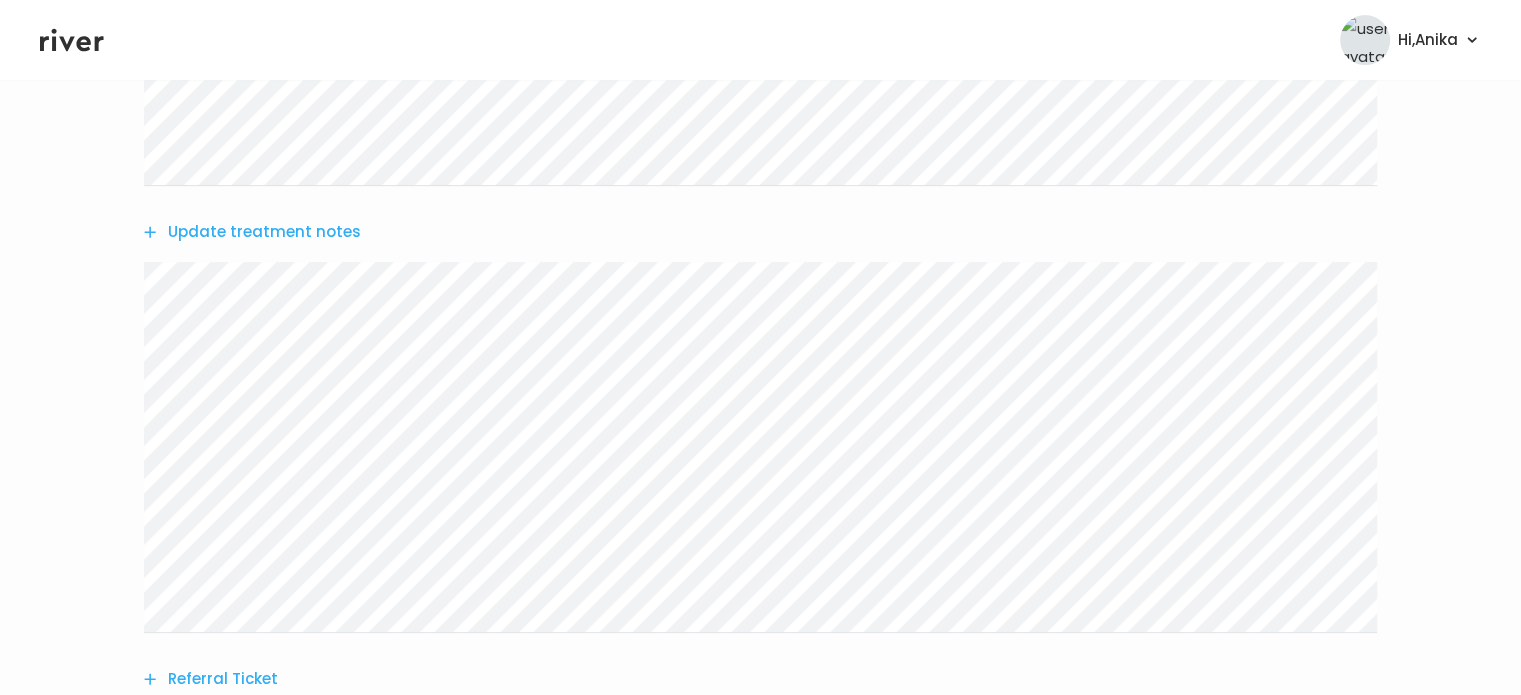 click on "Update treatment notes" at bounding box center (252, 232) 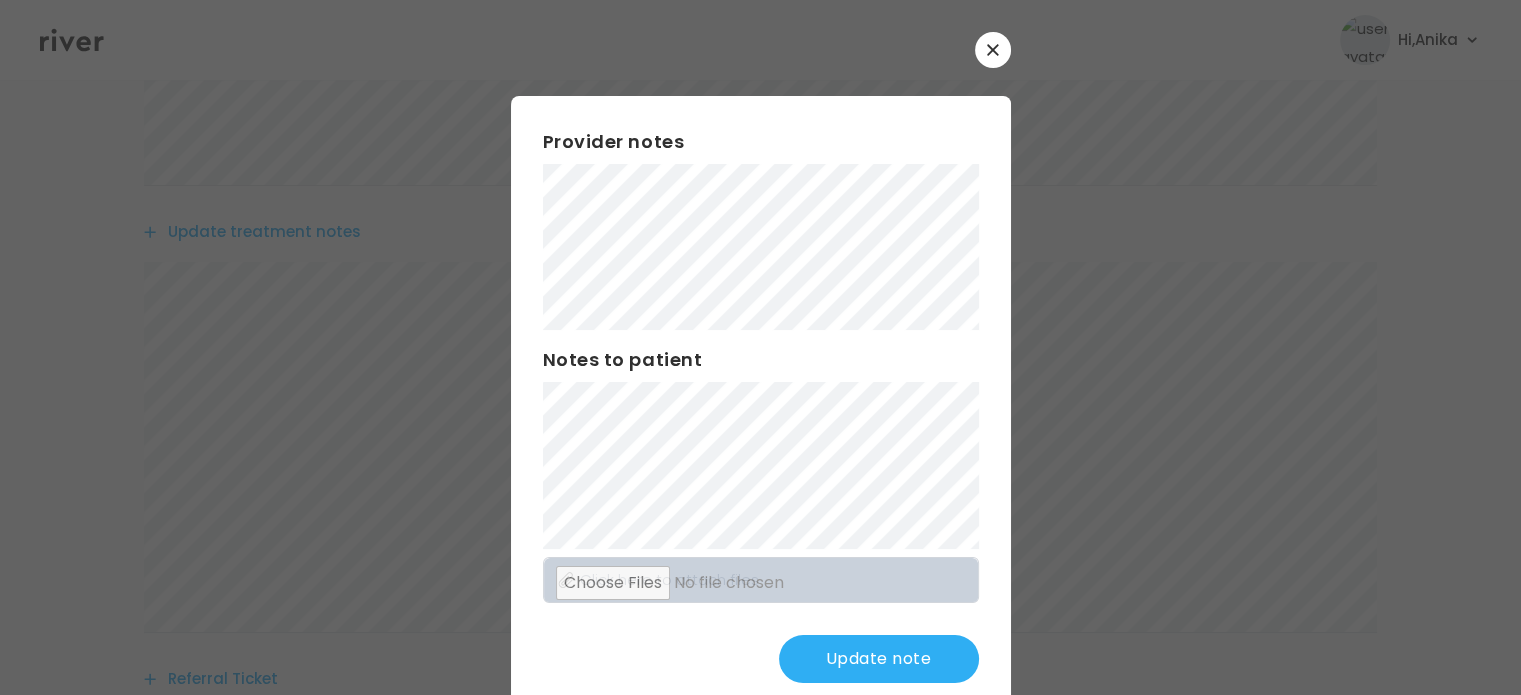 click on "Update note" at bounding box center (879, 659) 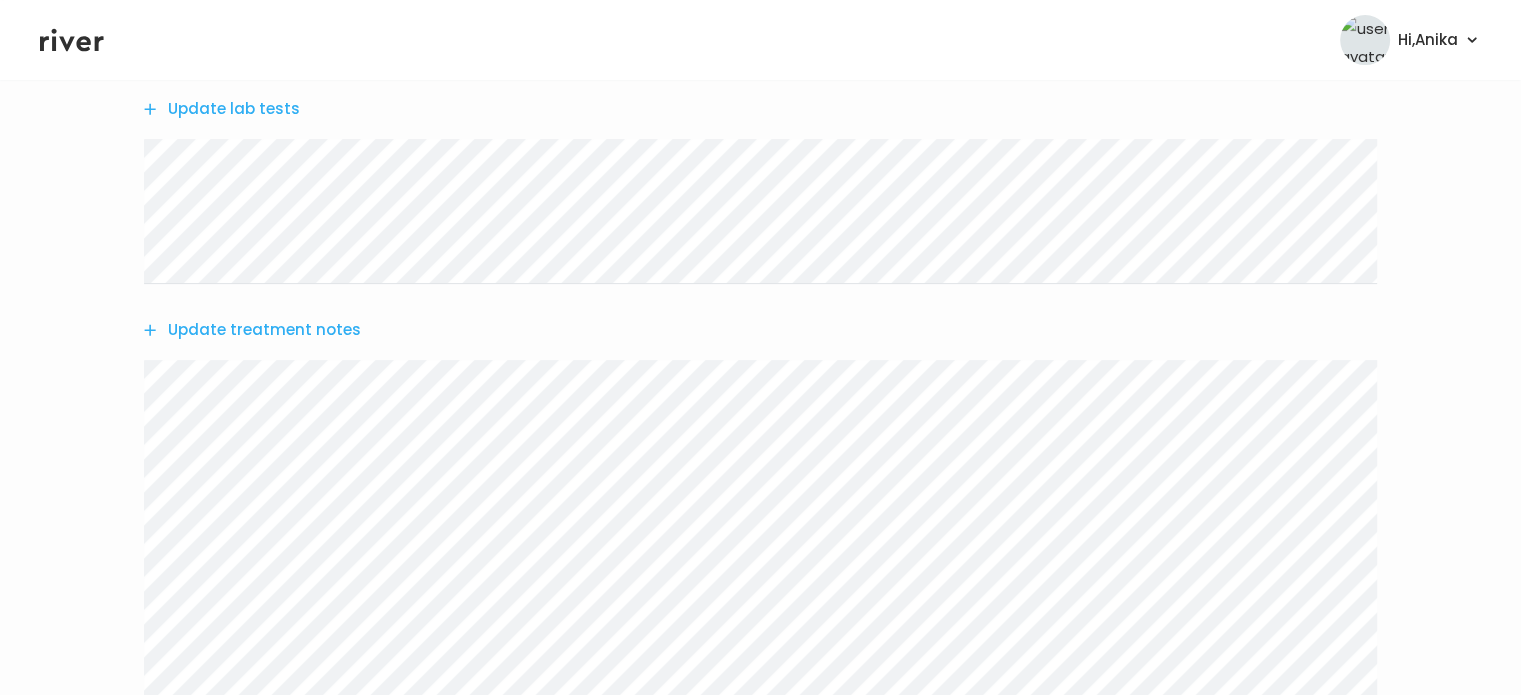 scroll, scrollTop: 629, scrollLeft: 0, axis: vertical 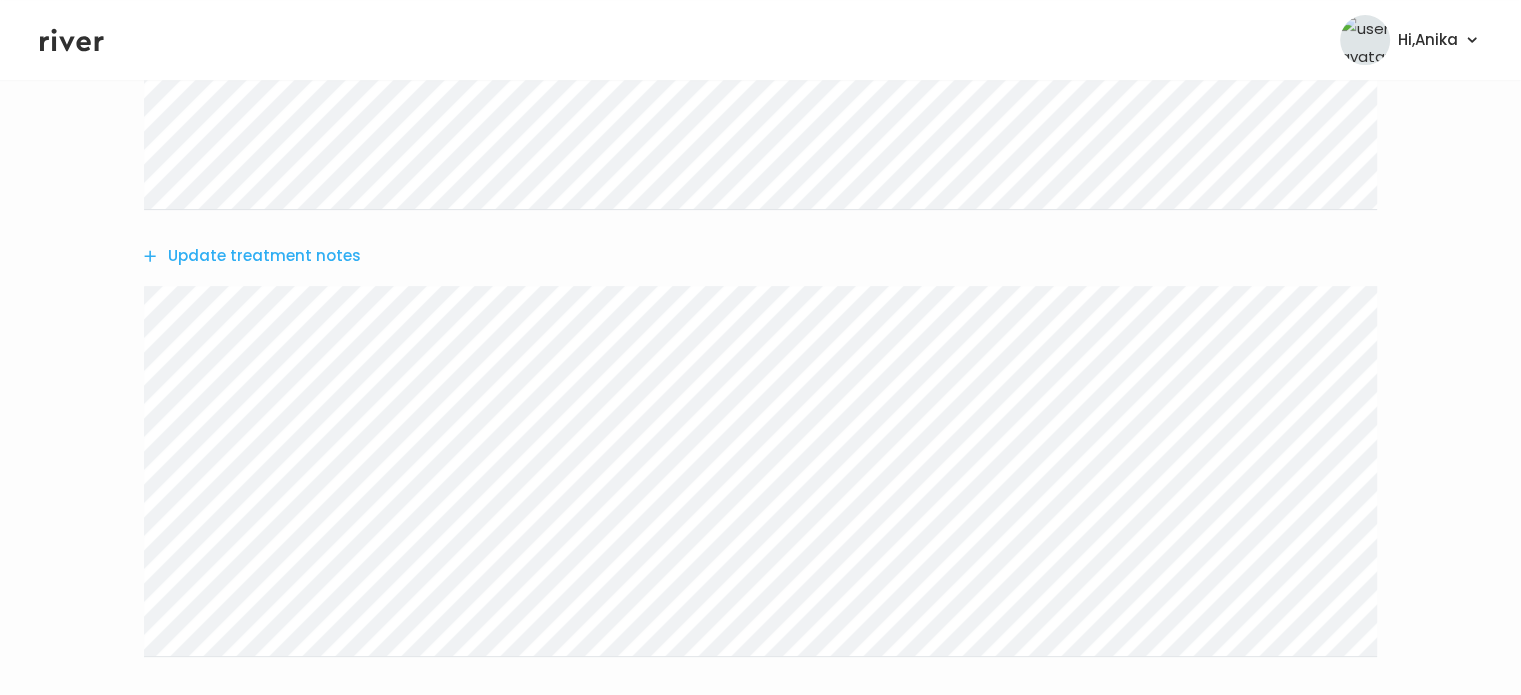 click on "Update treatment notes" at bounding box center [252, 256] 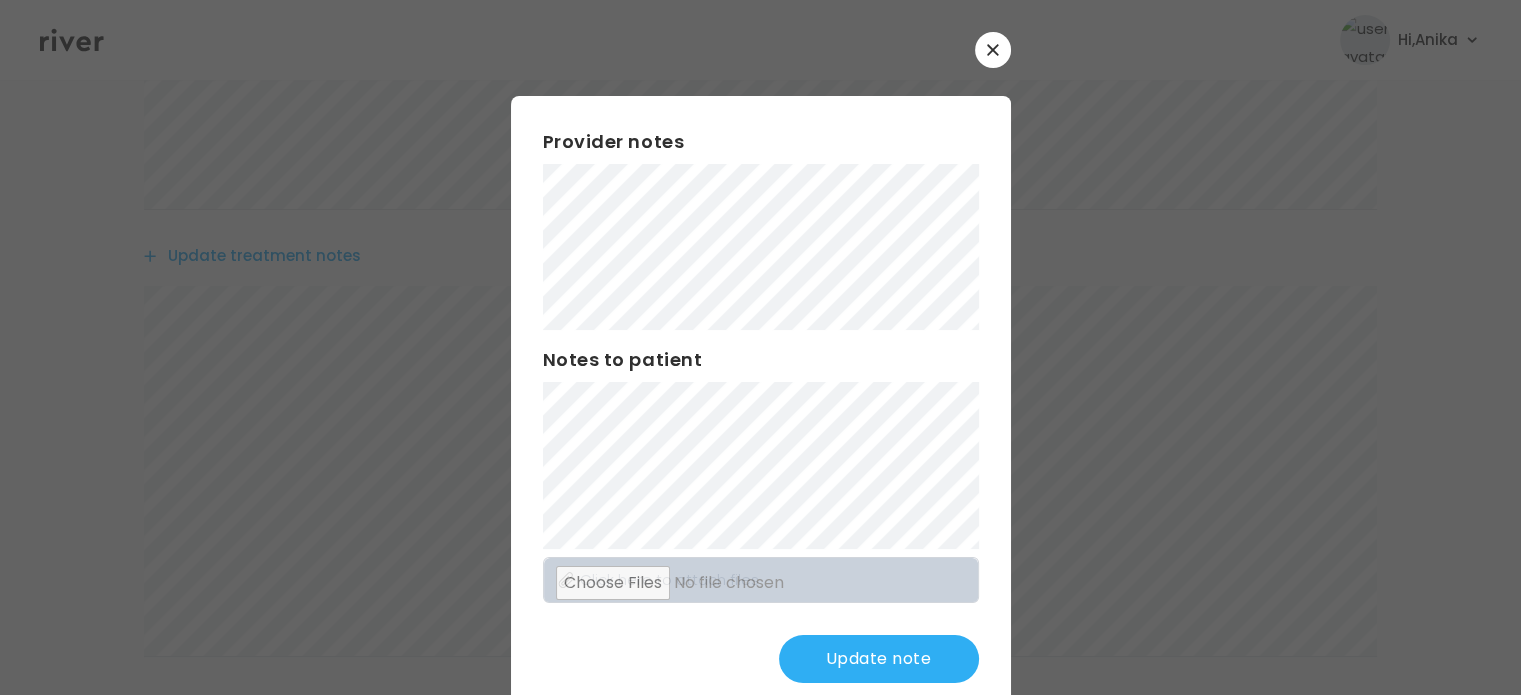 click on "Update note" at bounding box center [879, 659] 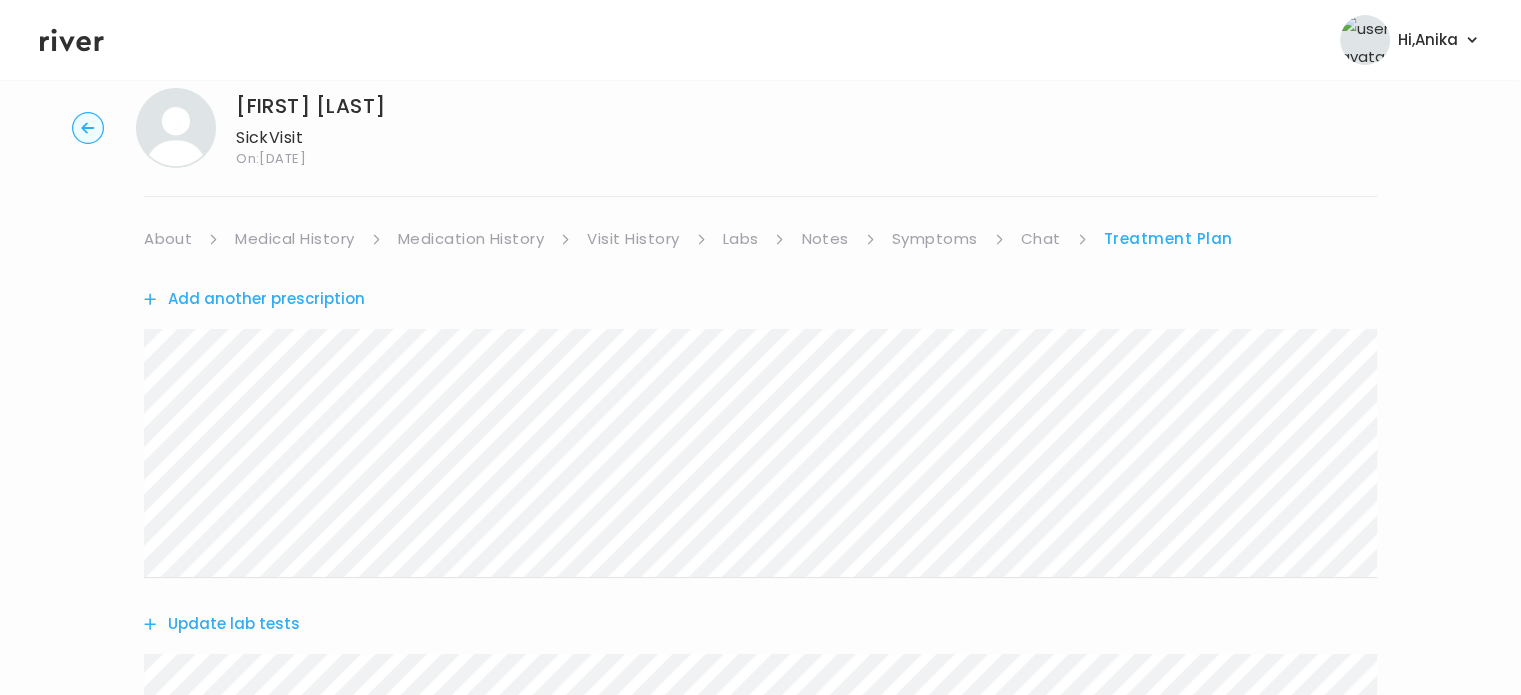 scroll, scrollTop: 0, scrollLeft: 0, axis: both 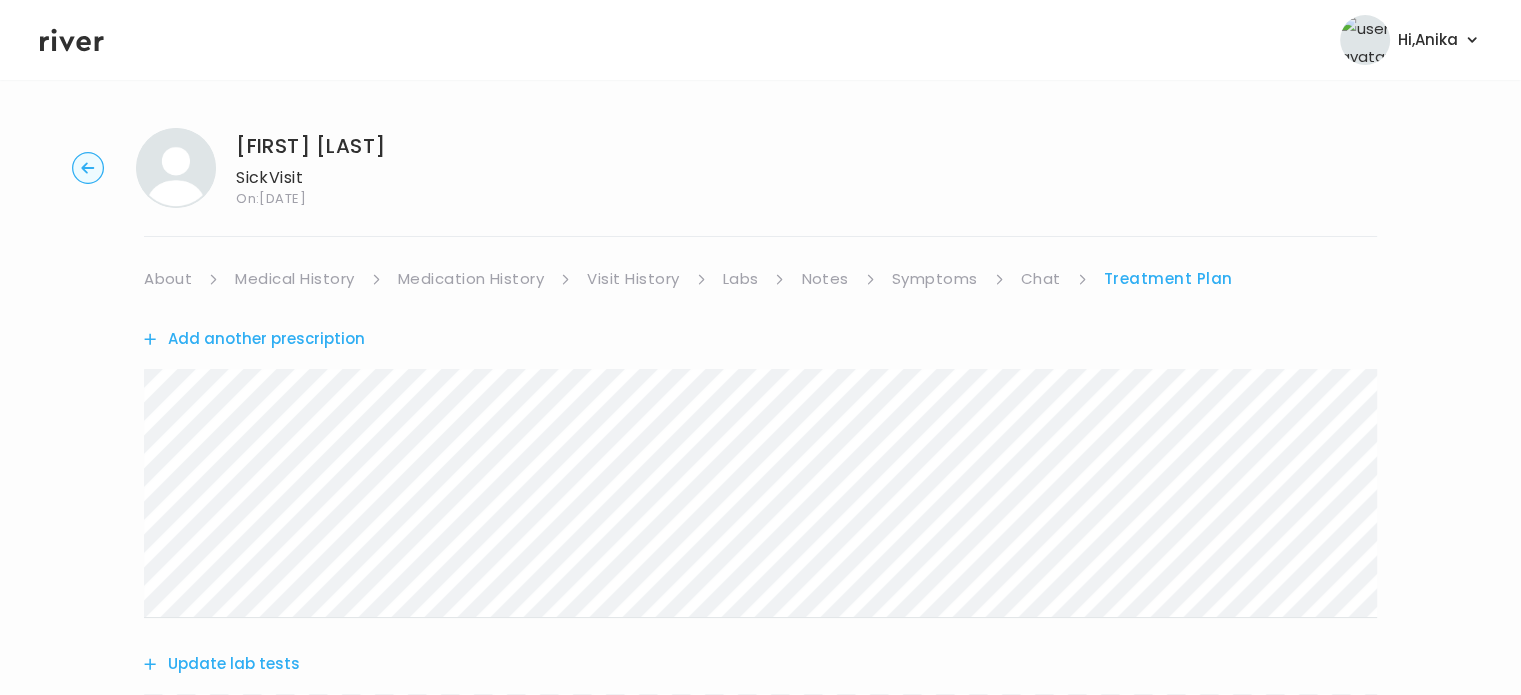 click on "Symptoms" at bounding box center [935, 279] 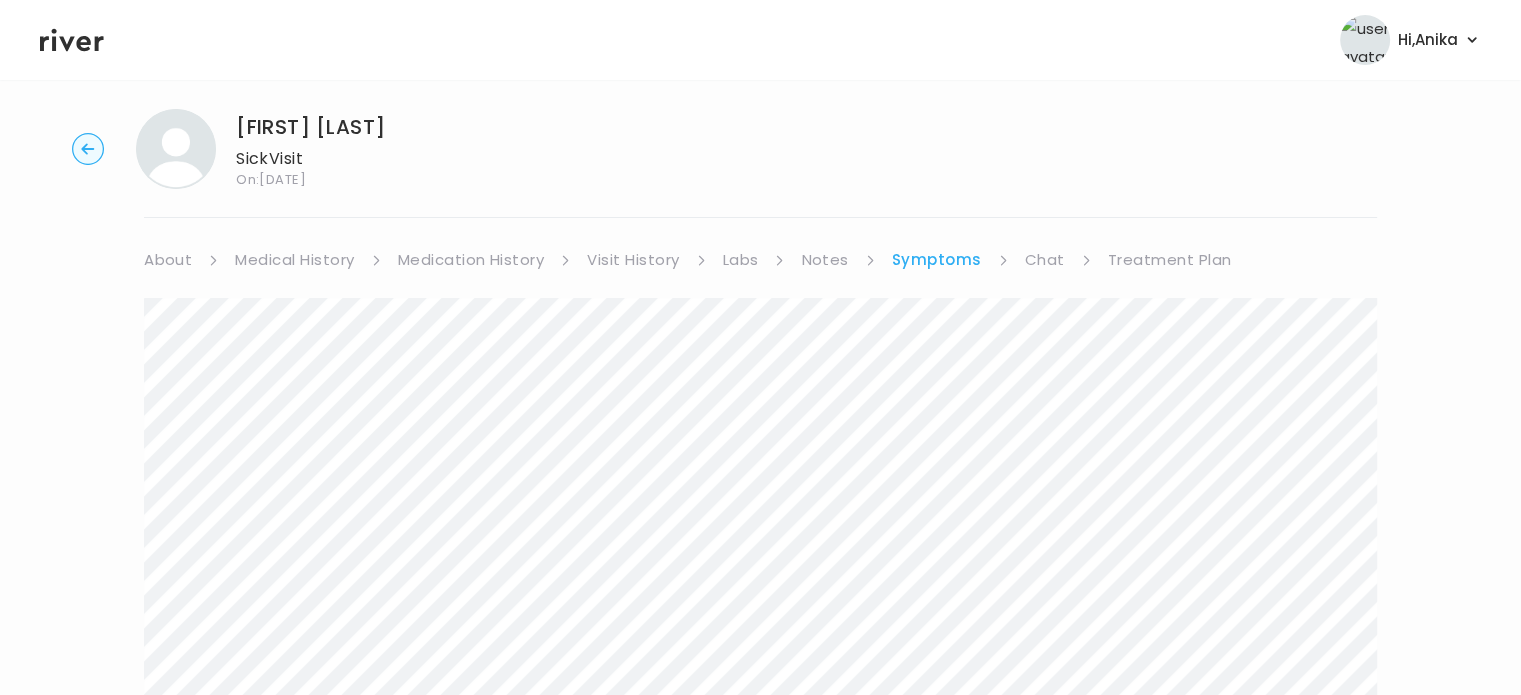 click on "Chat" at bounding box center [1045, 260] 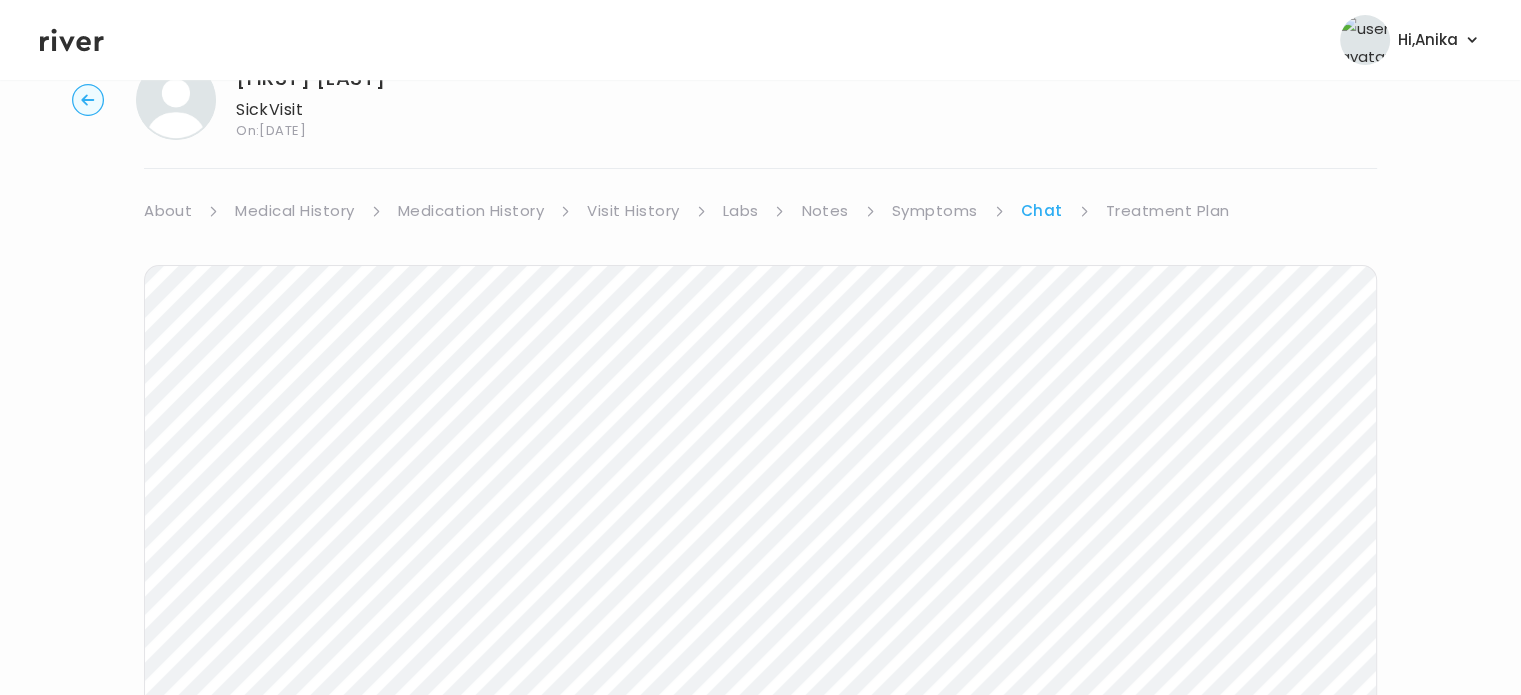 scroll, scrollTop: 0, scrollLeft: 0, axis: both 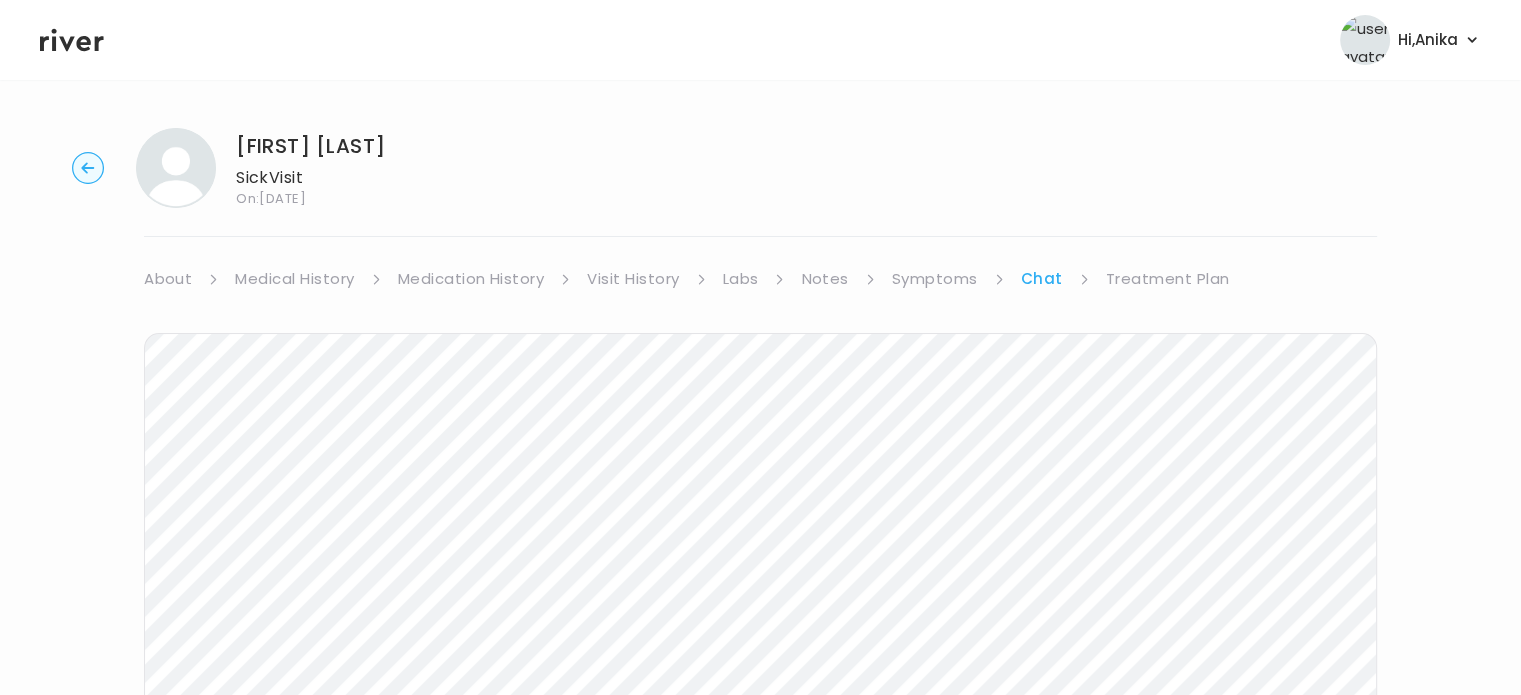 click on "Treatment Plan" at bounding box center (1168, 279) 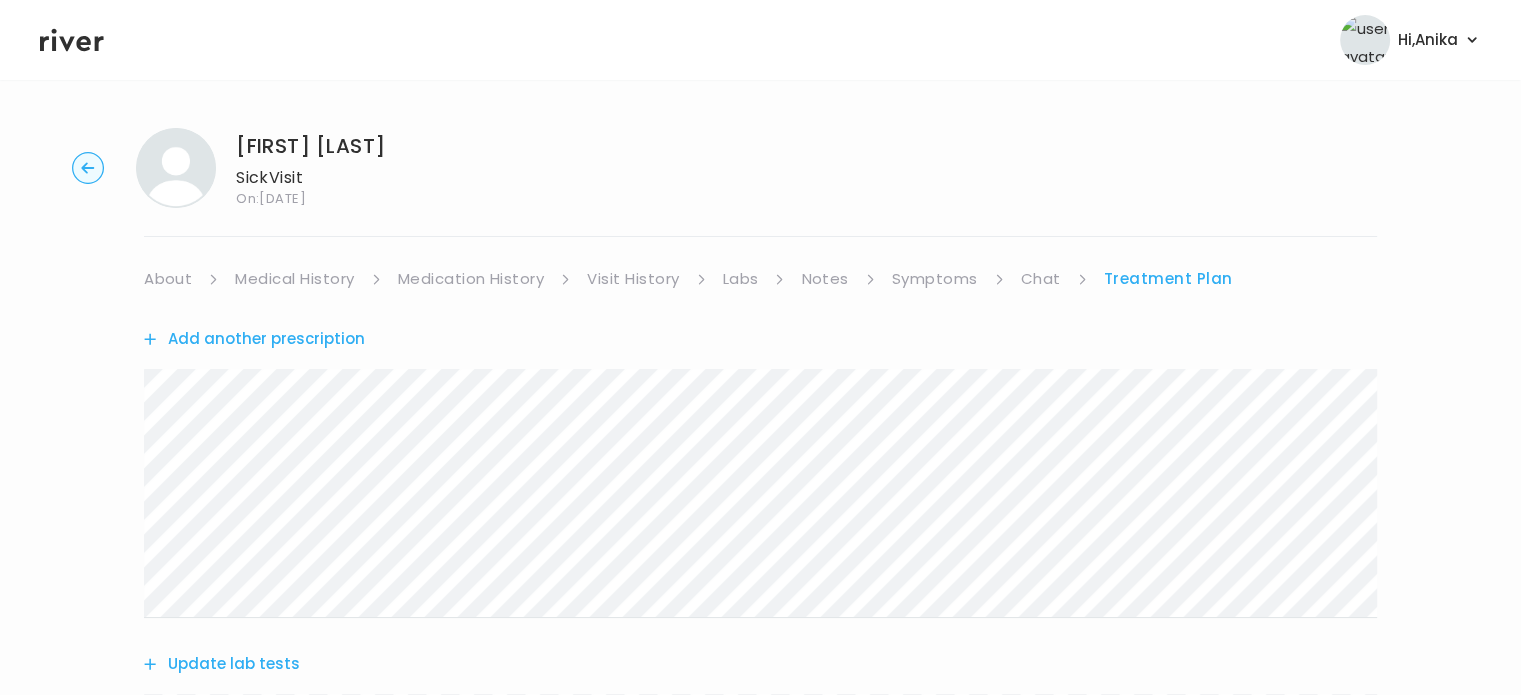 click on "Add another prescription" at bounding box center [254, 339] 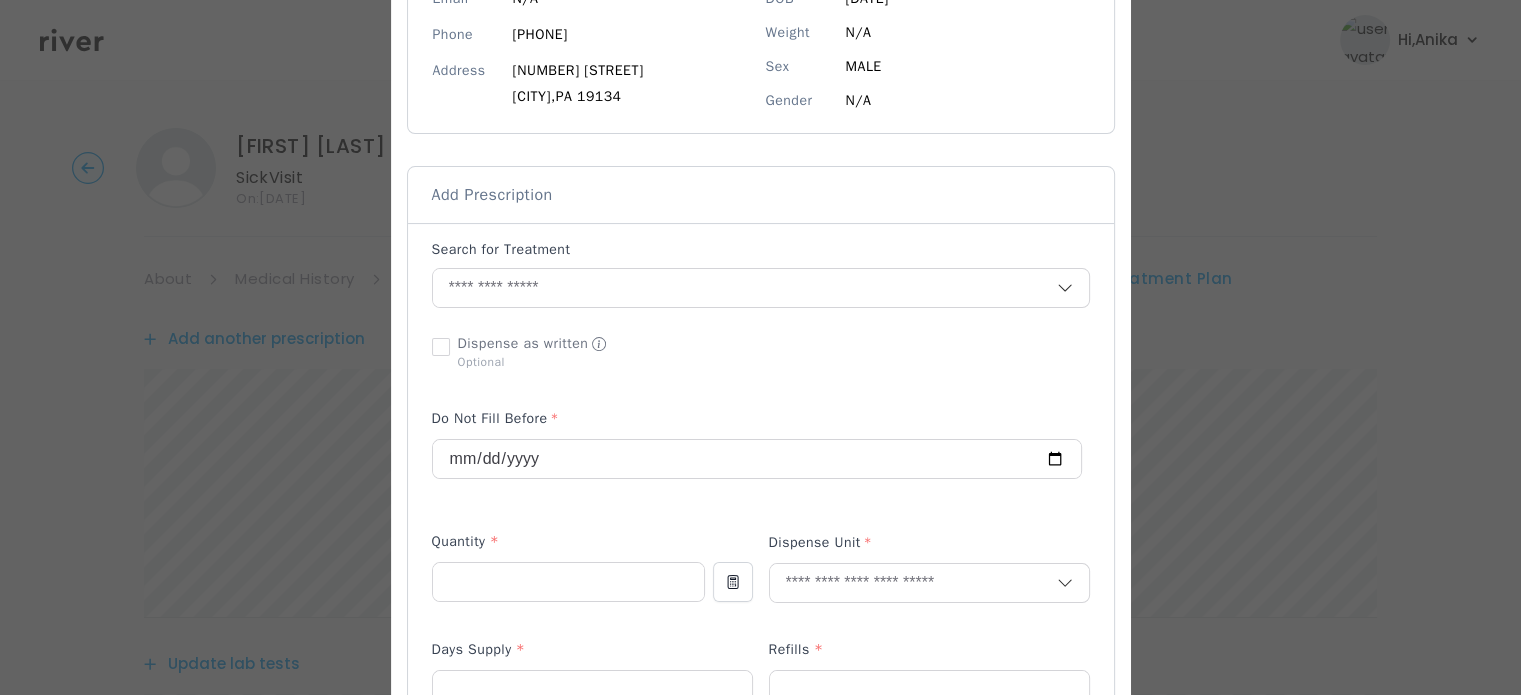scroll, scrollTop: 296, scrollLeft: 0, axis: vertical 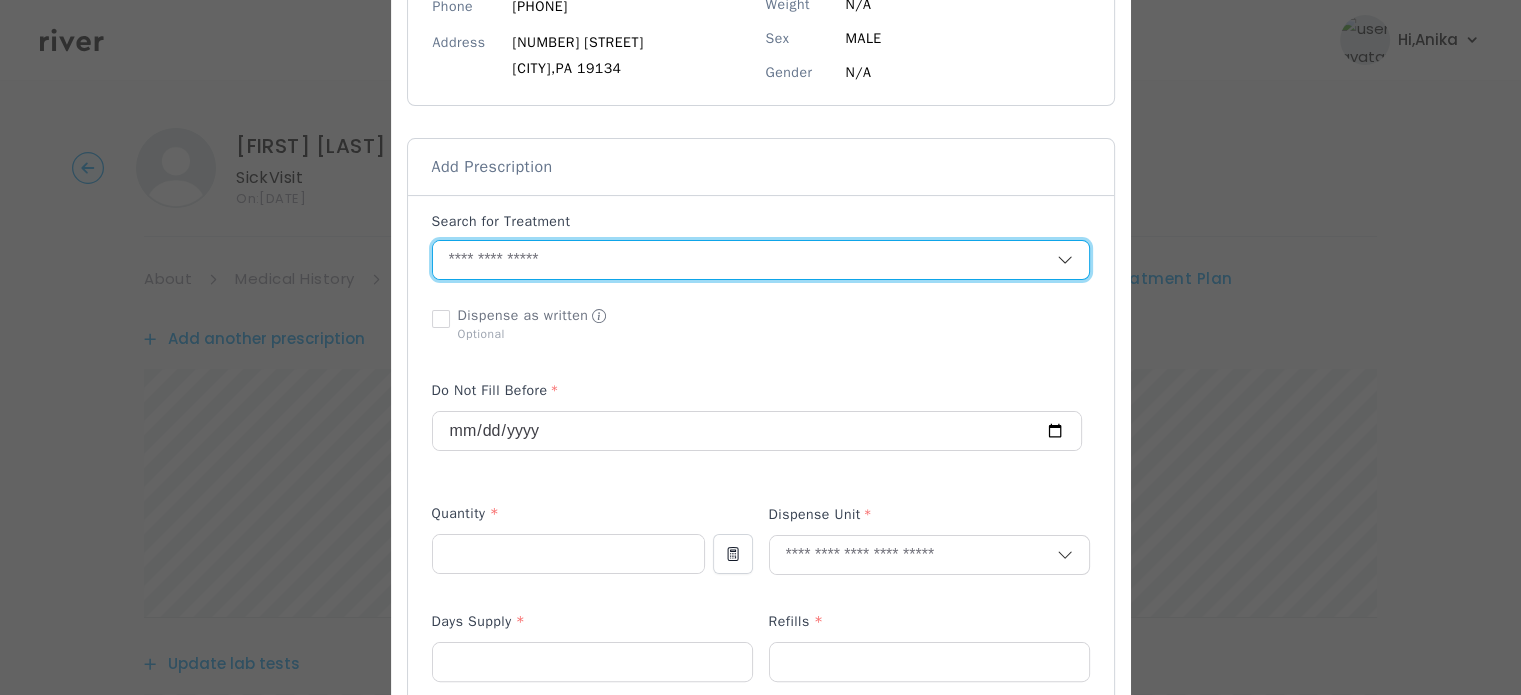 click at bounding box center [745, 260] 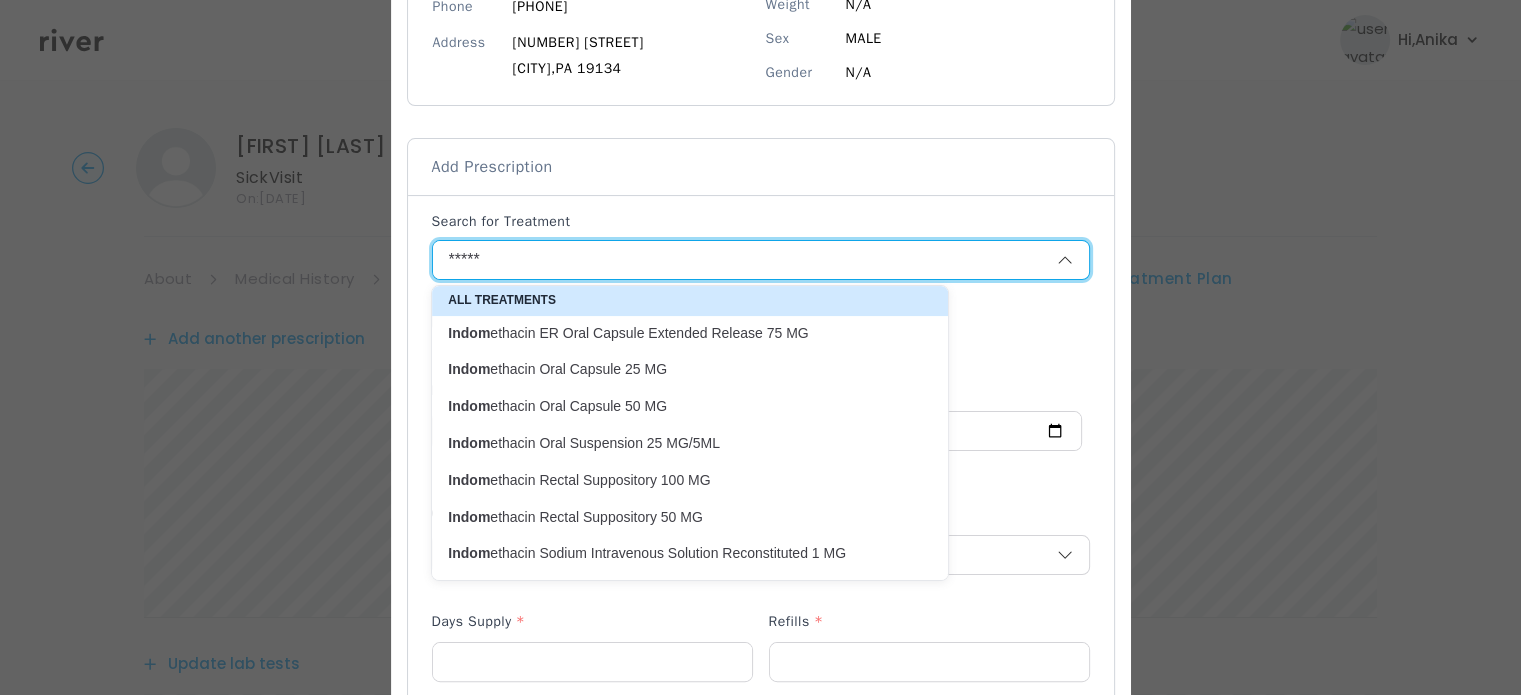click on "Indom ethacin Oral Capsule 50 MG" at bounding box center (678, 406) 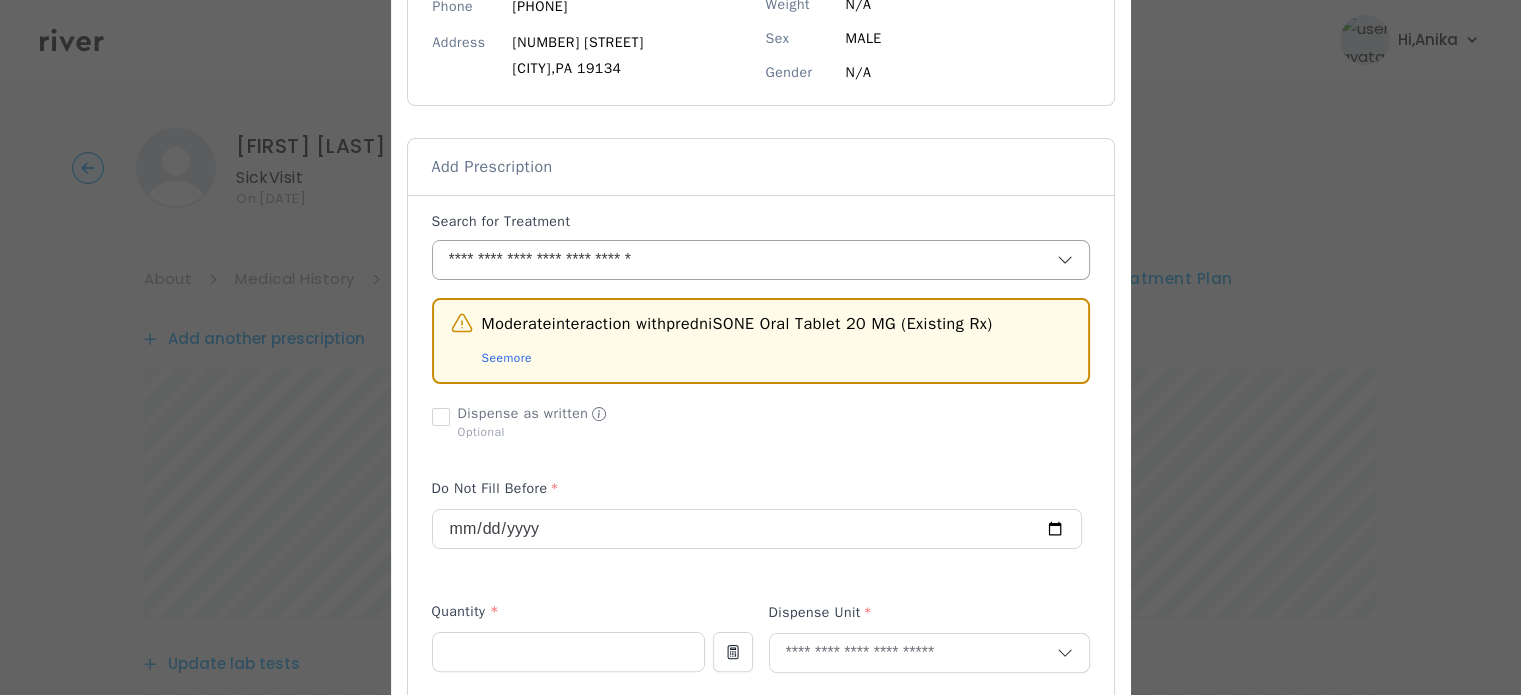 click at bounding box center [1033, 260] 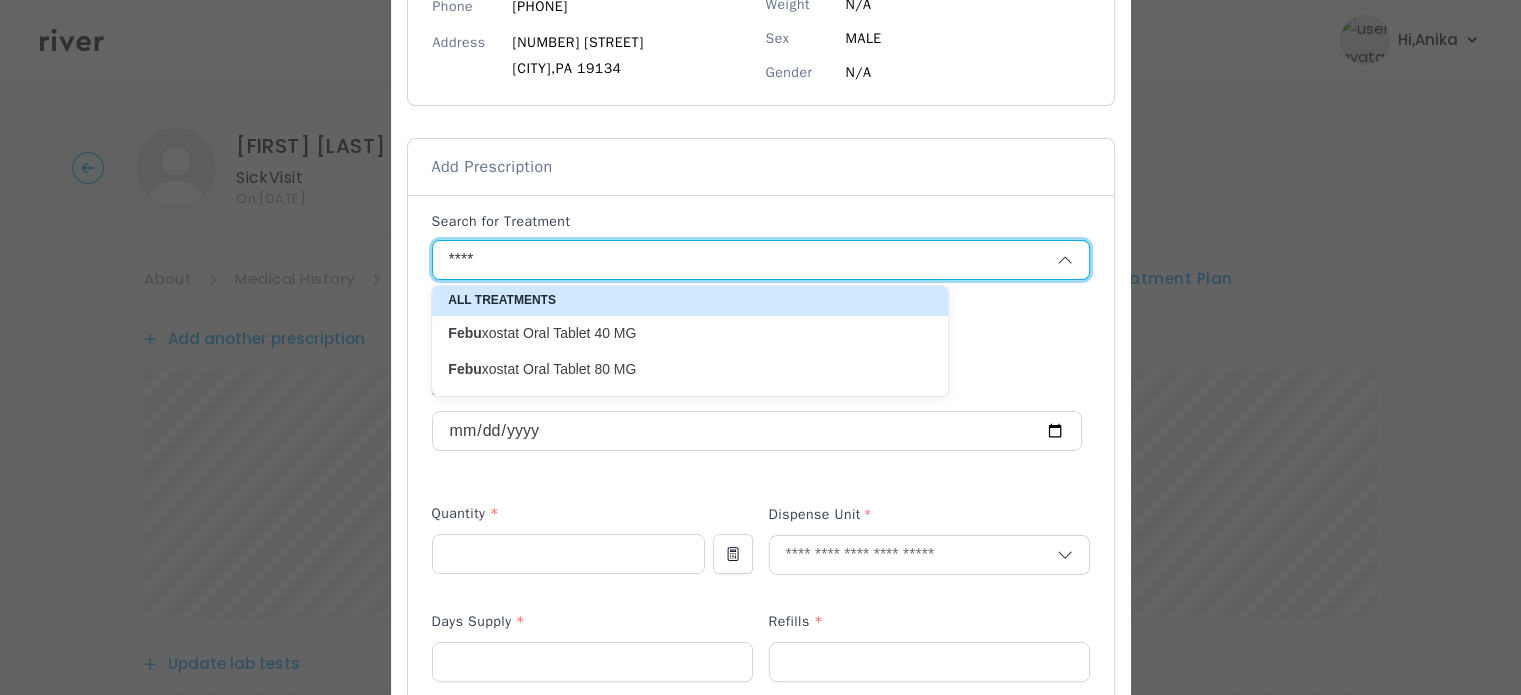 click on "Febu xostat Oral Tablet 40 MG" at bounding box center [690, 333] 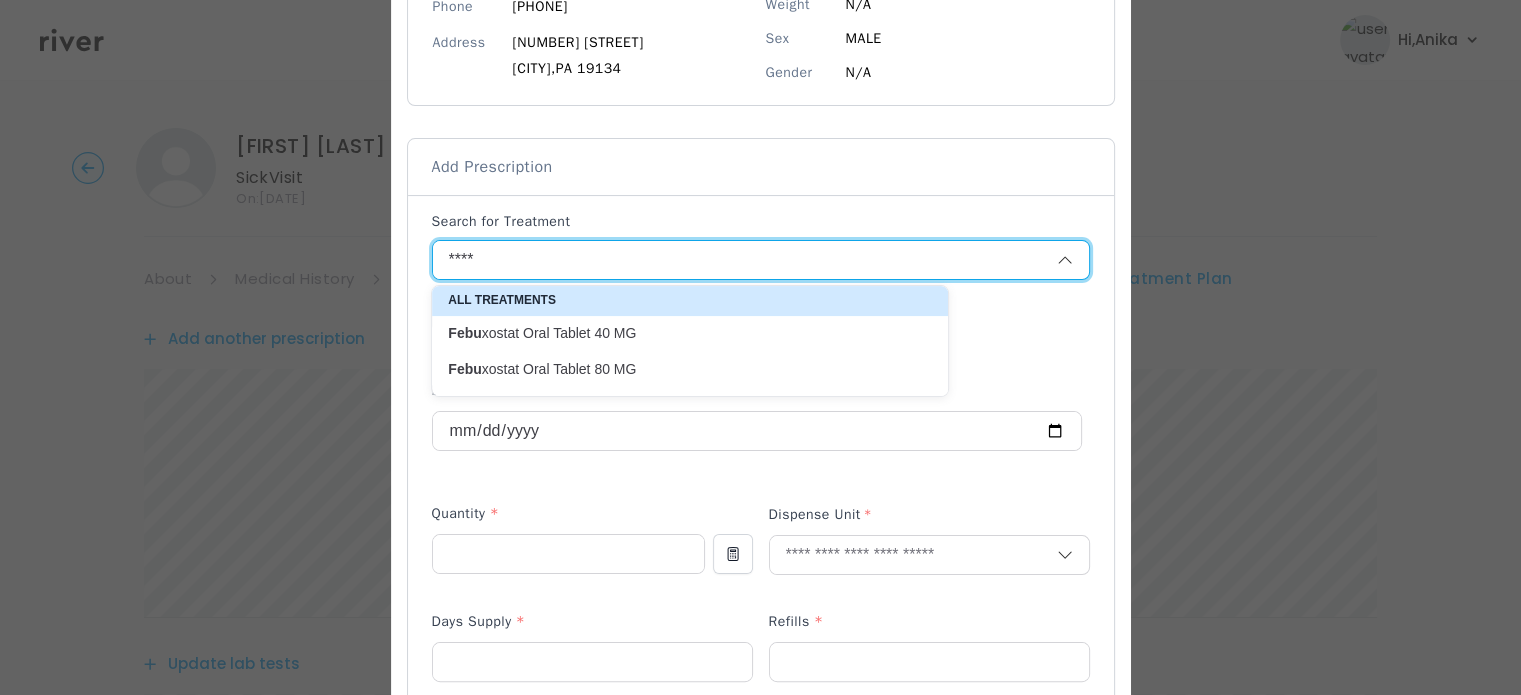 type on "**********" 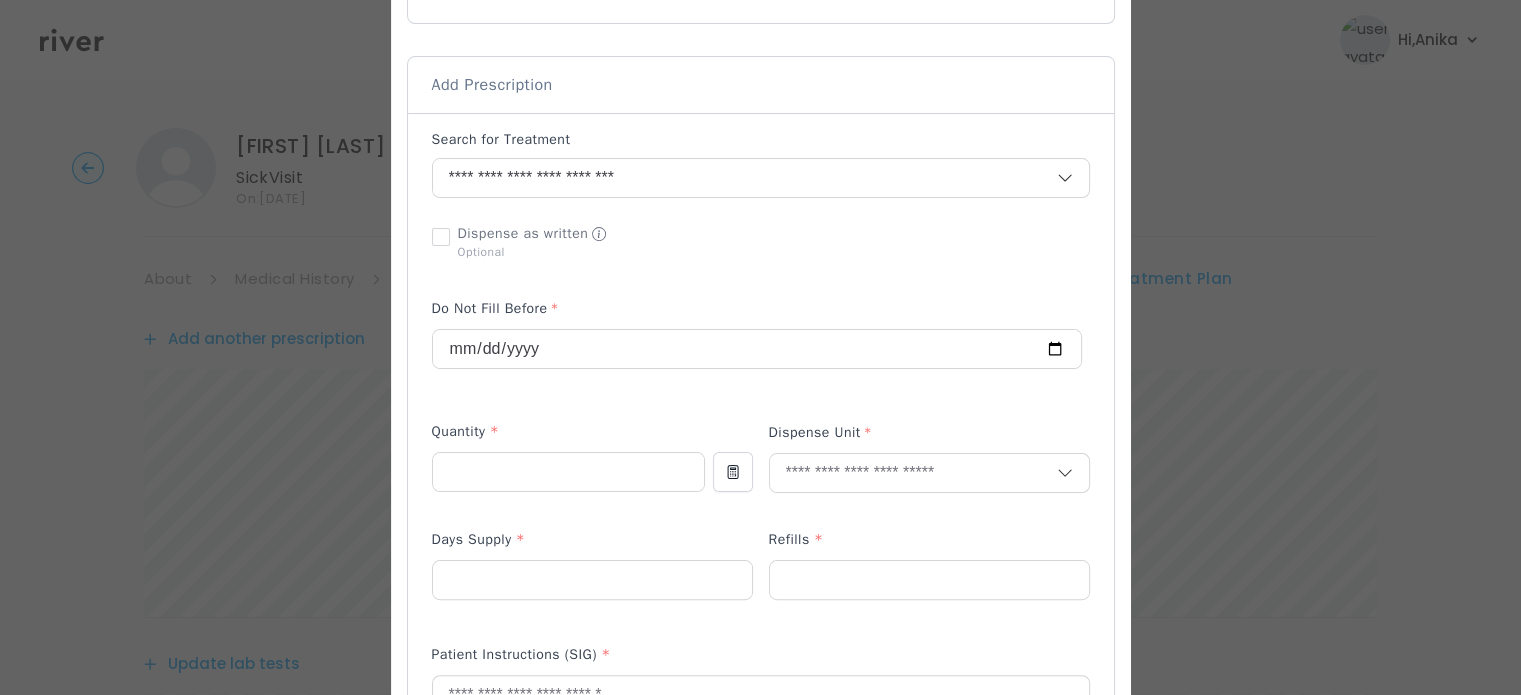 scroll, scrollTop: 420, scrollLeft: 0, axis: vertical 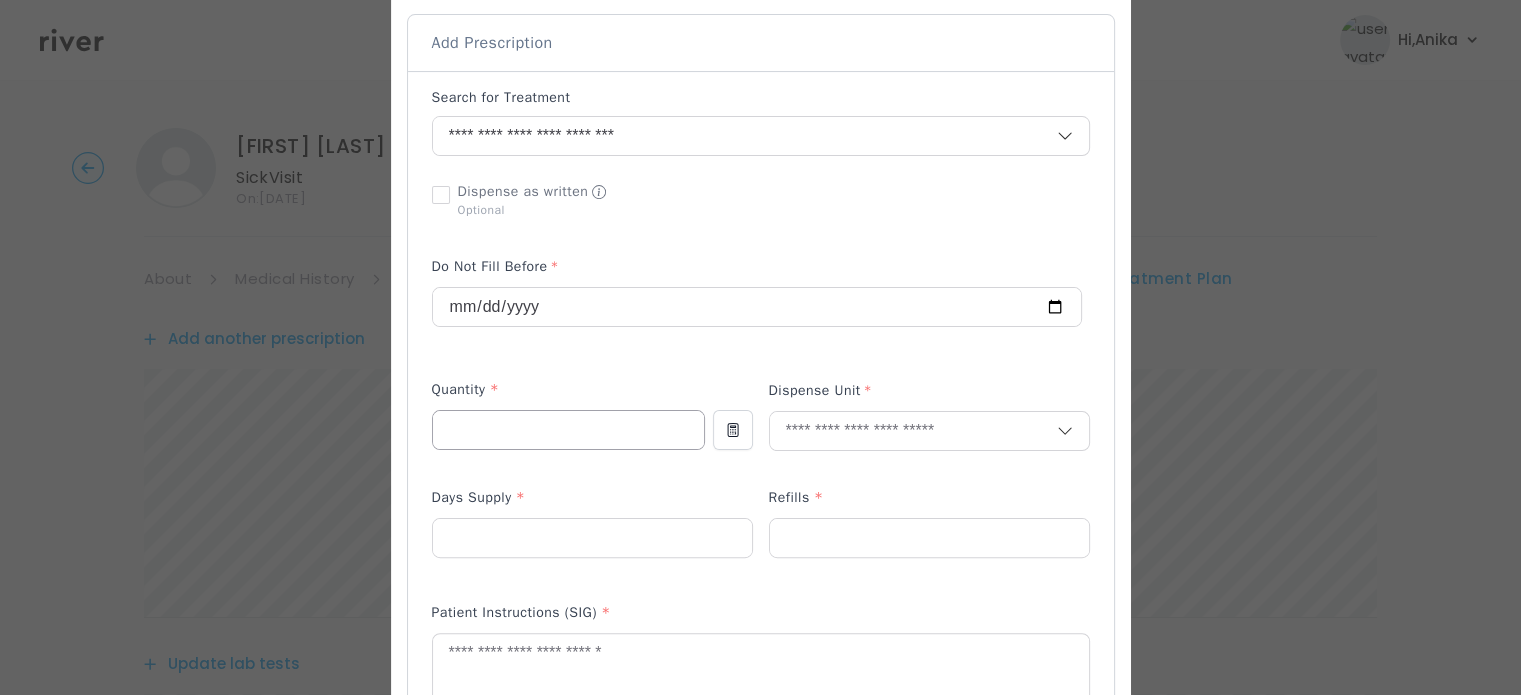 click at bounding box center [568, 430] 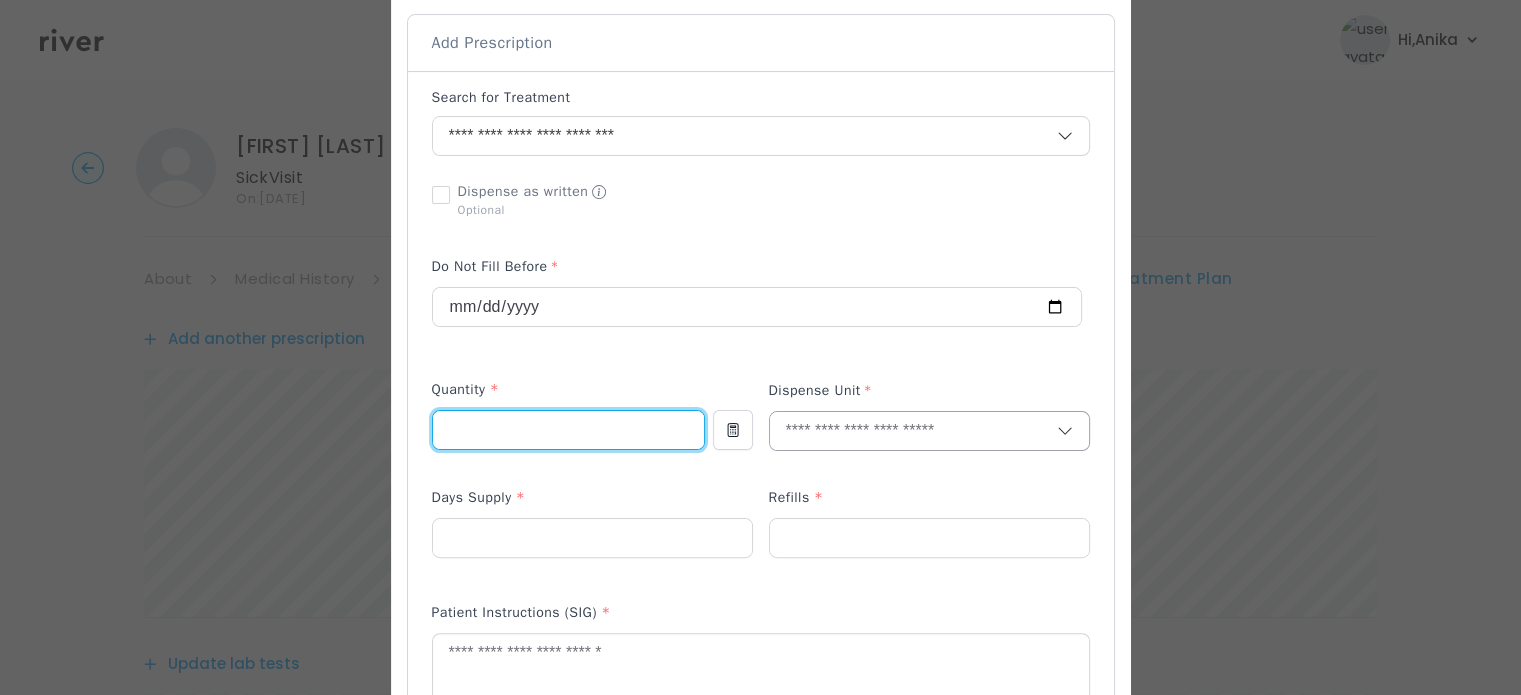 type on "**" 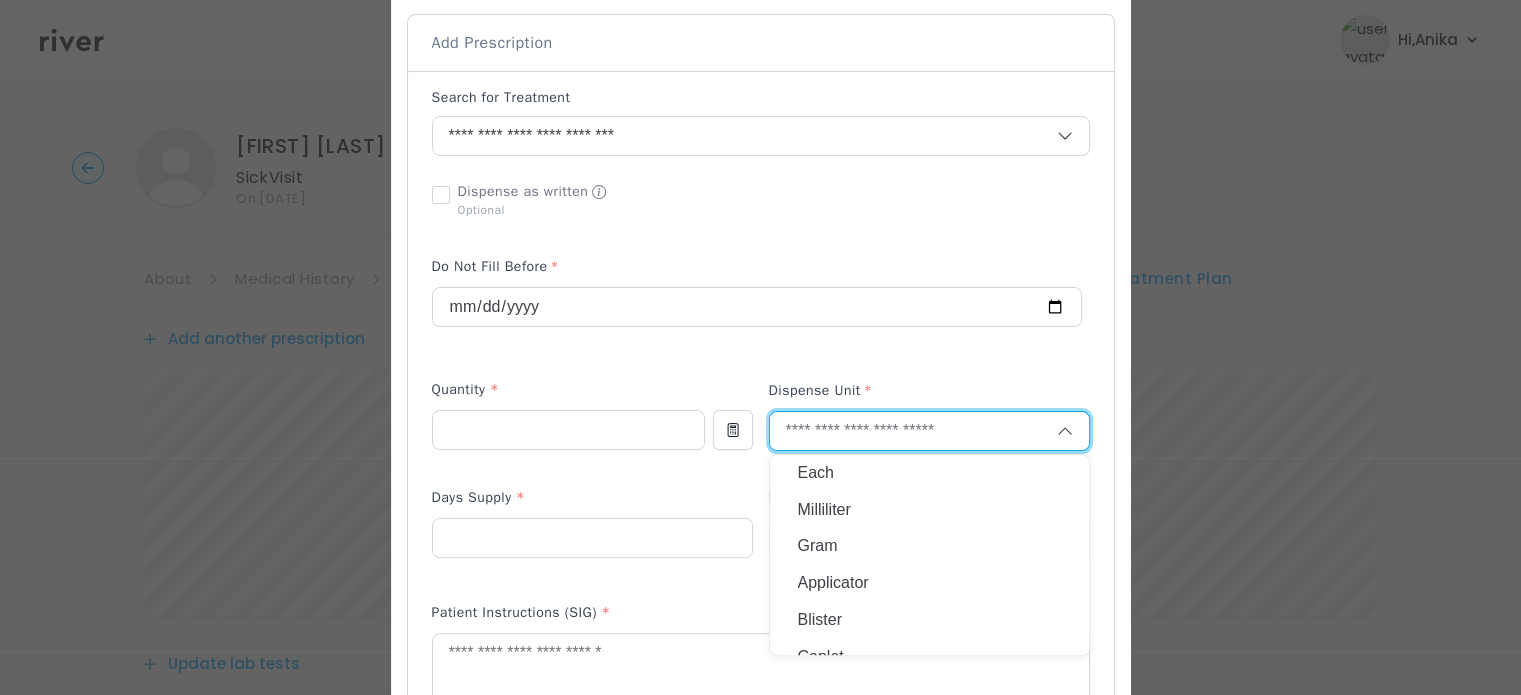 type on "*" 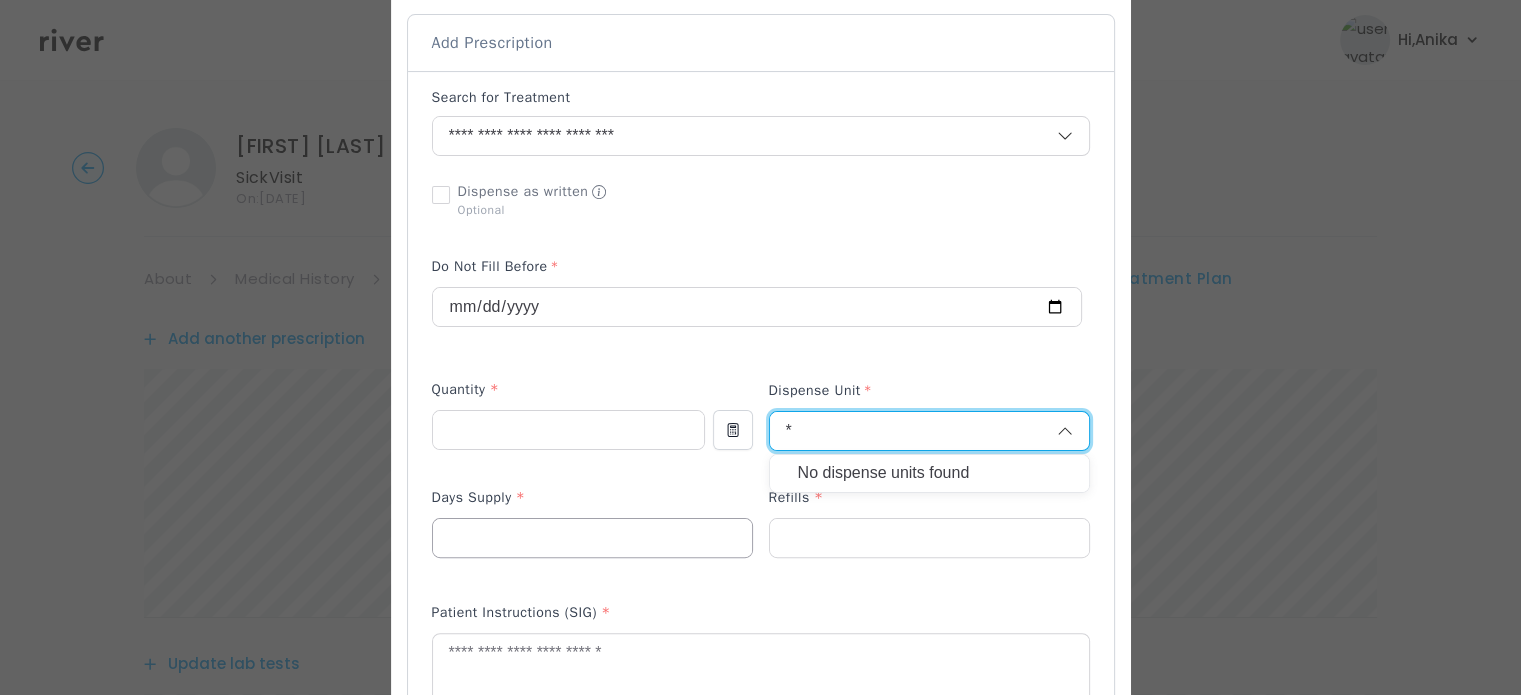 click at bounding box center [592, 538] 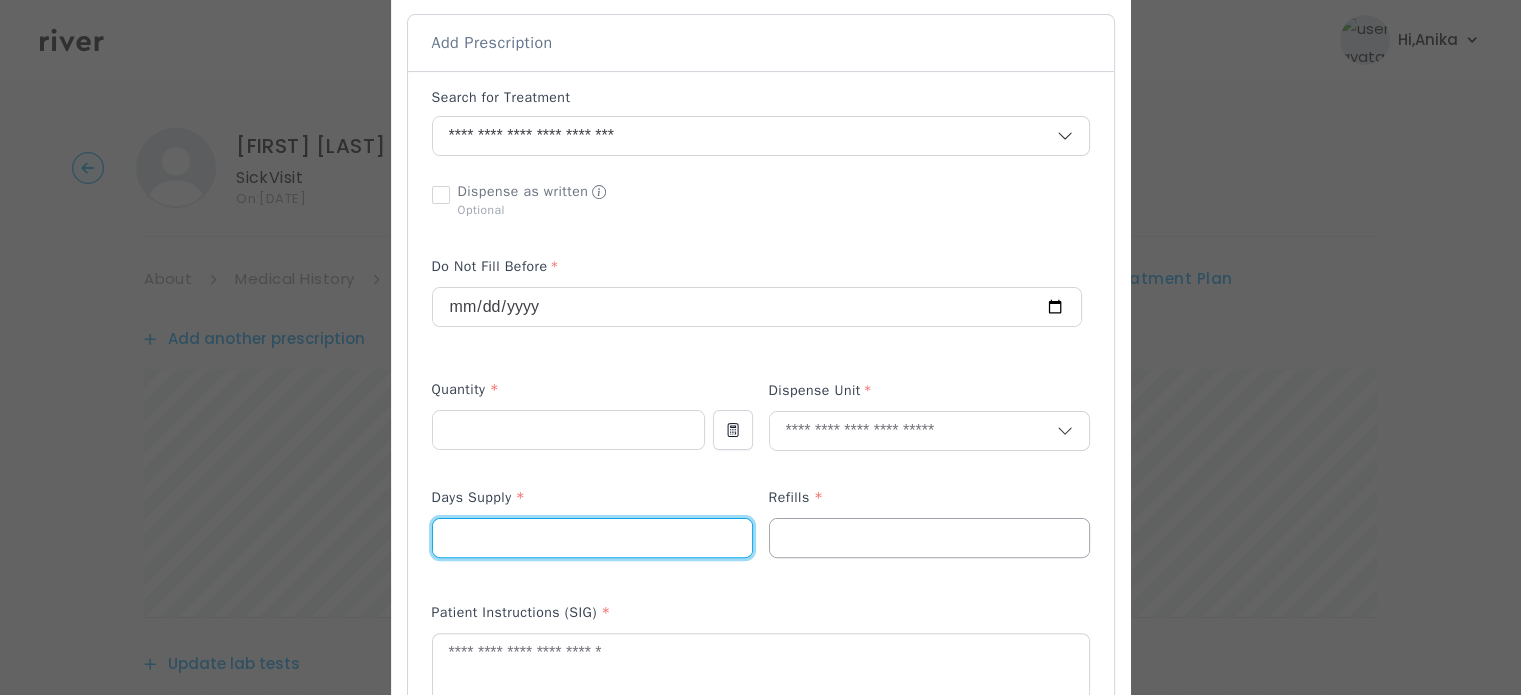 type on "**" 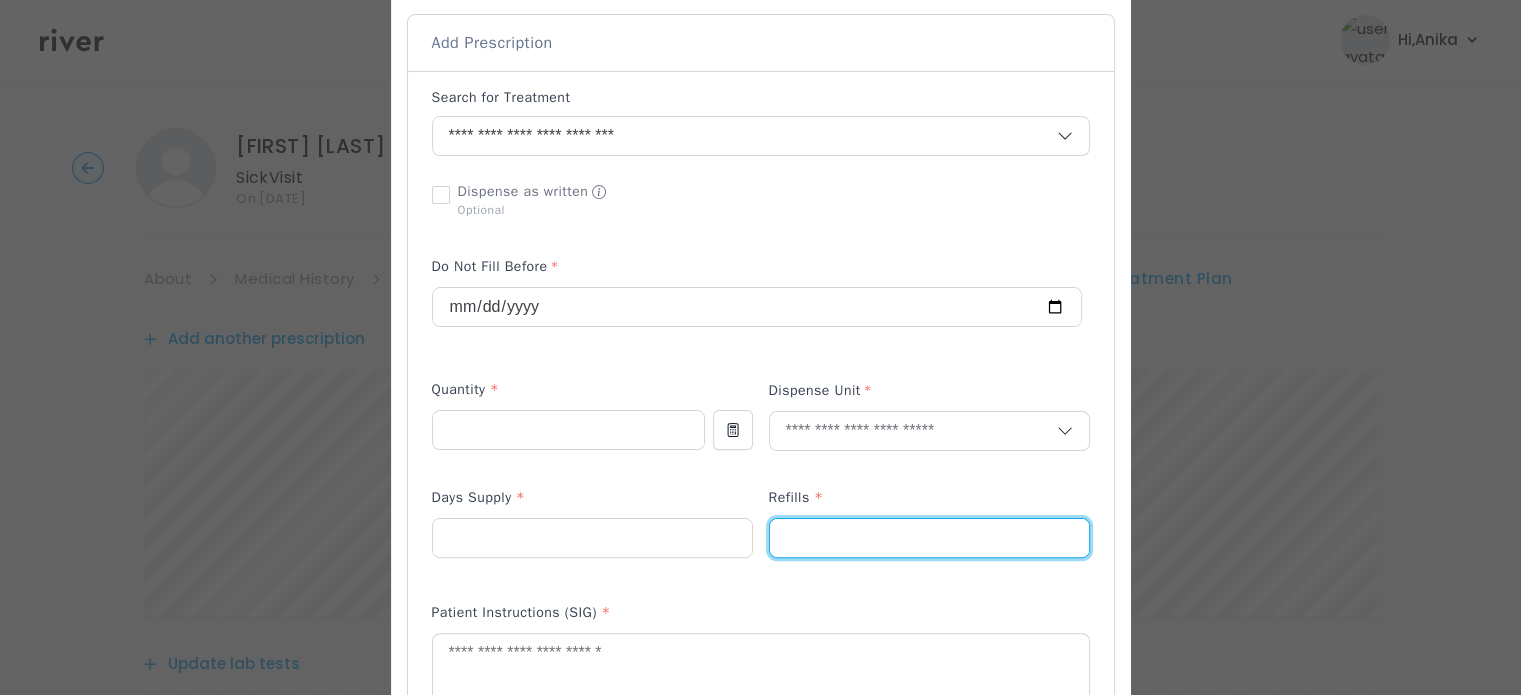 click at bounding box center [929, 538] 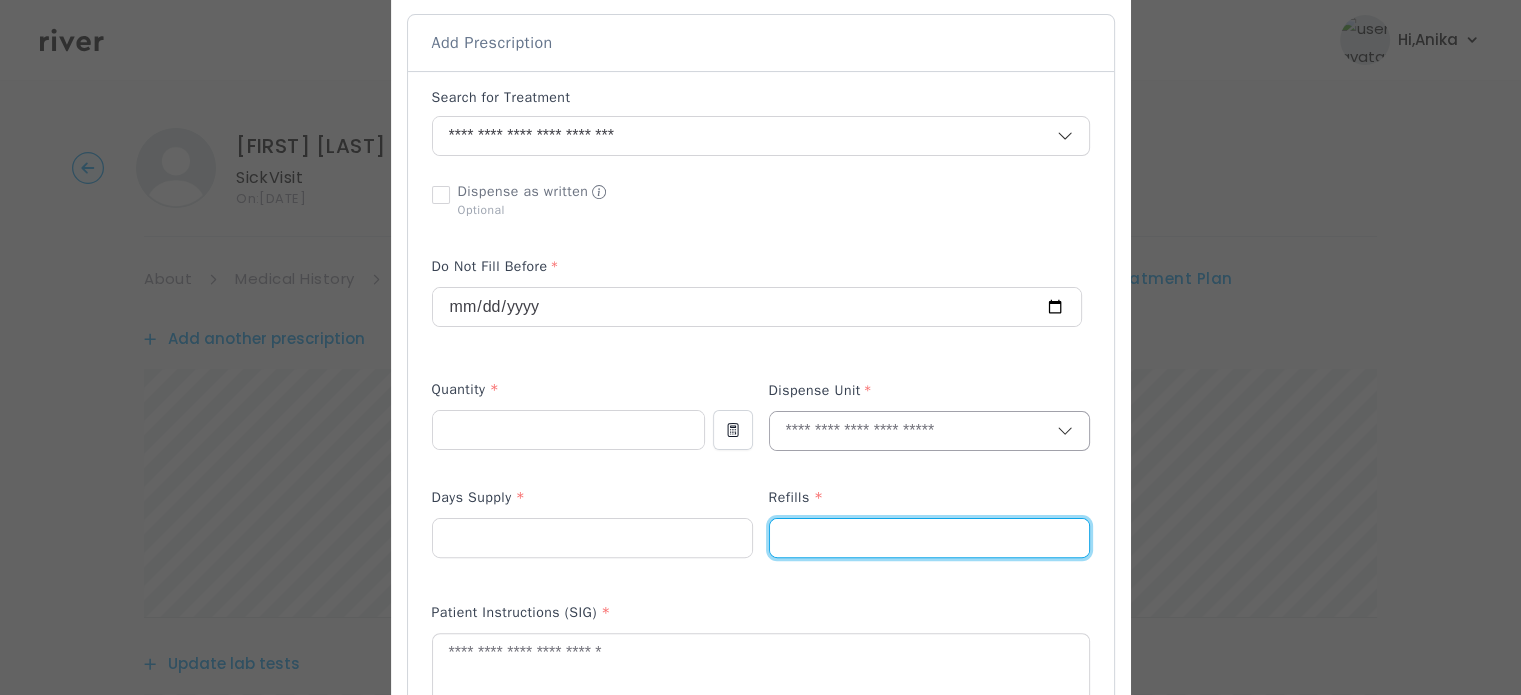 type on "*" 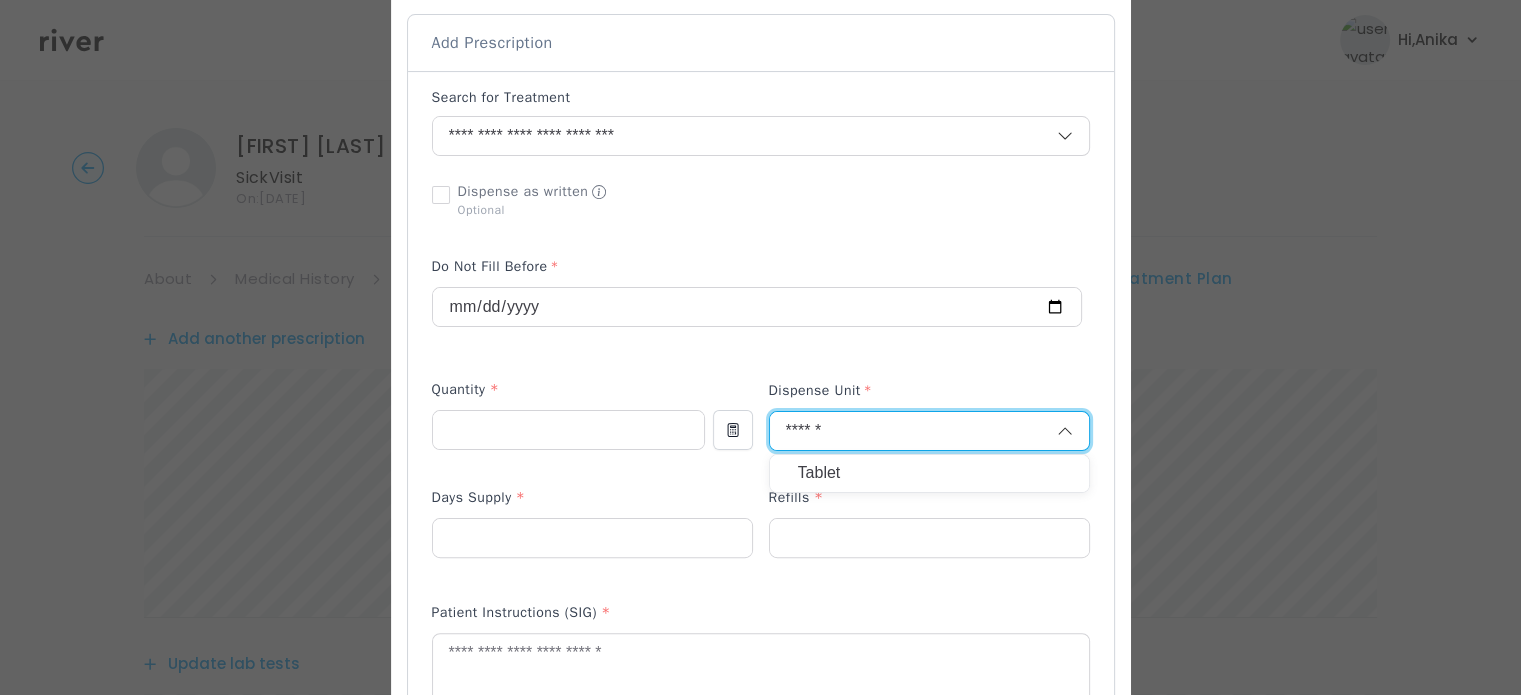 type on "******" 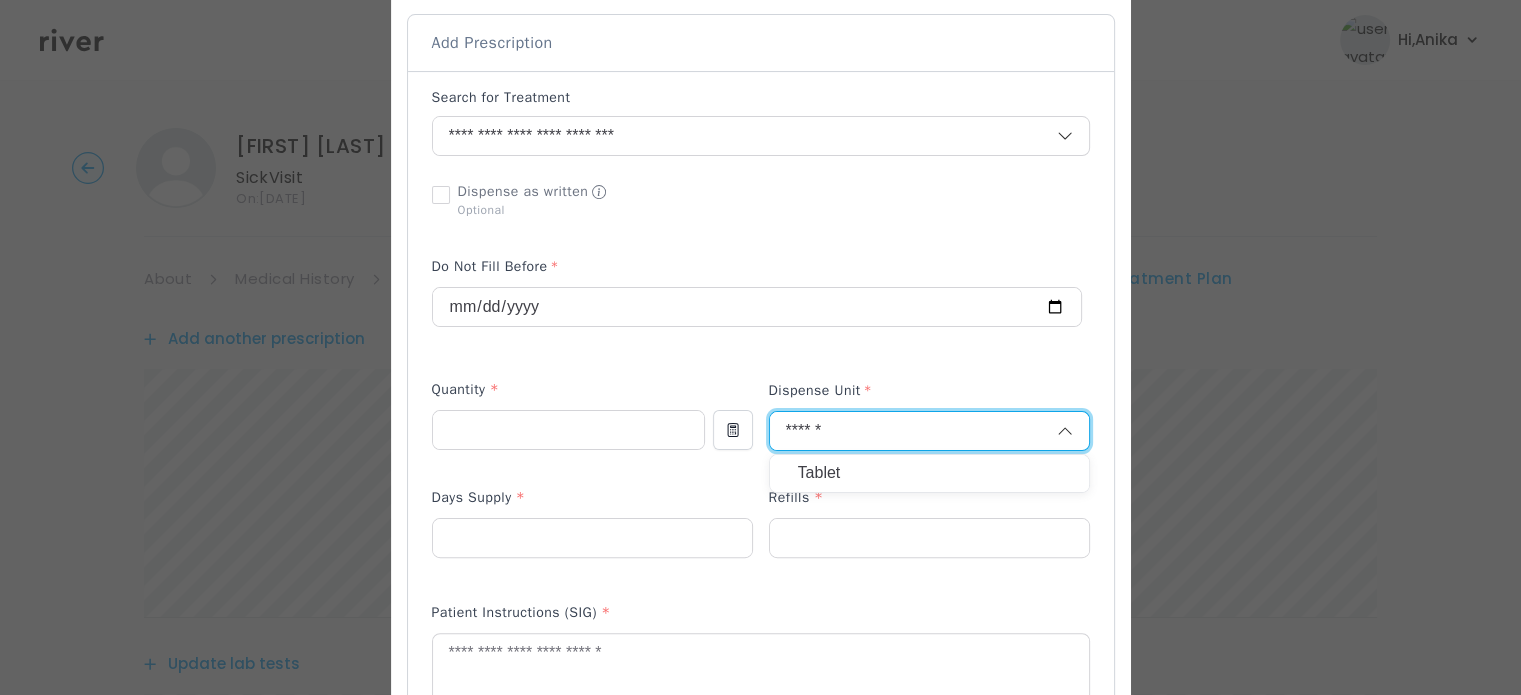 type 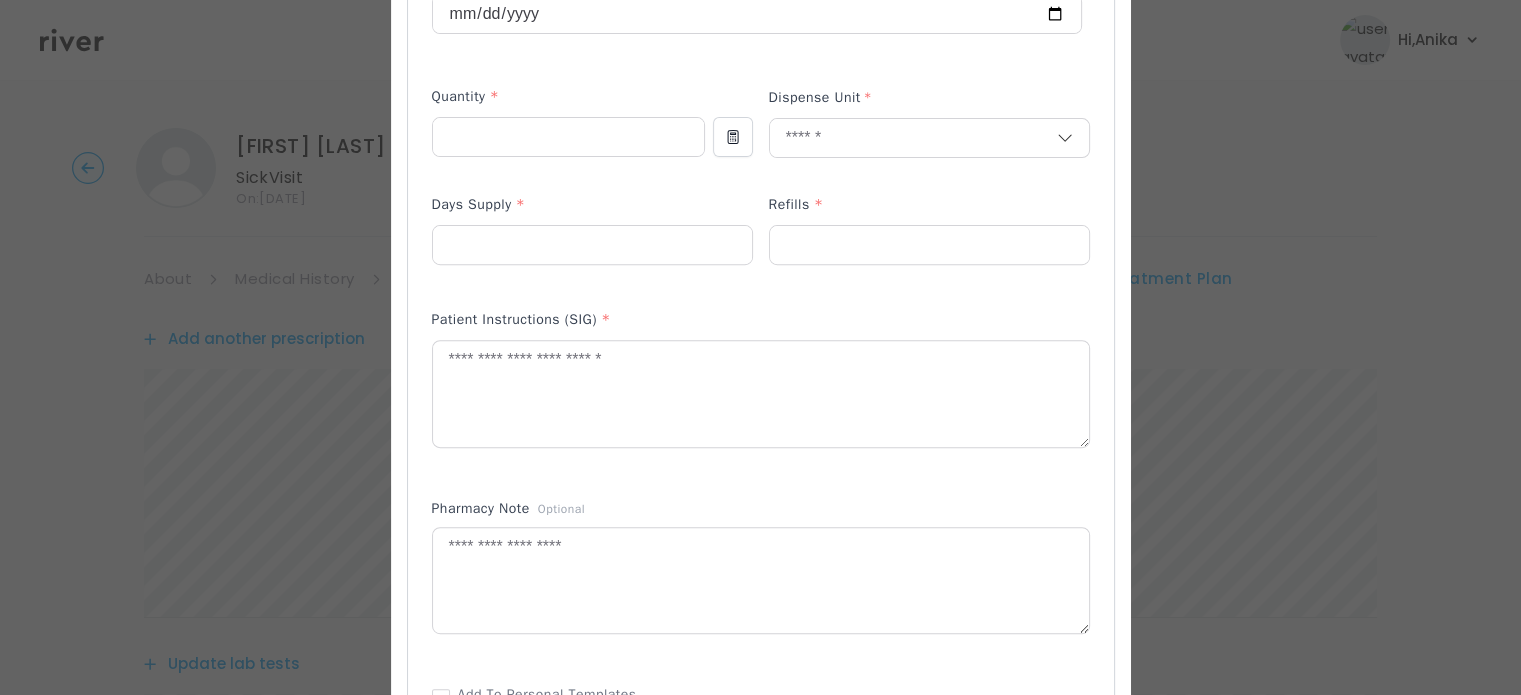 scroll, scrollTop: 740, scrollLeft: 0, axis: vertical 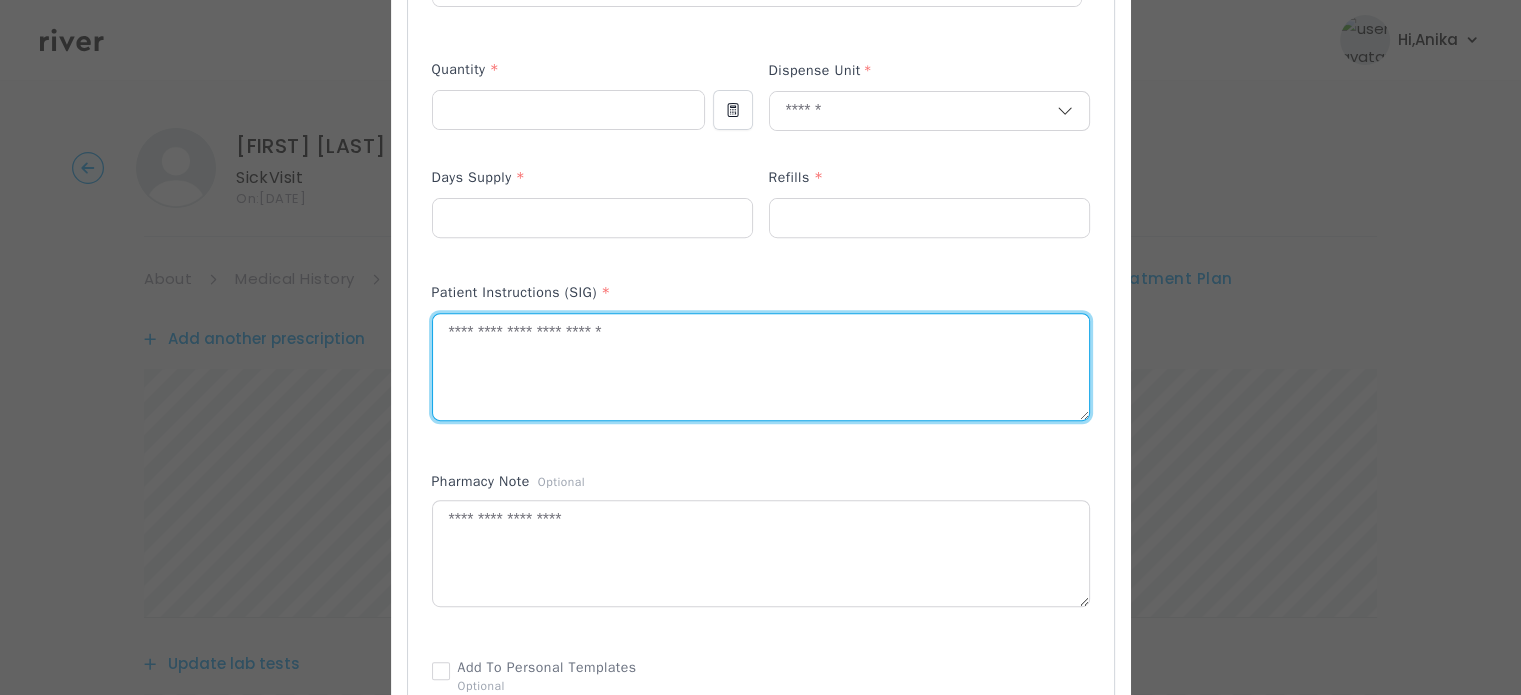 click at bounding box center [761, 367] 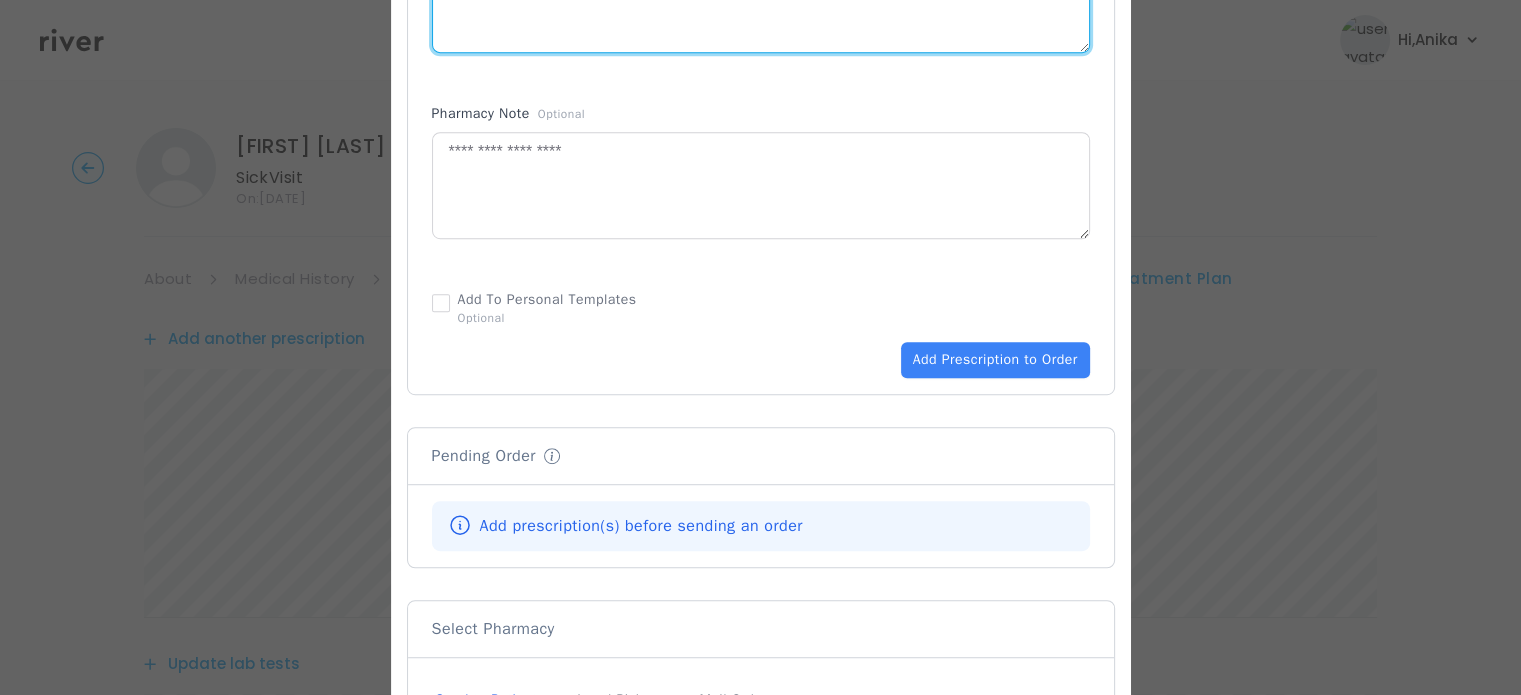 scroll, scrollTop: 1113, scrollLeft: 0, axis: vertical 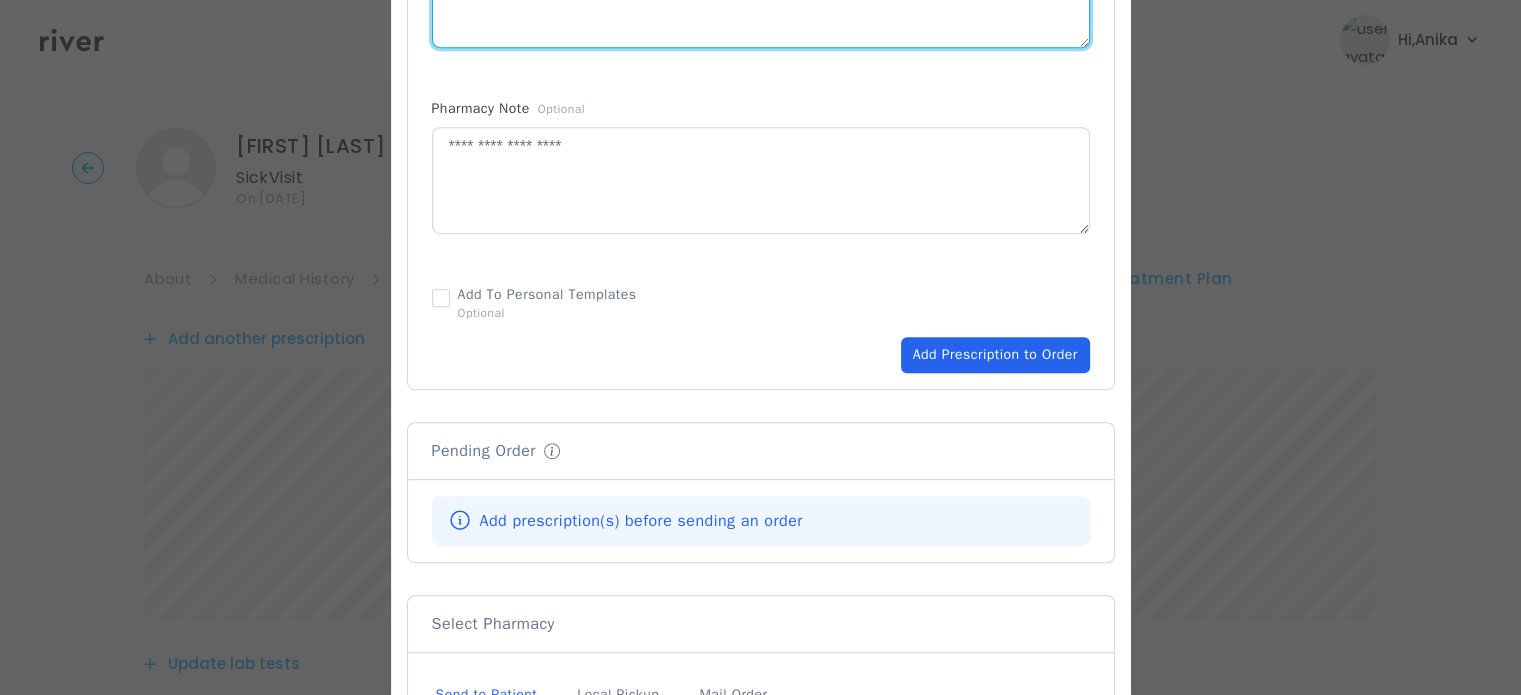type on "**********" 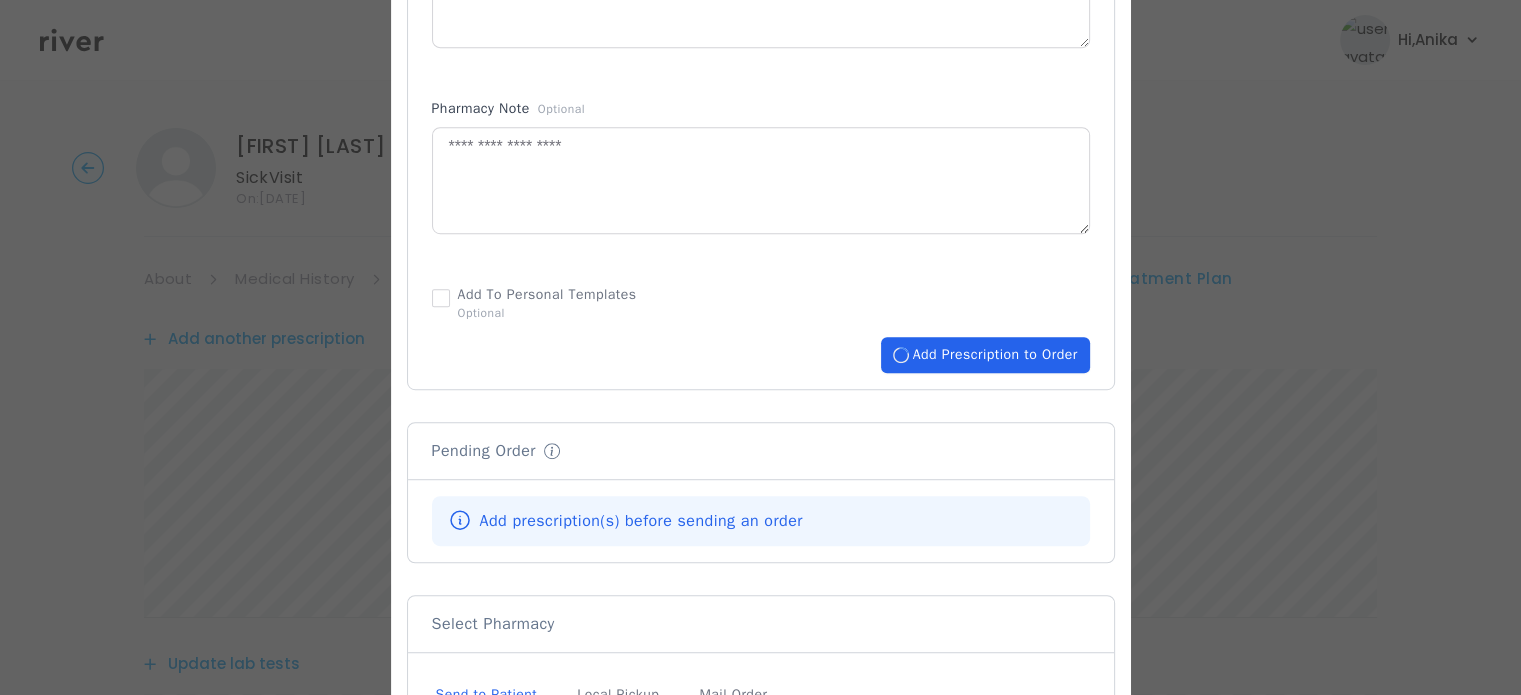 type 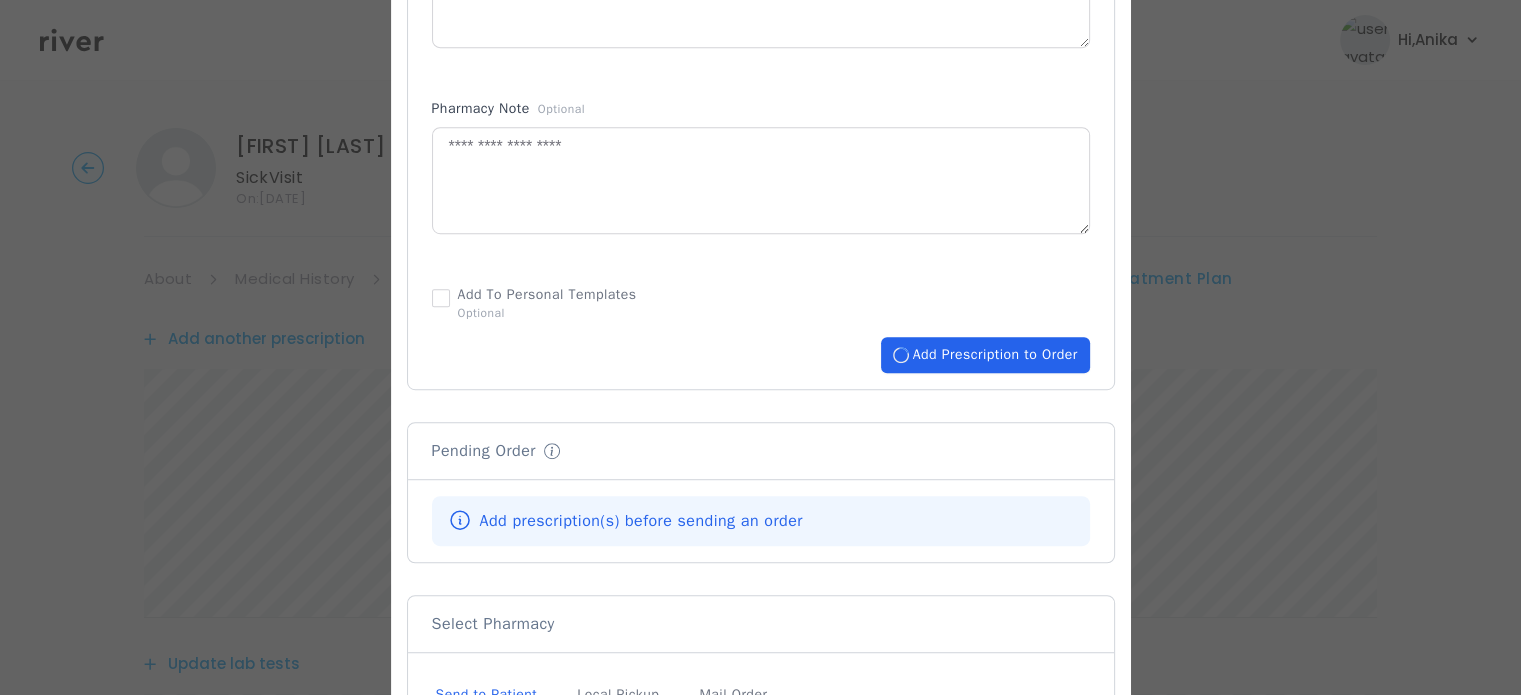 type 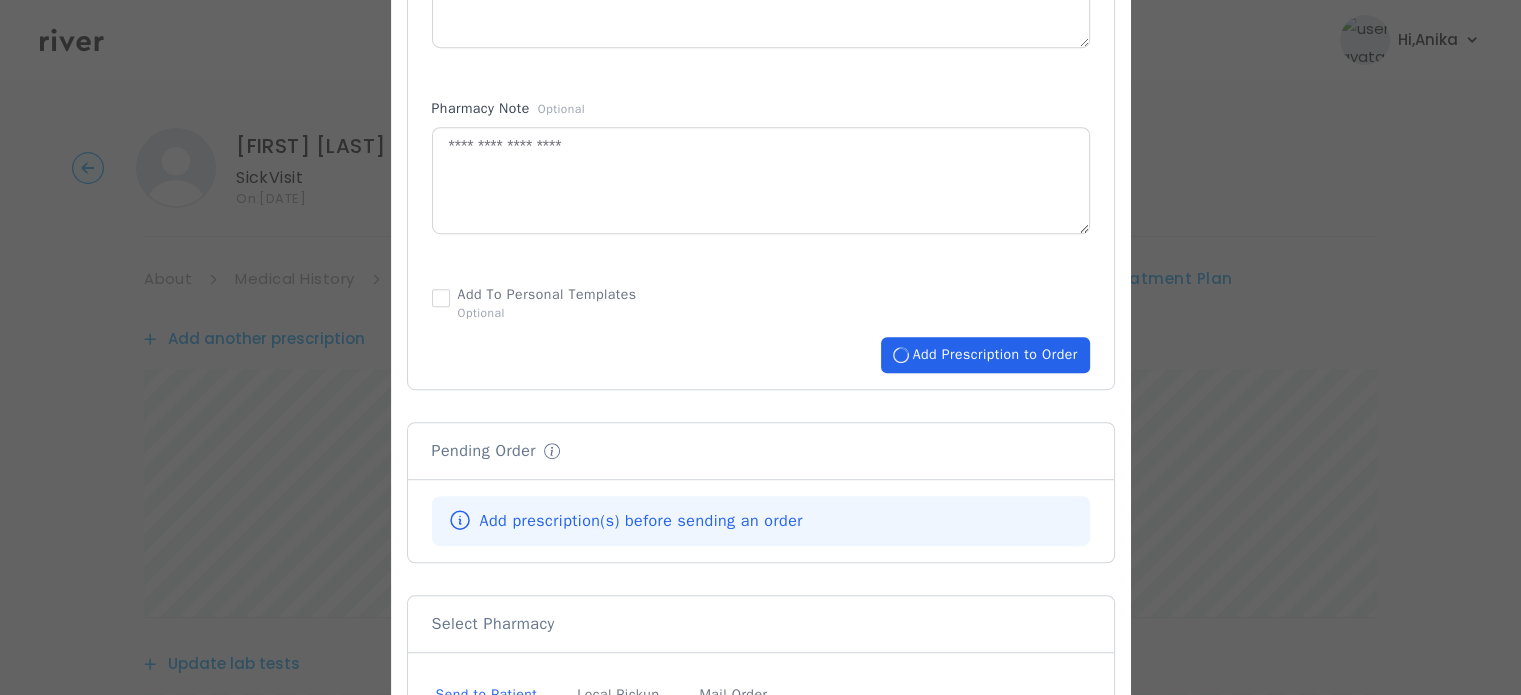 type 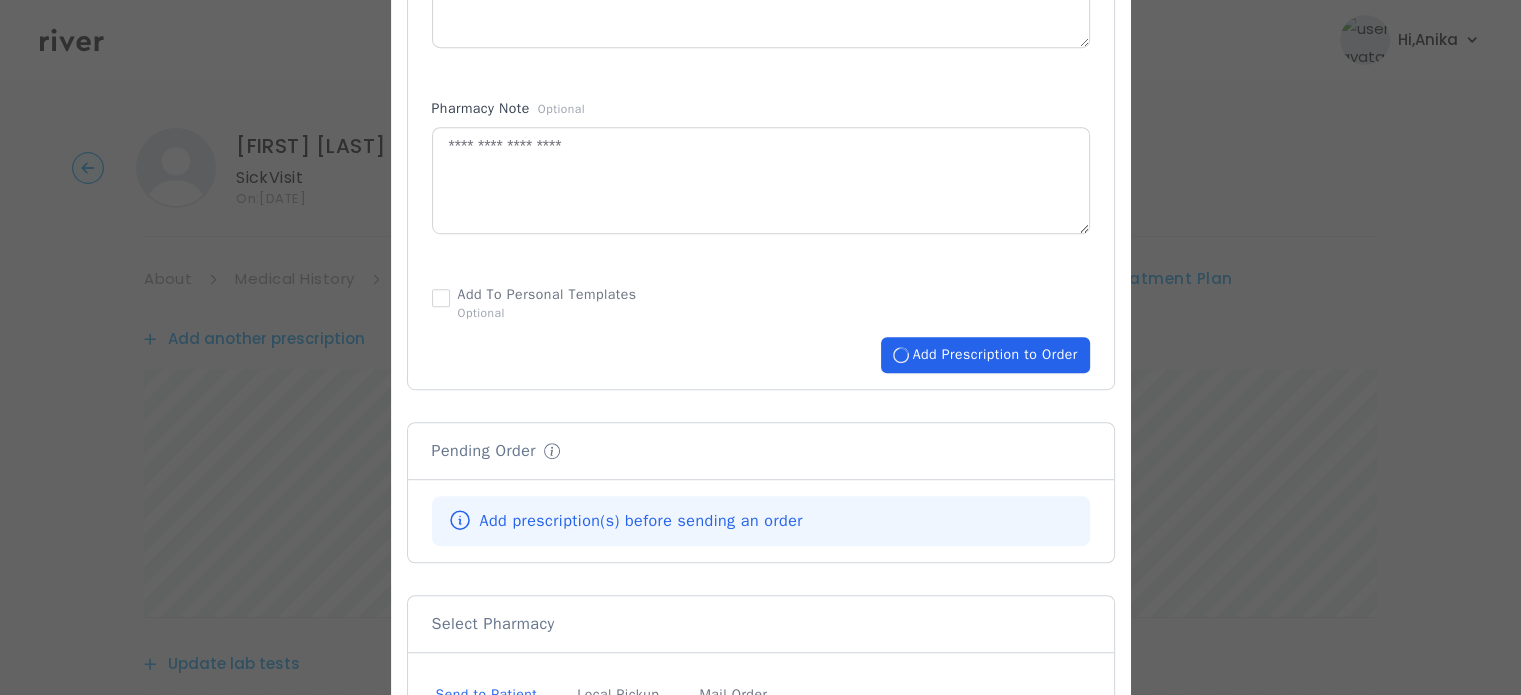 type 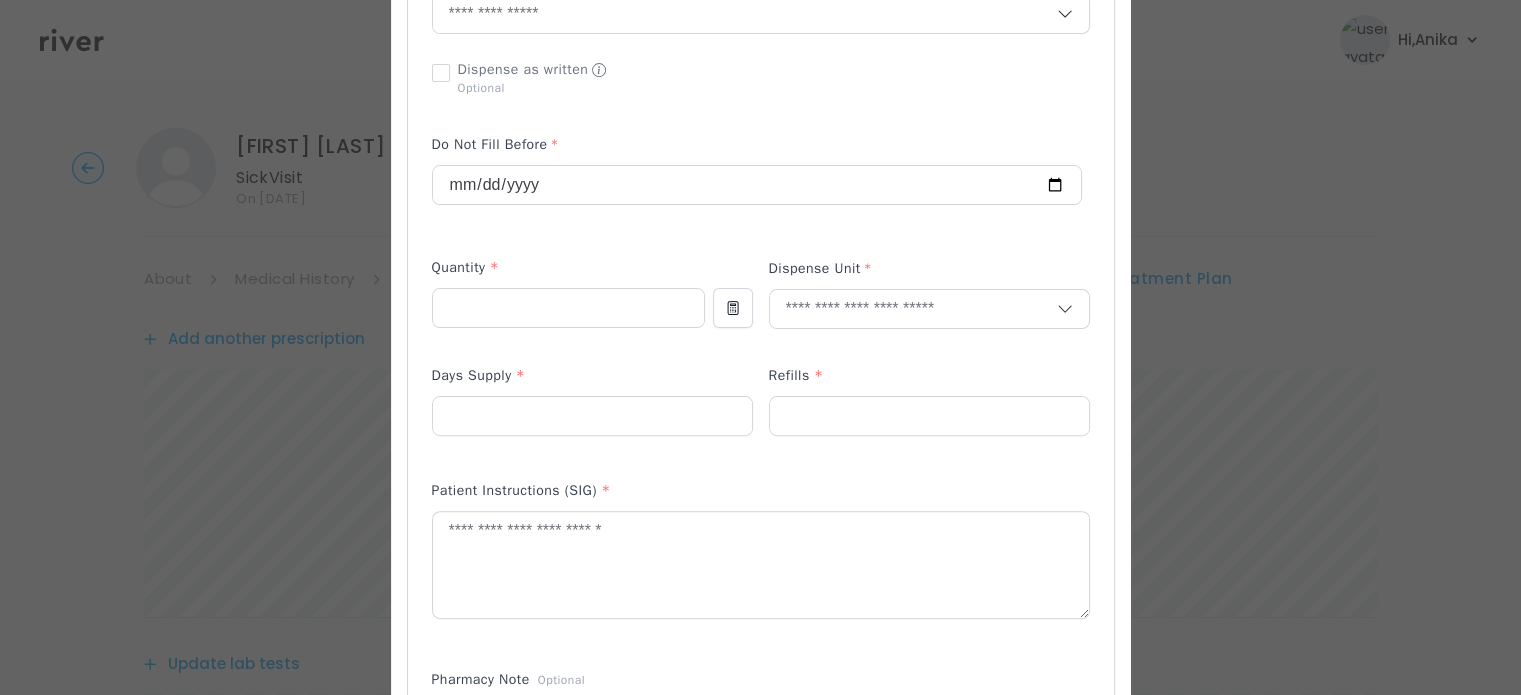 scroll, scrollTop: 524, scrollLeft: 0, axis: vertical 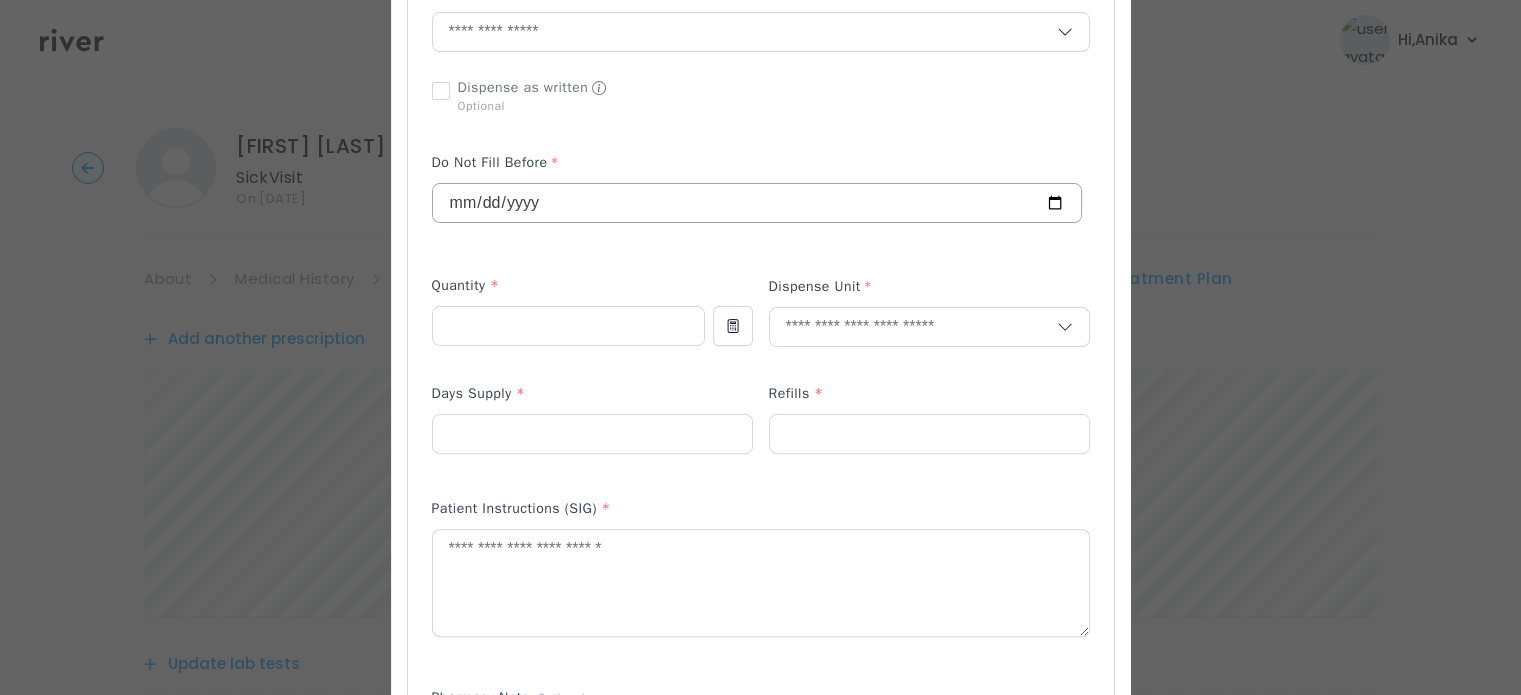 click on "**********" at bounding box center (757, 203) 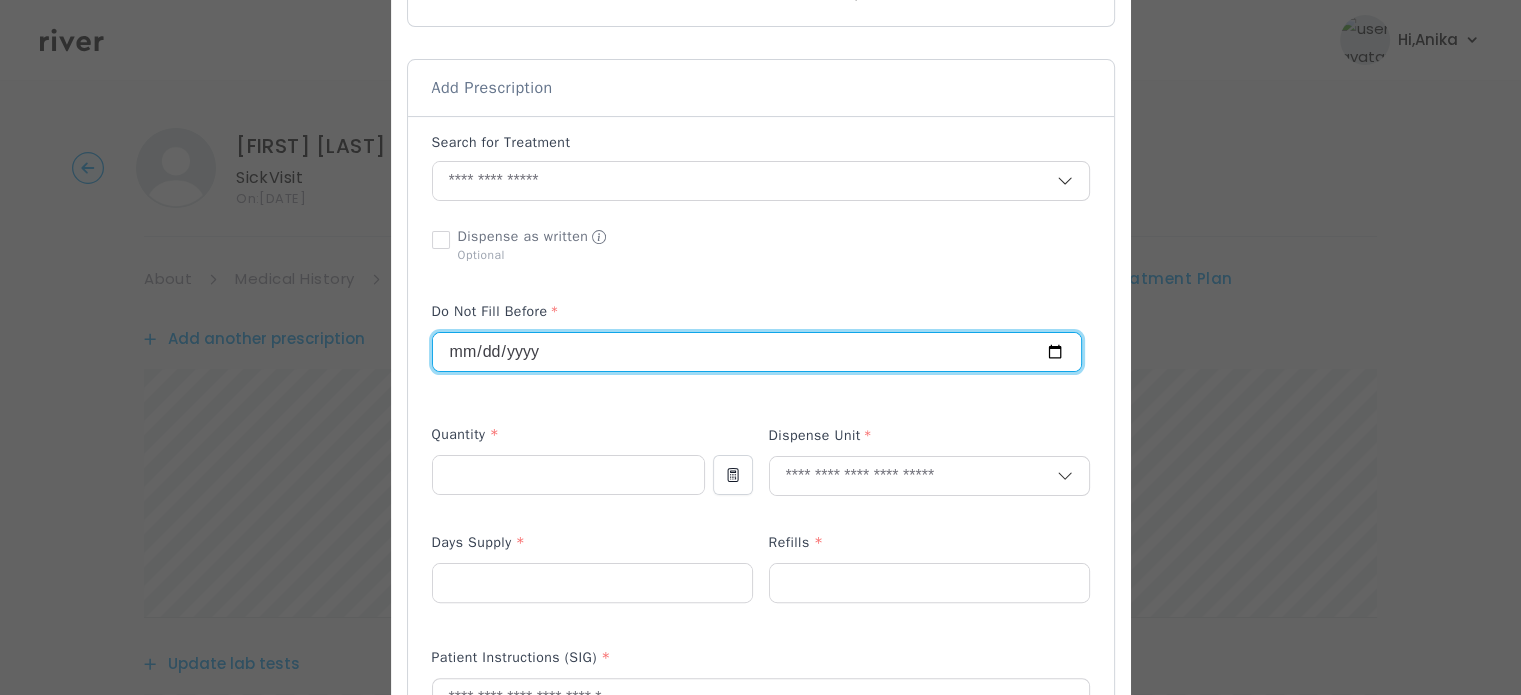 scroll, scrollTop: 336, scrollLeft: 0, axis: vertical 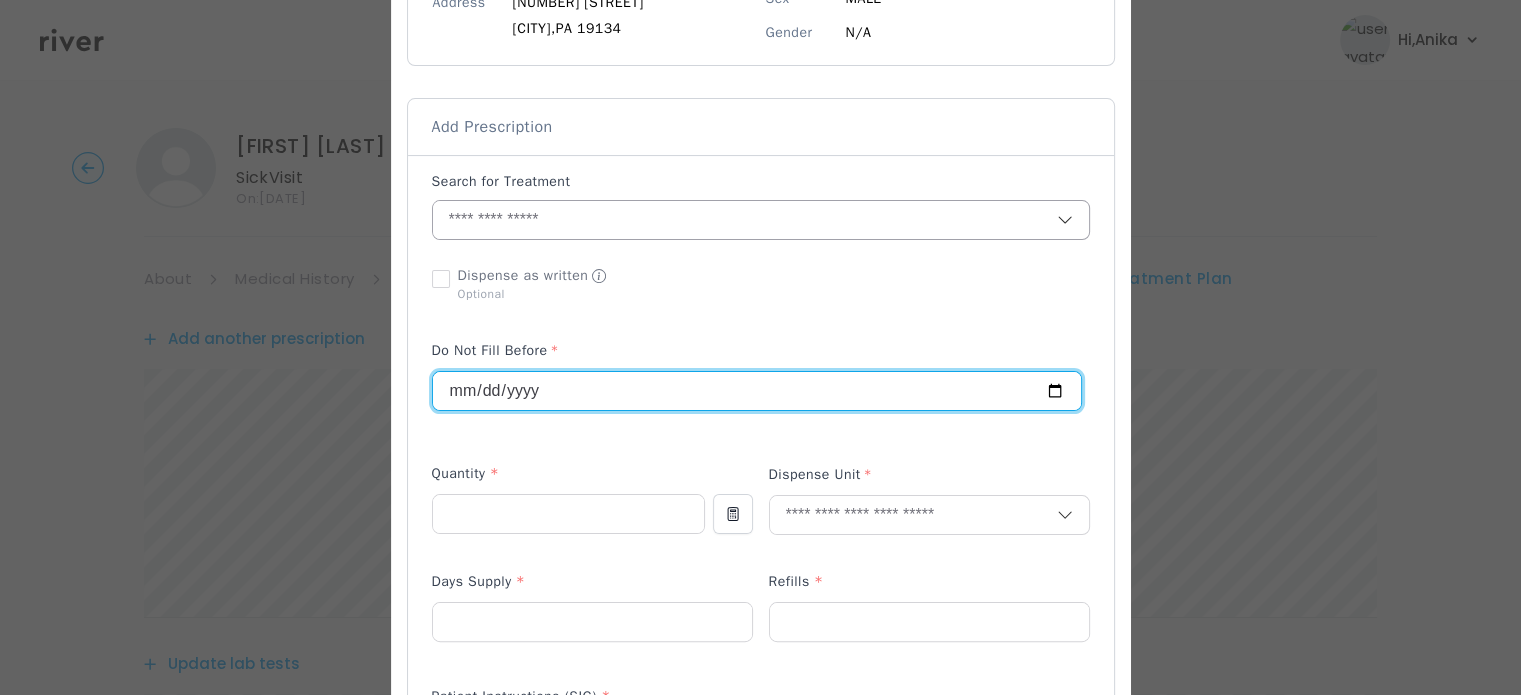 click at bounding box center (745, 220) 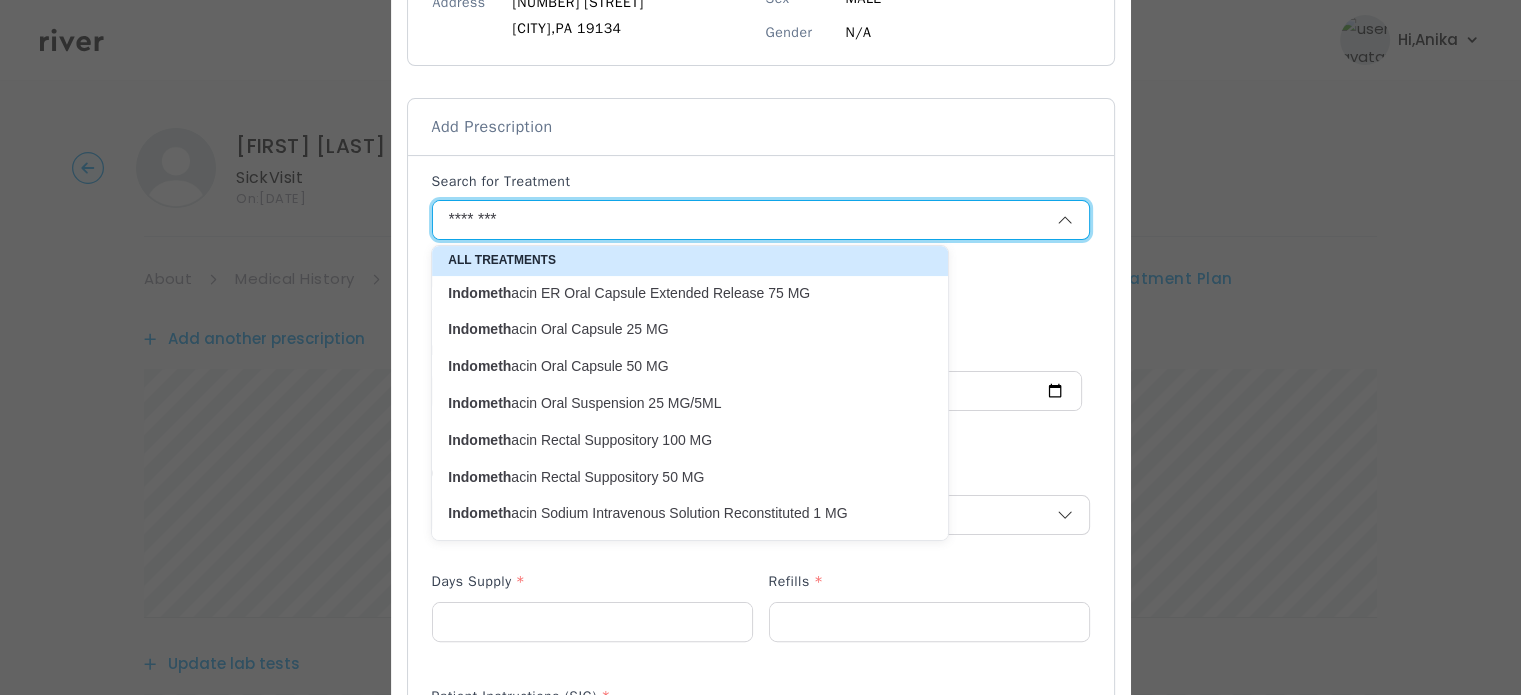 click on "Indometh acin Oral Capsule 50 MG" at bounding box center (678, 366) 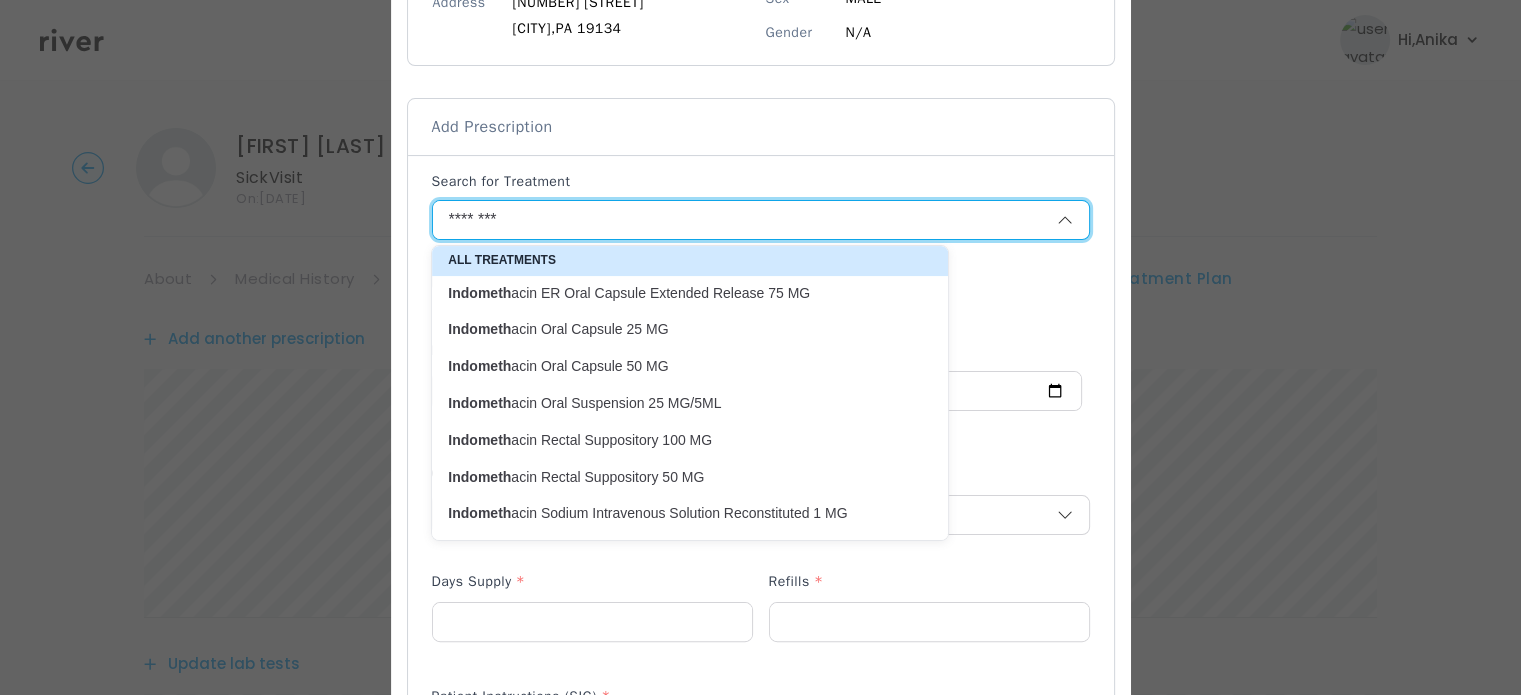 type on "**********" 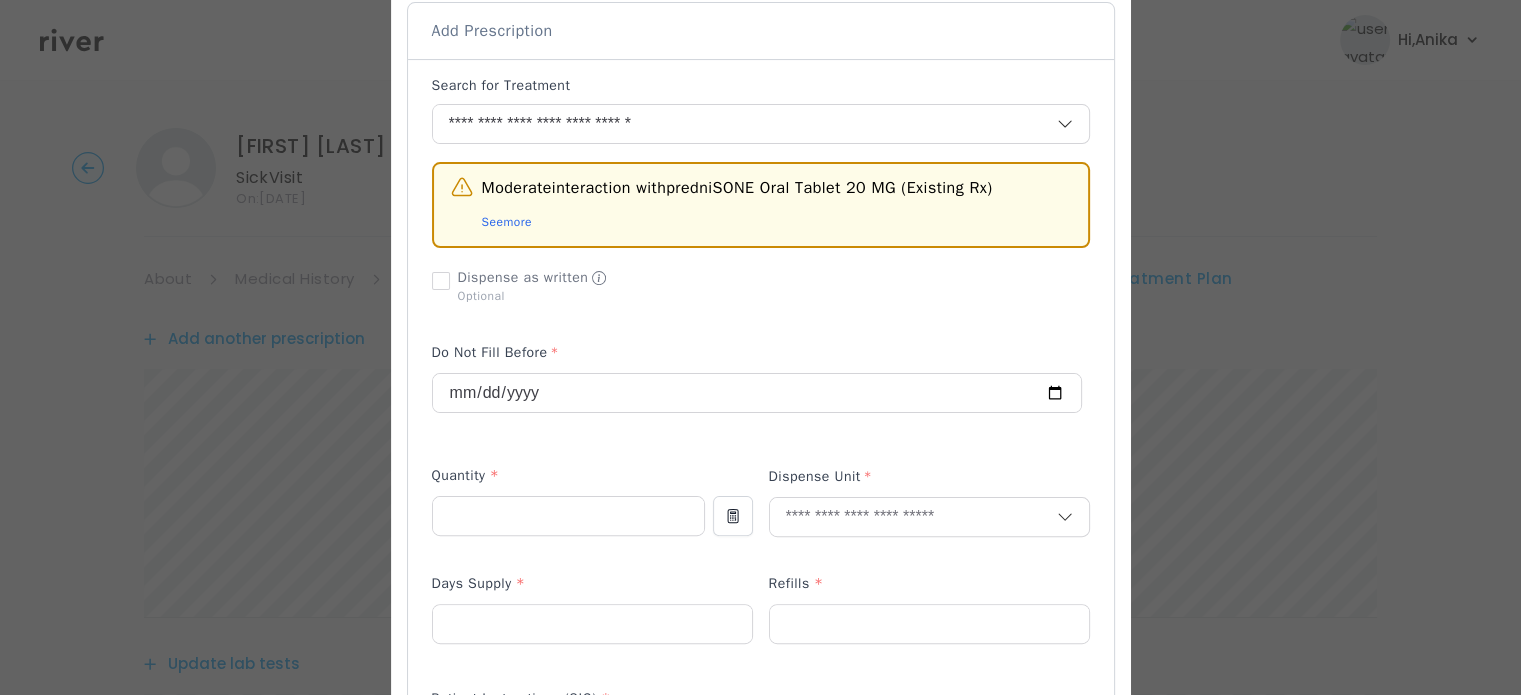 scroll, scrollTop: 471, scrollLeft: 0, axis: vertical 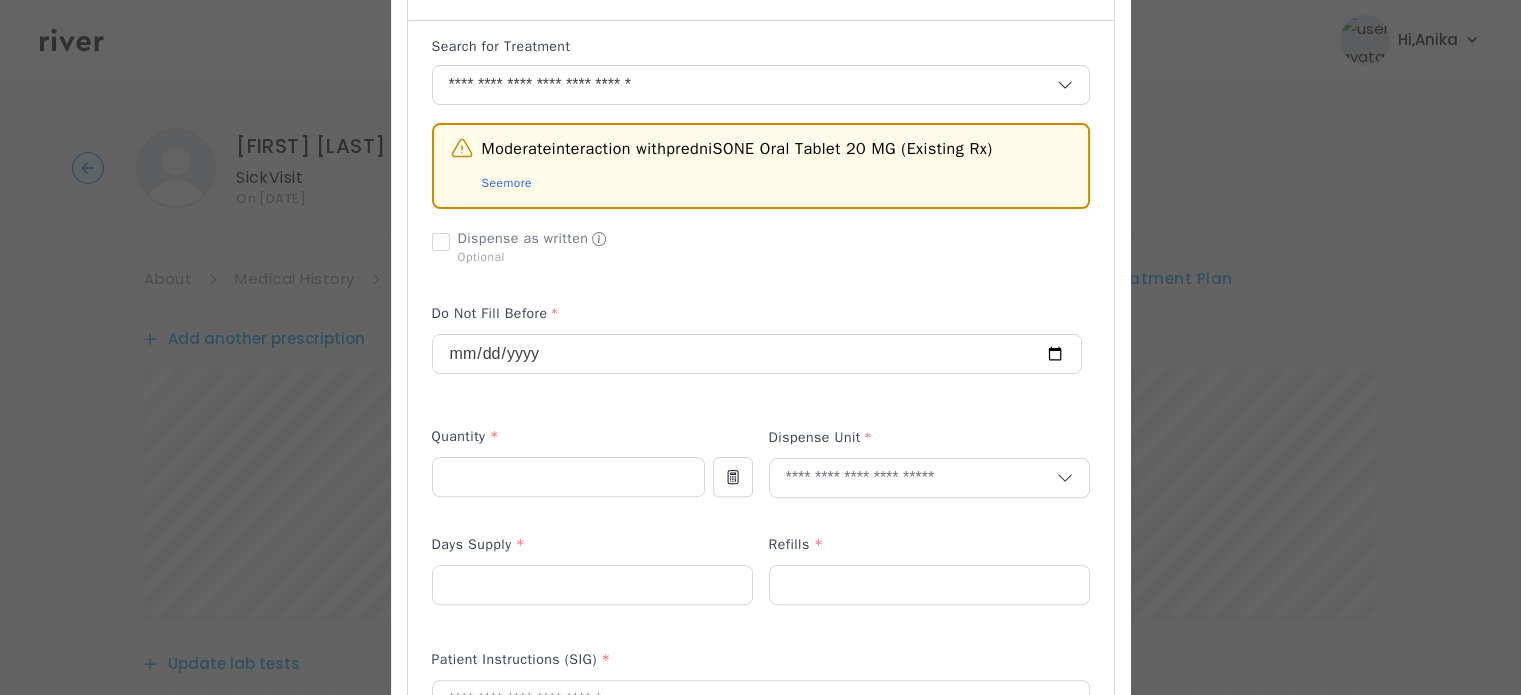 click on "Quantity *" at bounding box center [568, 441] 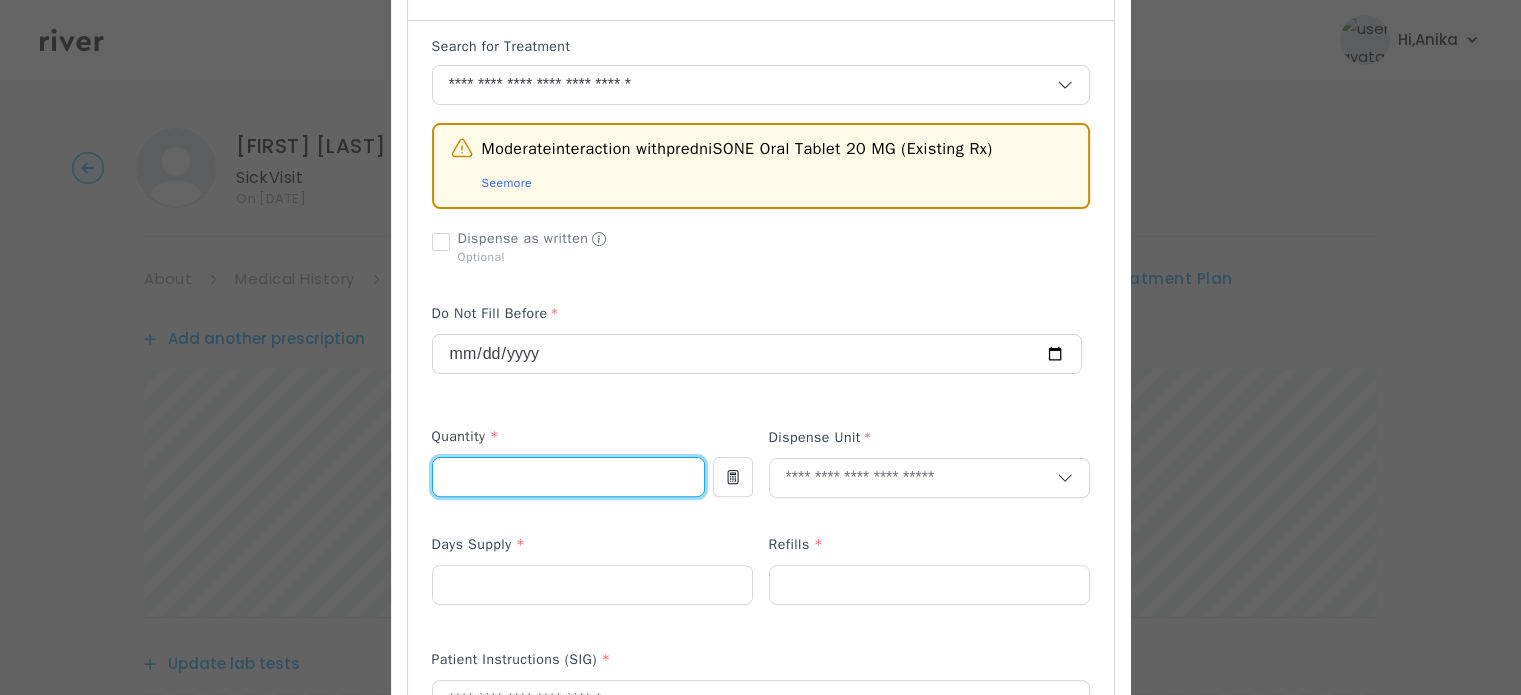 click at bounding box center (568, 477) 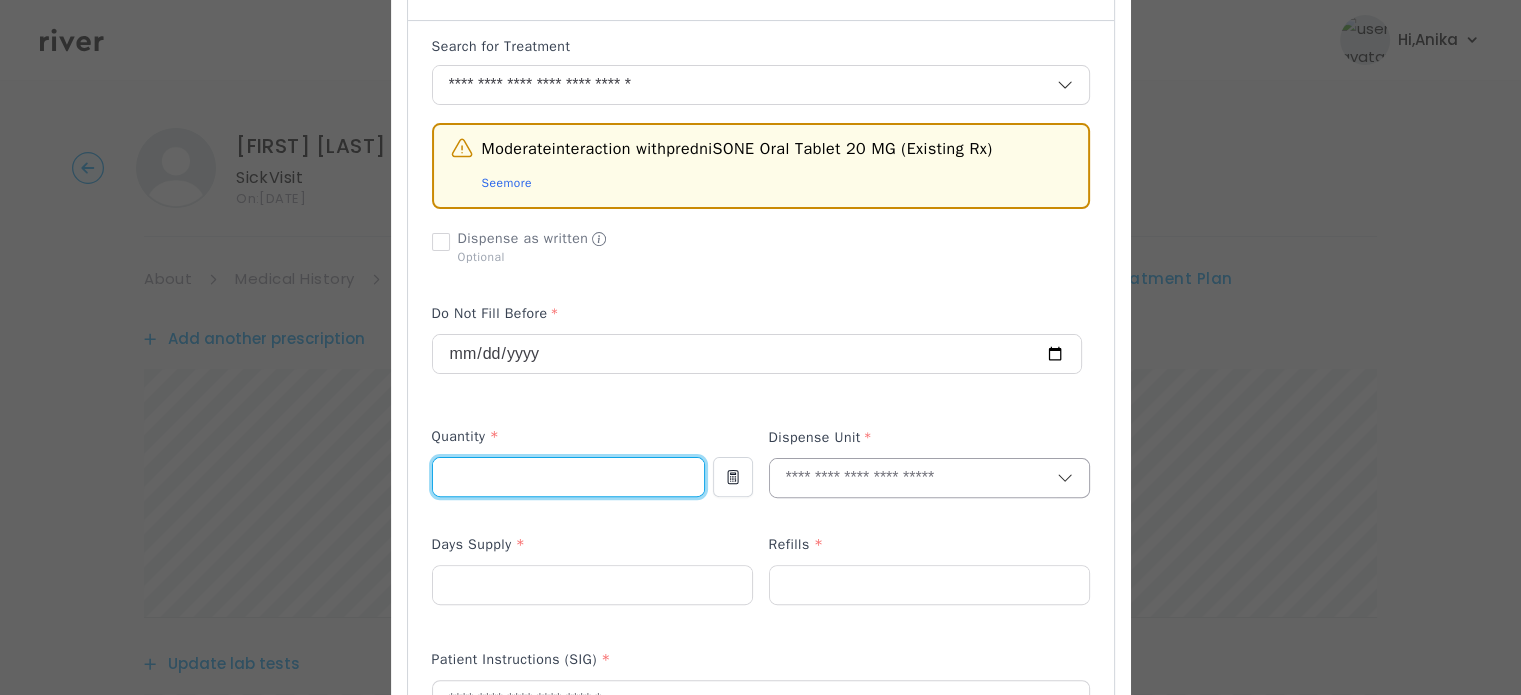 type on "**" 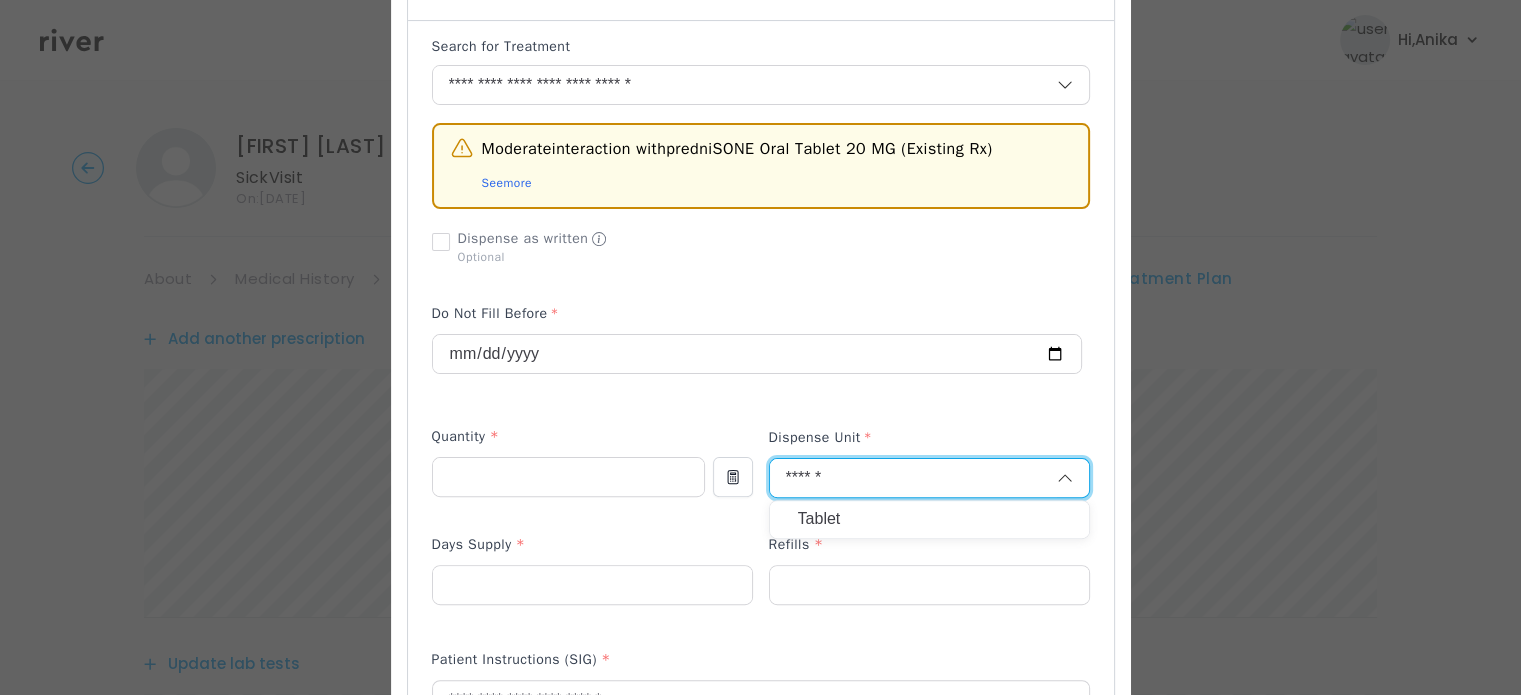 type on "******" 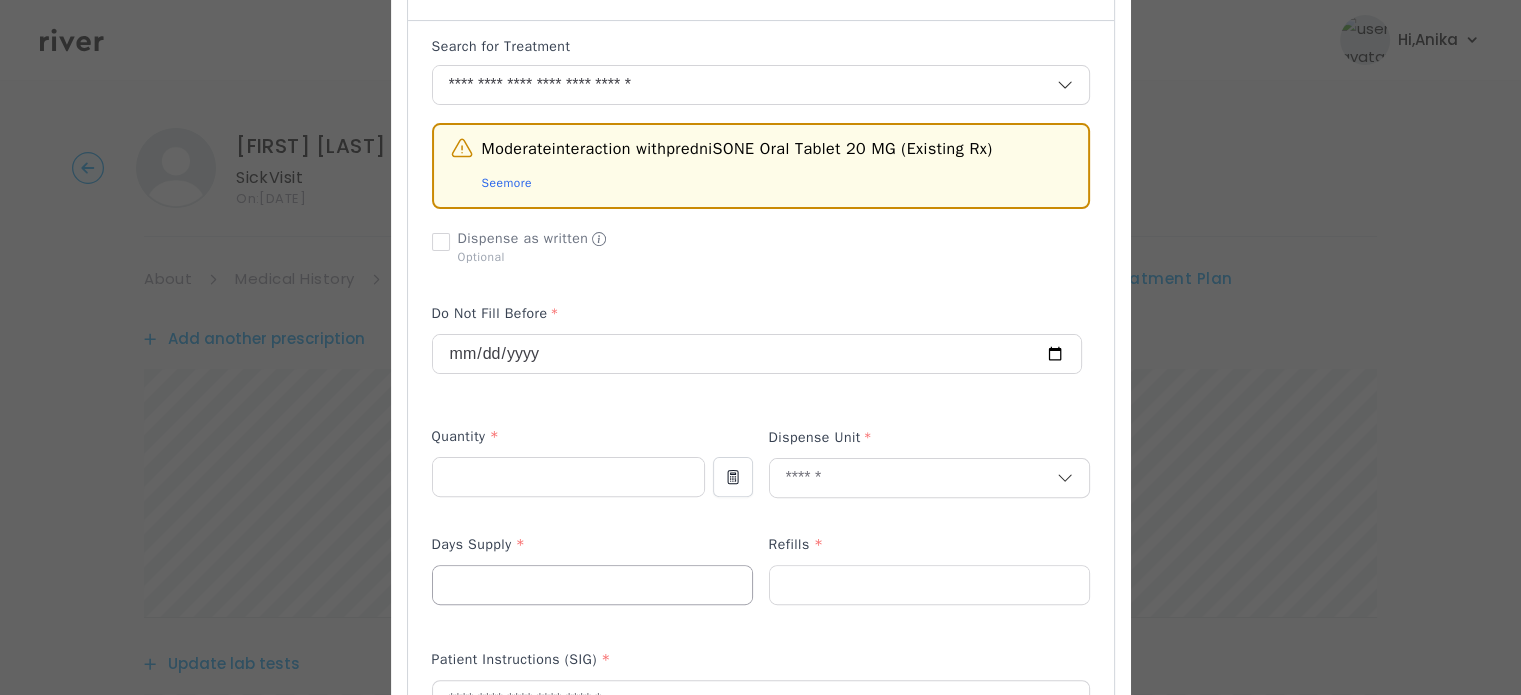 click at bounding box center (592, 585) 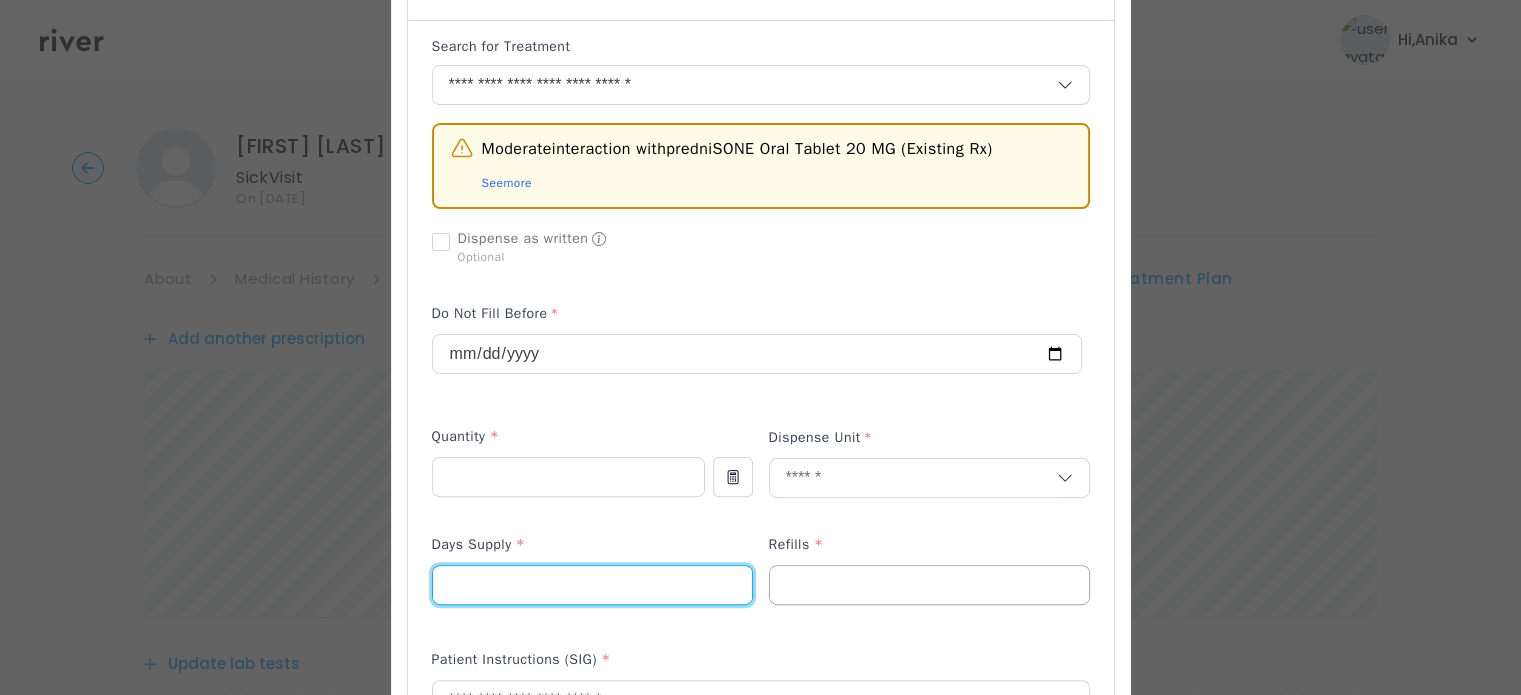 type on "**" 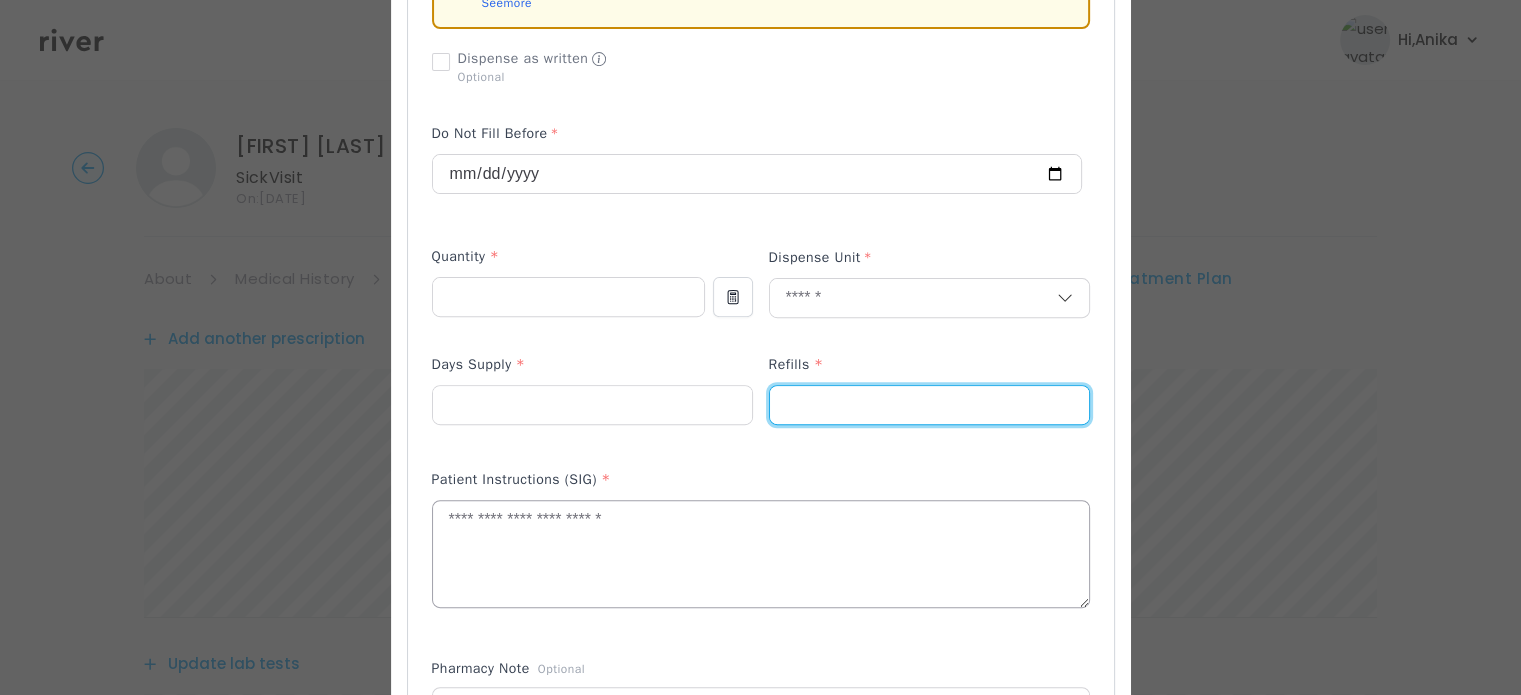 scroll, scrollTop: 670, scrollLeft: 0, axis: vertical 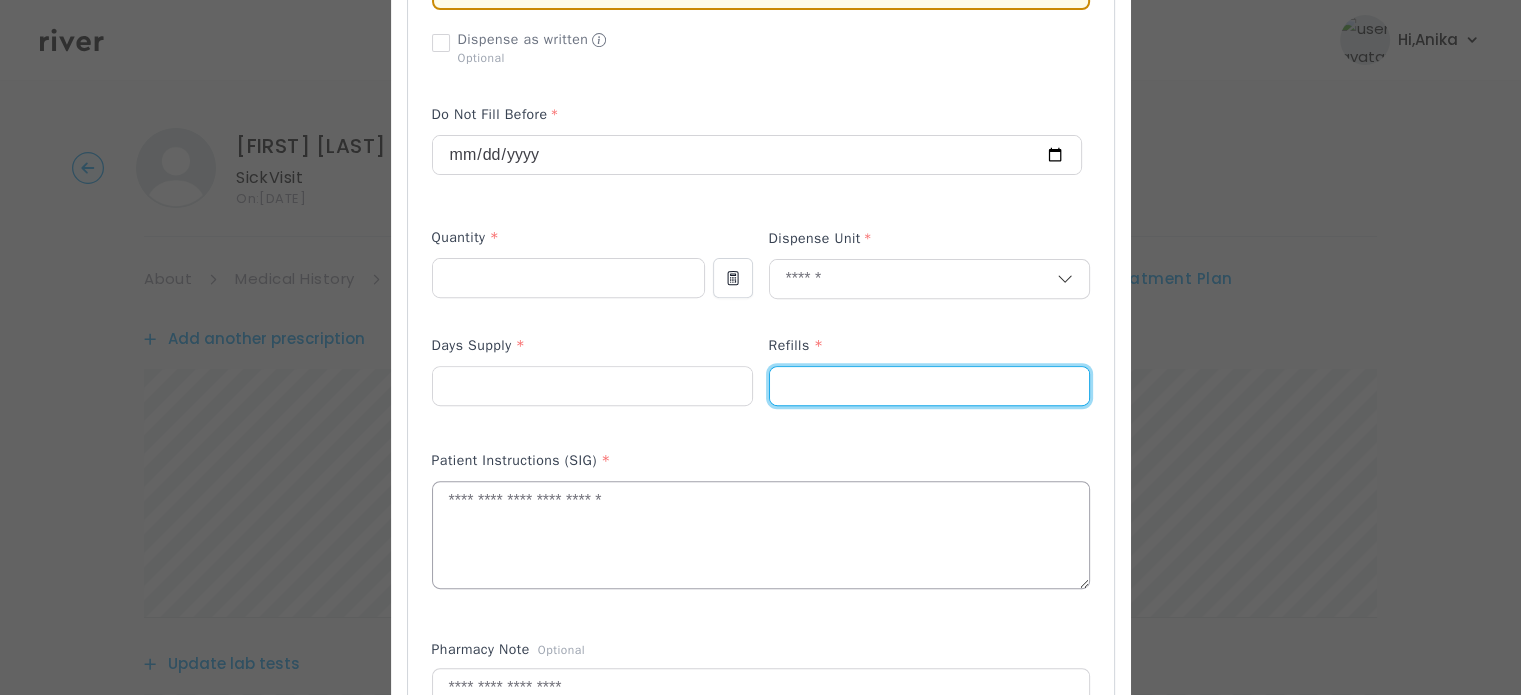 type on "*" 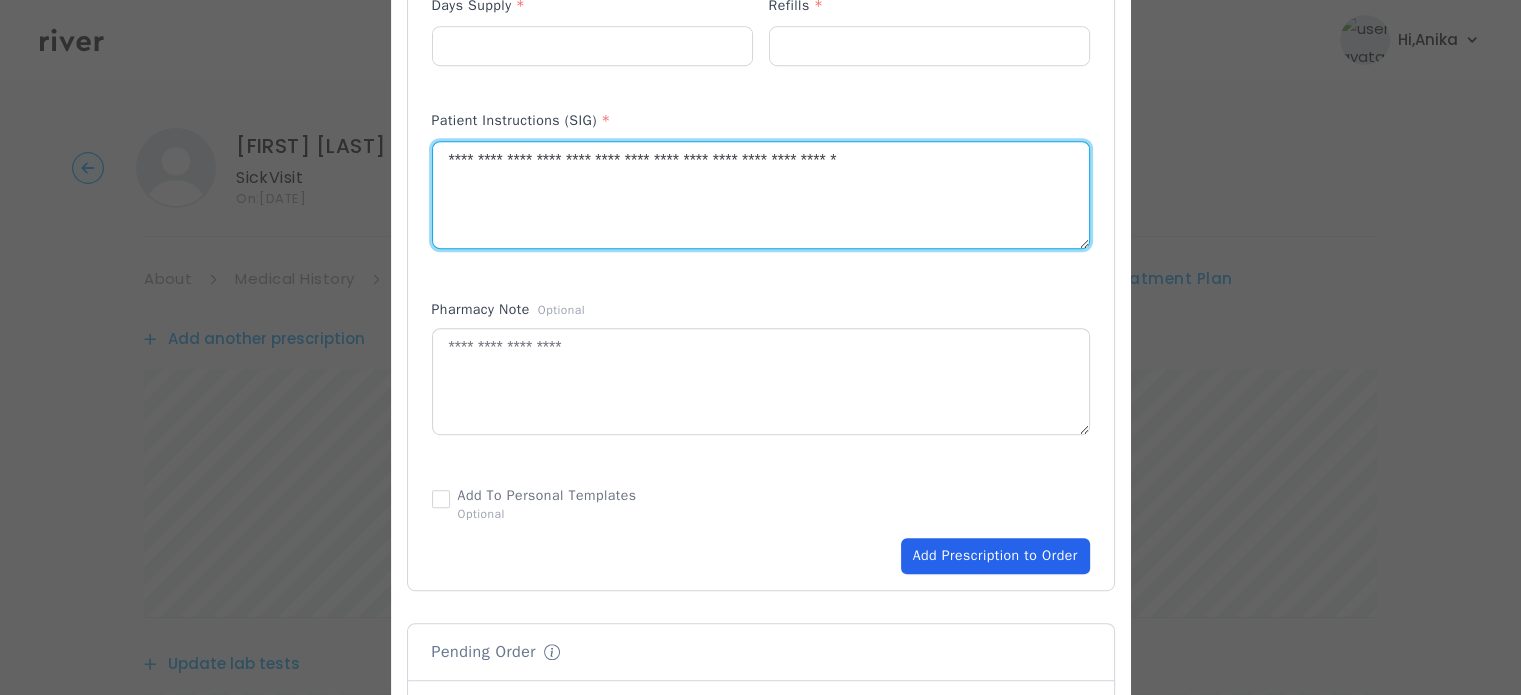 type on "**********" 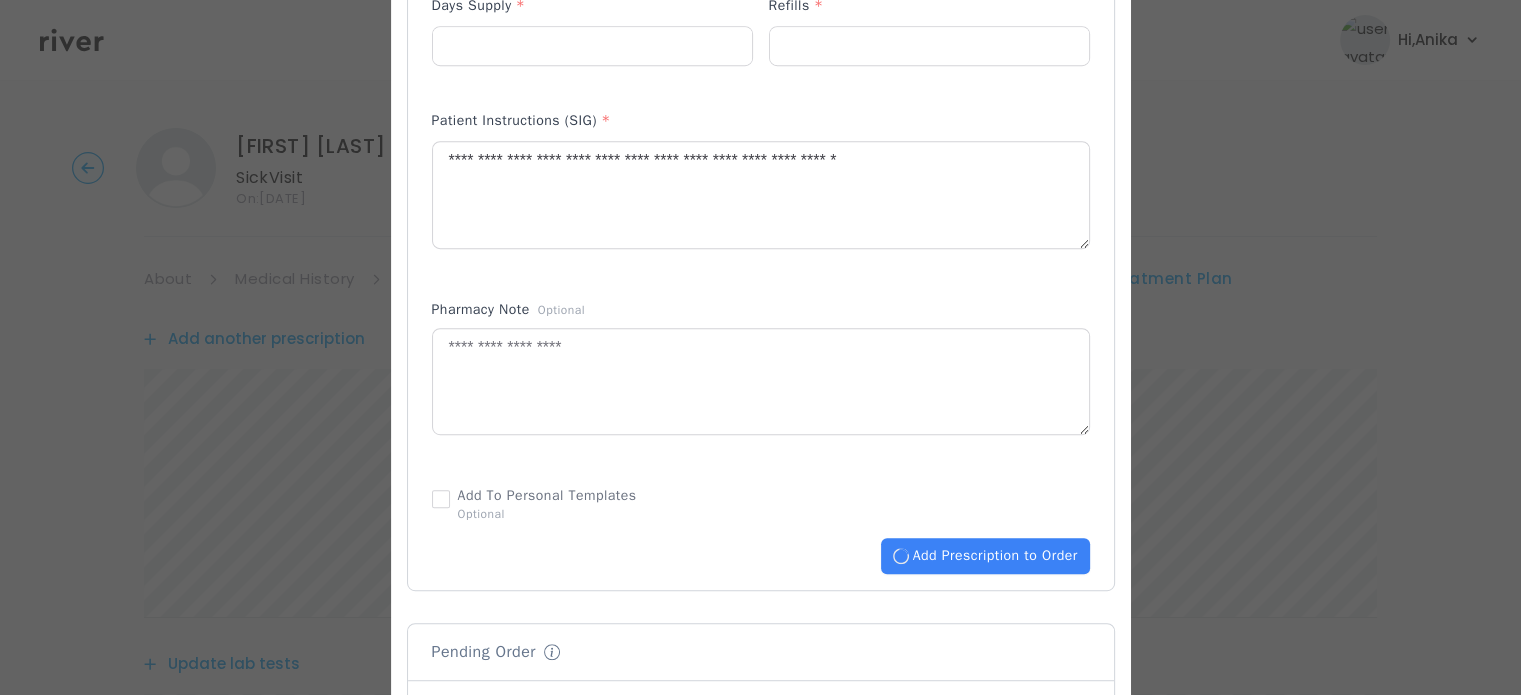 type 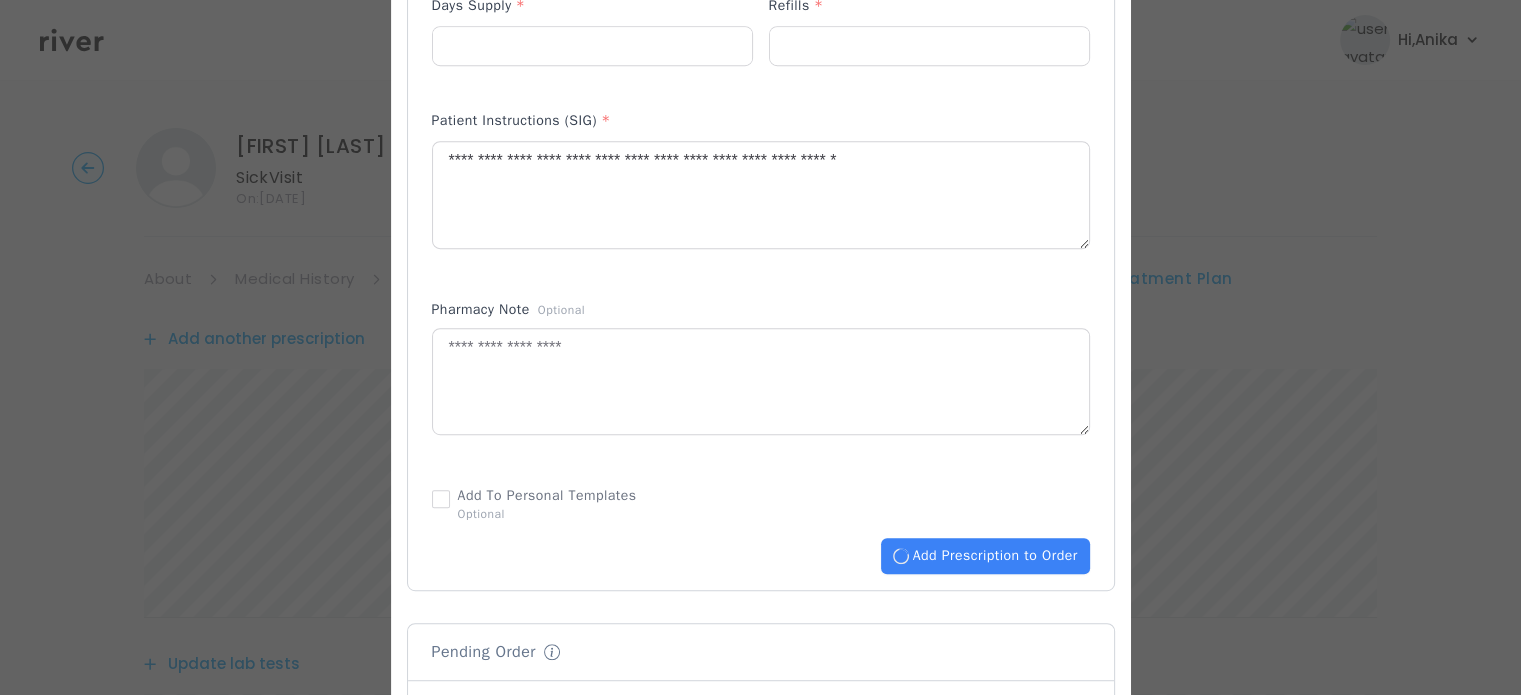 type 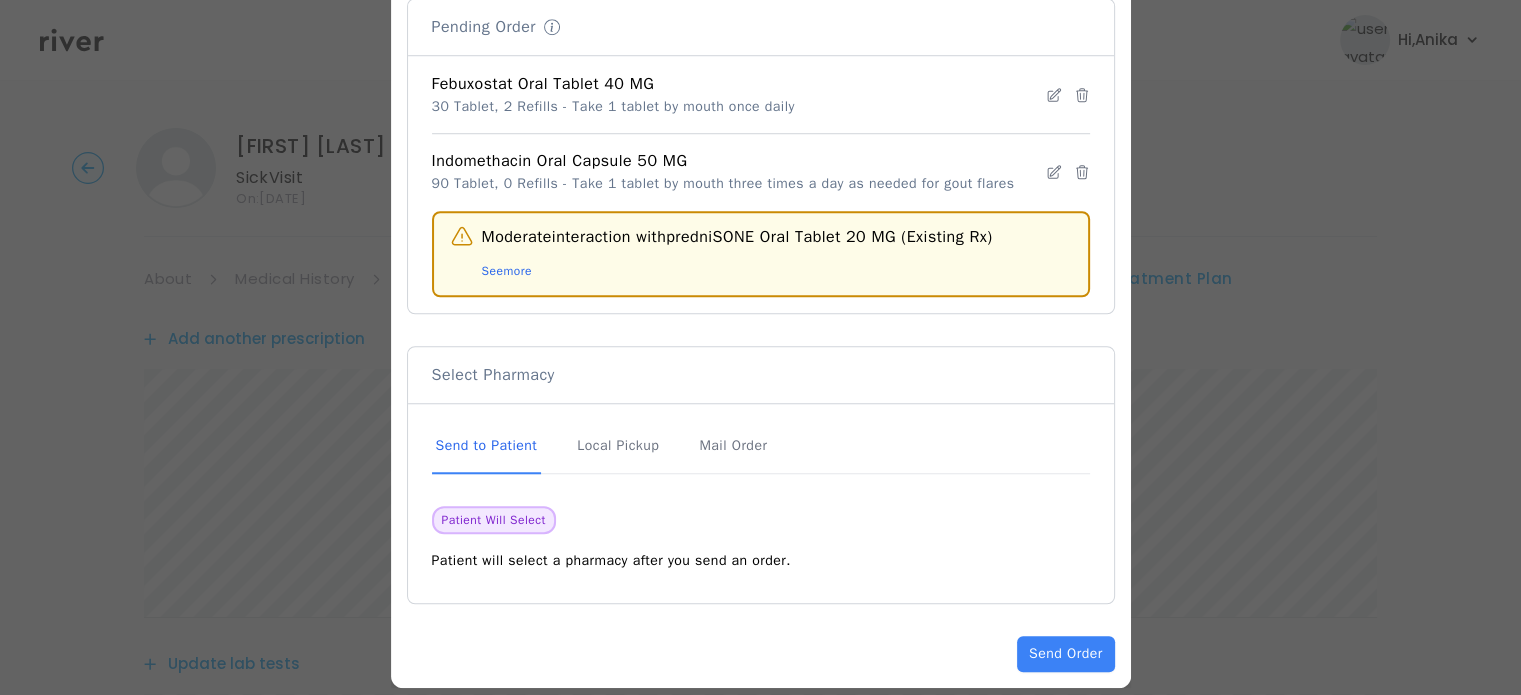 scroll, scrollTop: 1557, scrollLeft: 0, axis: vertical 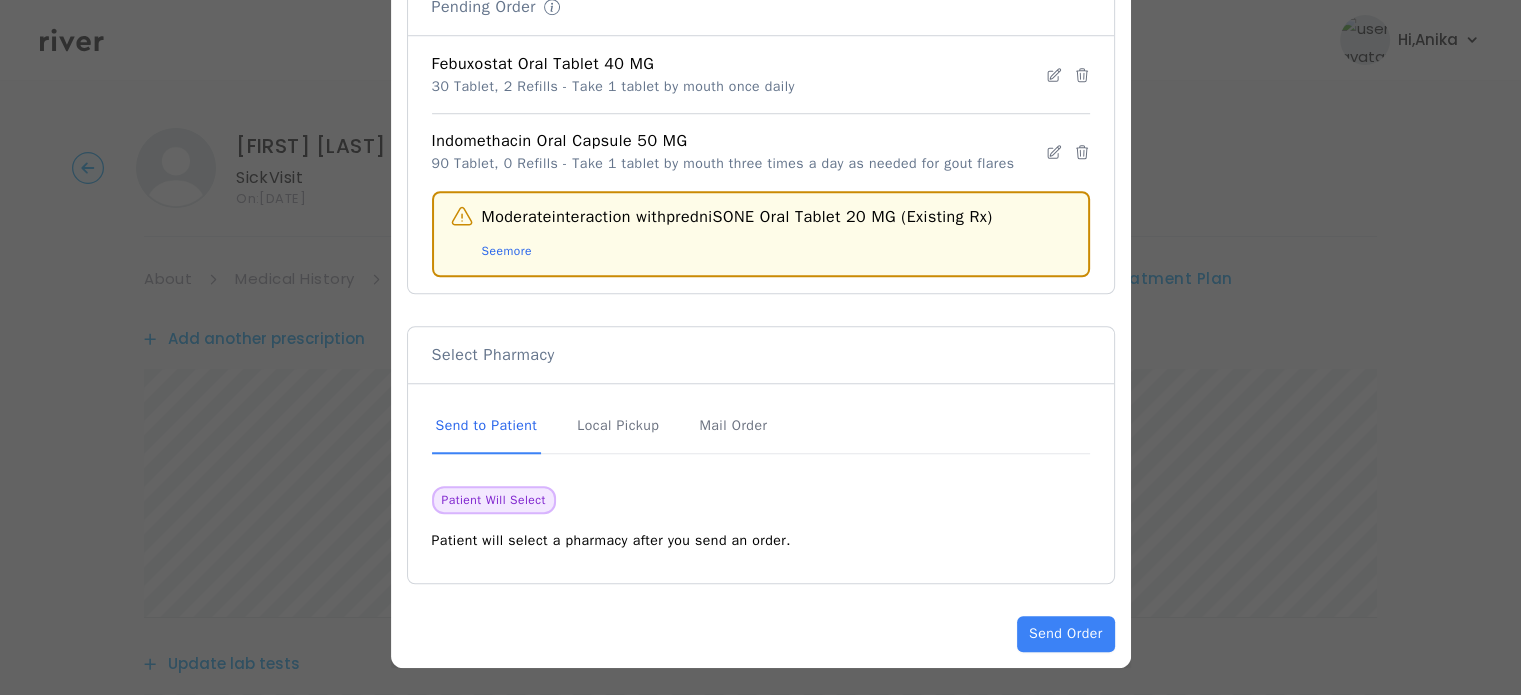 click on "See  more" at bounding box center (507, 251) 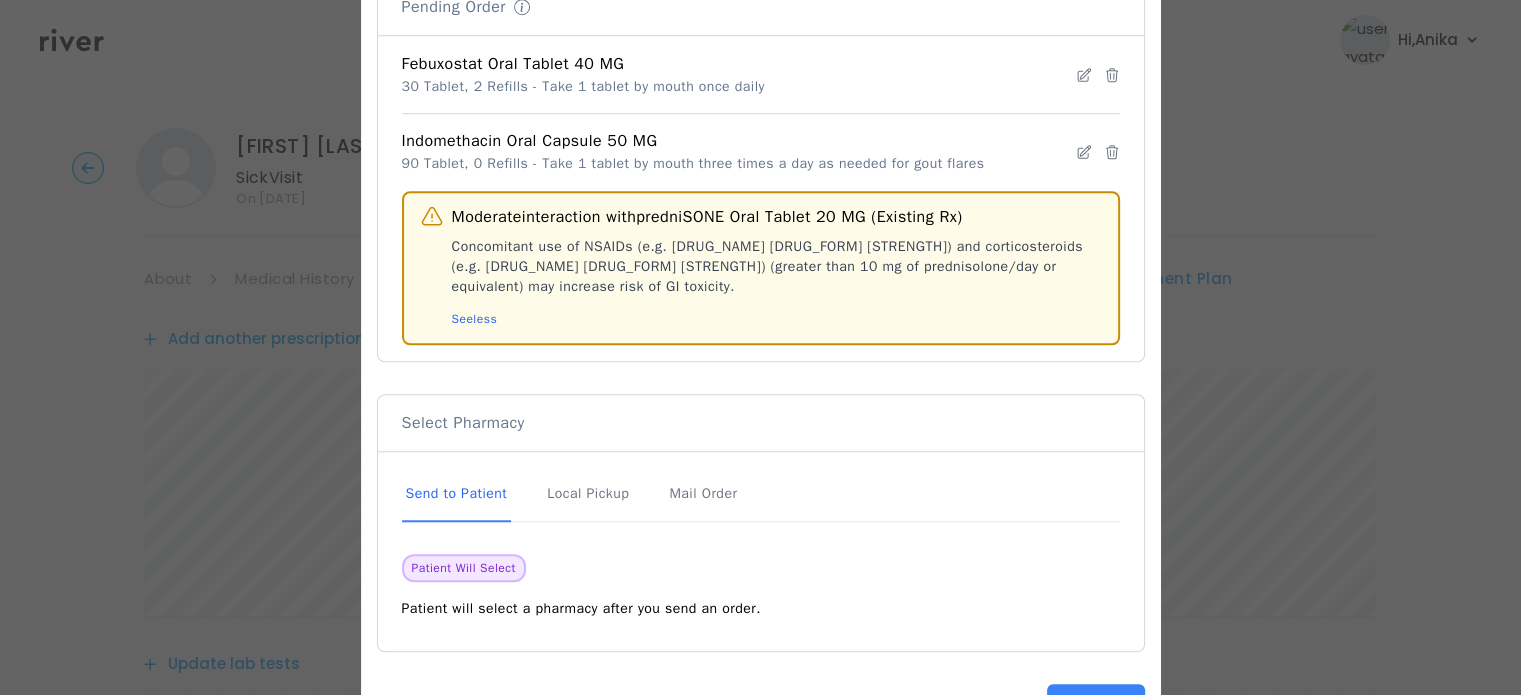 click on "See  less" at bounding box center [475, 319] 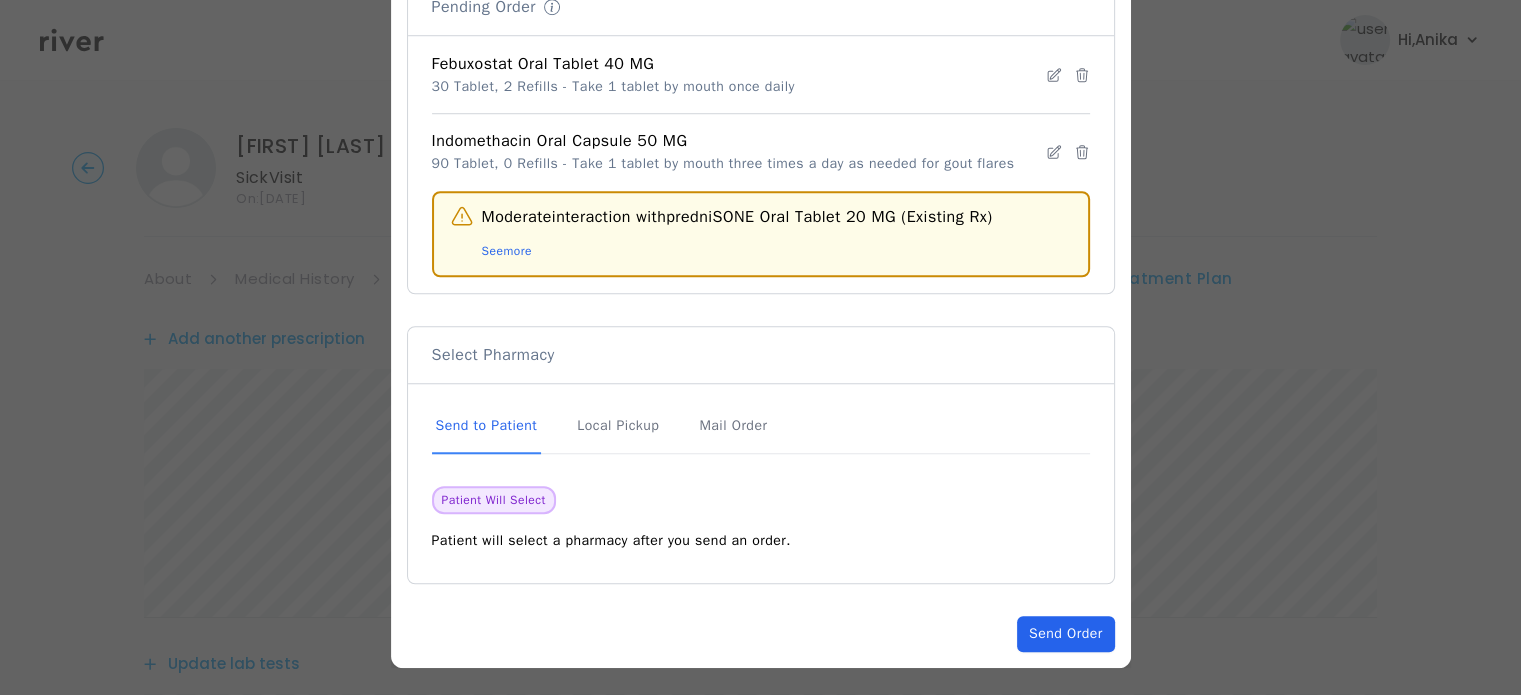 click on "Send Order" 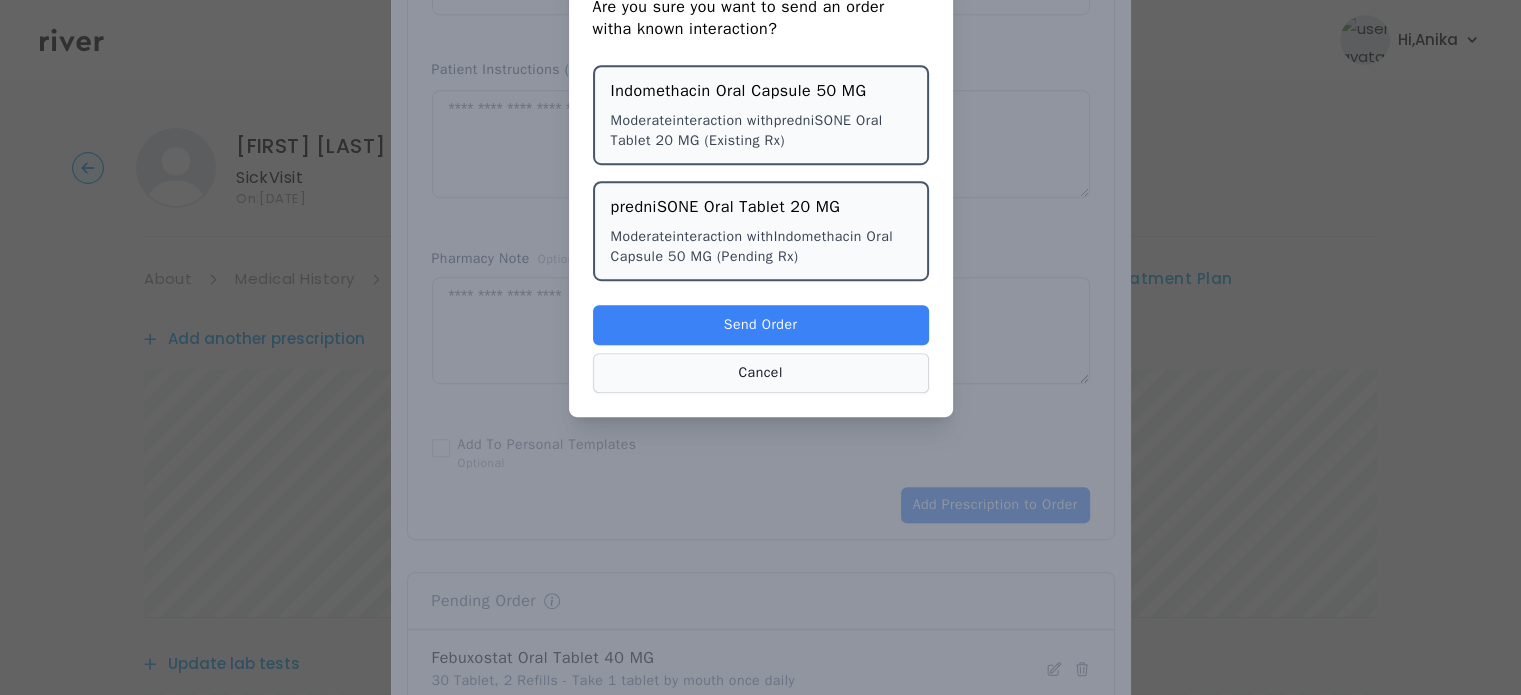 scroll, scrollTop: 997, scrollLeft: 0, axis: vertical 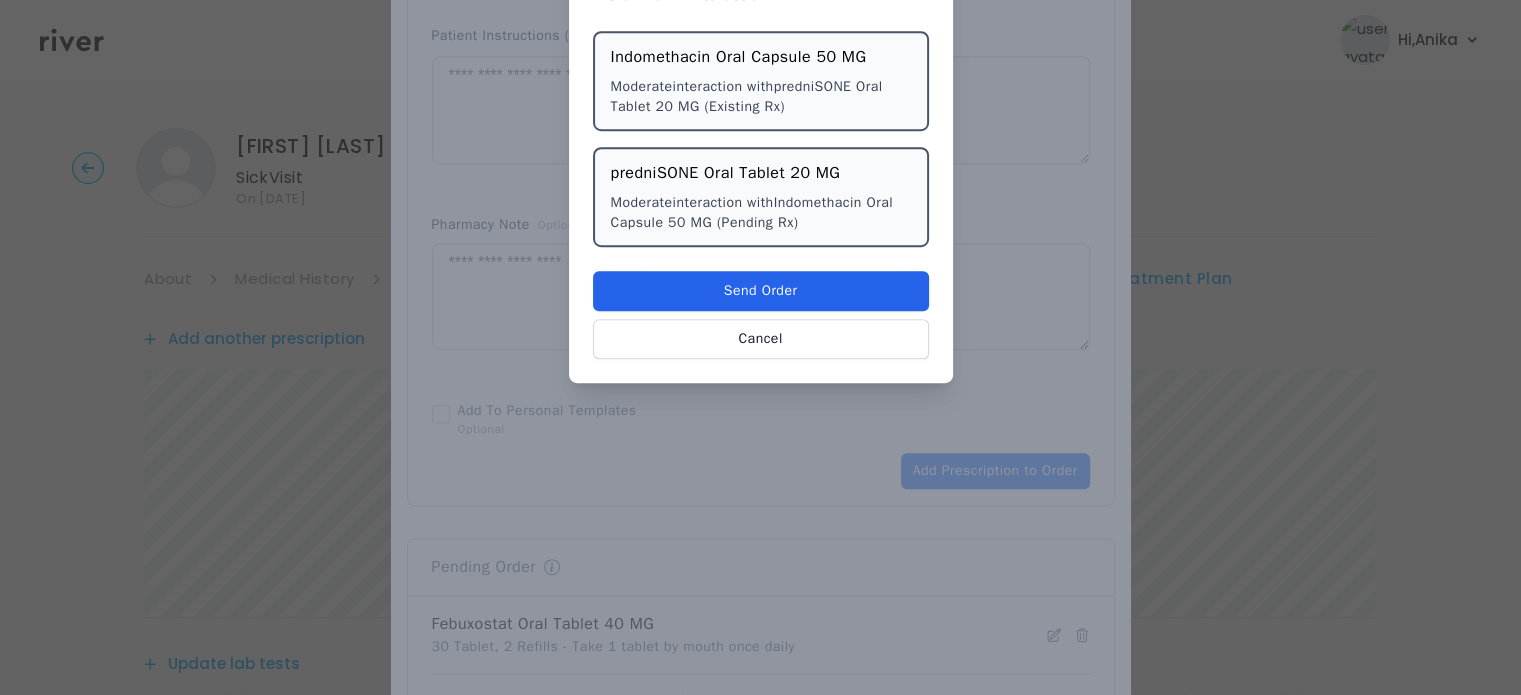 click on "Send Order" at bounding box center [761, 291] 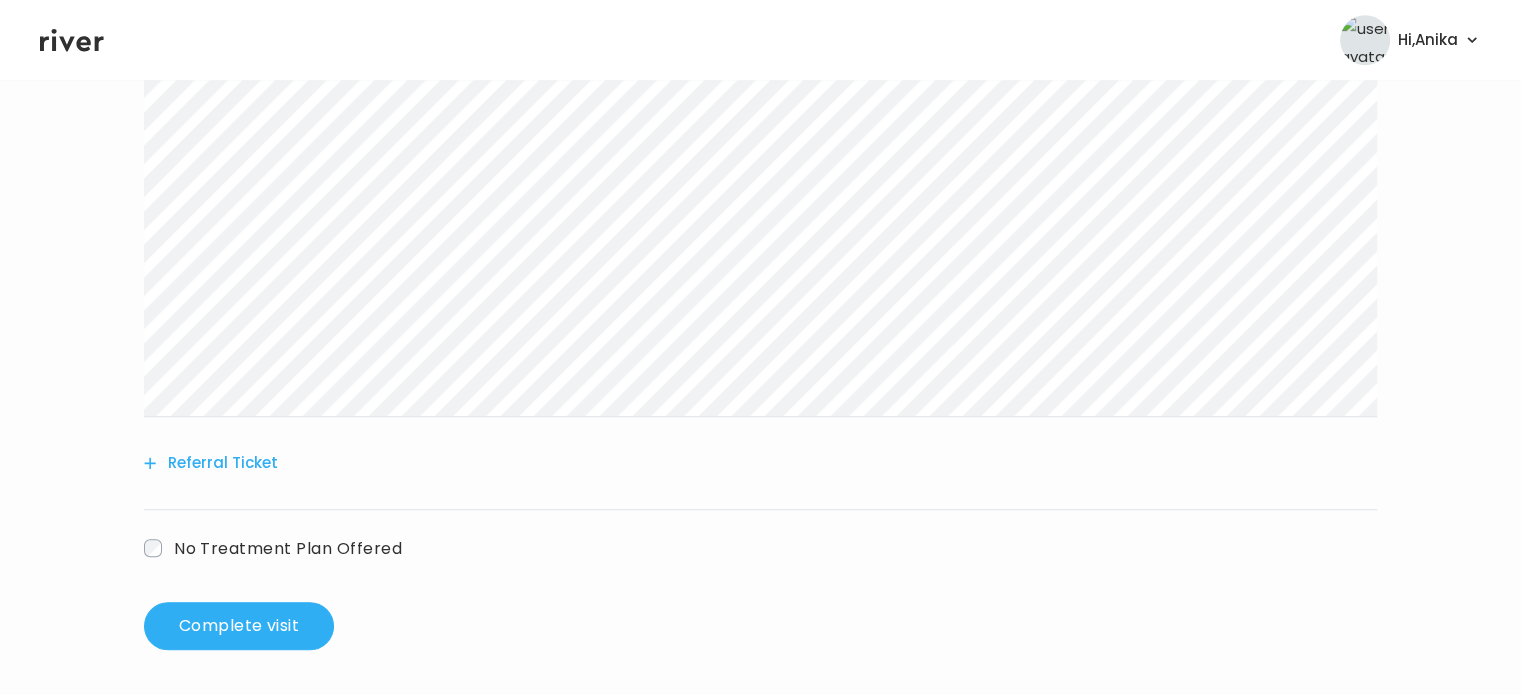 scroll, scrollTop: 1272, scrollLeft: 0, axis: vertical 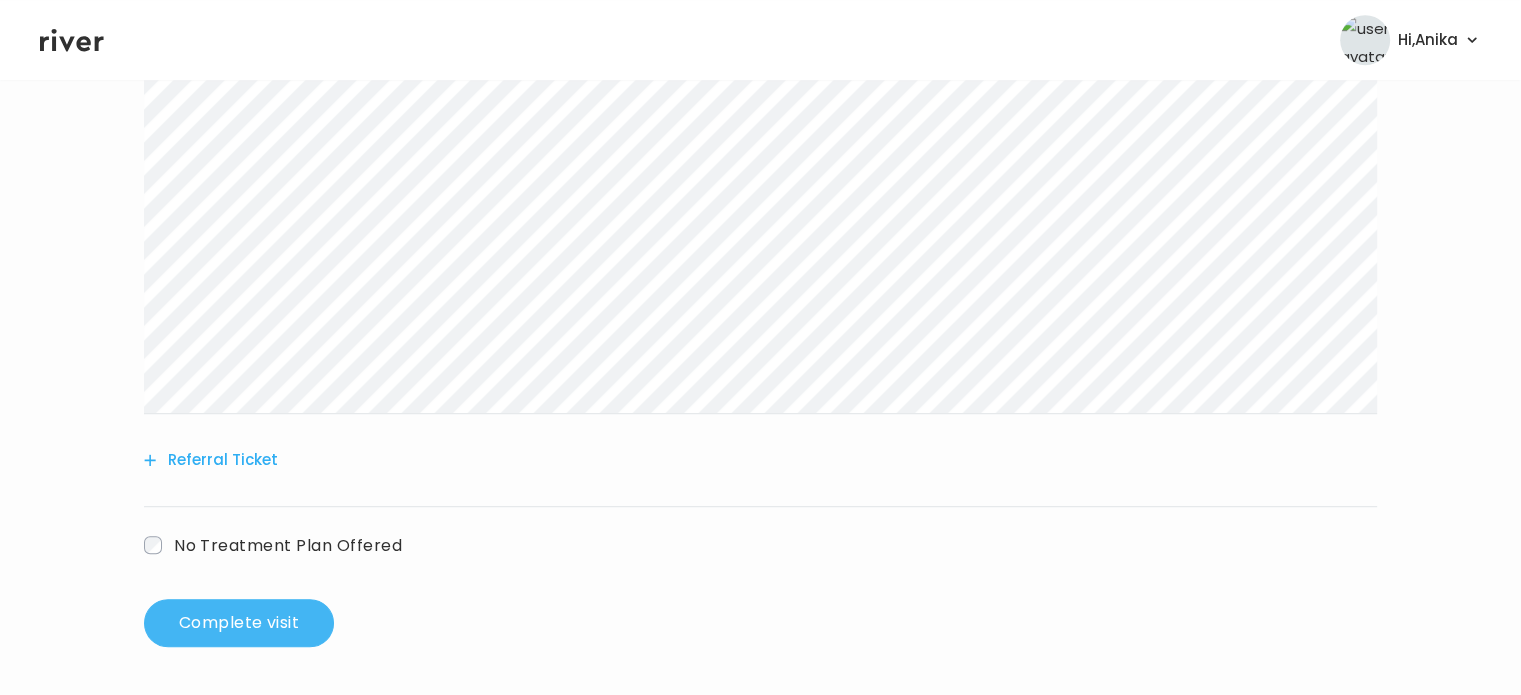 click on "Complete visit" at bounding box center [239, 623] 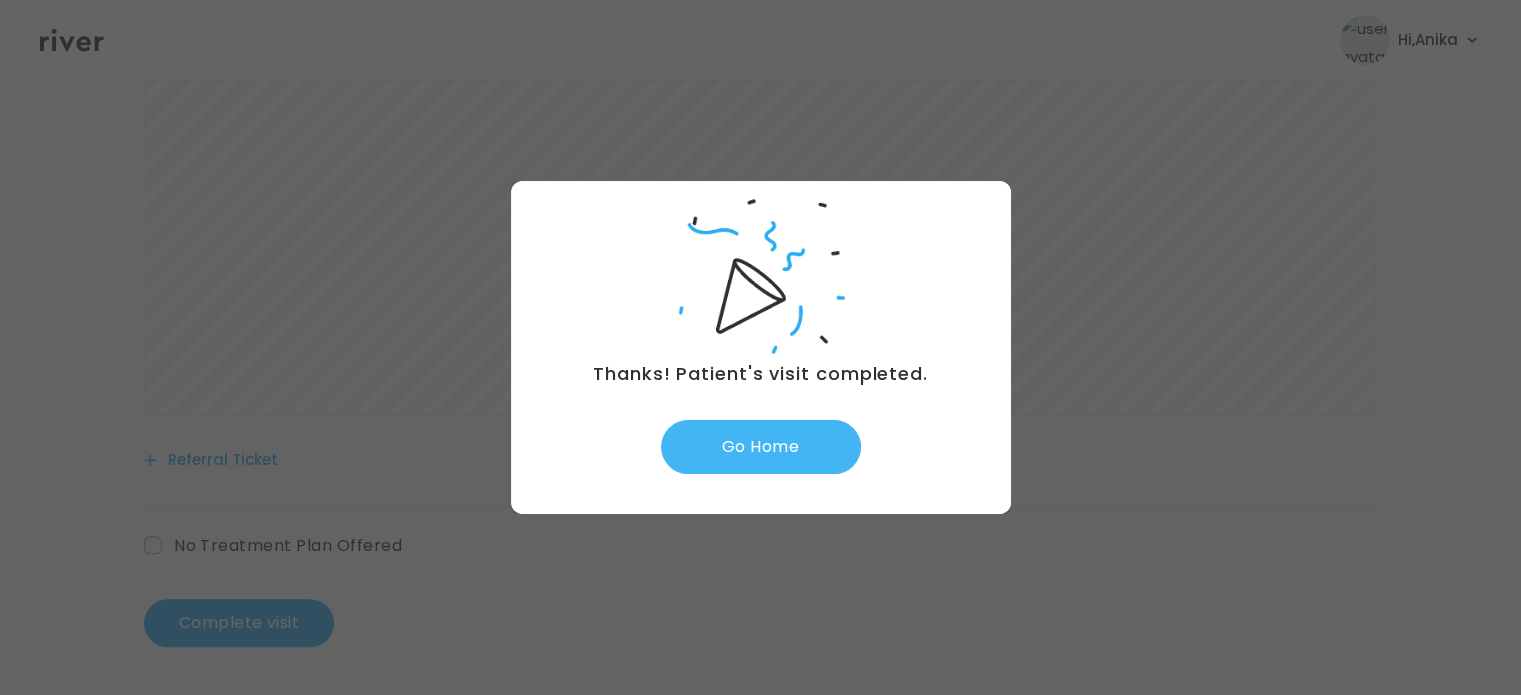 click on "Go Home" at bounding box center [761, 447] 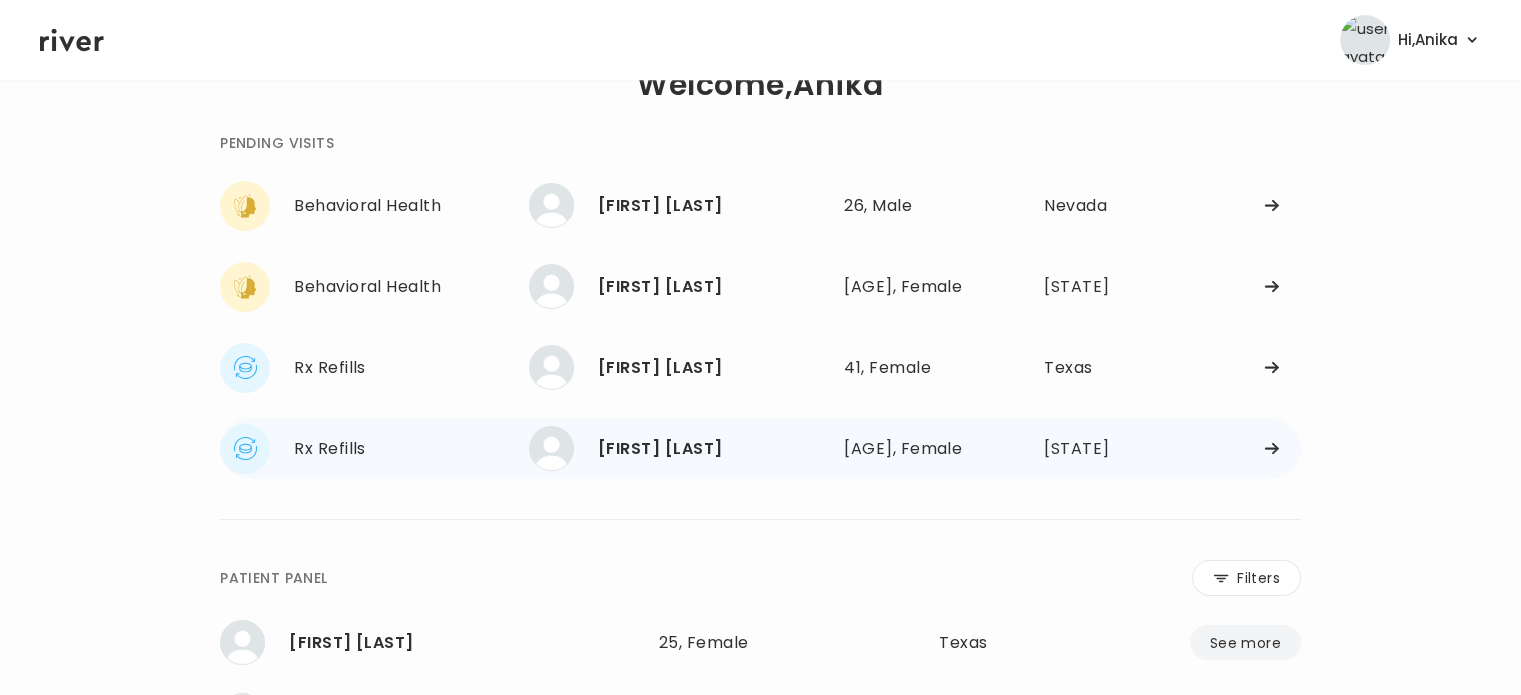 scroll, scrollTop: 56, scrollLeft: 0, axis: vertical 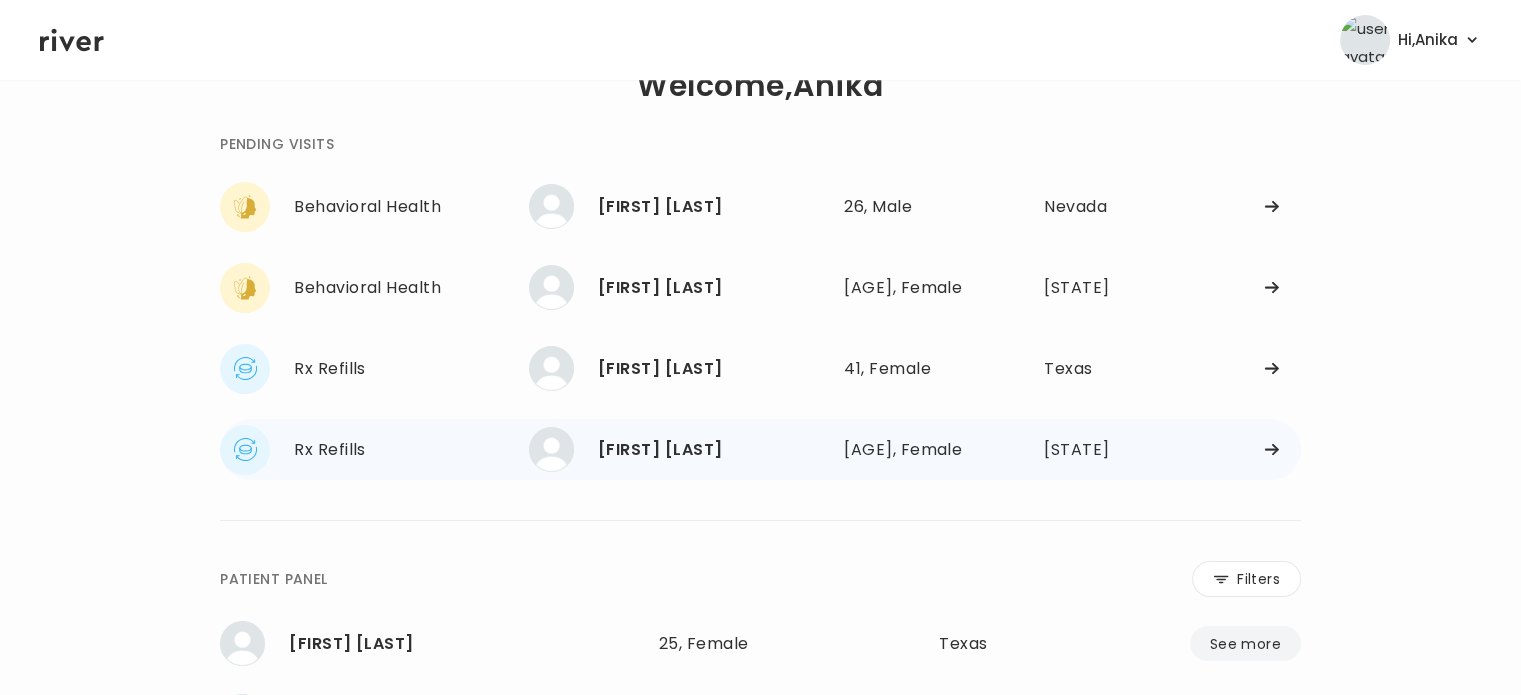 click on "[FIRST] [LAST]" at bounding box center (713, 450) 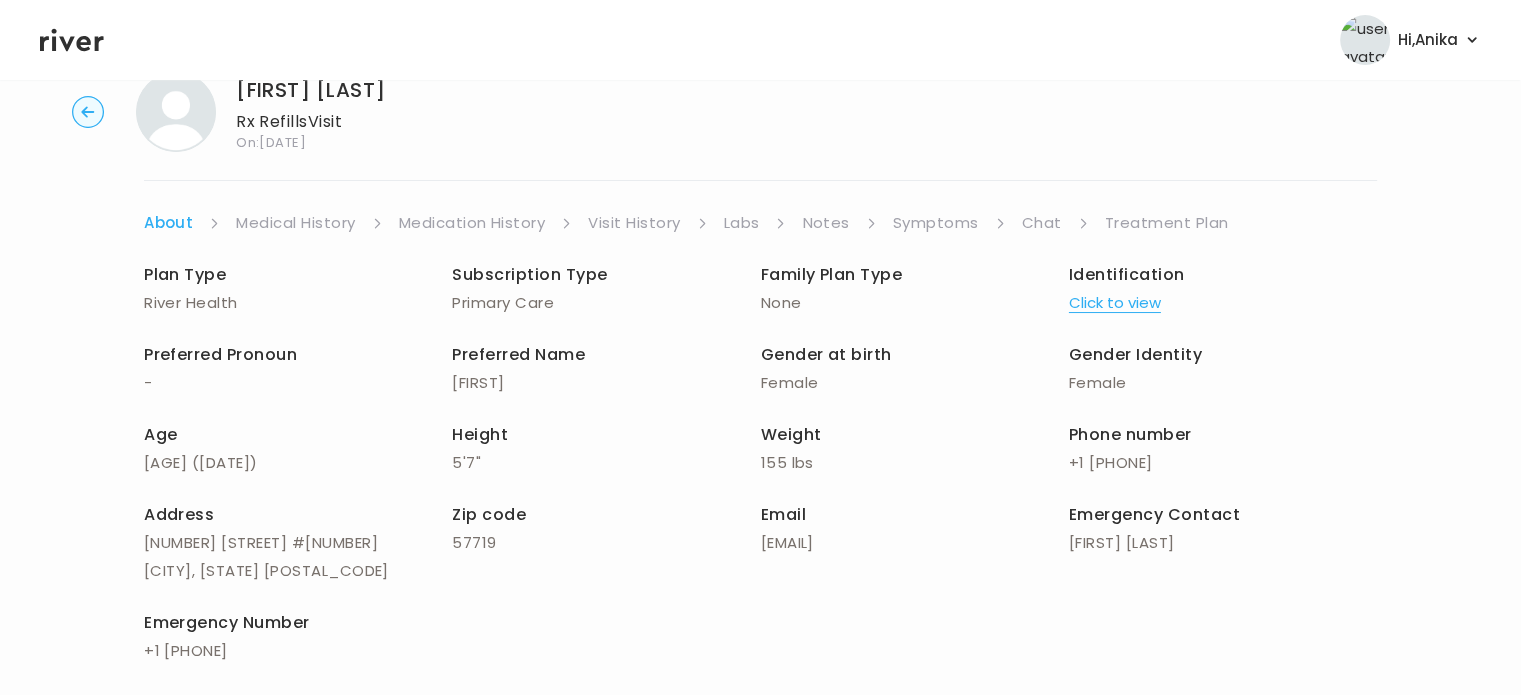 click on "Symptoms" at bounding box center [936, 223] 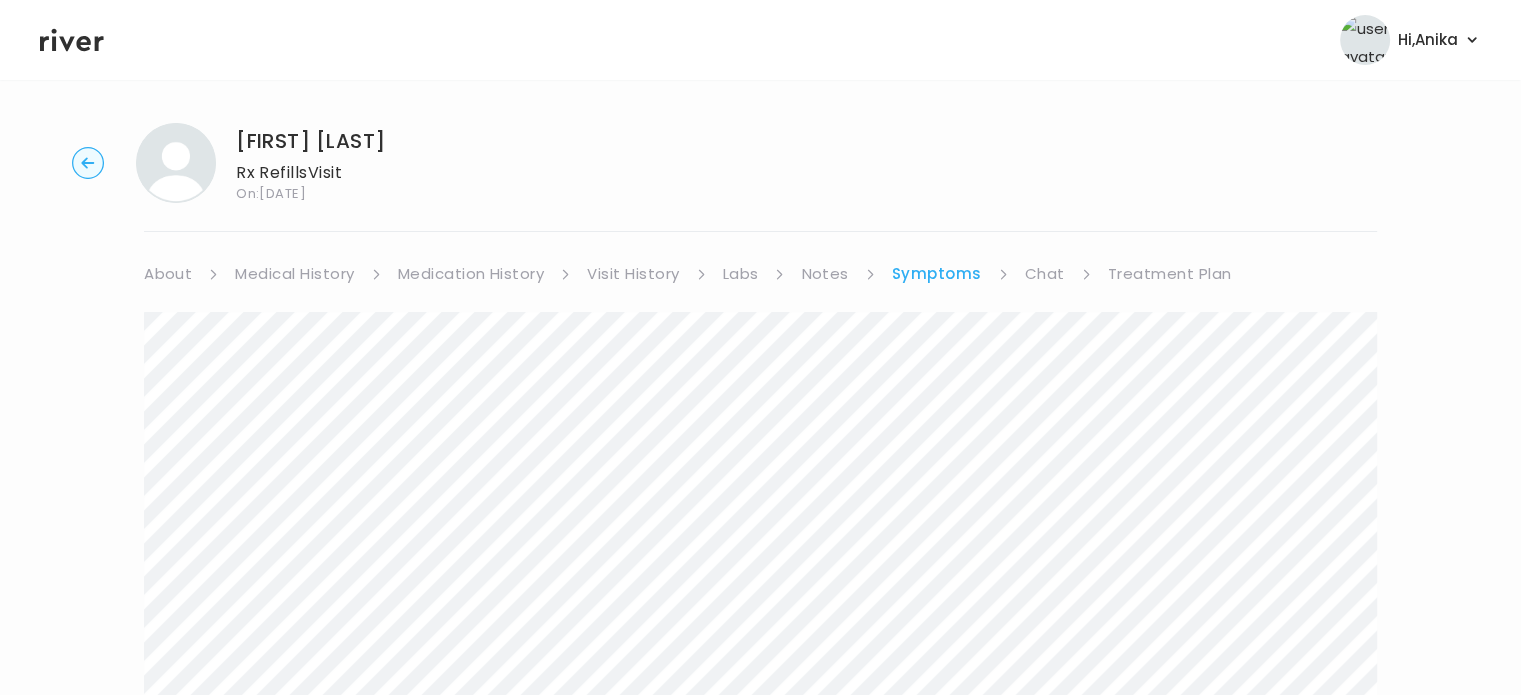scroll, scrollTop: 0, scrollLeft: 0, axis: both 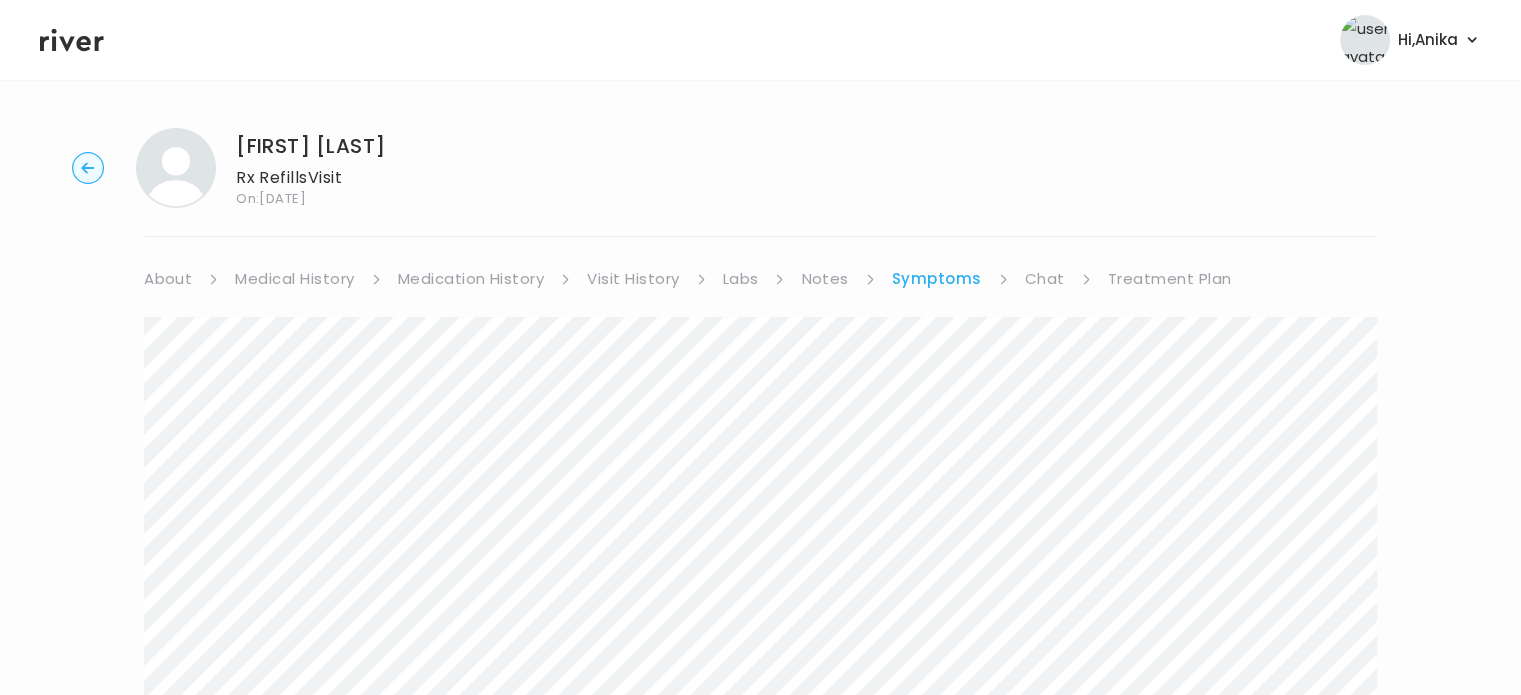 click on "Treatment Plan" at bounding box center [1170, 279] 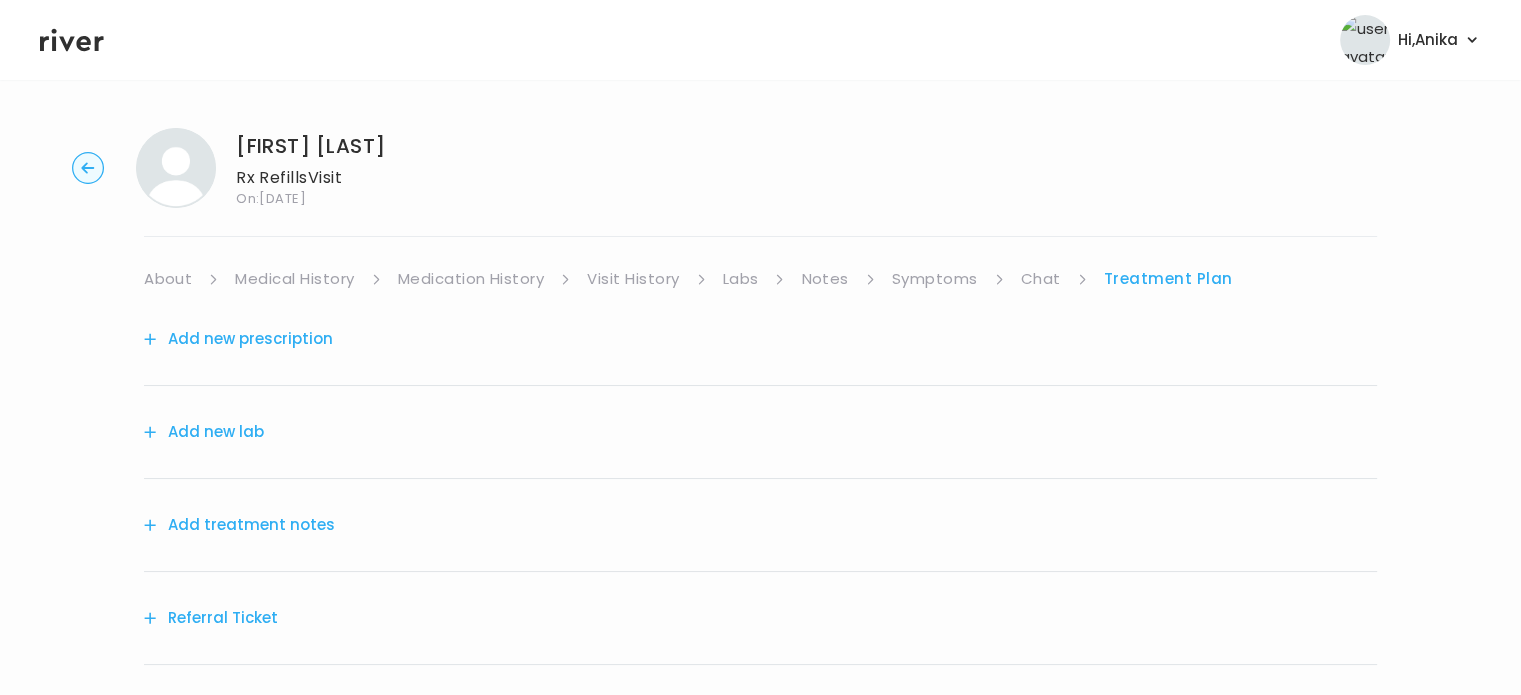click on "Add treatment notes" at bounding box center [239, 525] 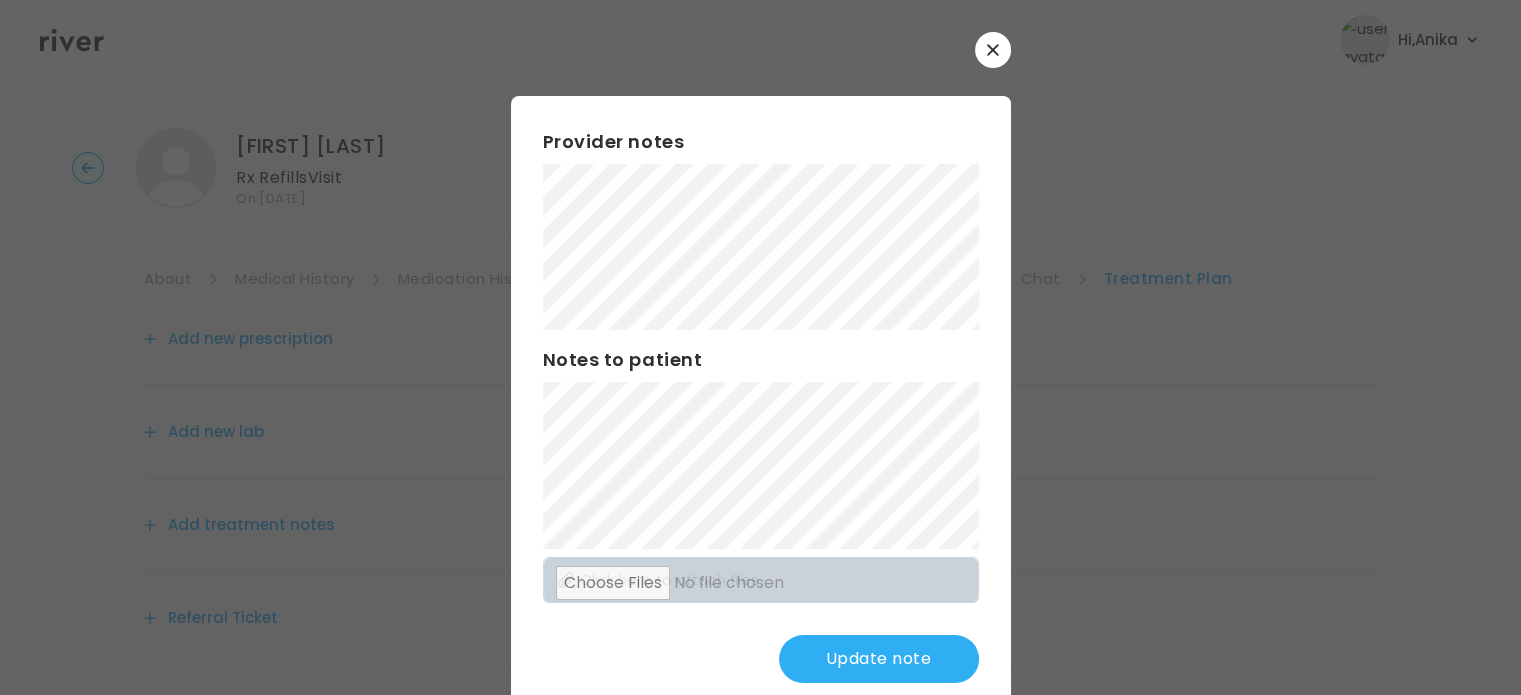 click on "Update note" at bounding box center (879, 659) 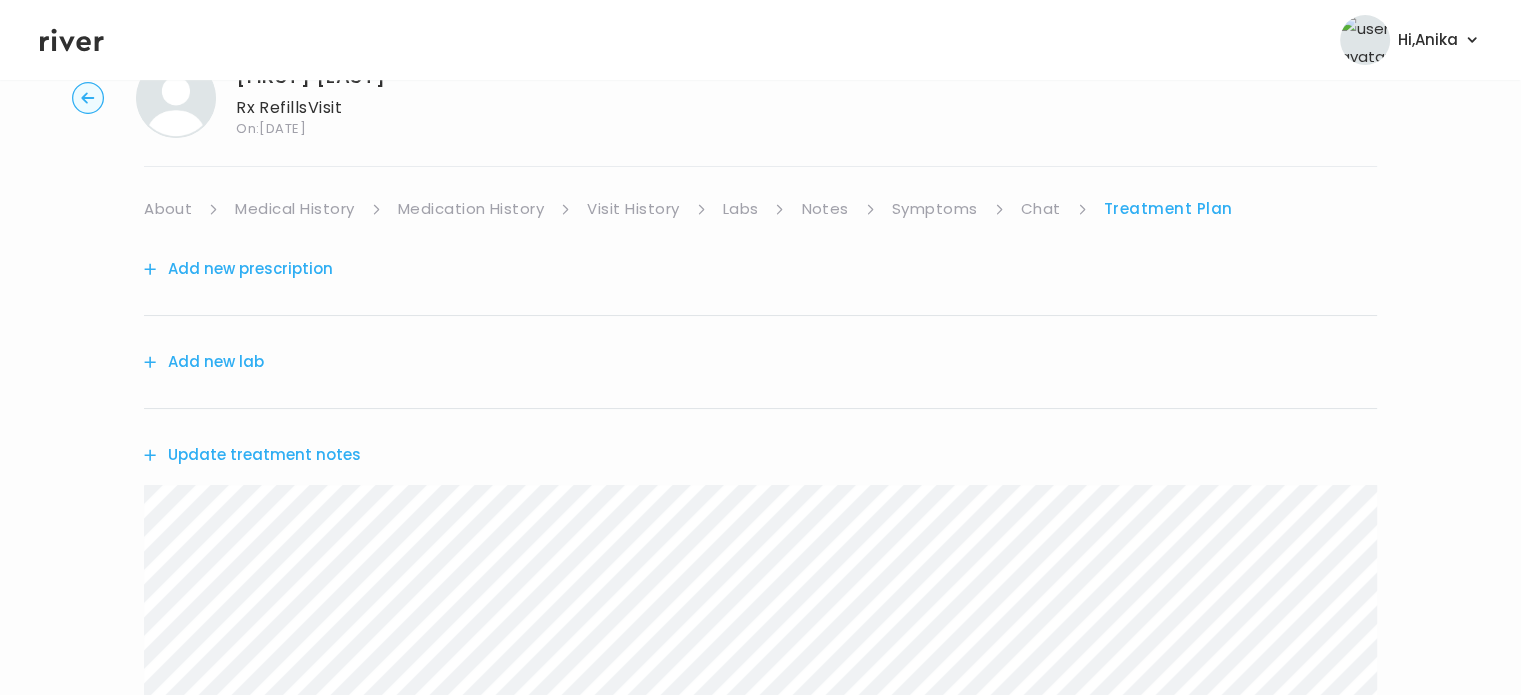 scroll, scrollTop: 85, scrollLeft: 0, axis: vertical 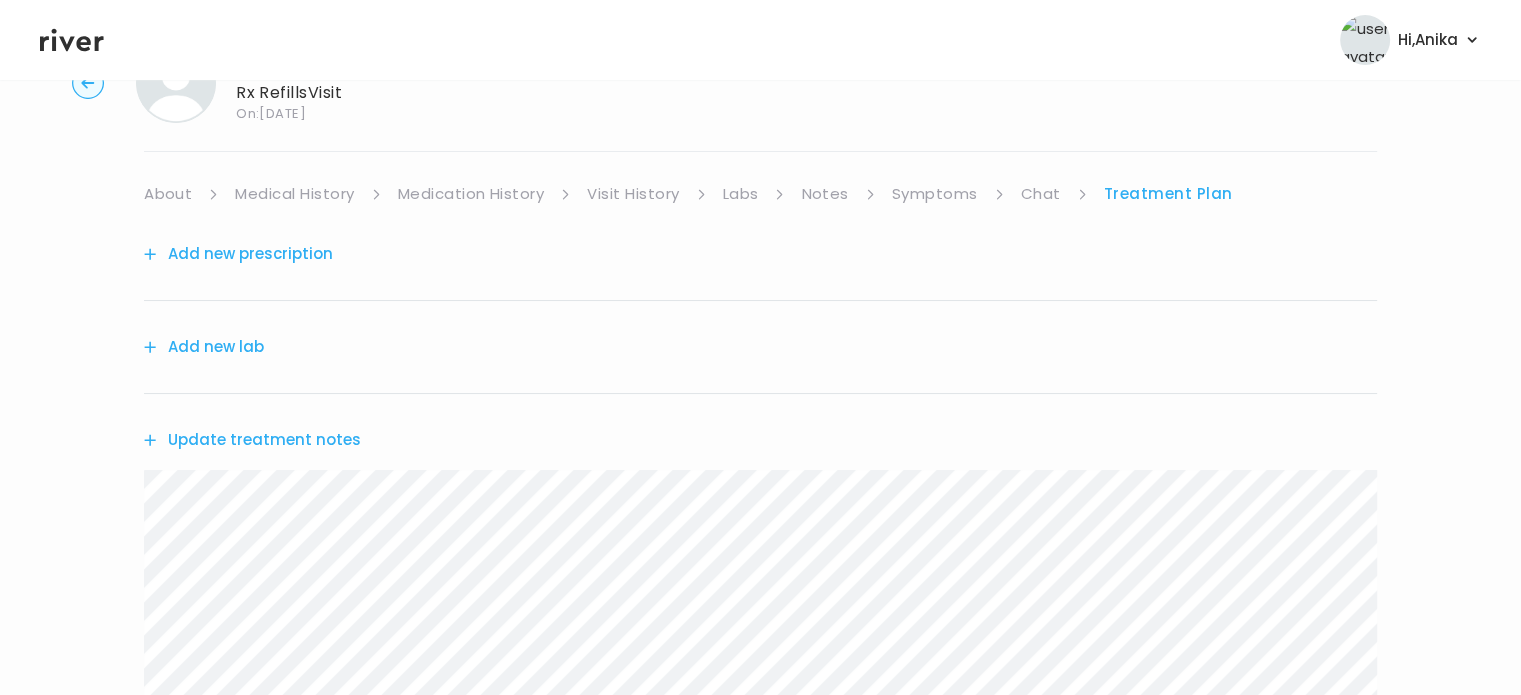 click on "Symptoms" at bounding box center [935, 194] 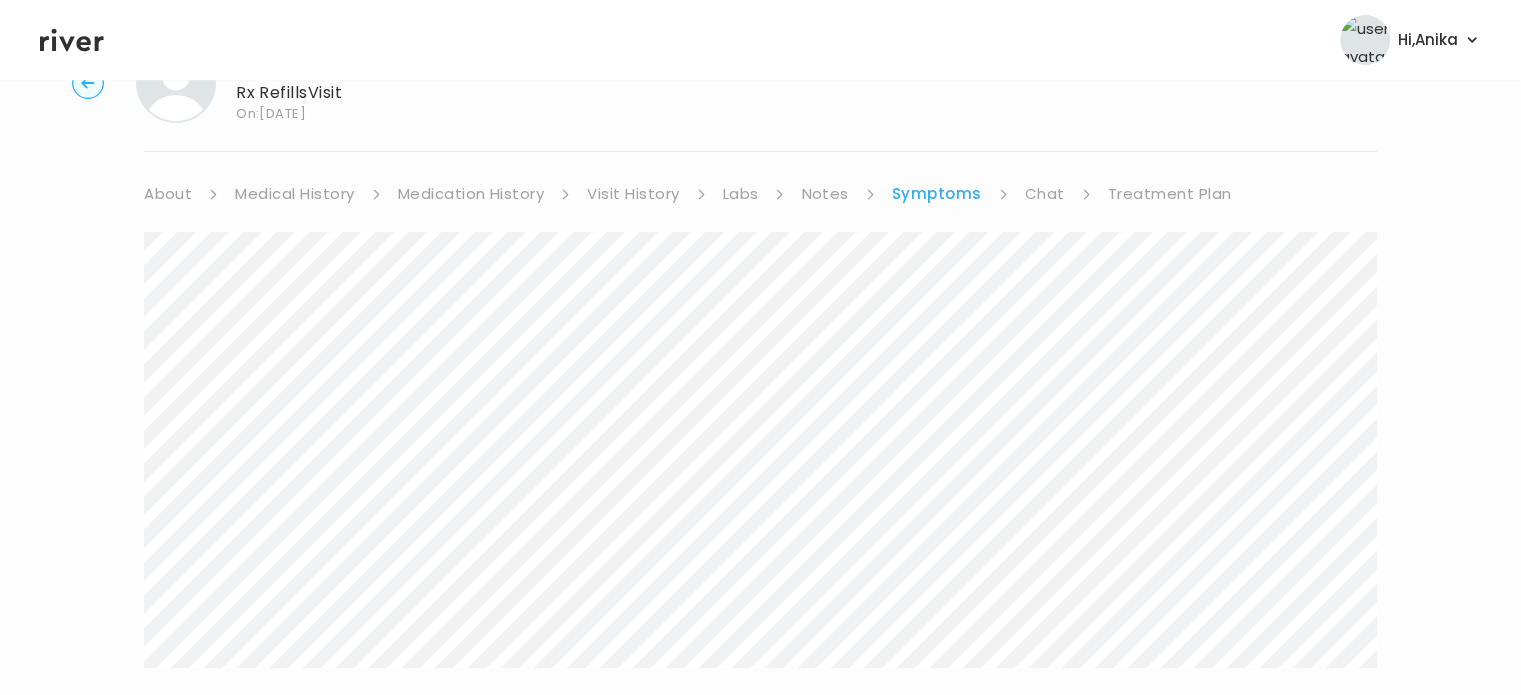 click on "Treatment Plan" at bounding box center (1170, 194) 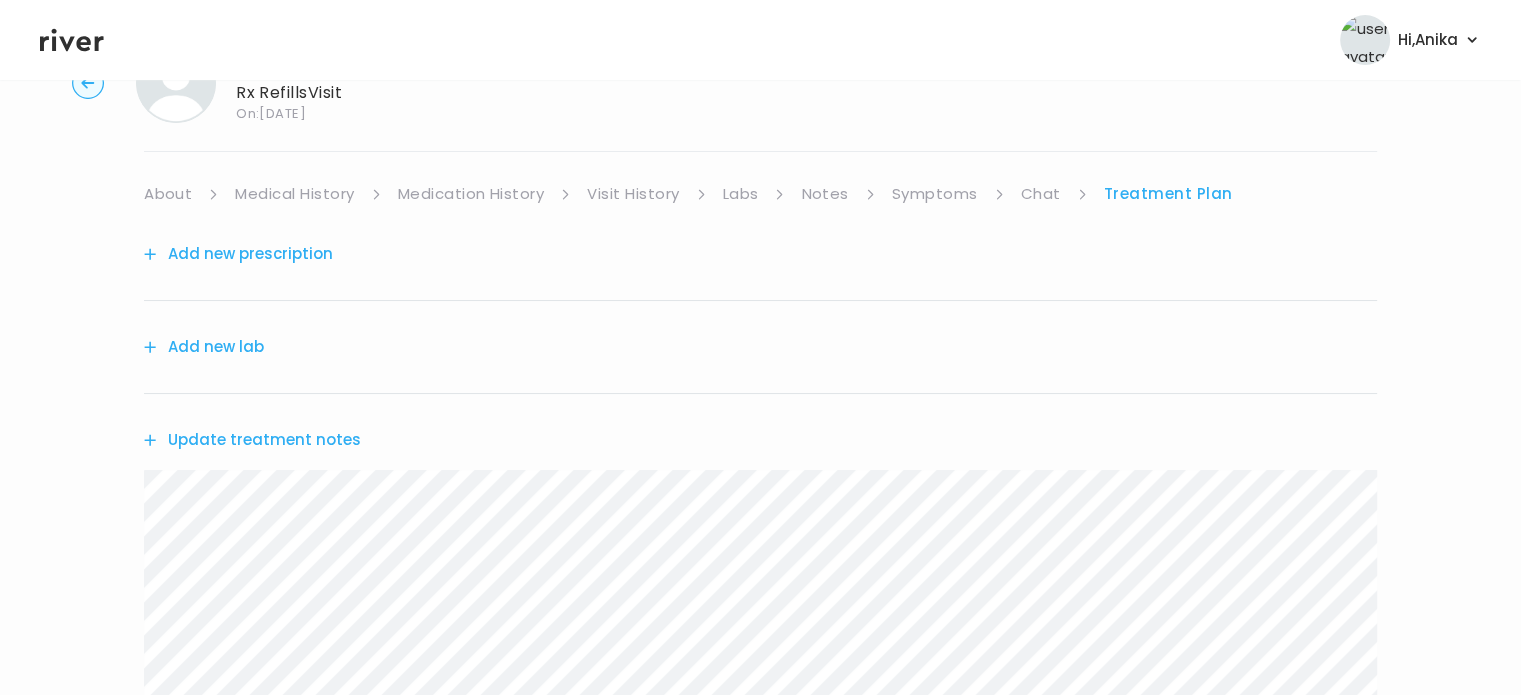 click on "Update treatment notes" at bounding box center [252, 440] 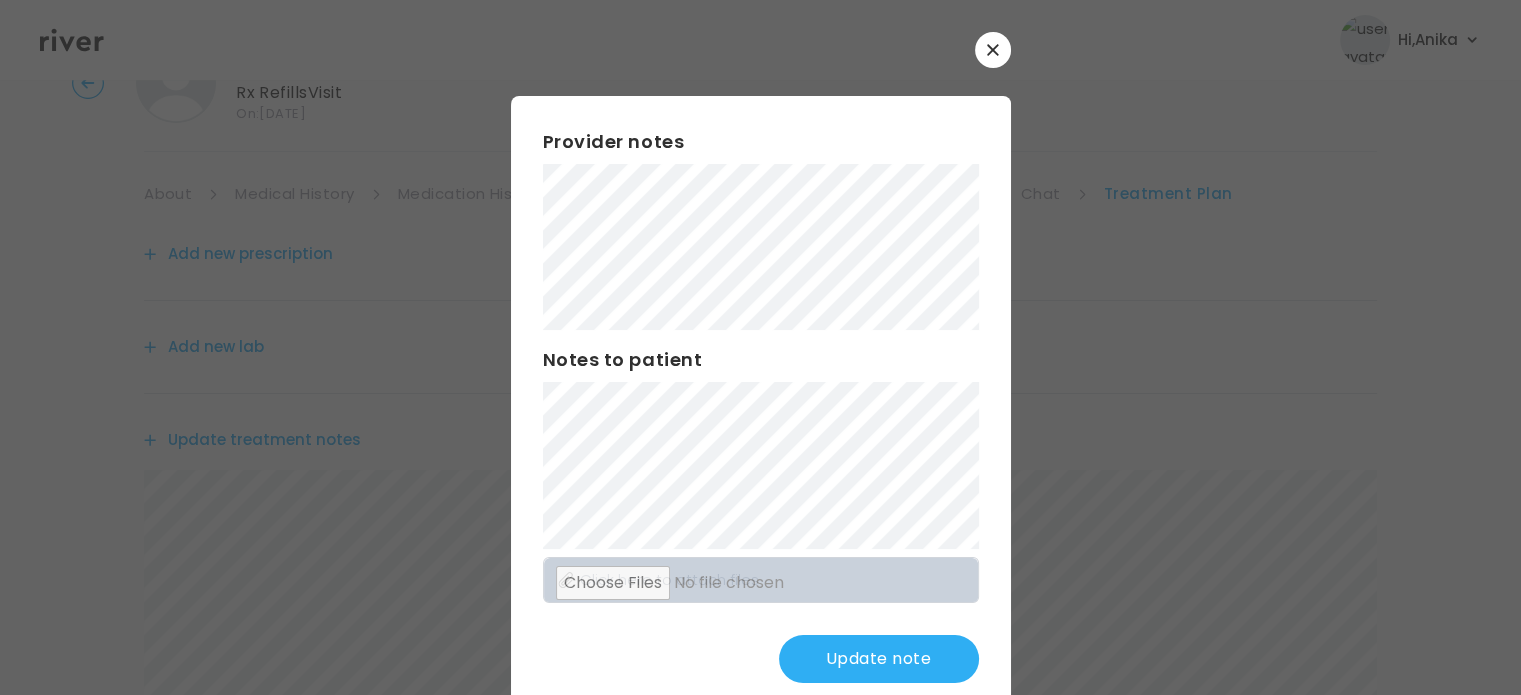 scroll, scrollTop: 0, scrollLeft: 0, axis: both 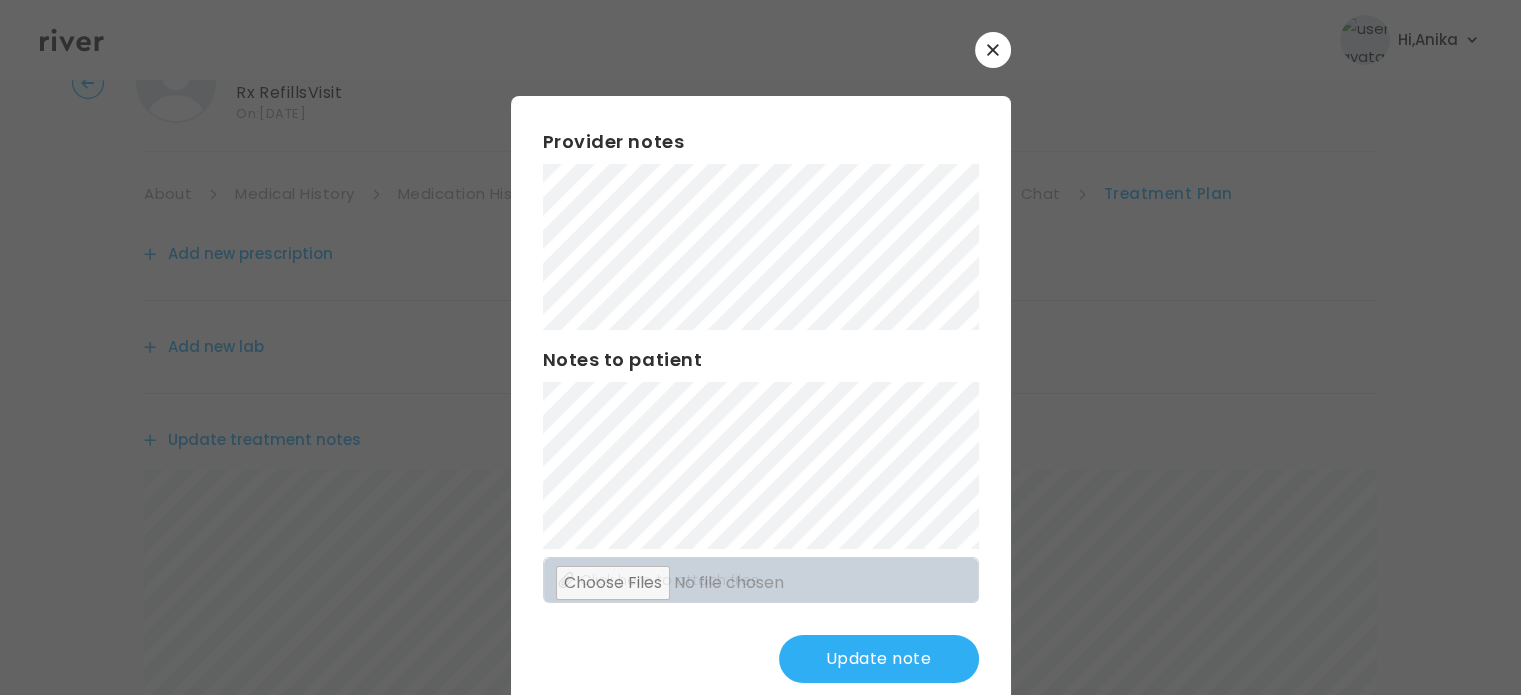 click on "Update note" at bounding box center [879, 659] 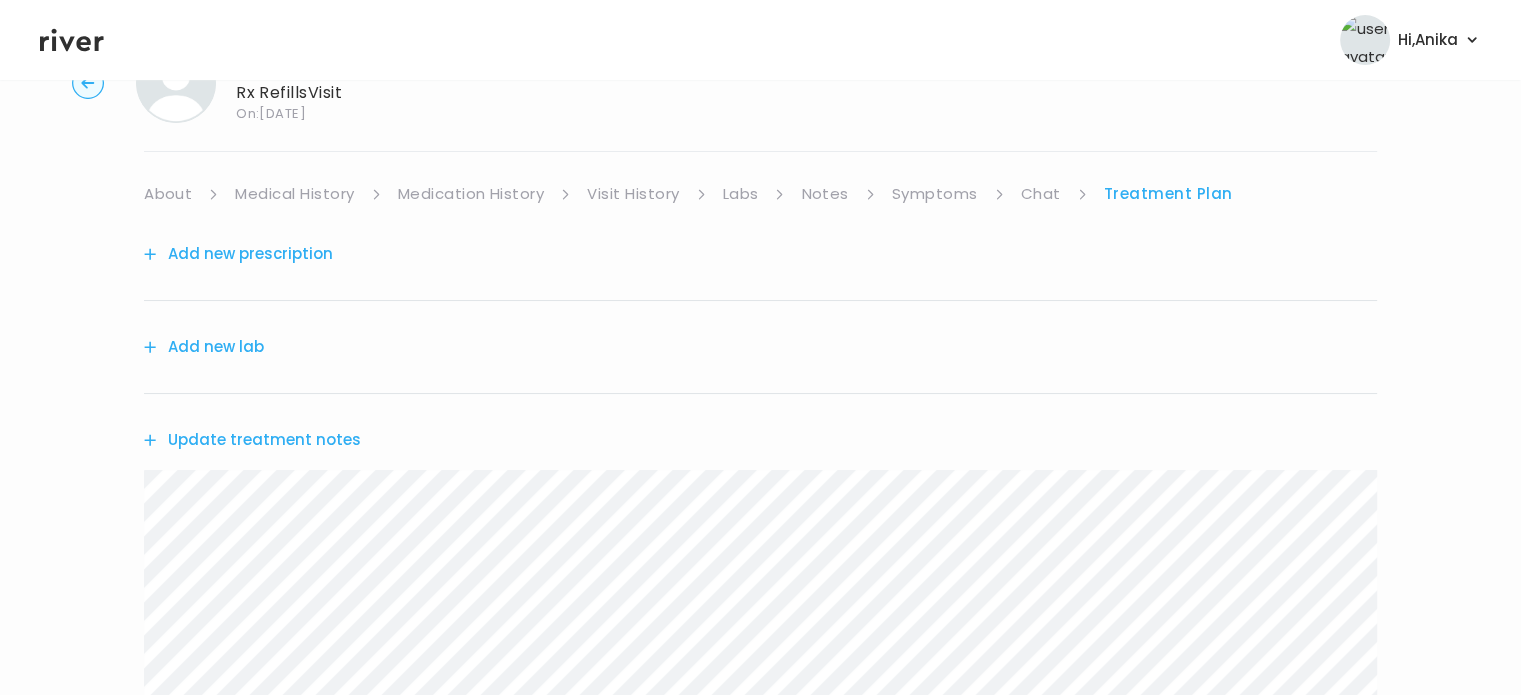 click on "Symptoms" at bounding box center [935, 194] 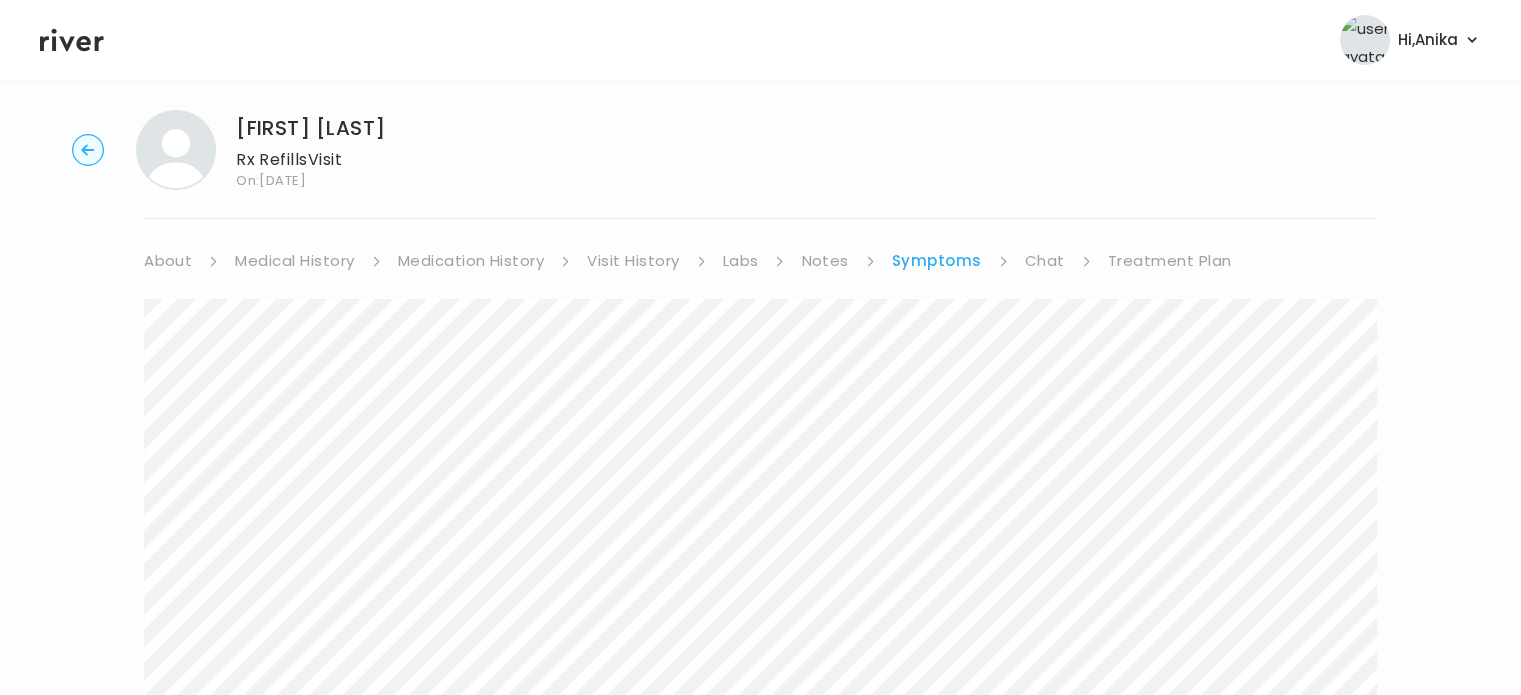 scroll, scrollTop: 0, scrollLeft: 0, axis: both 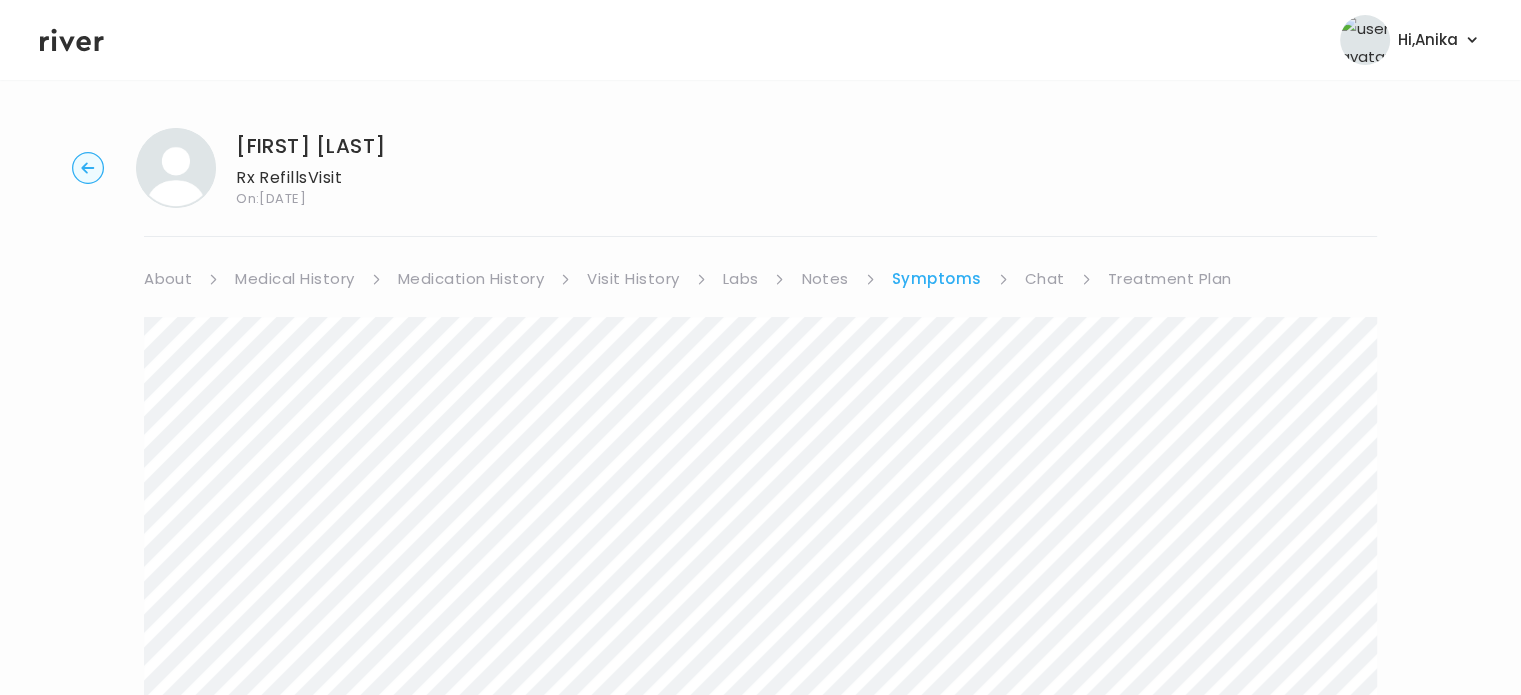 click on "Medical History" at bounding box center [294, 279] 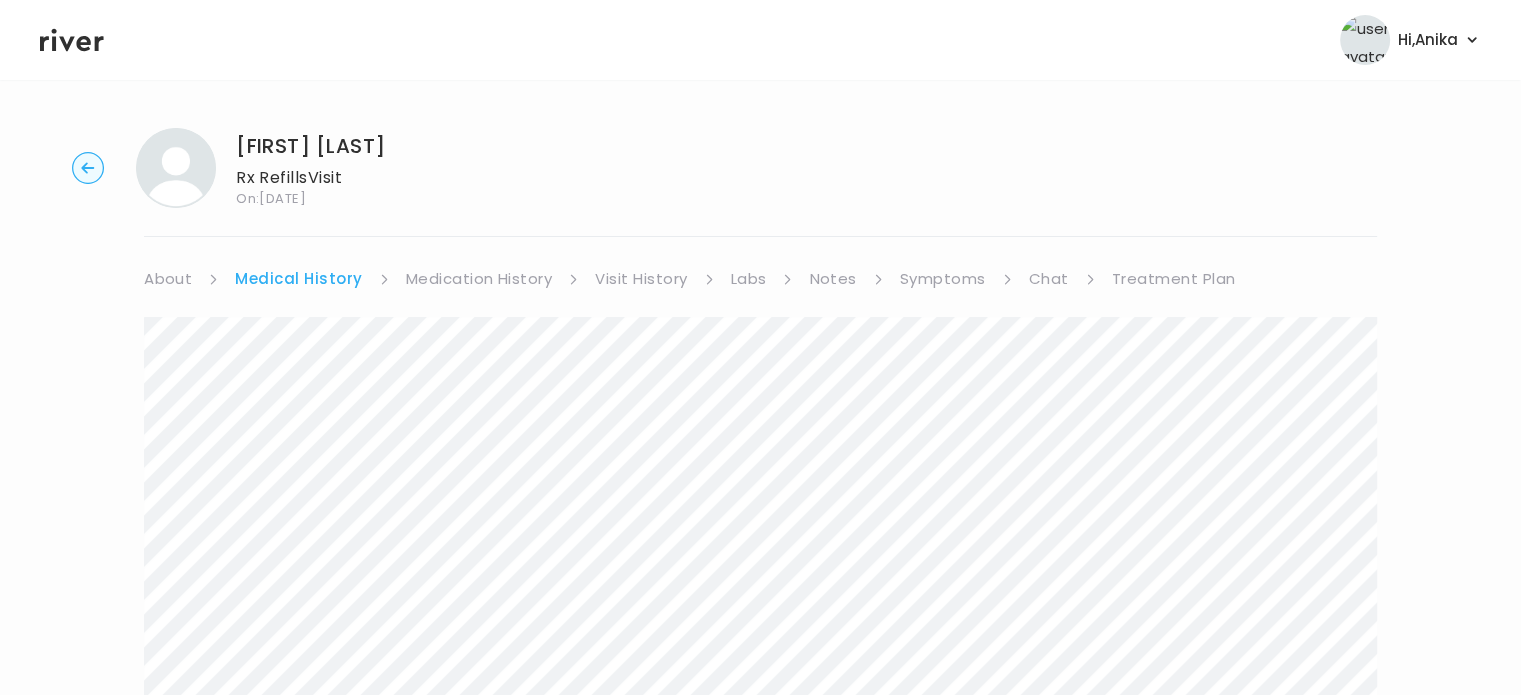 scroll, scrollTop: 0, scrollLeft: 0, axis: both 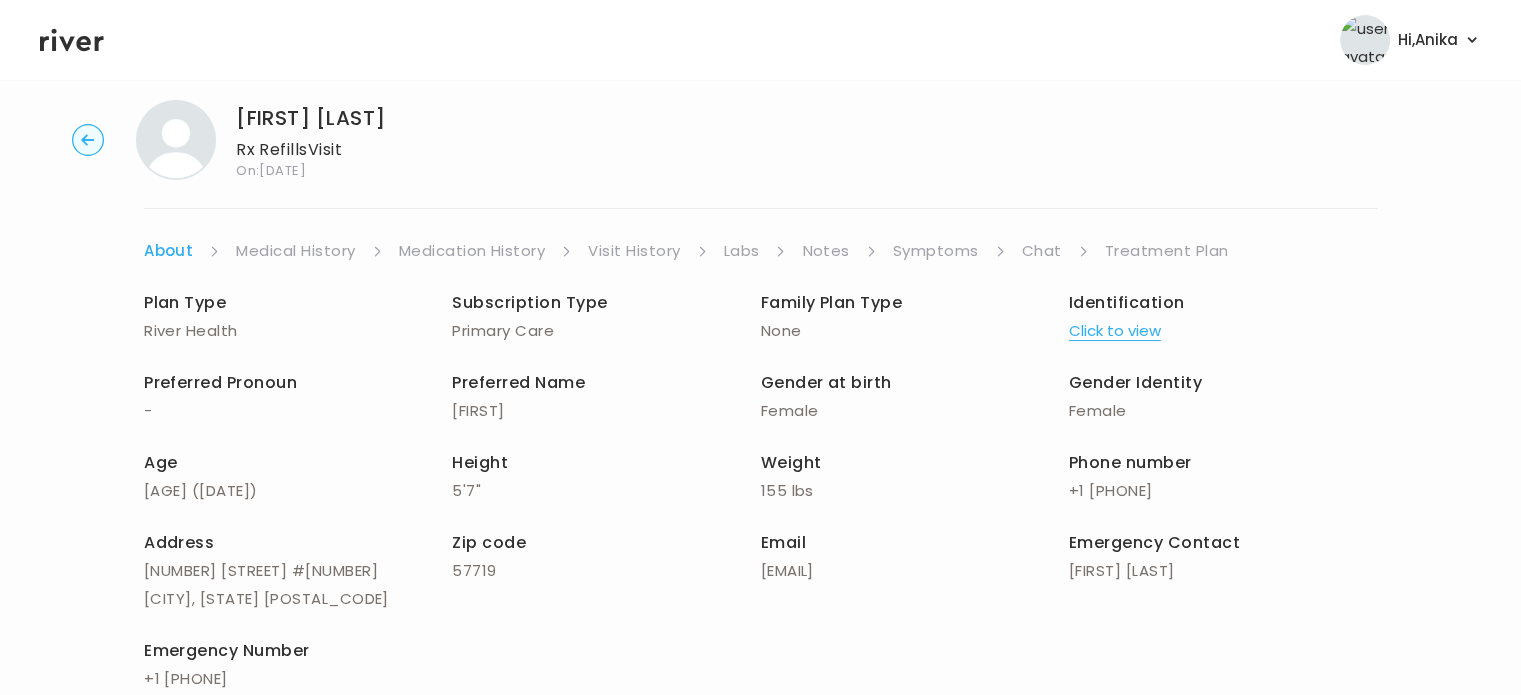 click on "Treatment Plan" at bounding box center [1167, 251] 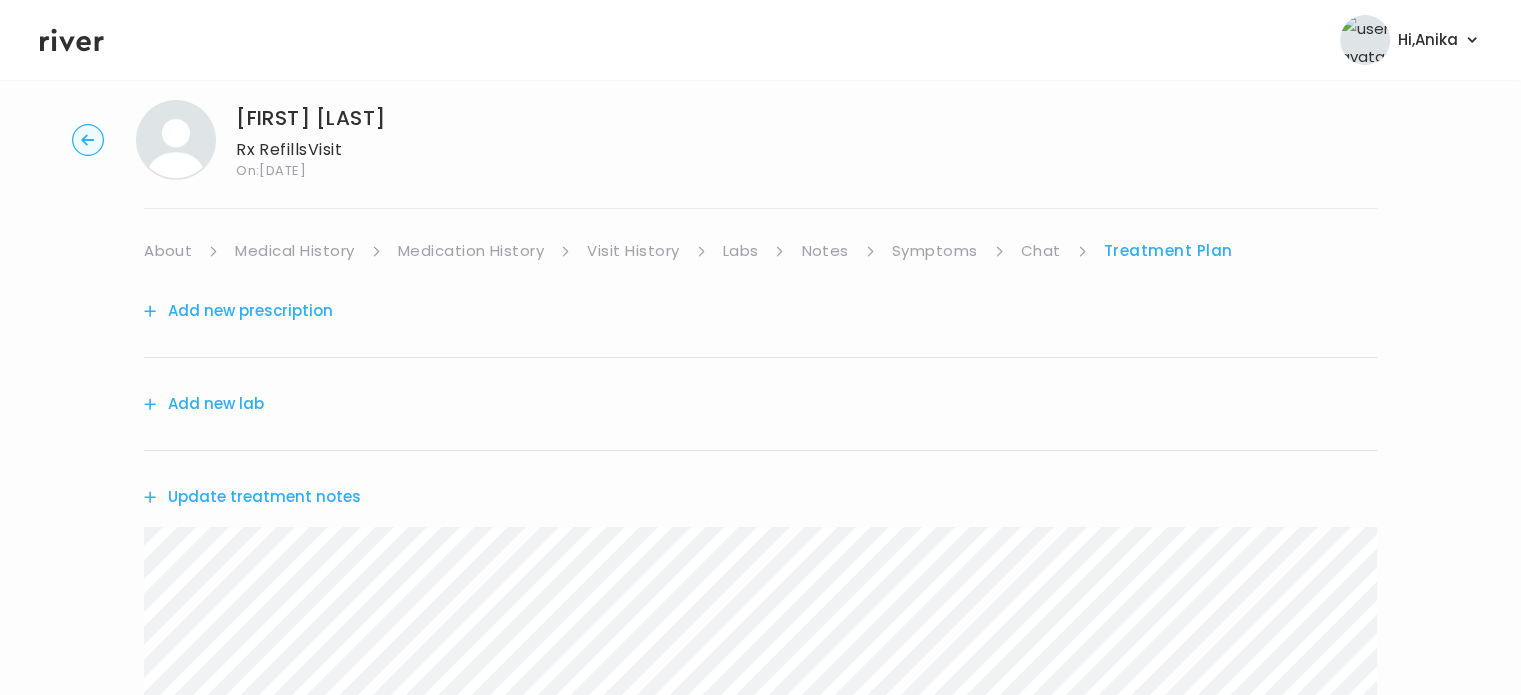 click on "Update treatment notes" at bounding box center [252, 497] 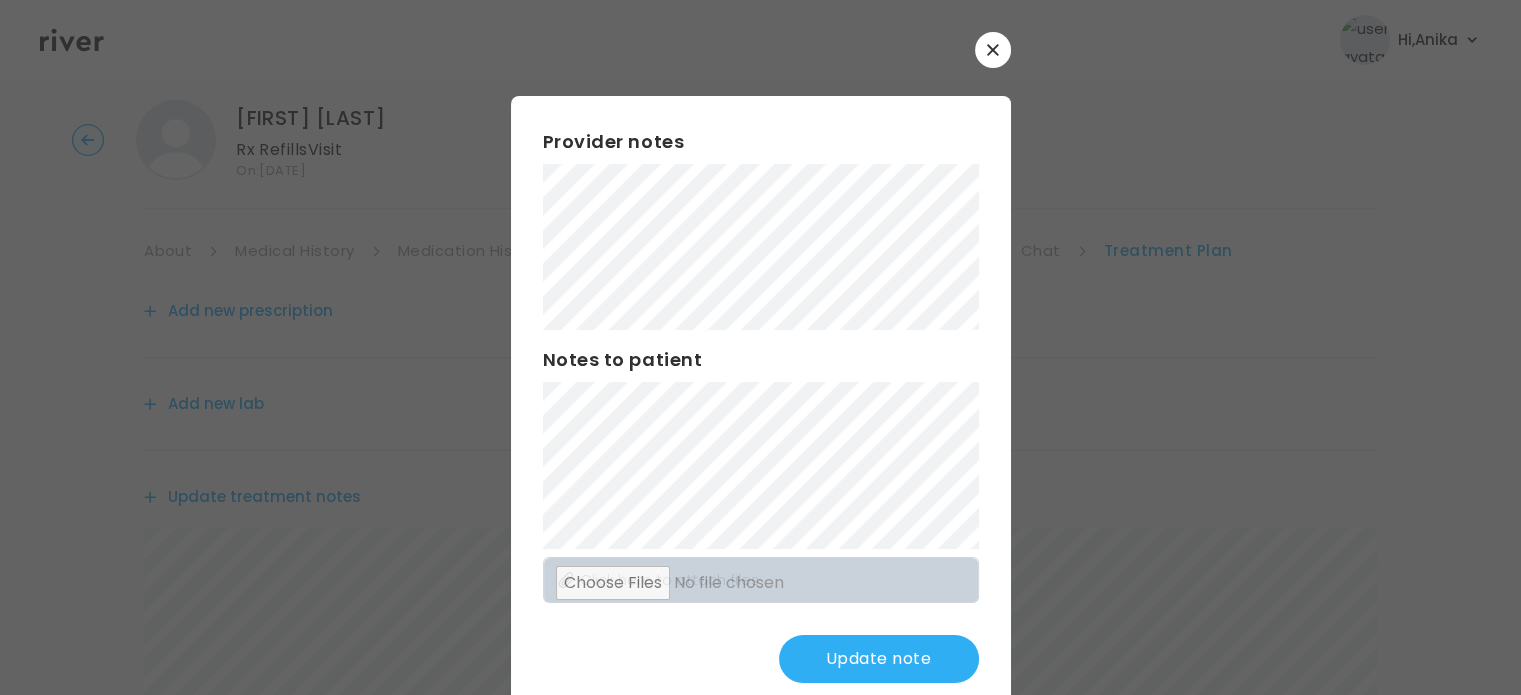 click on "Update note" at bounding box center [879, 659] 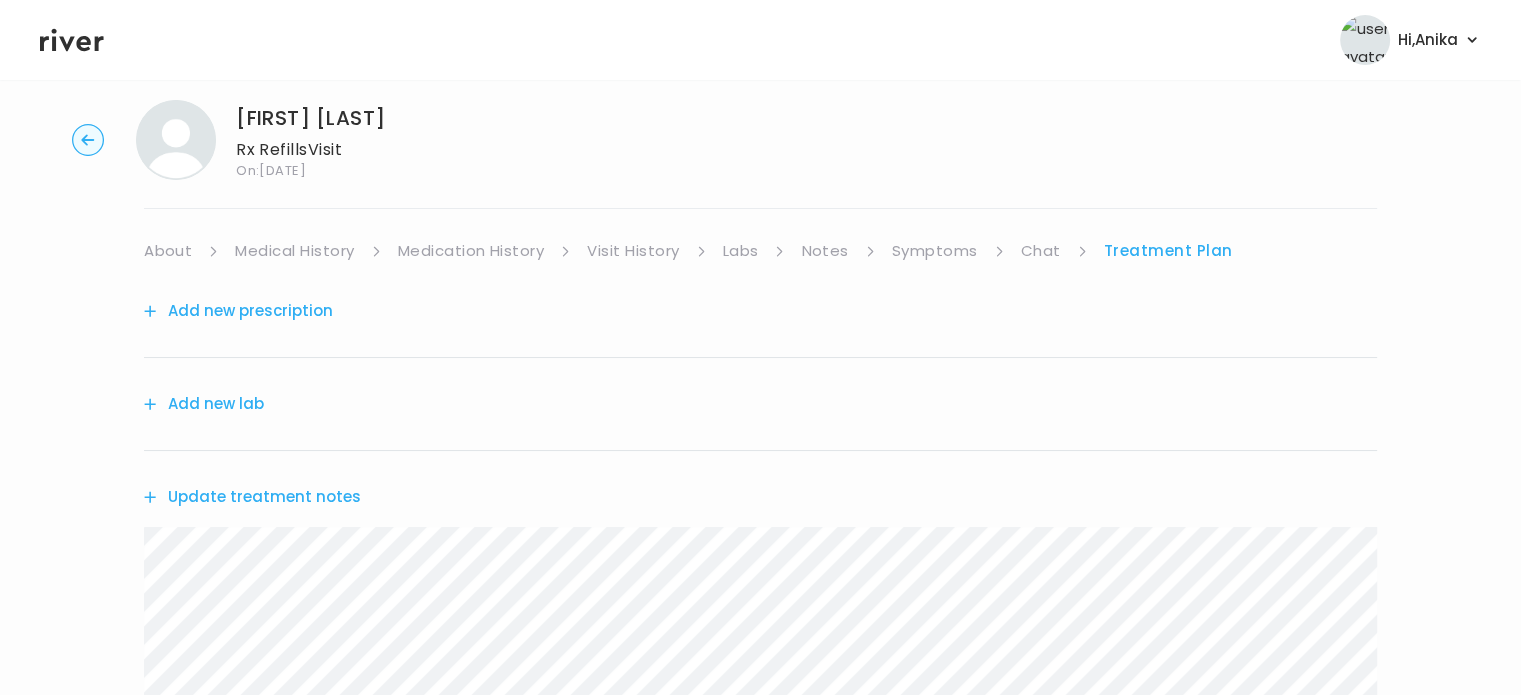 click on "Medical History" at bounding box center [294, 251] 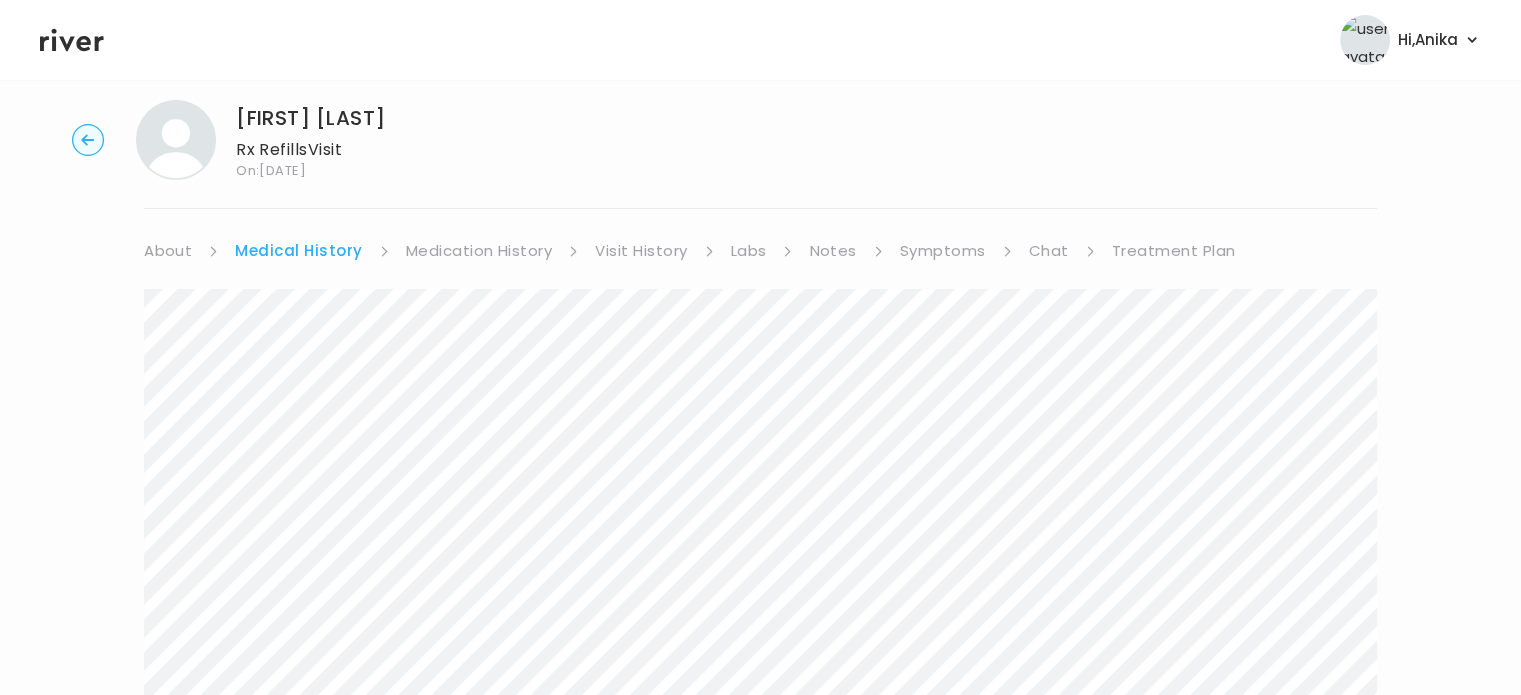 click on "About" at bounding box center (168, 251) 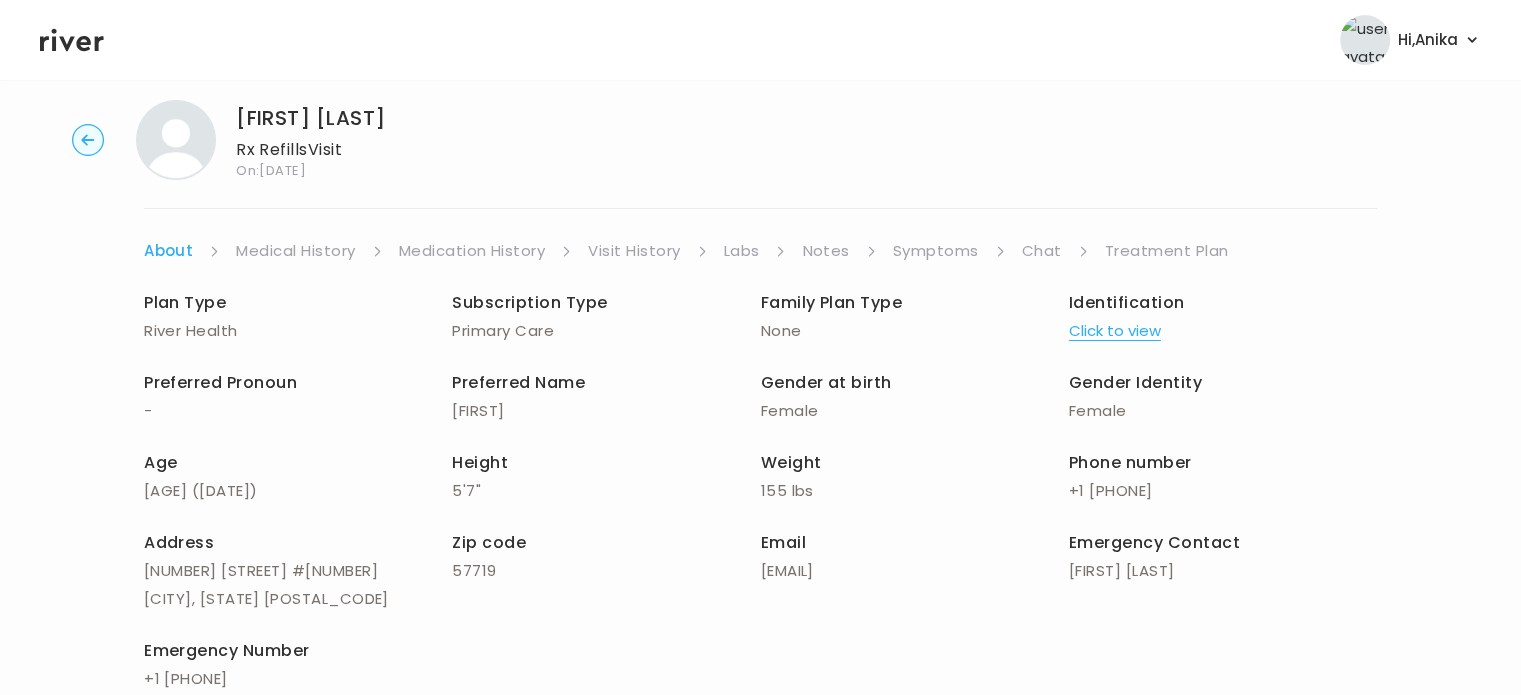 click on "Treatment Plan" at bounding box center (1167, 251) 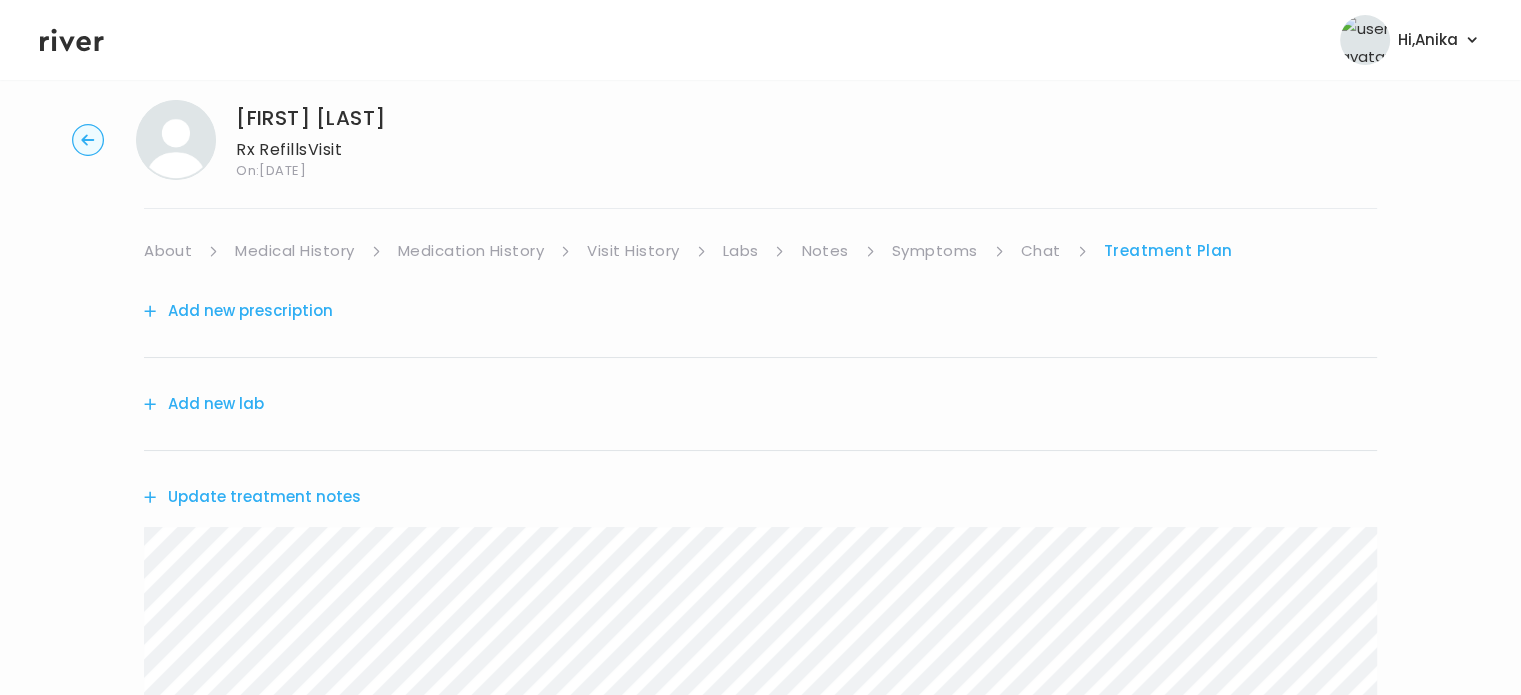 click on "Update treatment notes" at bounding box center (252, 497) 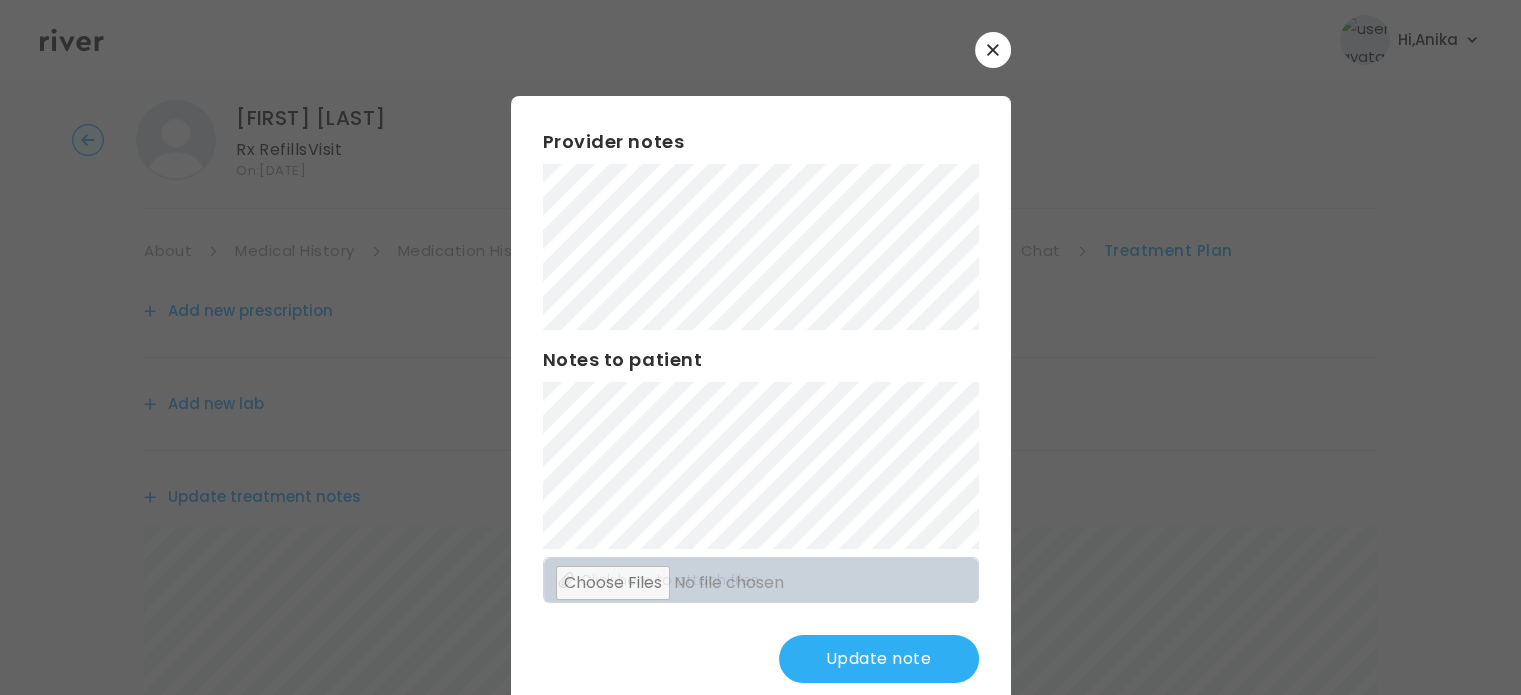 click on "Update note" at bounding box center [879, 659] 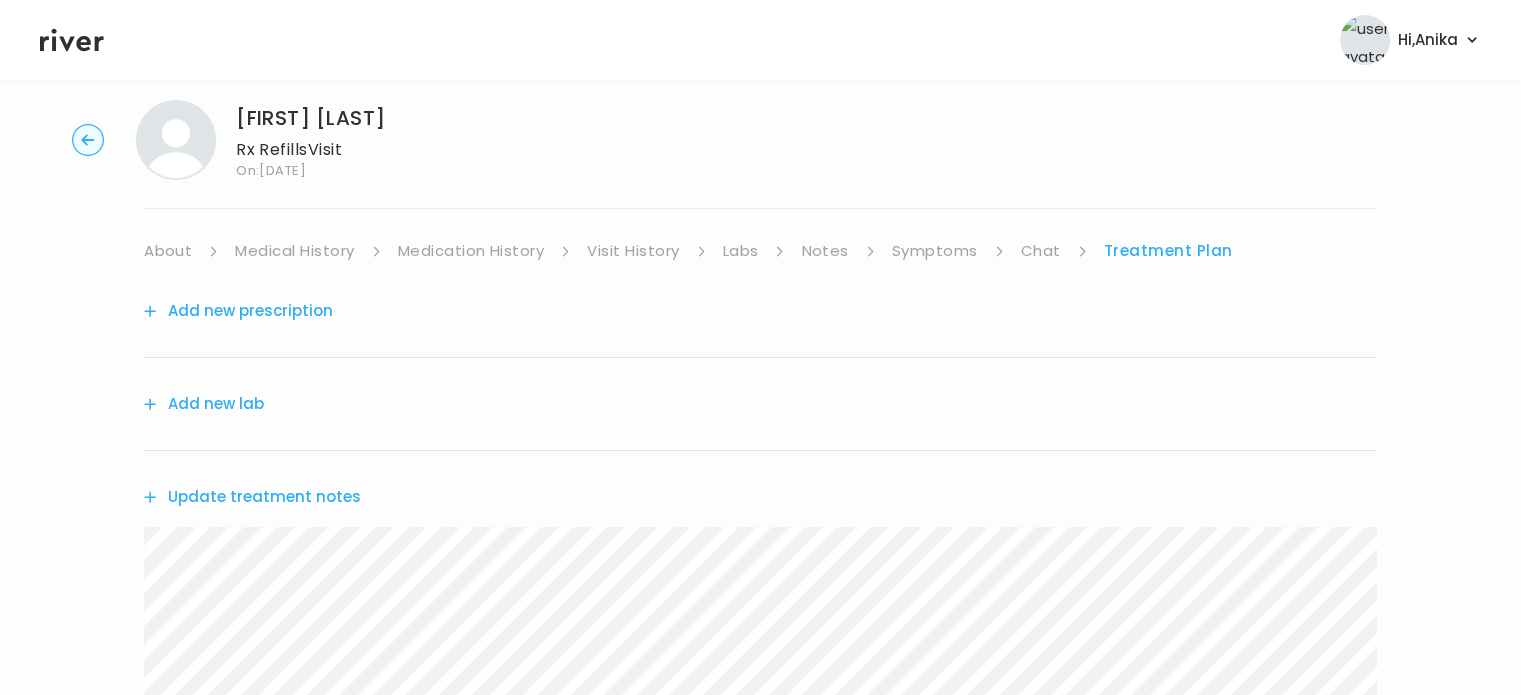 click on "Symptoms" at bounding box center (935, 251) 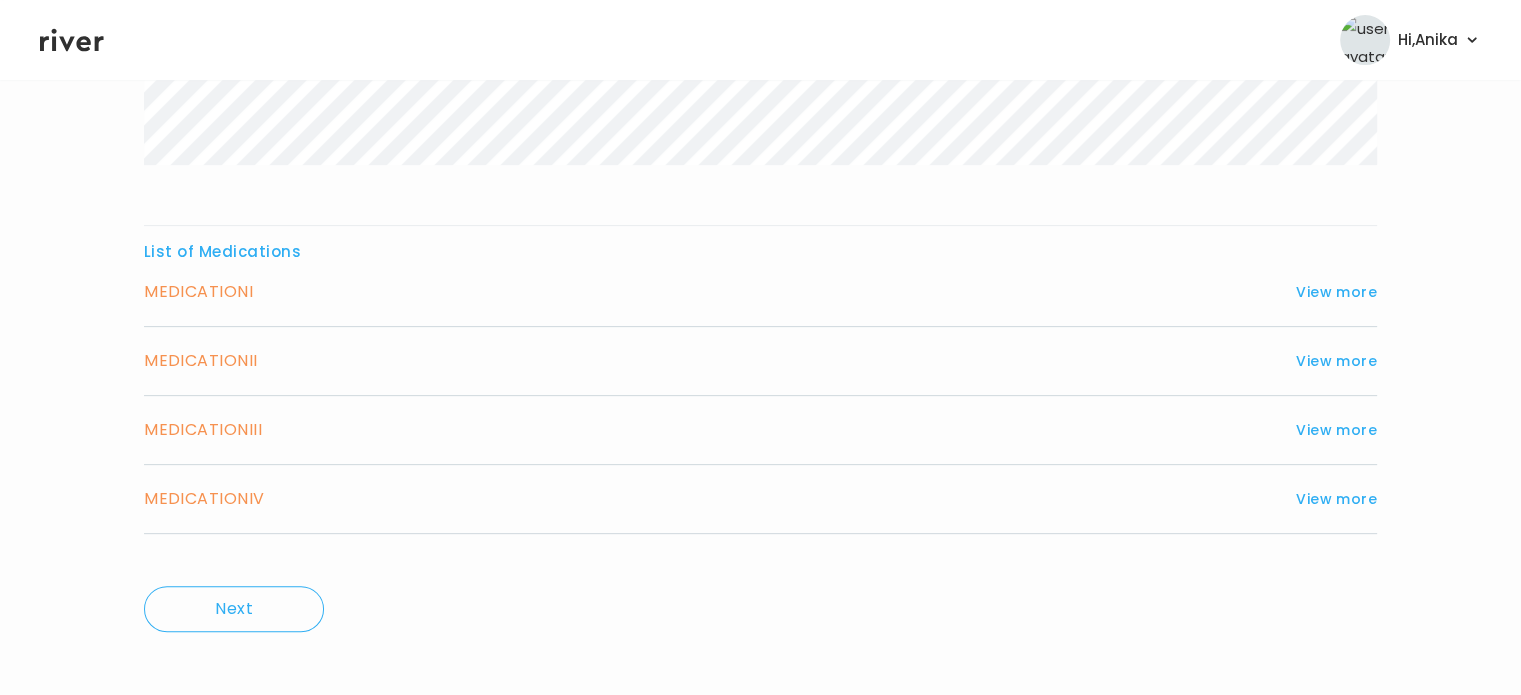 scroll, scrollTop: 599, scrollLeft: 0, axis: vertical 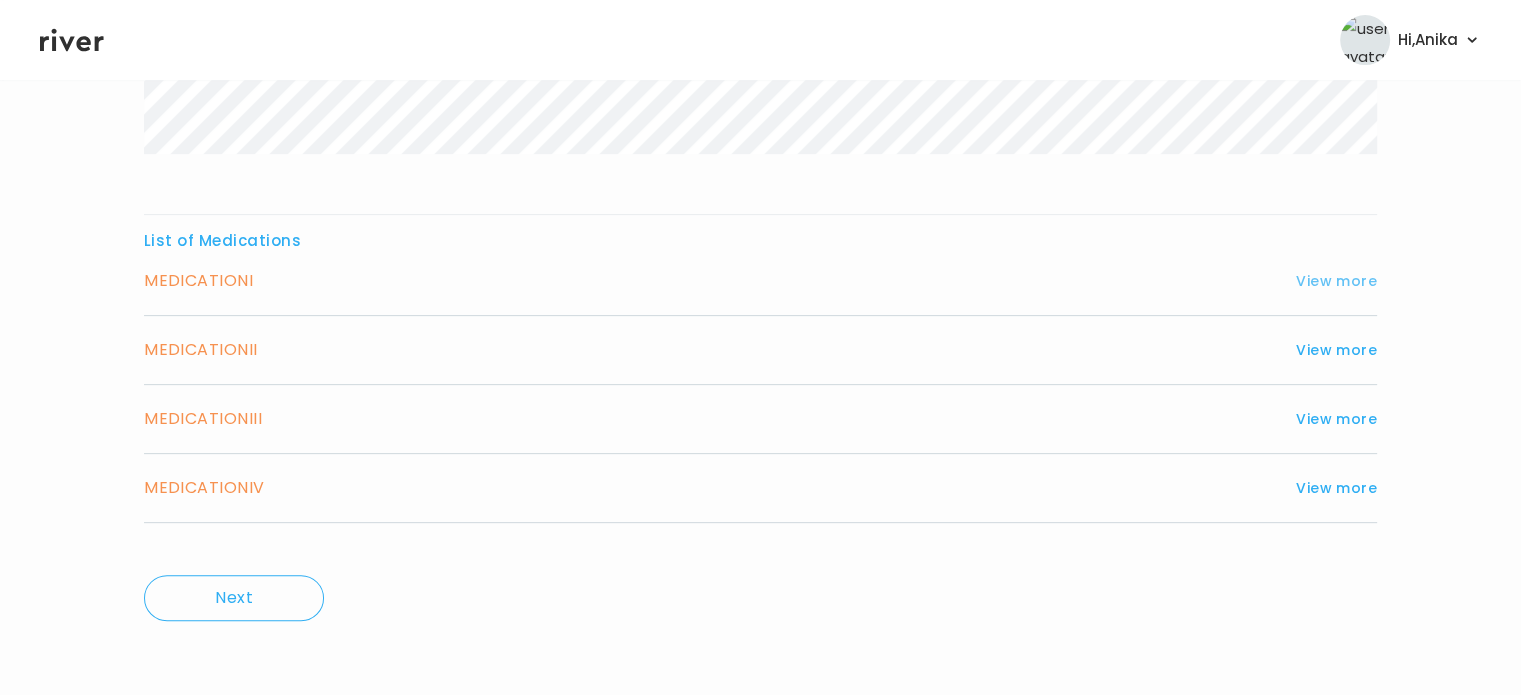 click on "View more" at bounding box center (1336, 281) 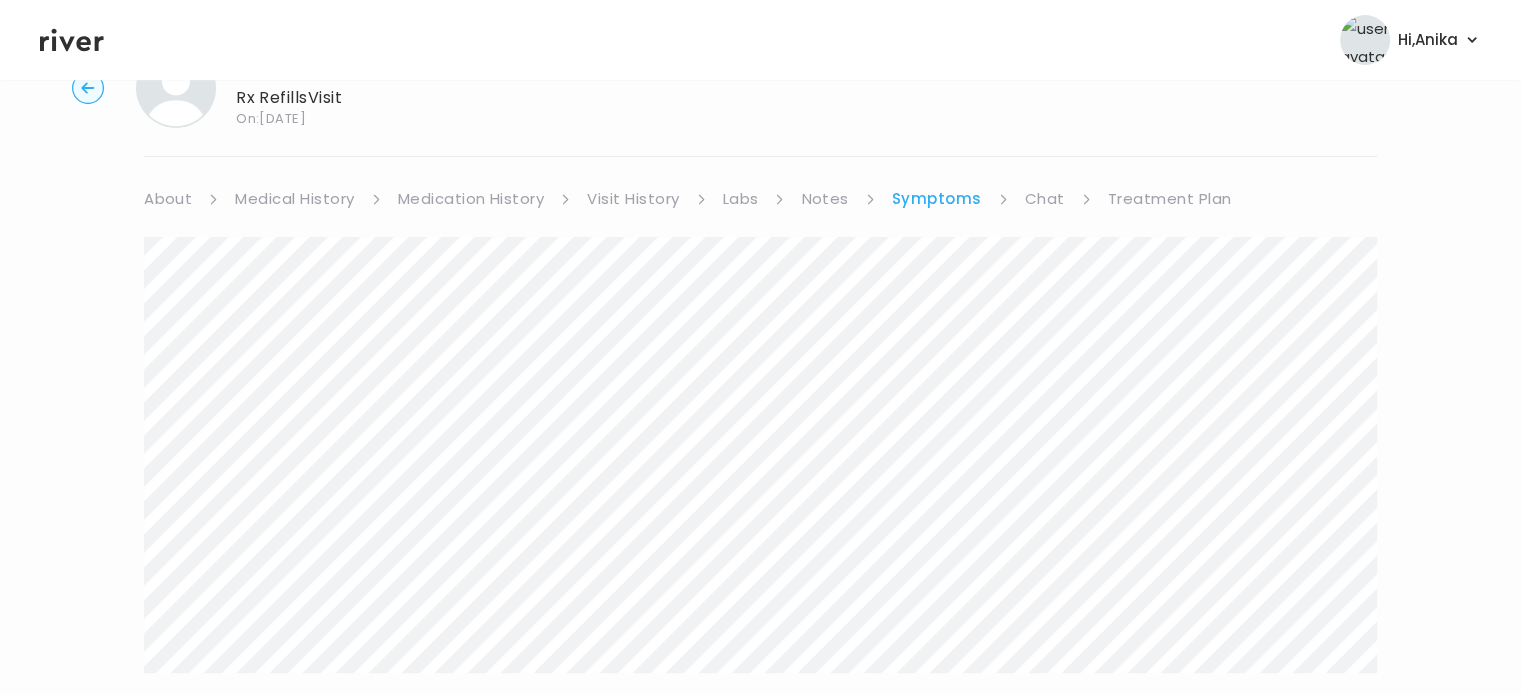 scroll, scrollTop: 76, scrollLeft: 0, axis: vertical 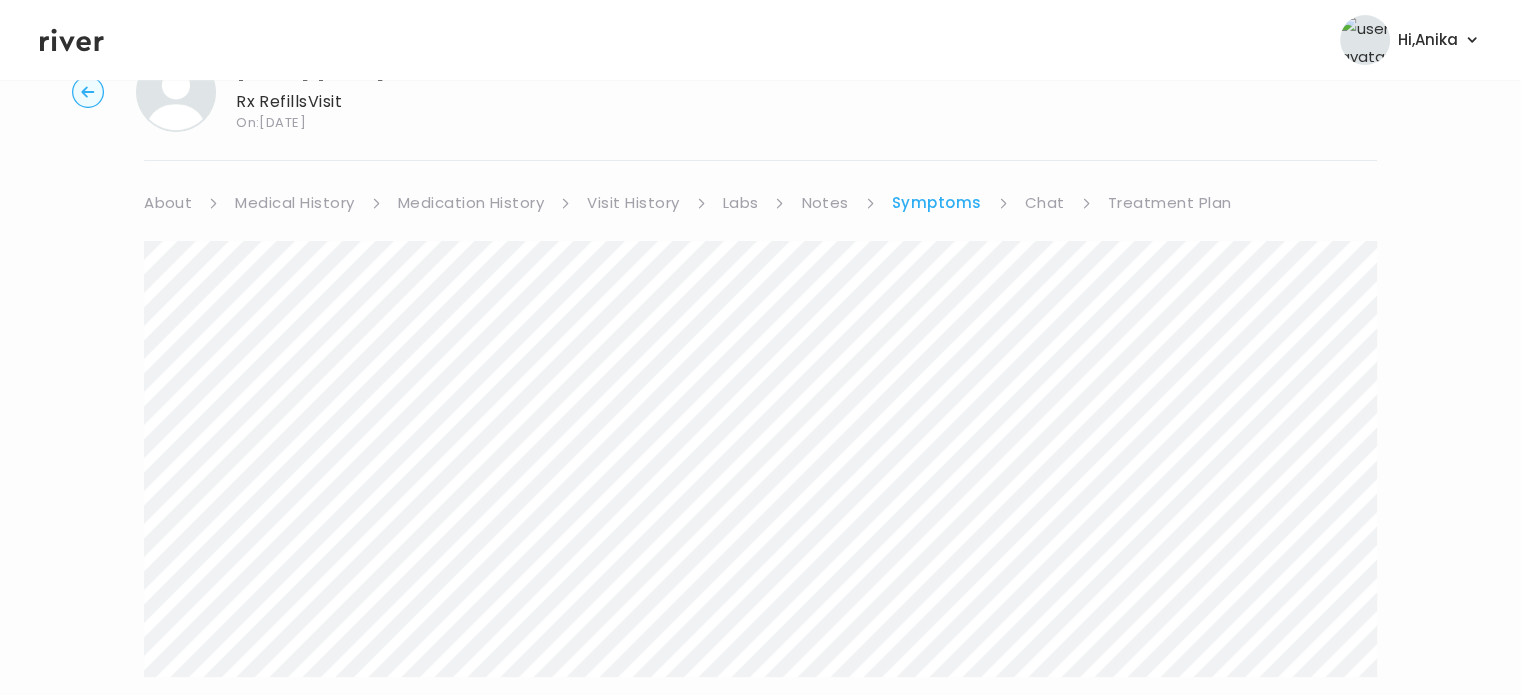 click on "Treatment Plan" at bounding box center [1170, 203] 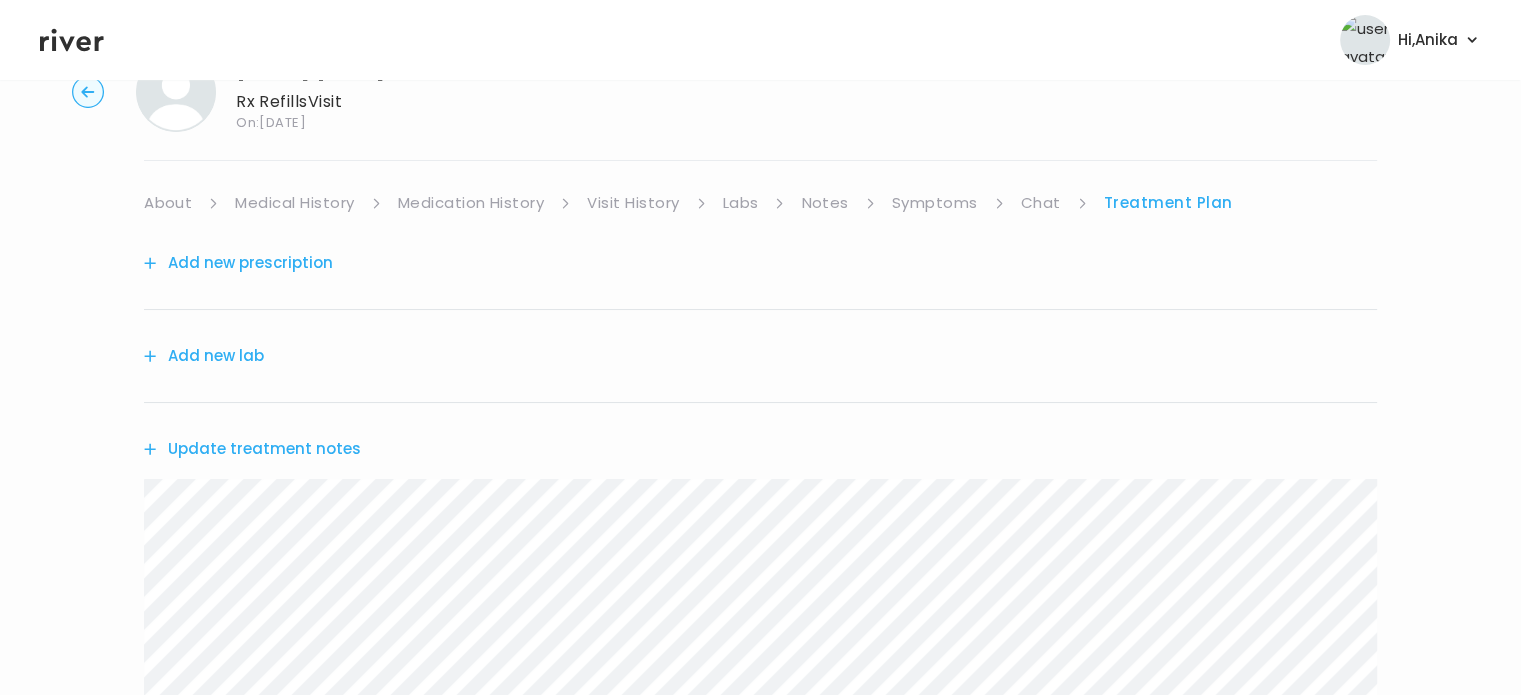 click on "Update treatment notes" at bounding box center (252, 449) 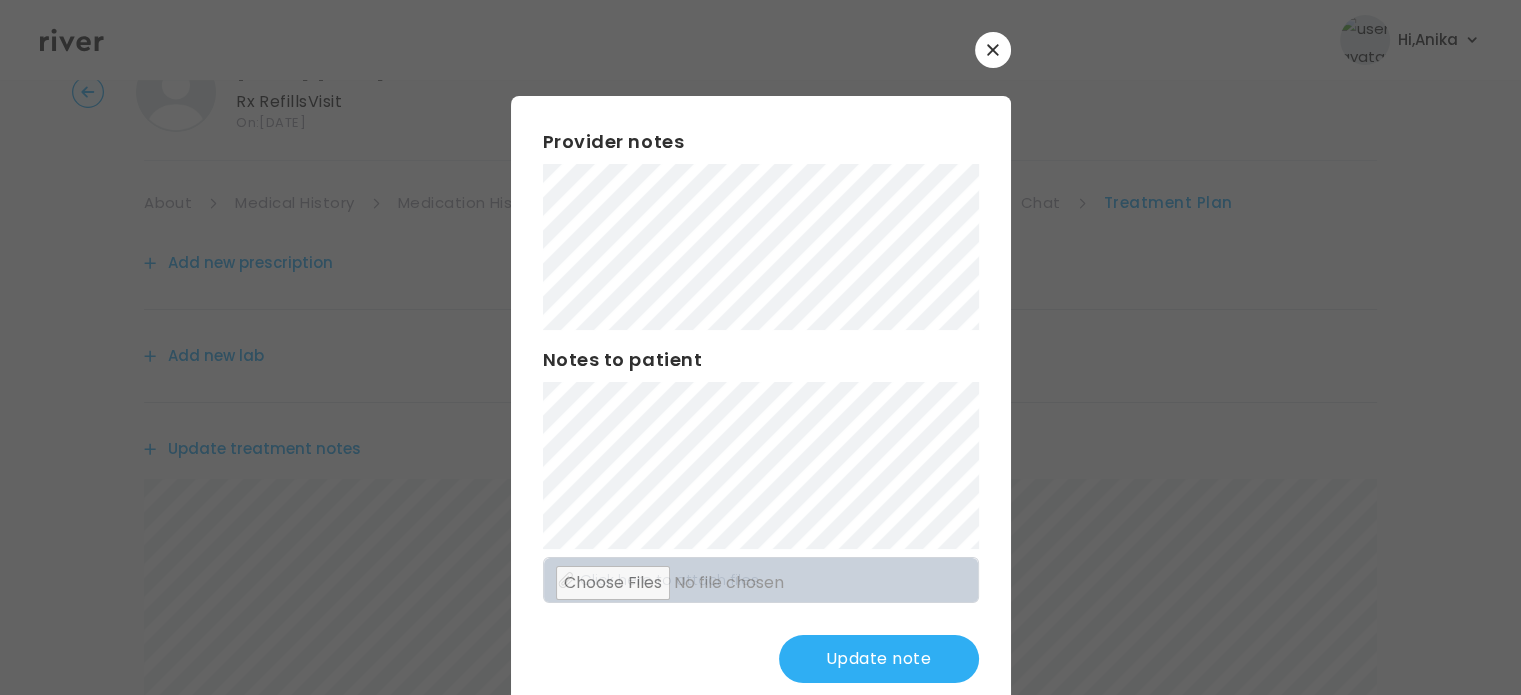 click on "Update note" at bounding box center (879, 659) 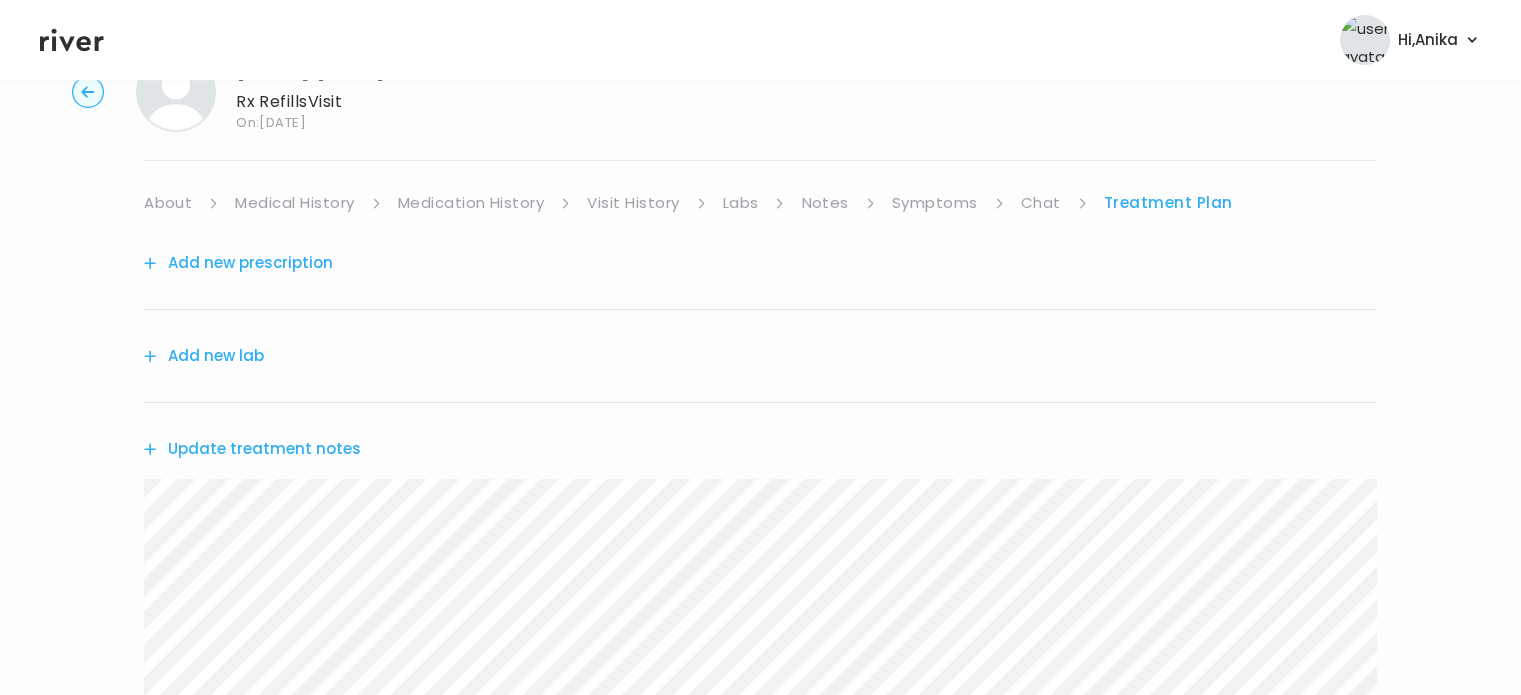 click on "Symptoms" at bounding box center (935, 203) 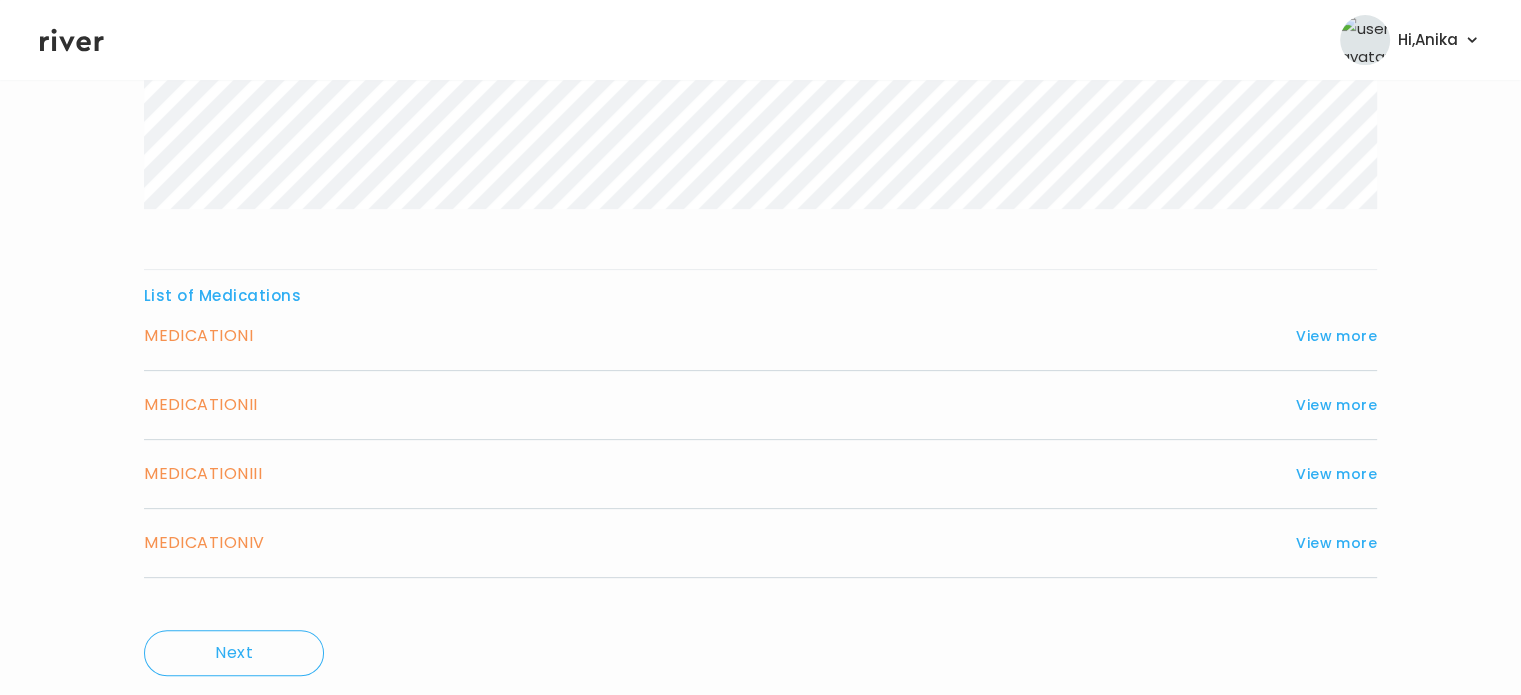 scroll, scrollTop: 544, scrollLeft: 0, axis: vertical 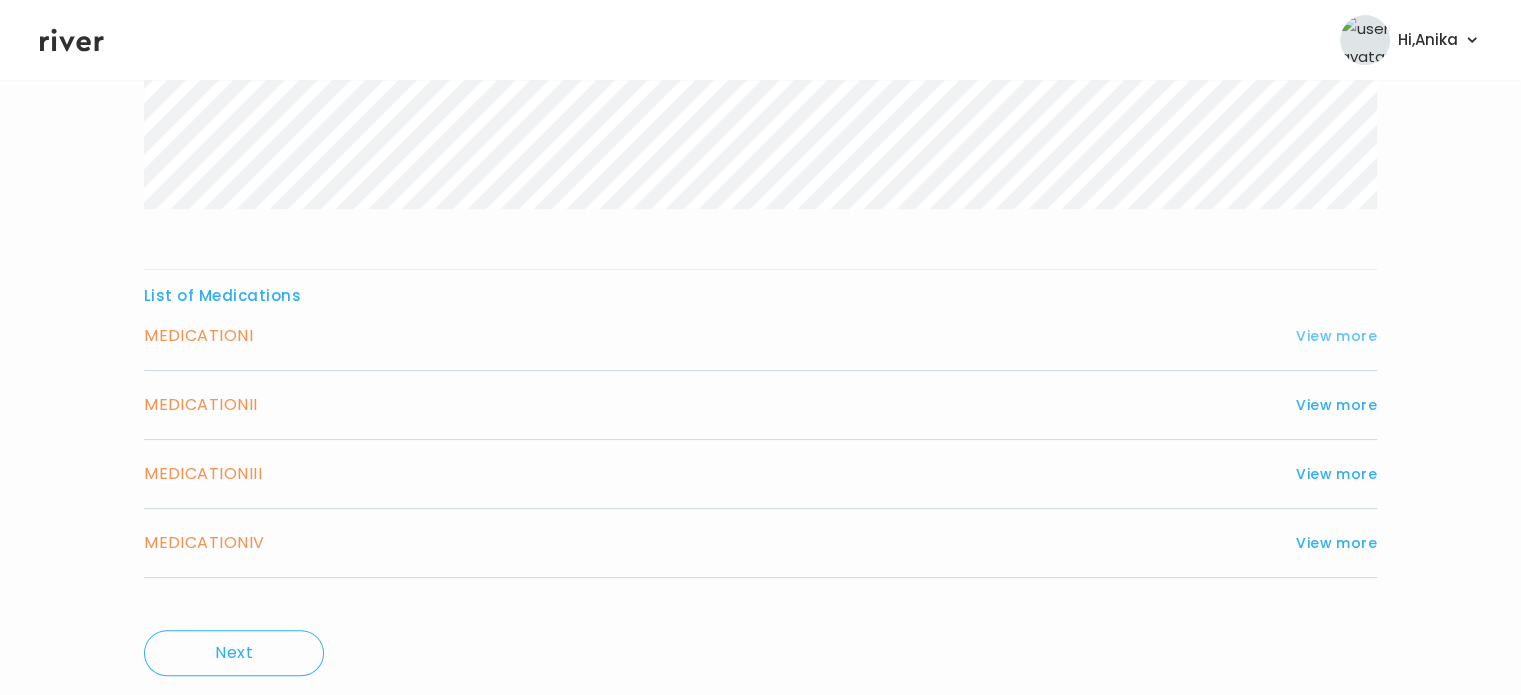 click on "View more" at bounding box center [1336, 336] 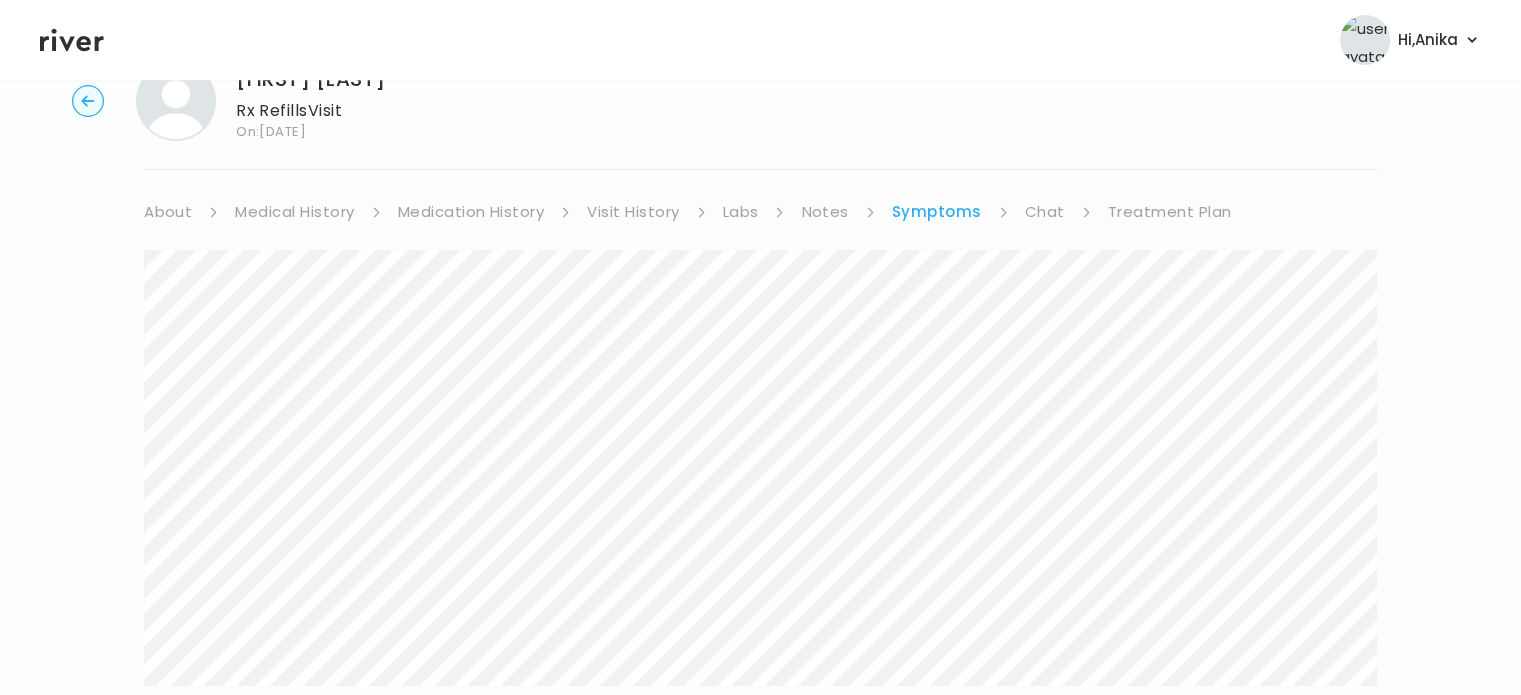 scroll, scrollTop: 68, scrollLeft: 0, axis: vertical 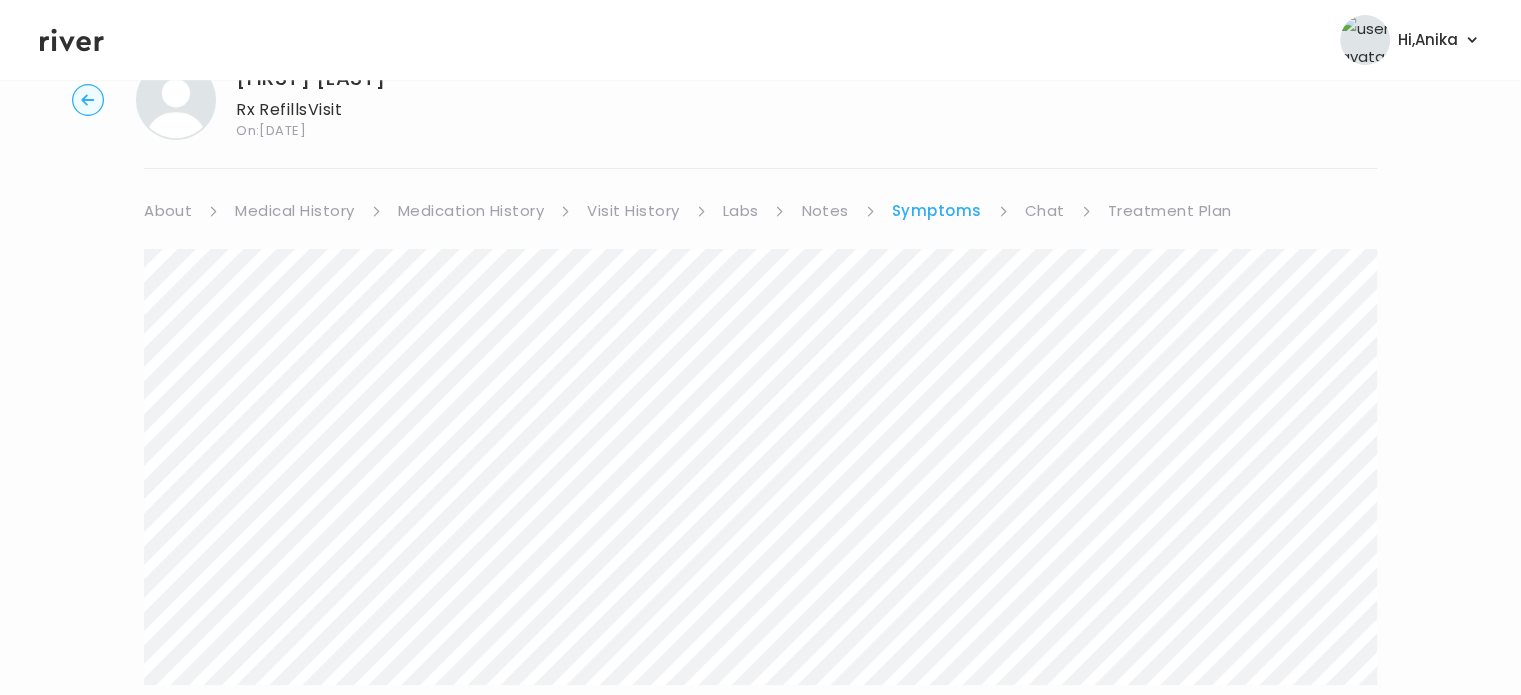click on "Treatment Plan" at bounding box center [1170, 211] 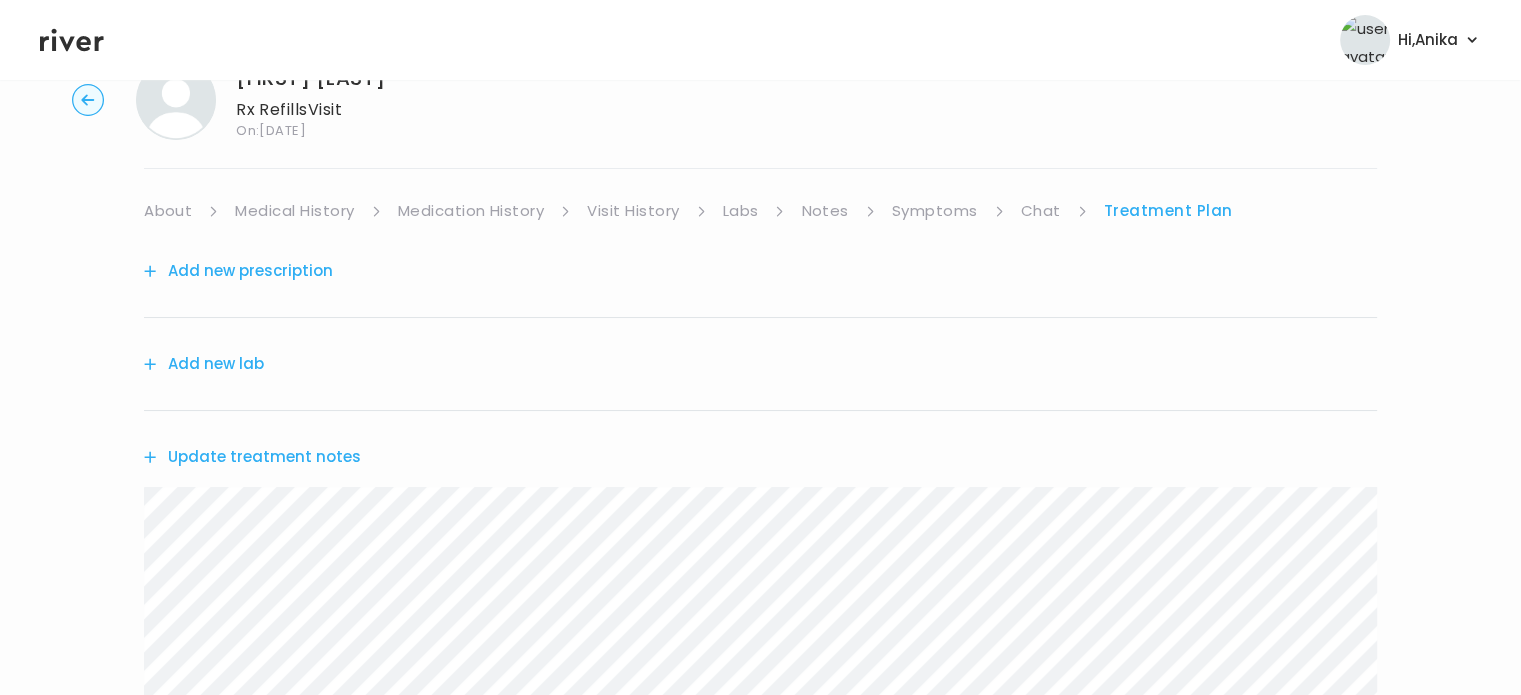click on "Update treatment notes" at bounding box center (252, 457) 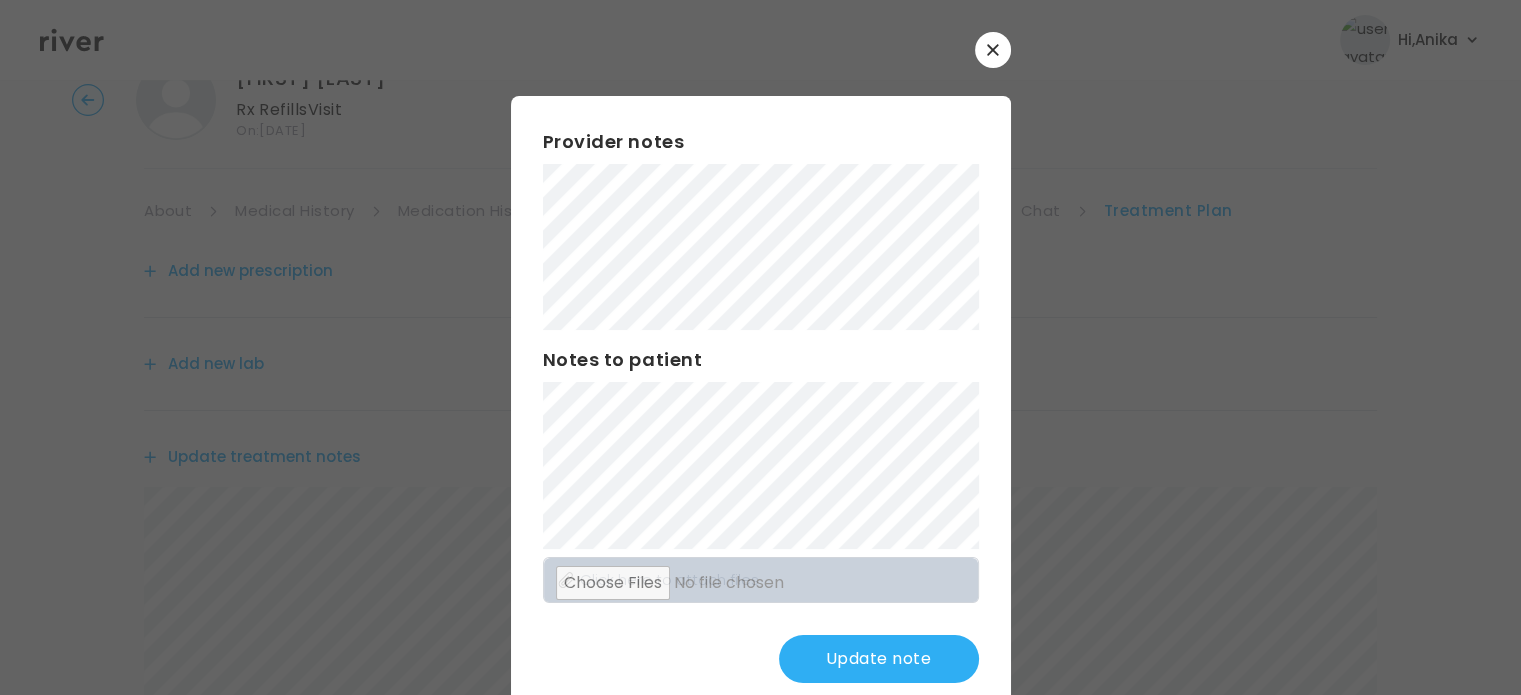 click on "Update note" at bounding box center [879, 659] 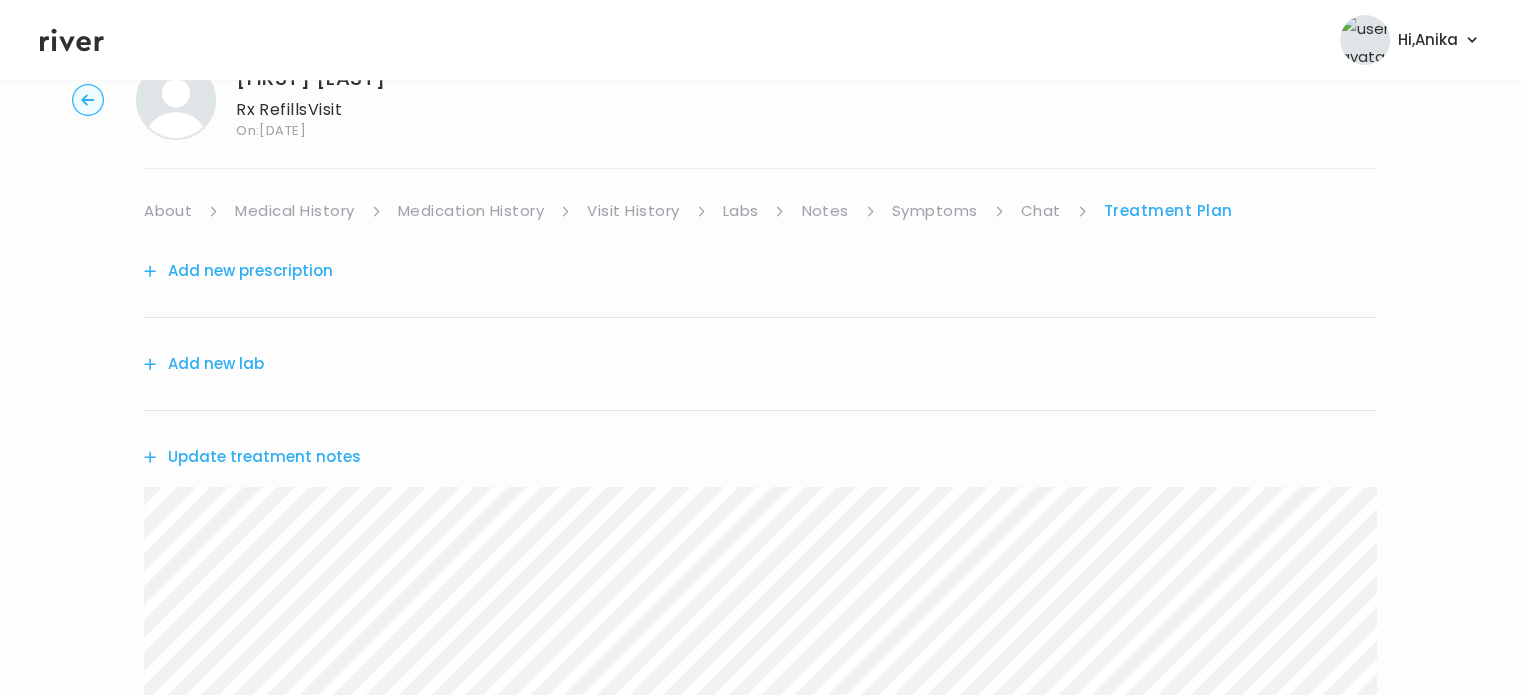 click on "Symptoms" at bounding box center [935, 211] 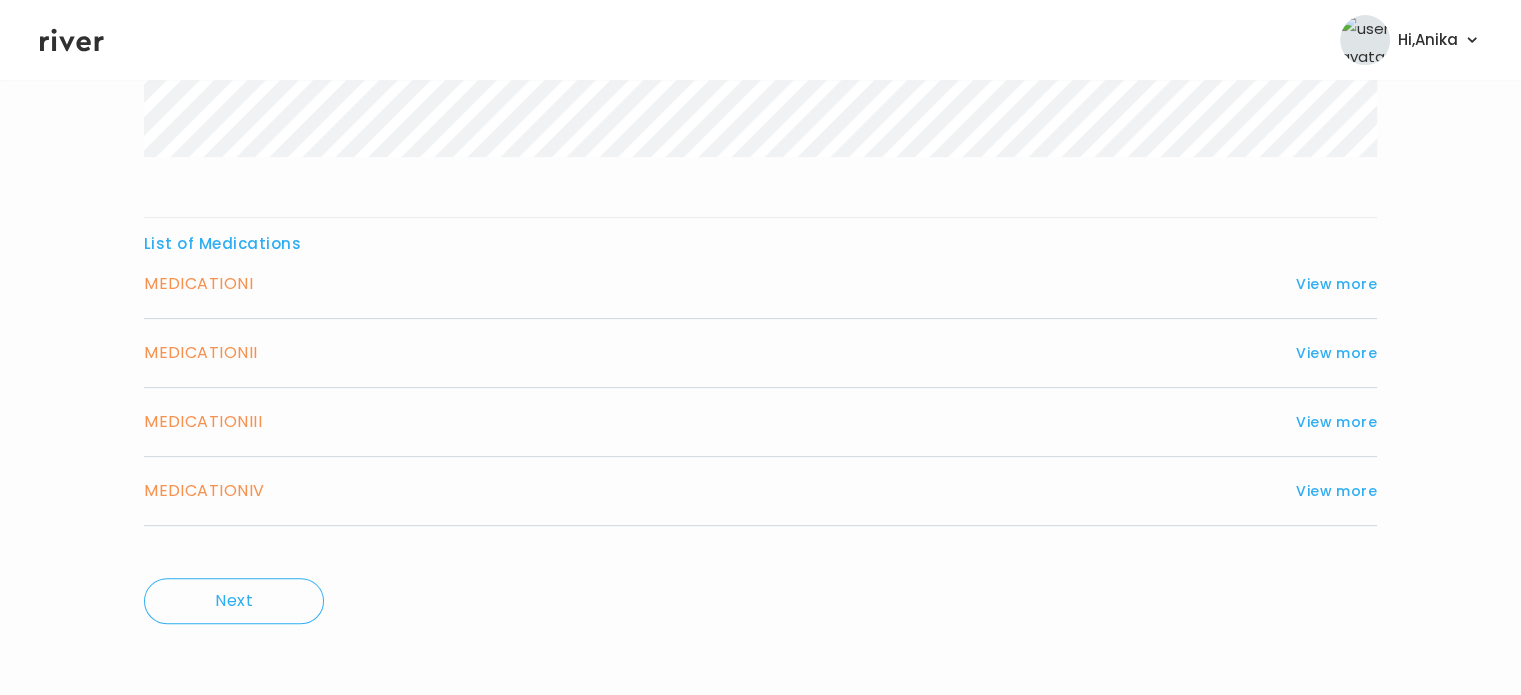 scroll, scrollTop: 599, scrollLeft: 0, axis: vertical 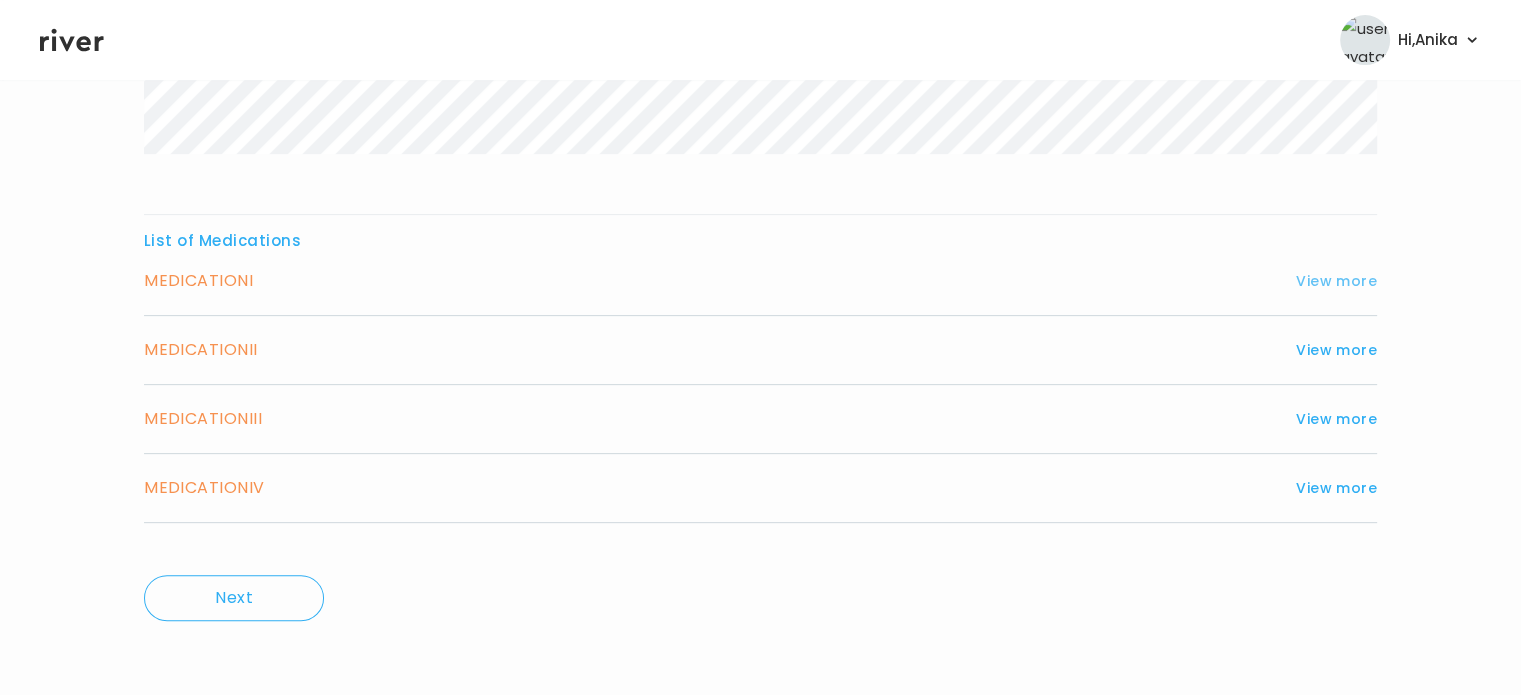 click on "View more" at bounding box center (1336, 281) 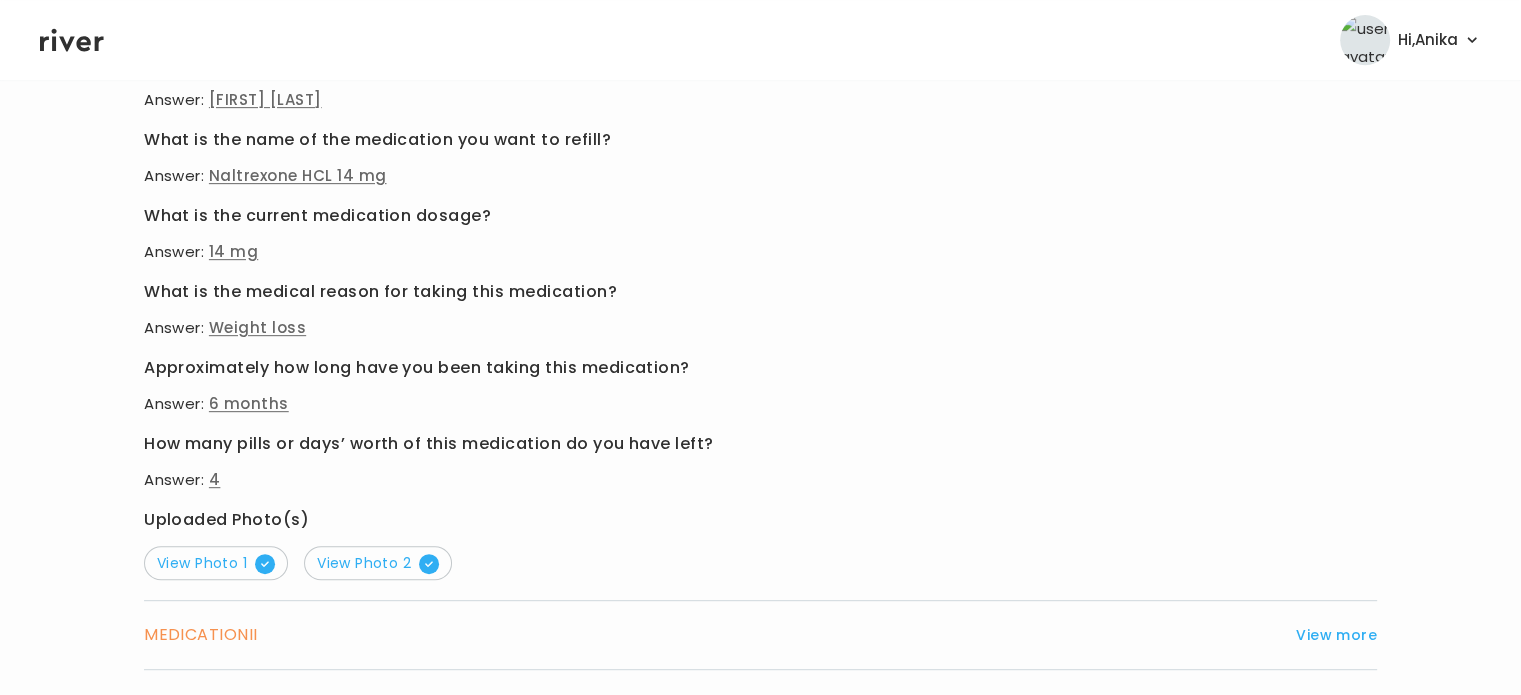 scroll, scrollTop: 944, scrollLeft: 0, axis: vertical 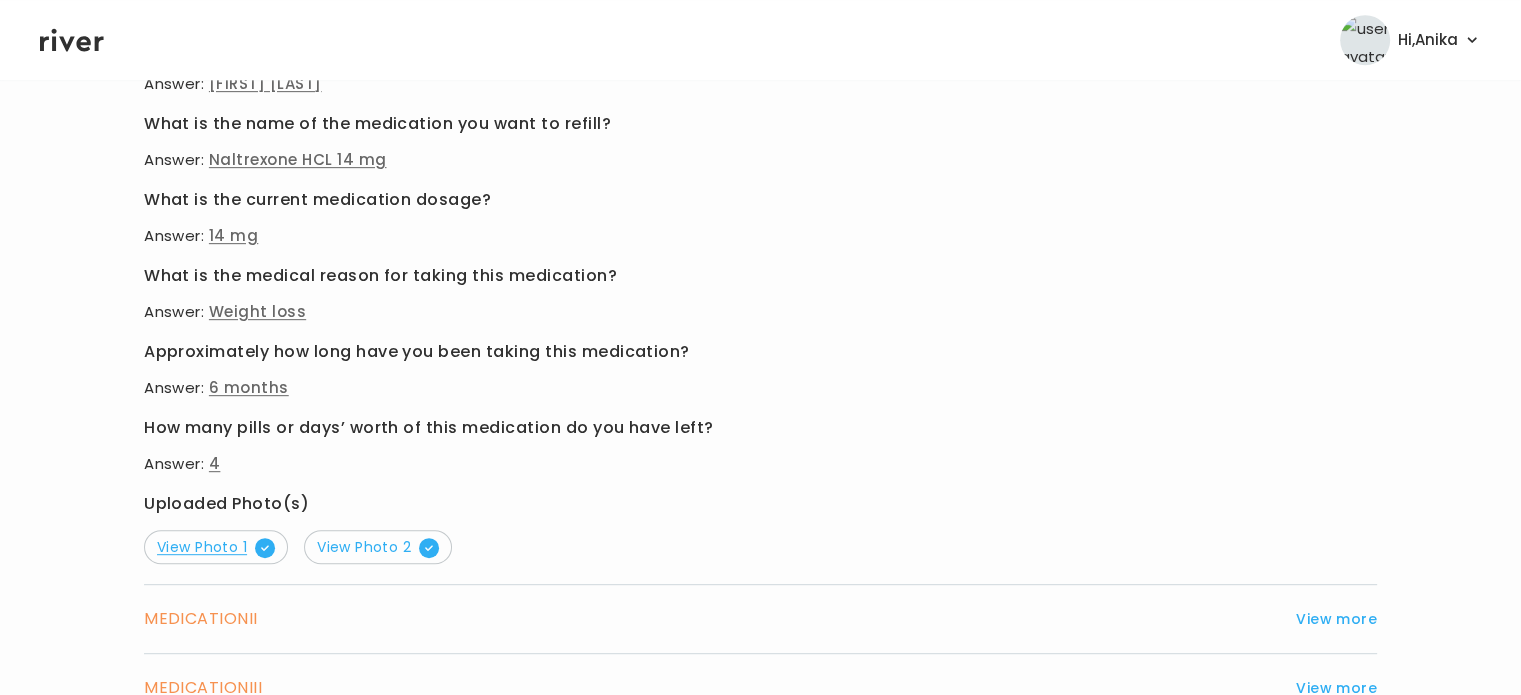 click on "View Photo 1" at bounding box center (216, 547) 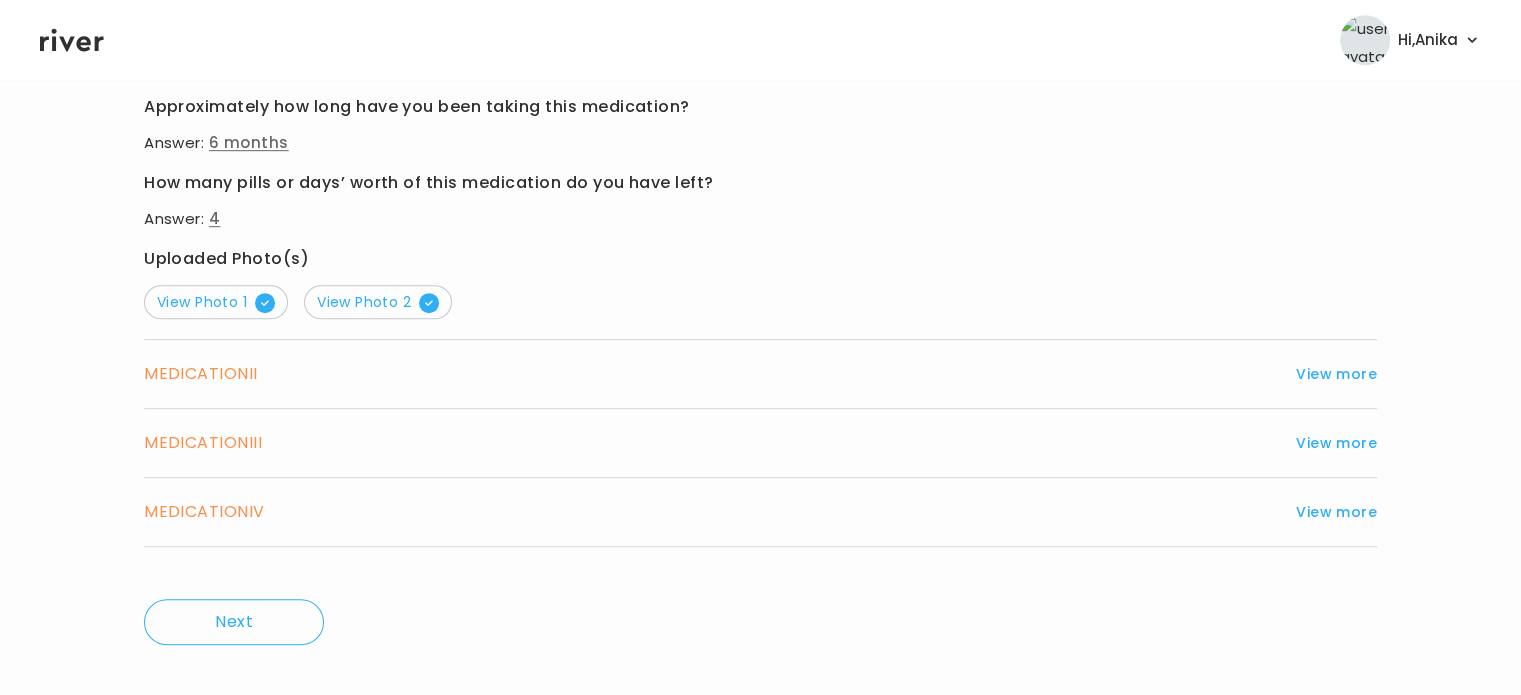 scroll, scrollTop: 1198, scrollLeft: 0, axis: vertical 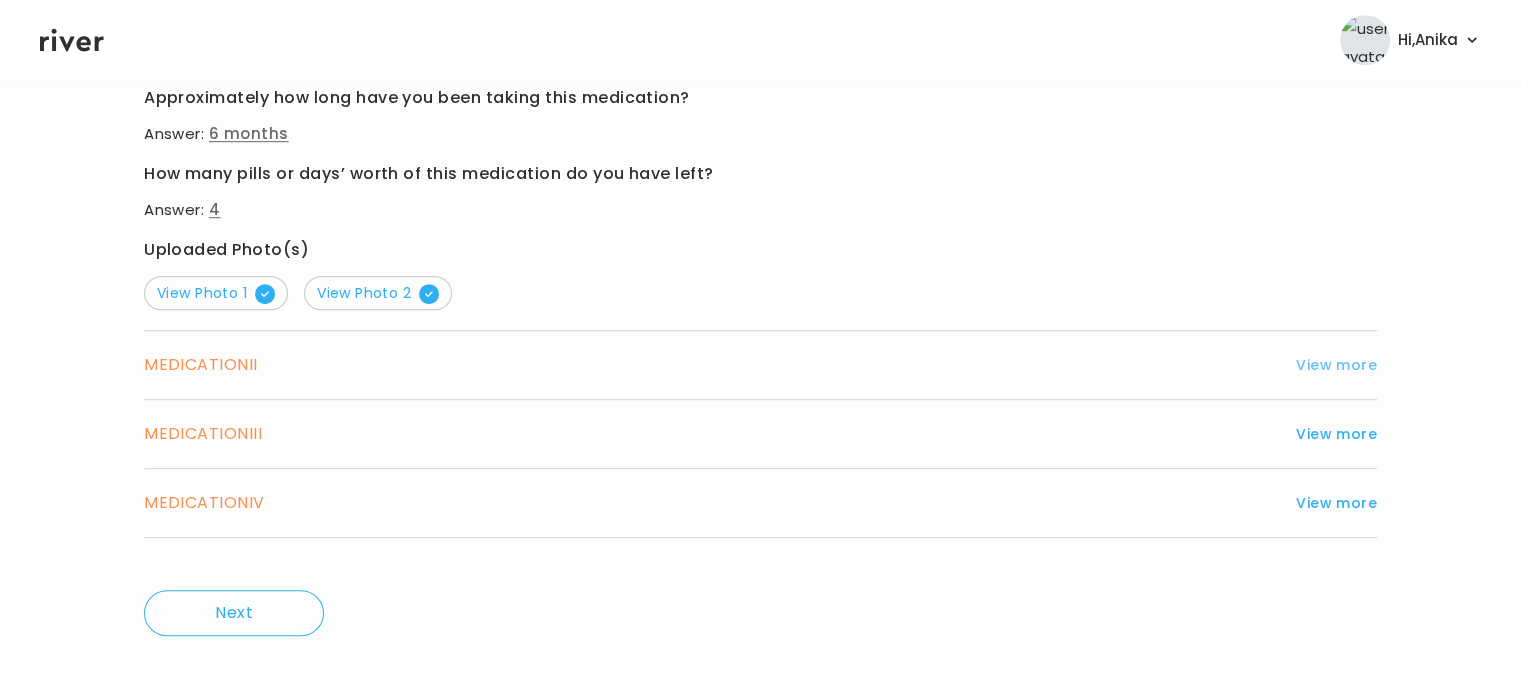 click on "View more" at bounding box center (1336, 365) 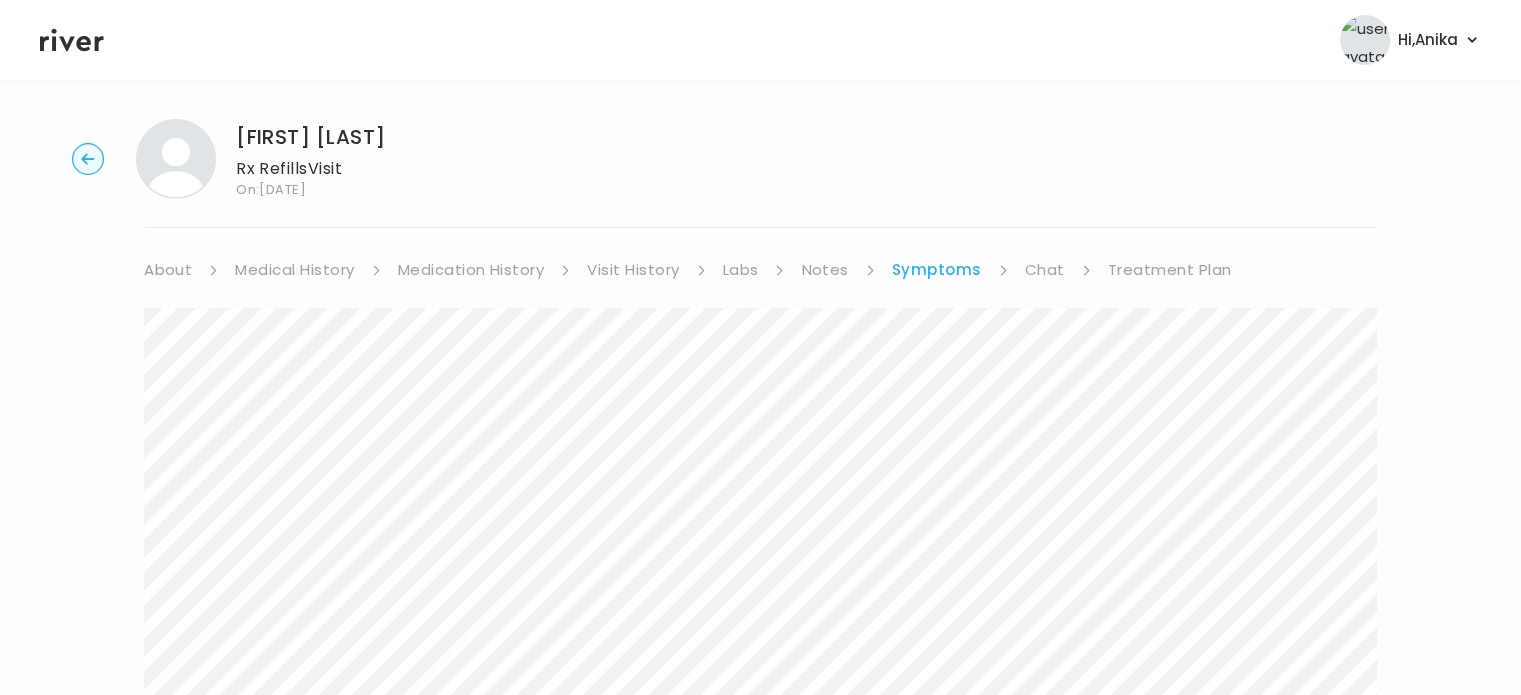 scroll, scrollTop: 0, scrollLeft: 0, axis: both 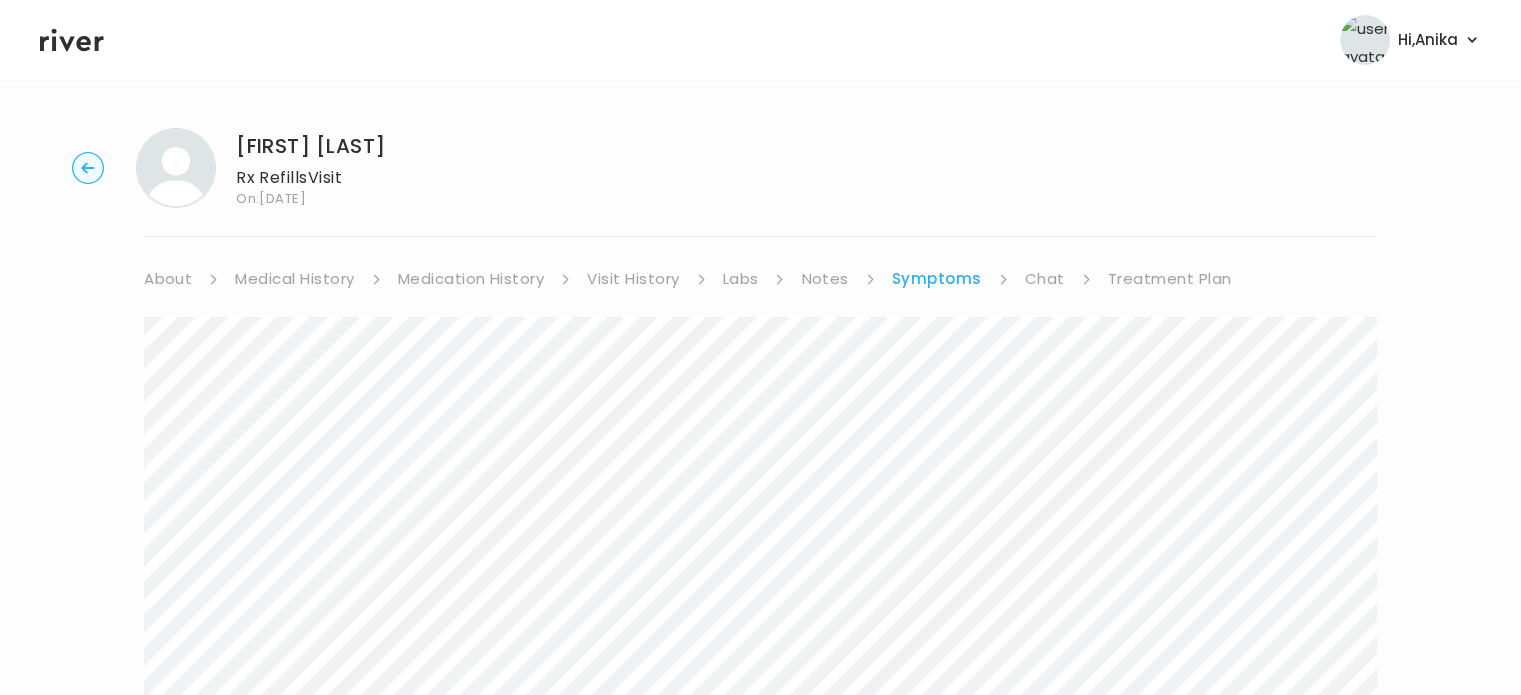 click on "Treatment Plan" at bounding box center (1170, 279) 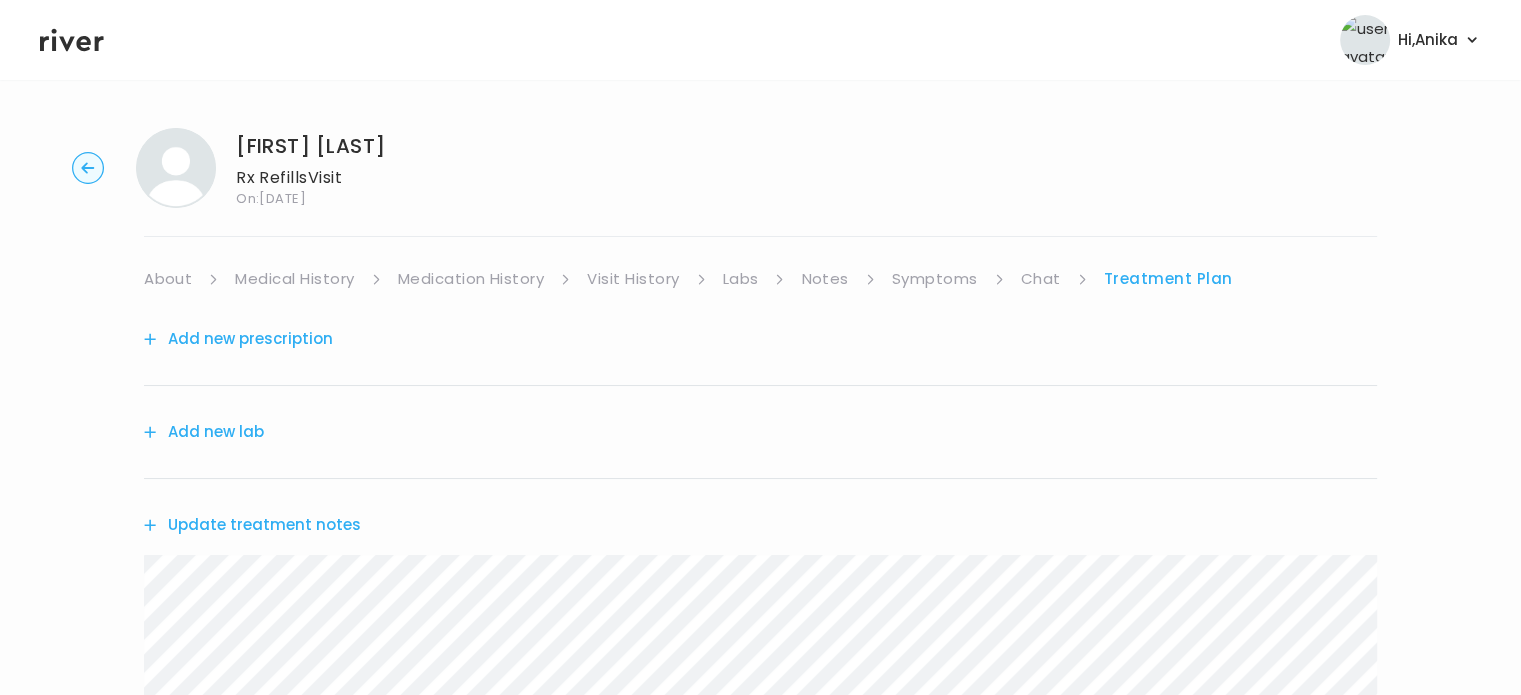 click on "Update treatment notes" at bounding box center [252, 525] 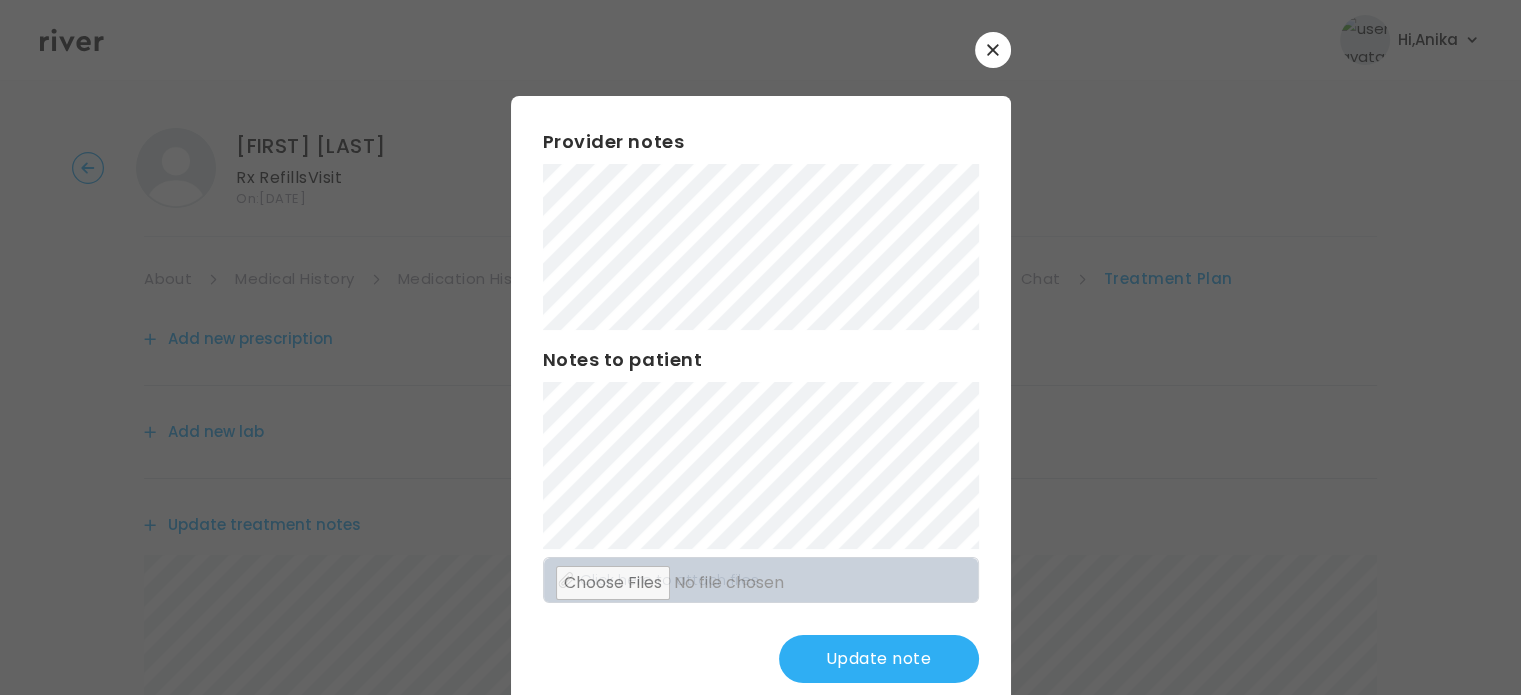click on "Update note" at bounding box center (879, 659) 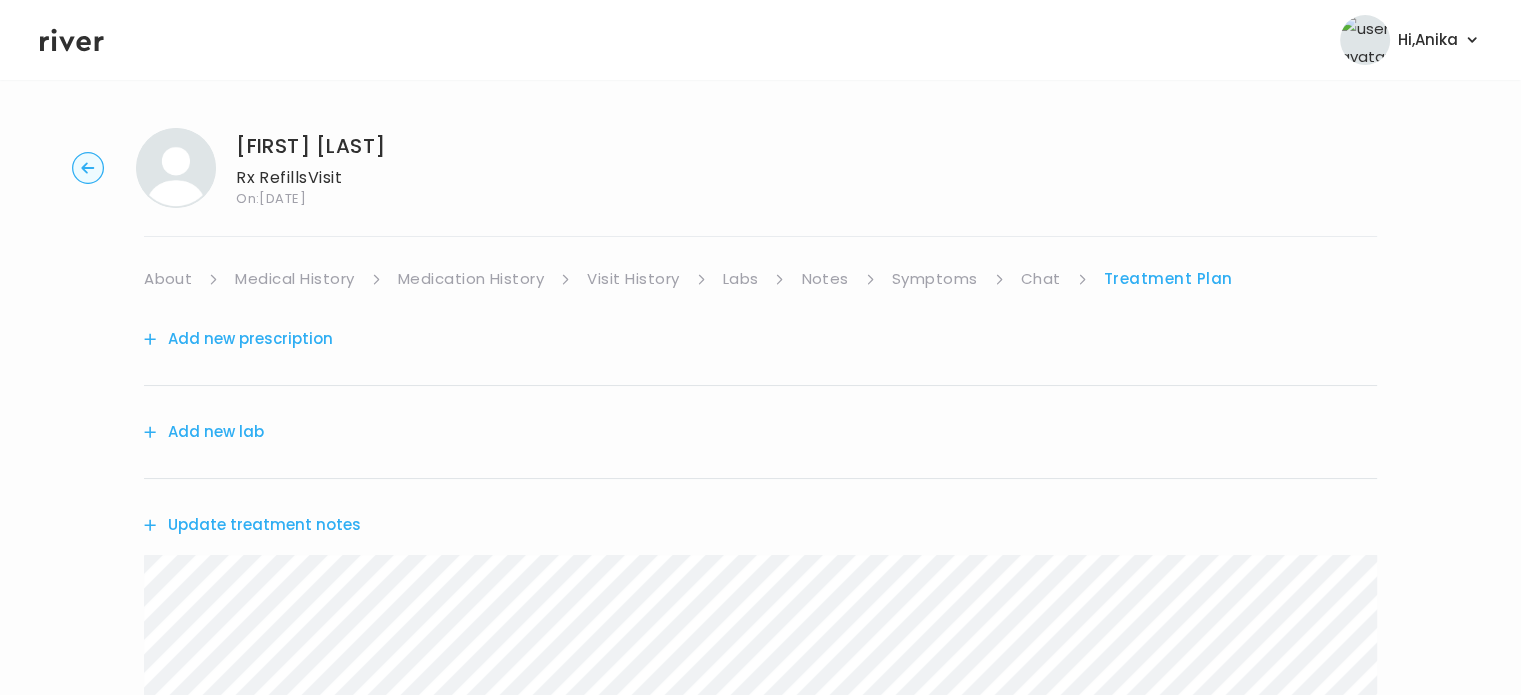 click on "Symptoms" at bounding box center (935, 279) 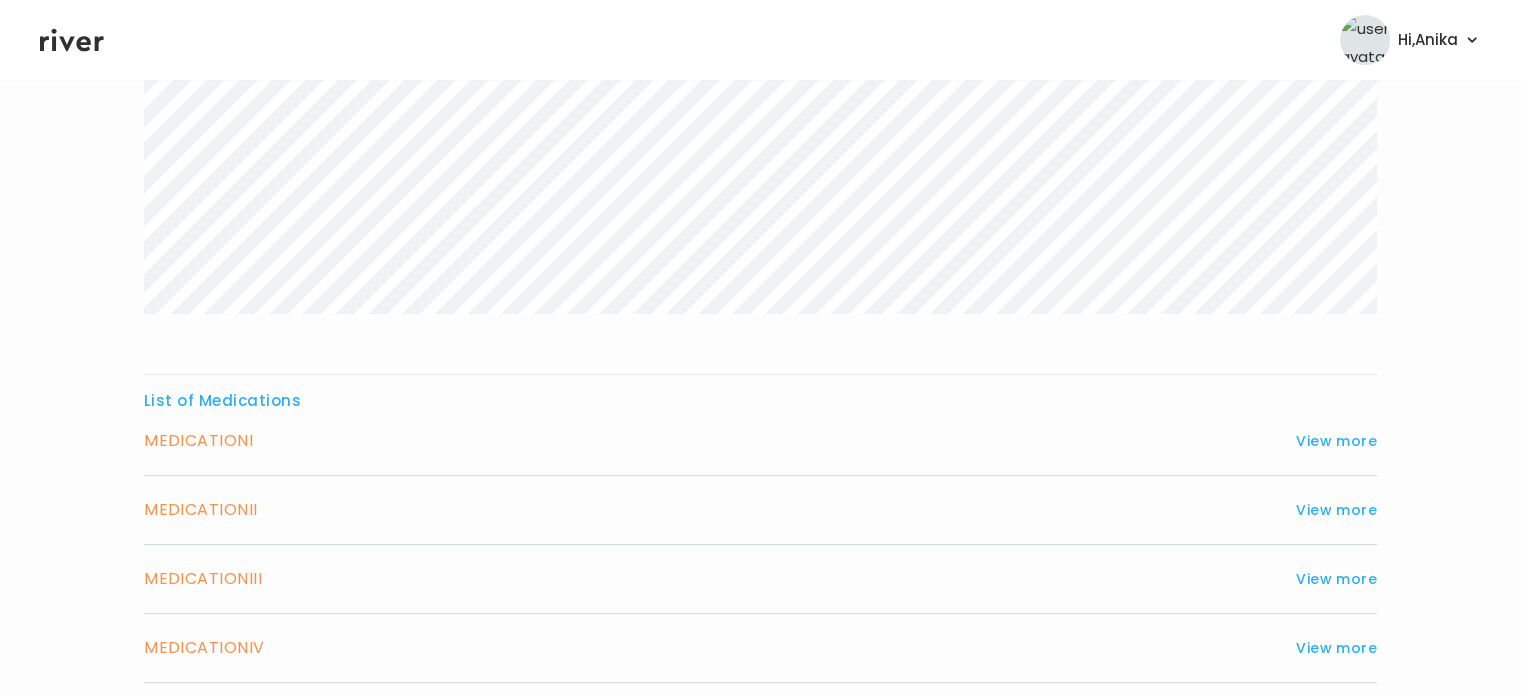 scroll, scrollTop: 556, scrollLeft: 0, axis: vertical 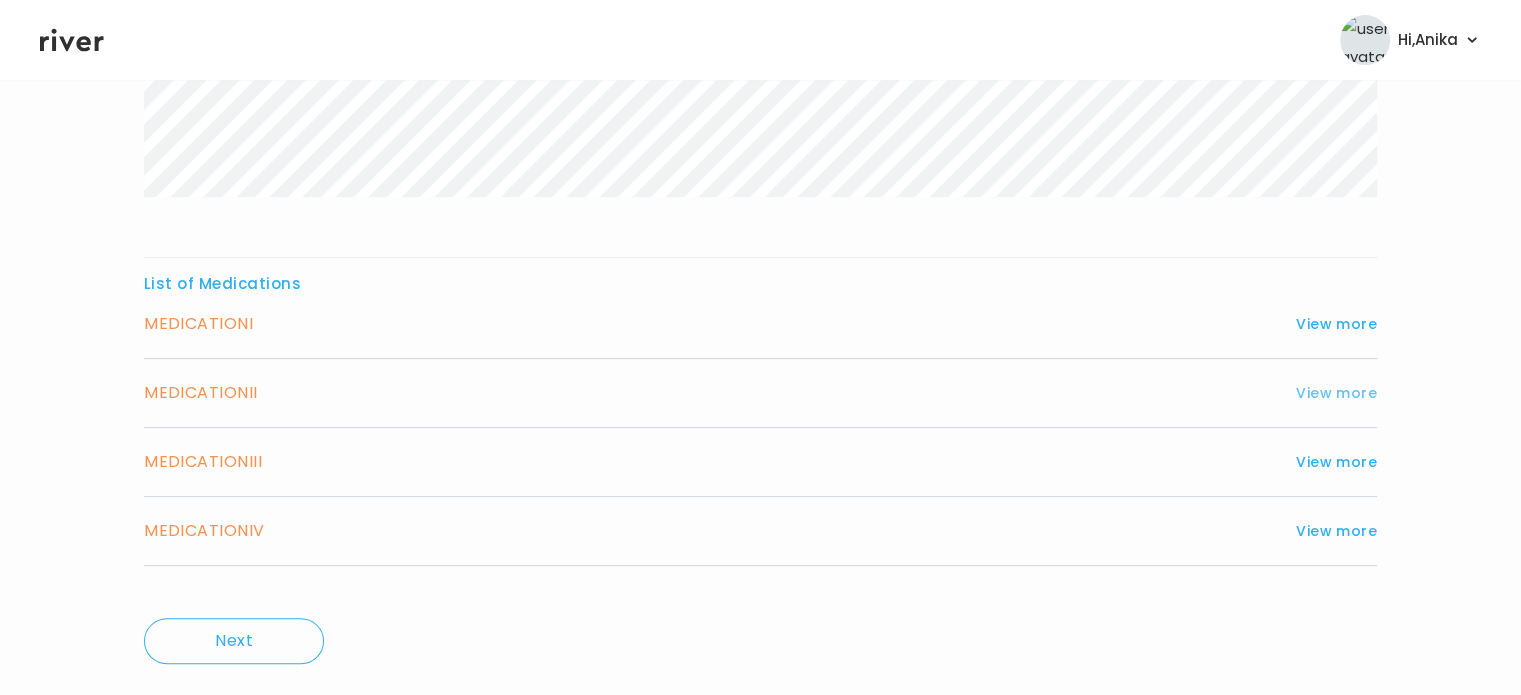 click on "View more" at bounding box center (1336, 393) 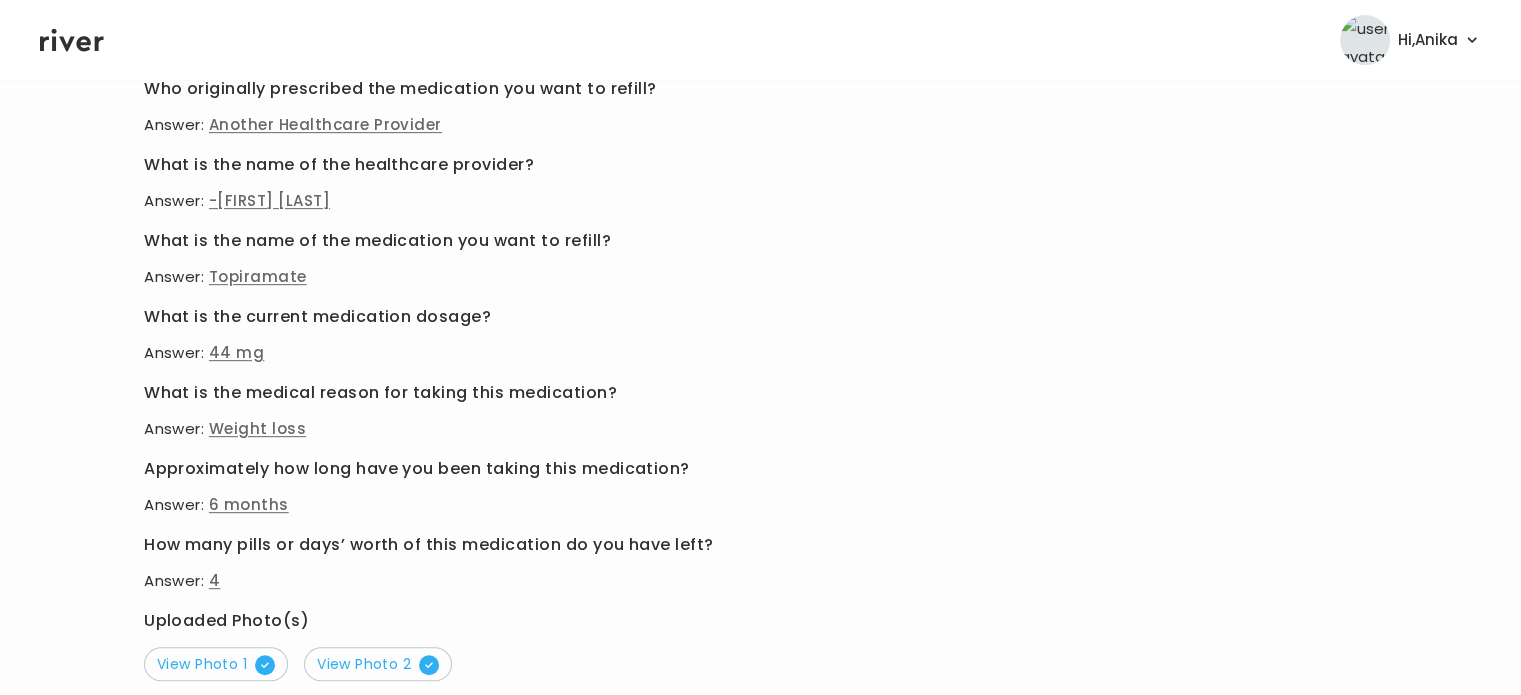 scroll, scrollTop: 910, scrollLeft: 0, axis: vertical 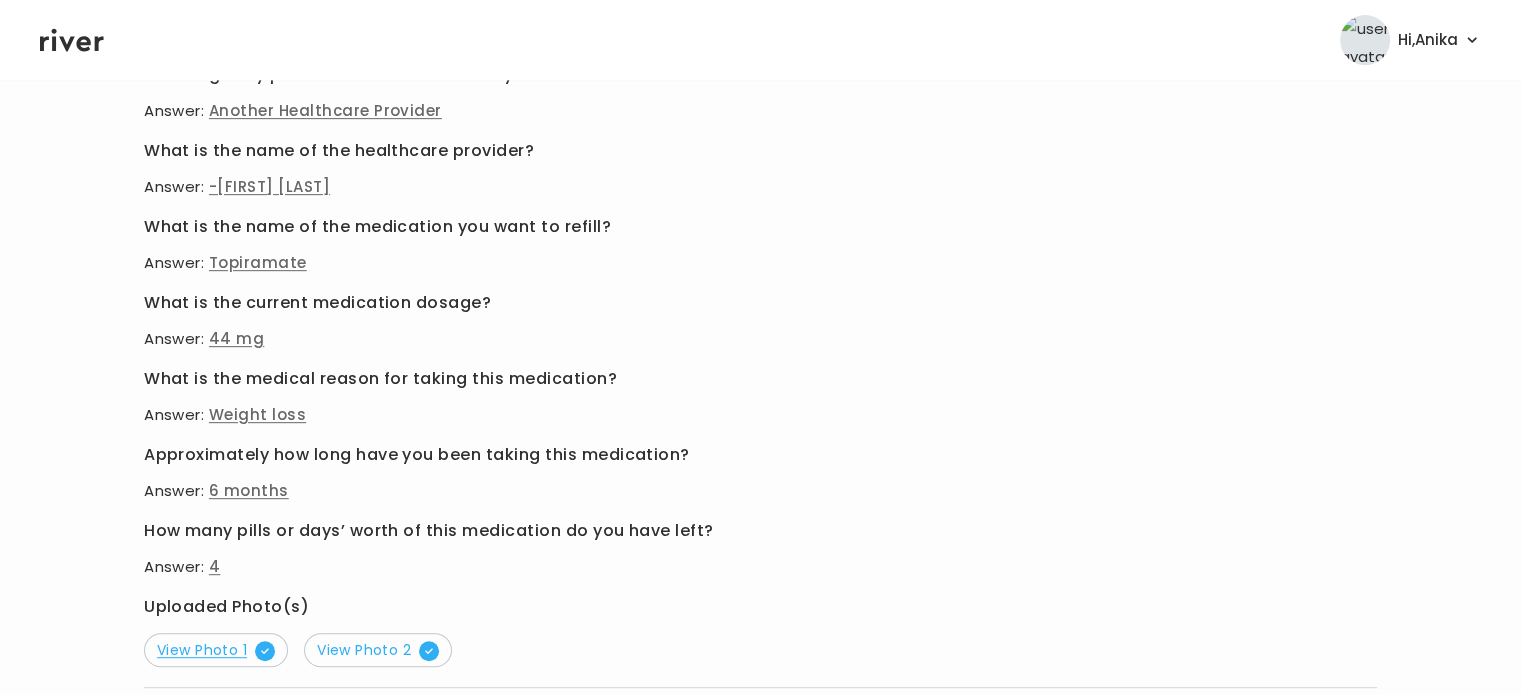 click on "View Photo 1" at bounding box center (216, 650) 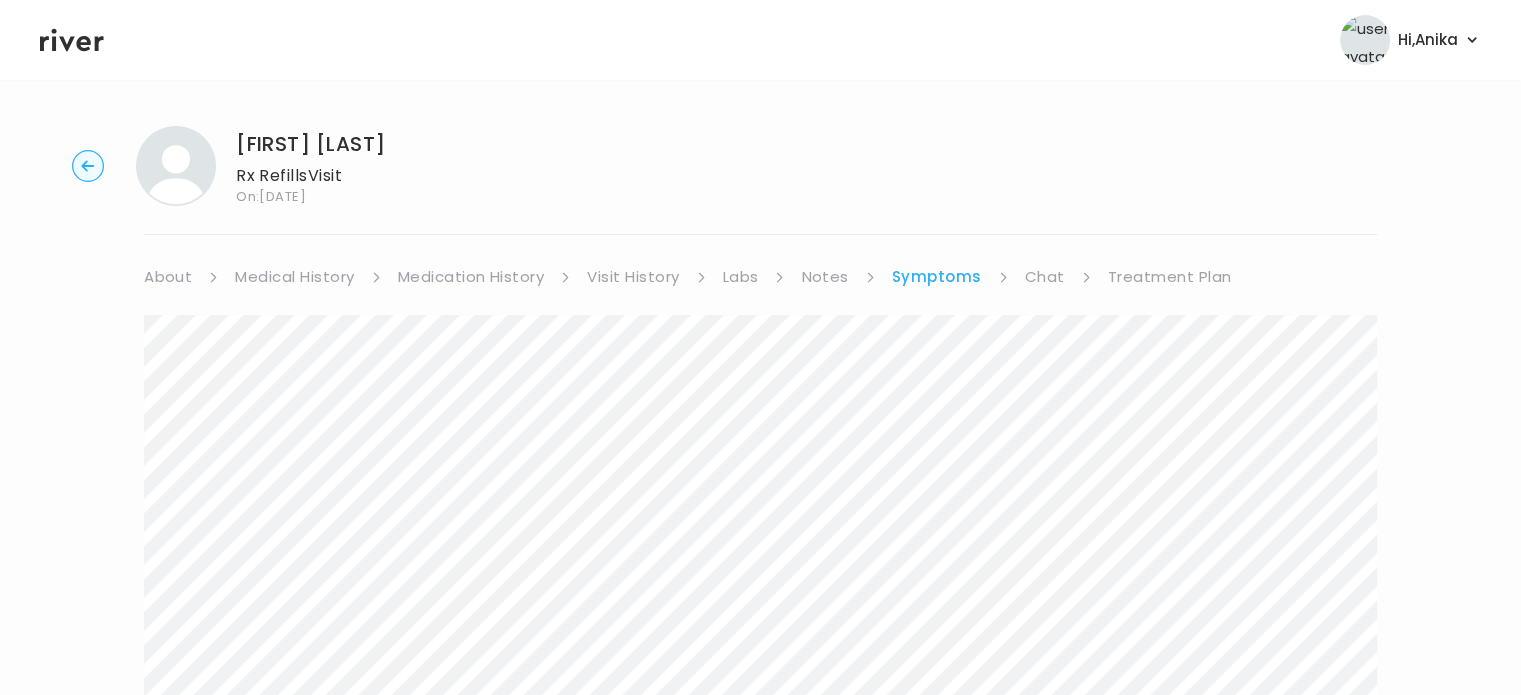 scroll, scrollTop: 0, scrollLeft: 0, axis: both 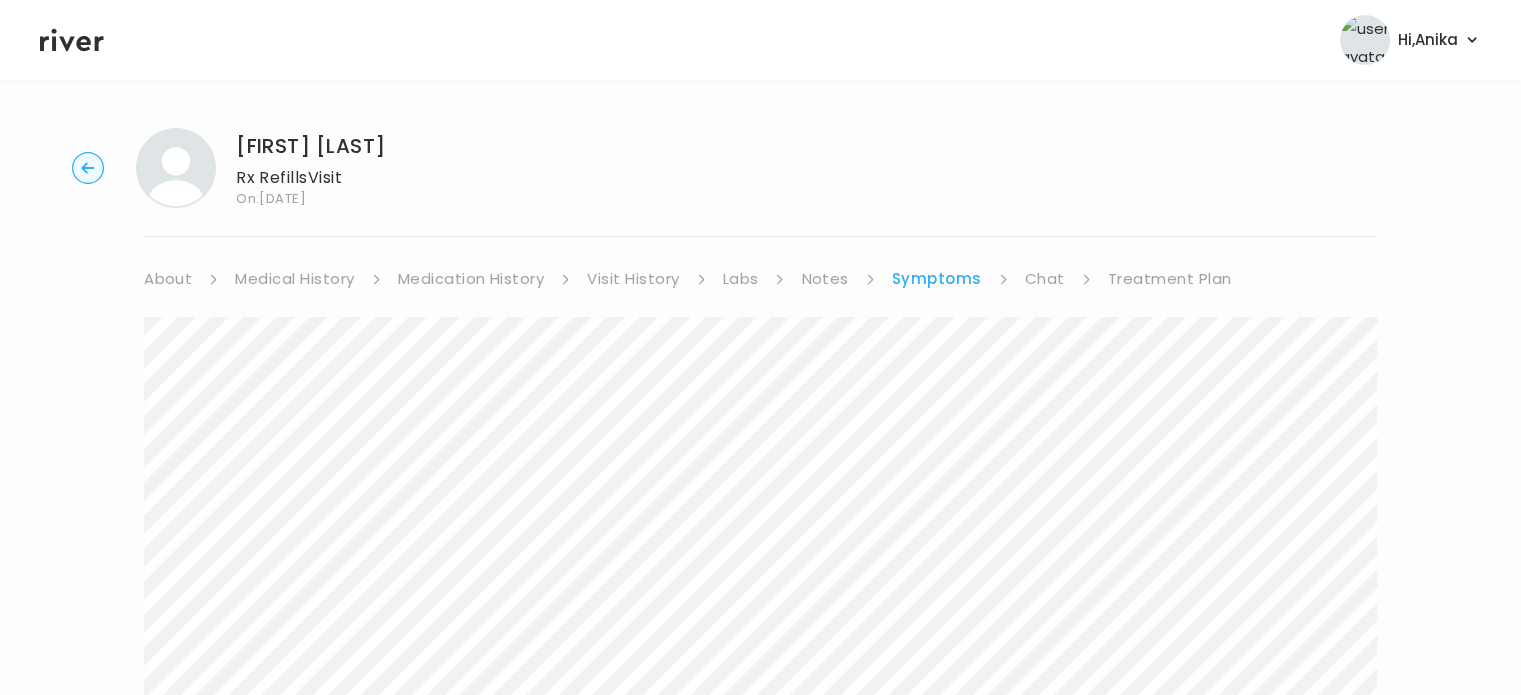 click on "Treatment Plan" at bounding box center [1170, 279] 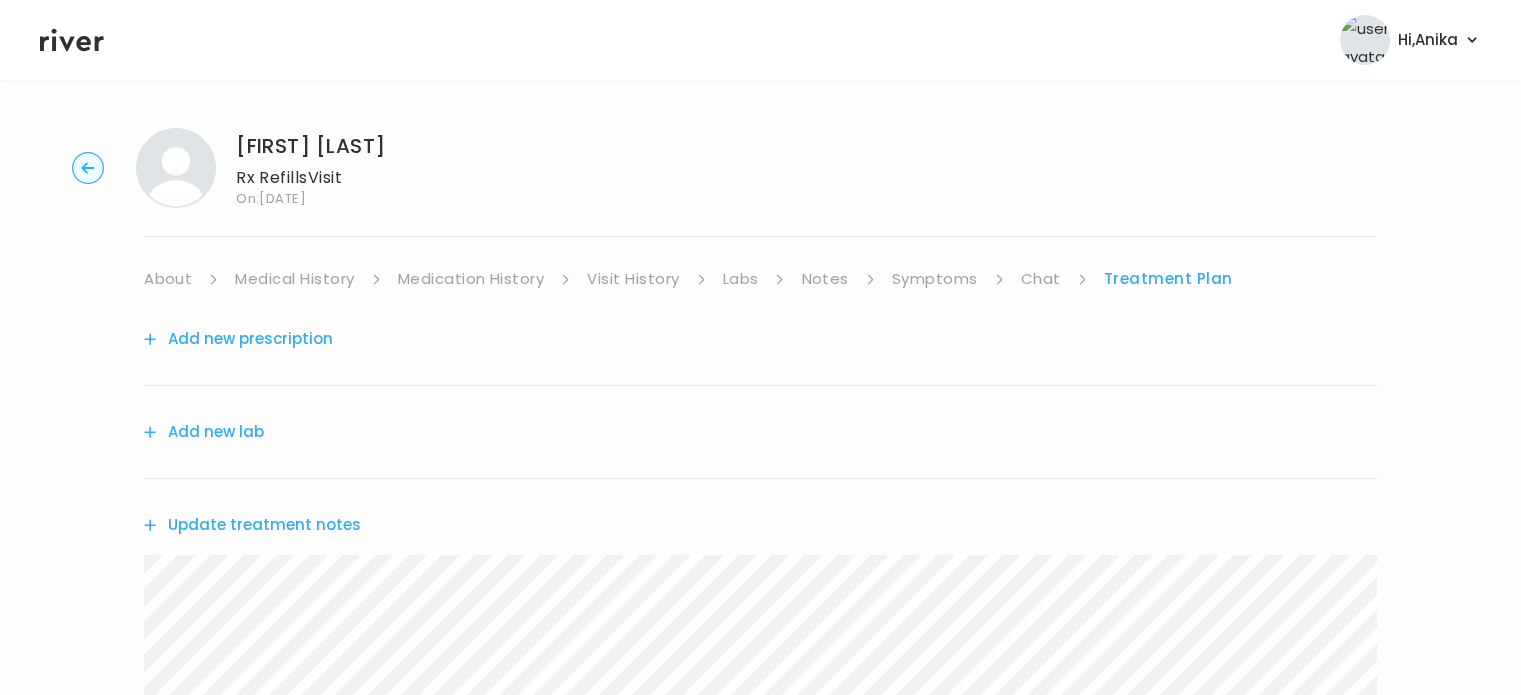click on "Update treatment notes" at bounding box center [252, 525] 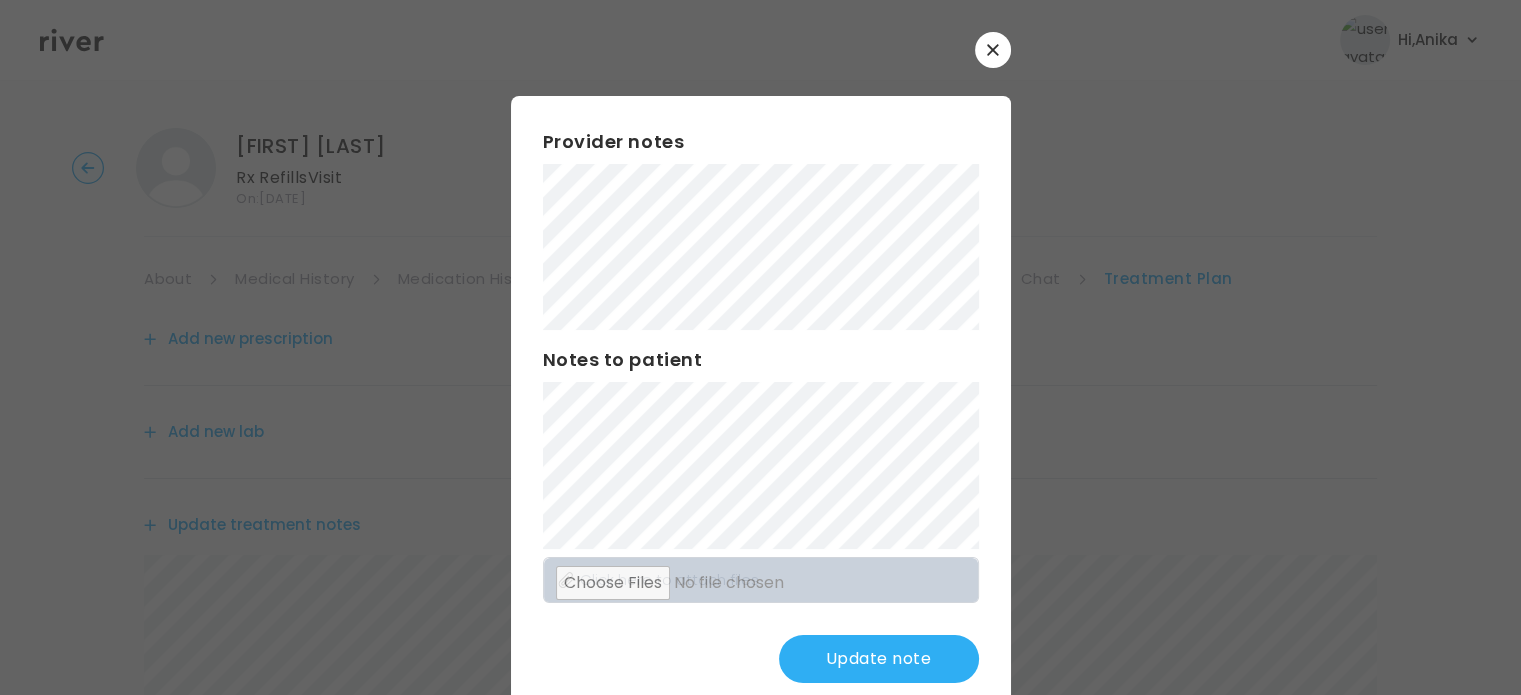 click on "Update note" at bounding box center [879, 659] 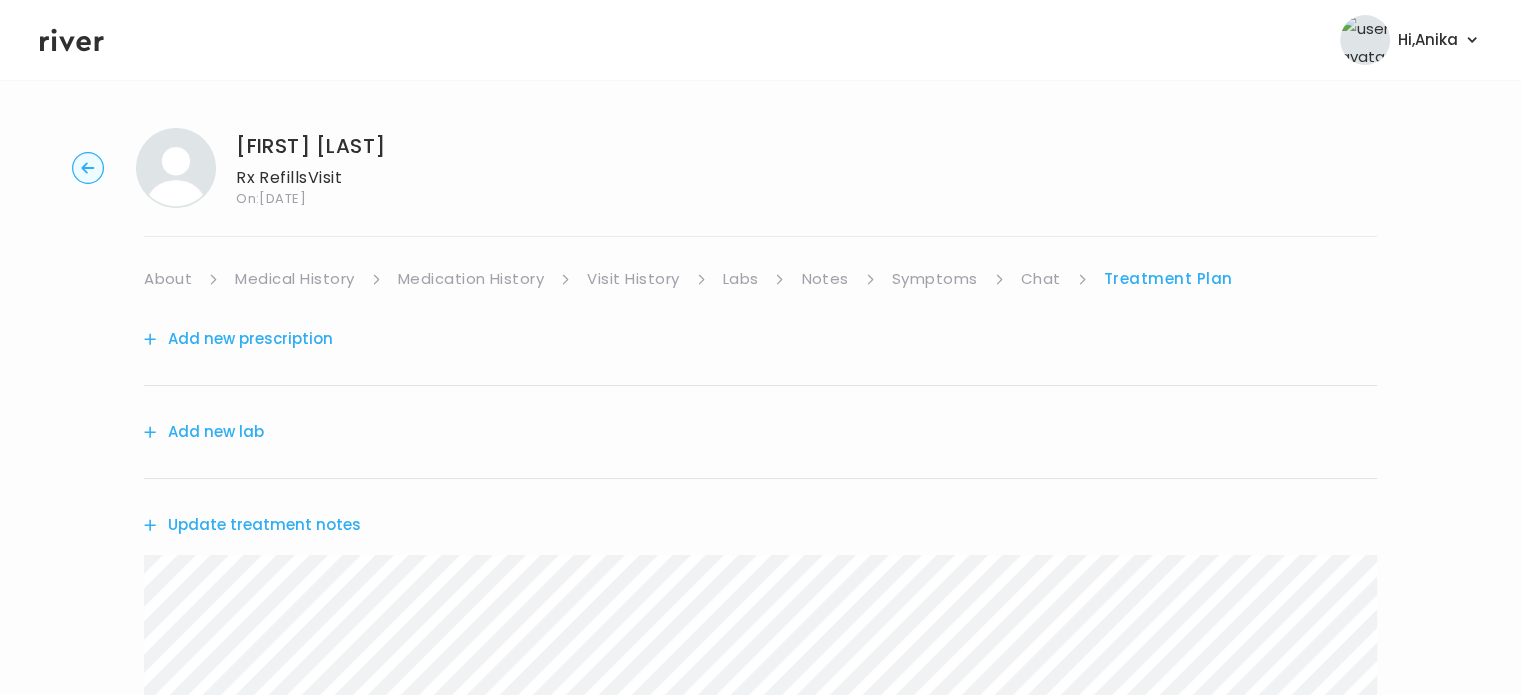 click on "Symptoms" at bounding box center (935, 279) 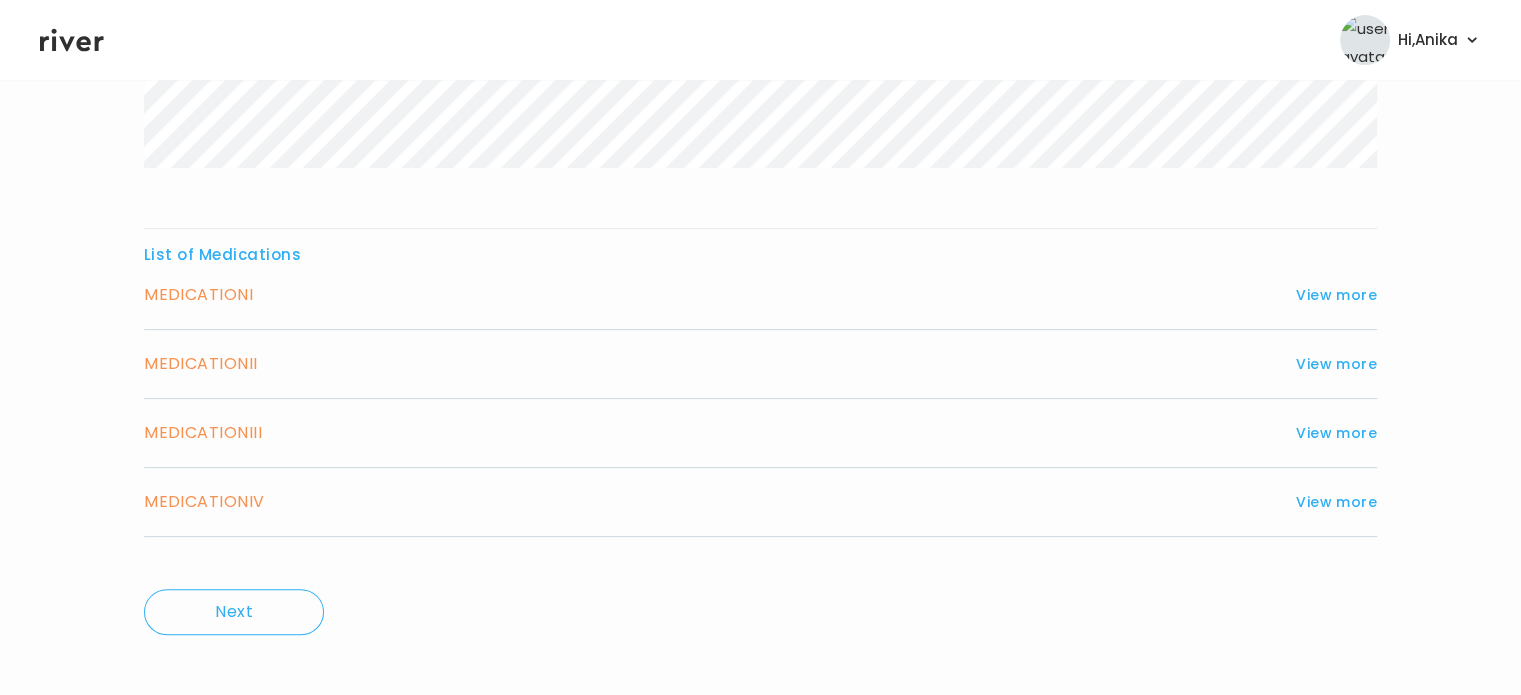 scroll, scrollTop: 599, scrollLeft: 0, axis: vertical 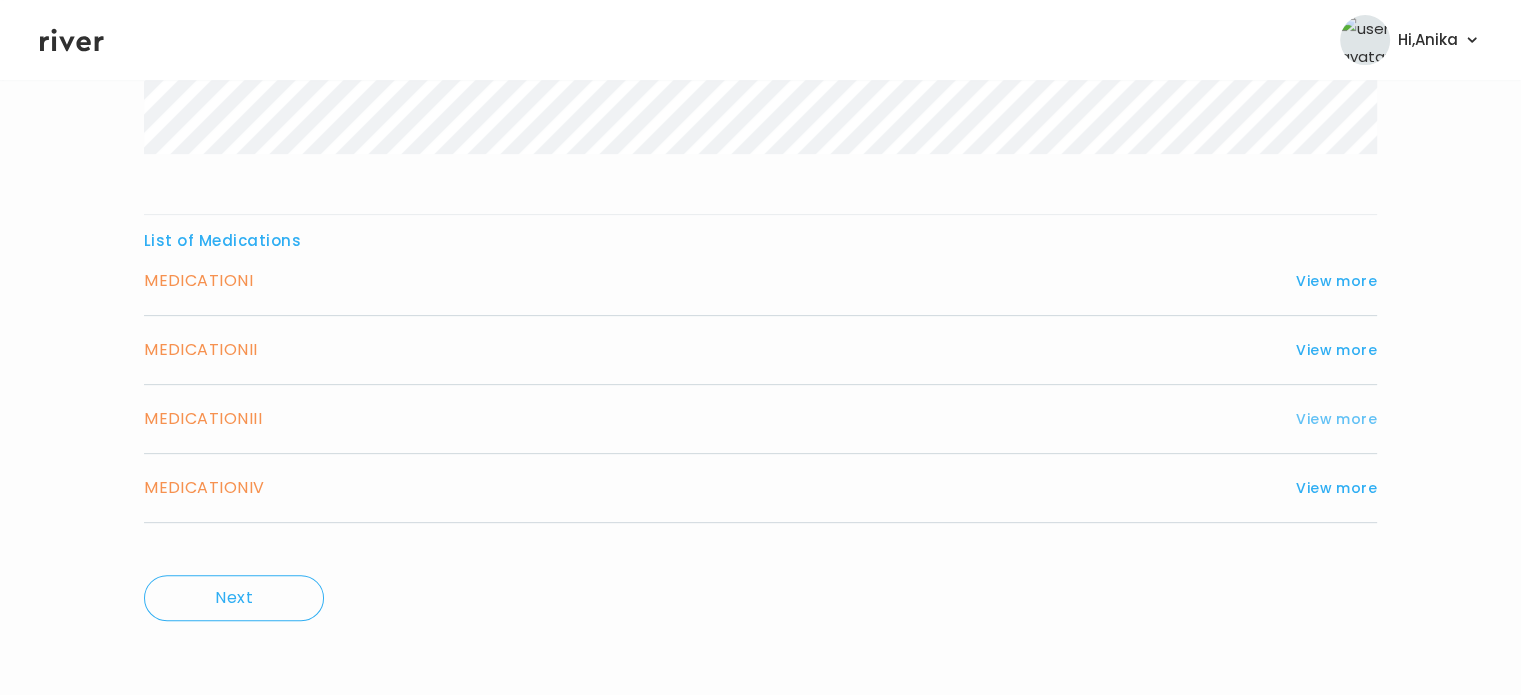 click on "View more" at bounding box center [1336, 419] 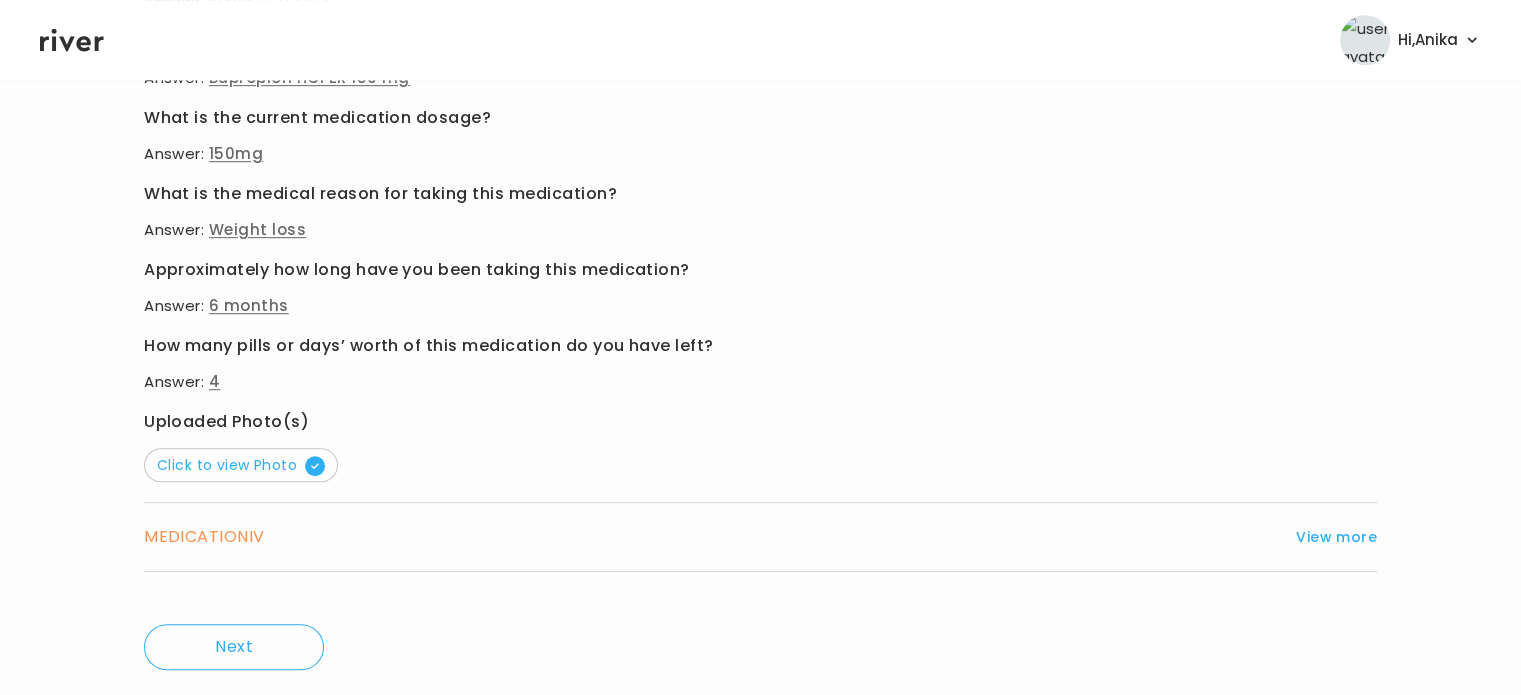 scroll, scrollTop: 1212, scrollLeft: 0, axis: vertical 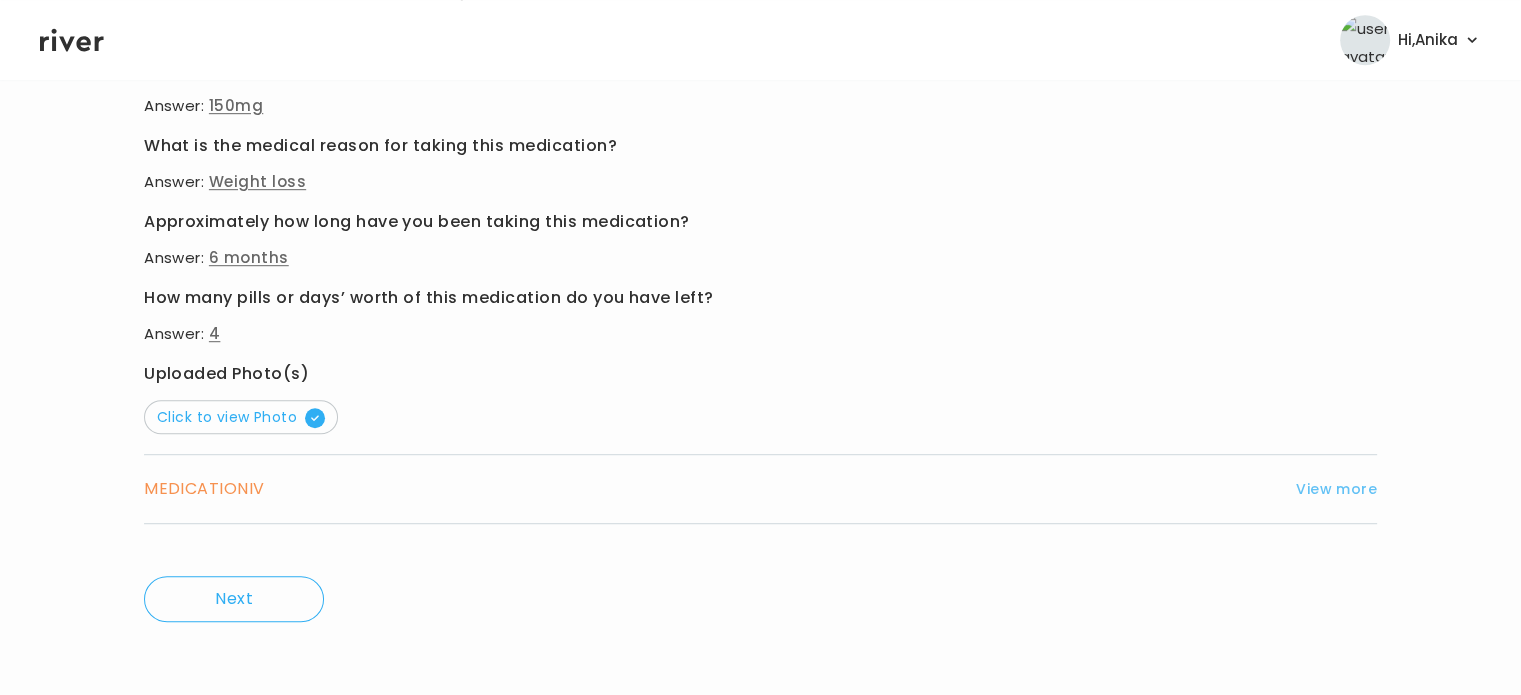 click on "View more" at bounding box center [1336, 489] 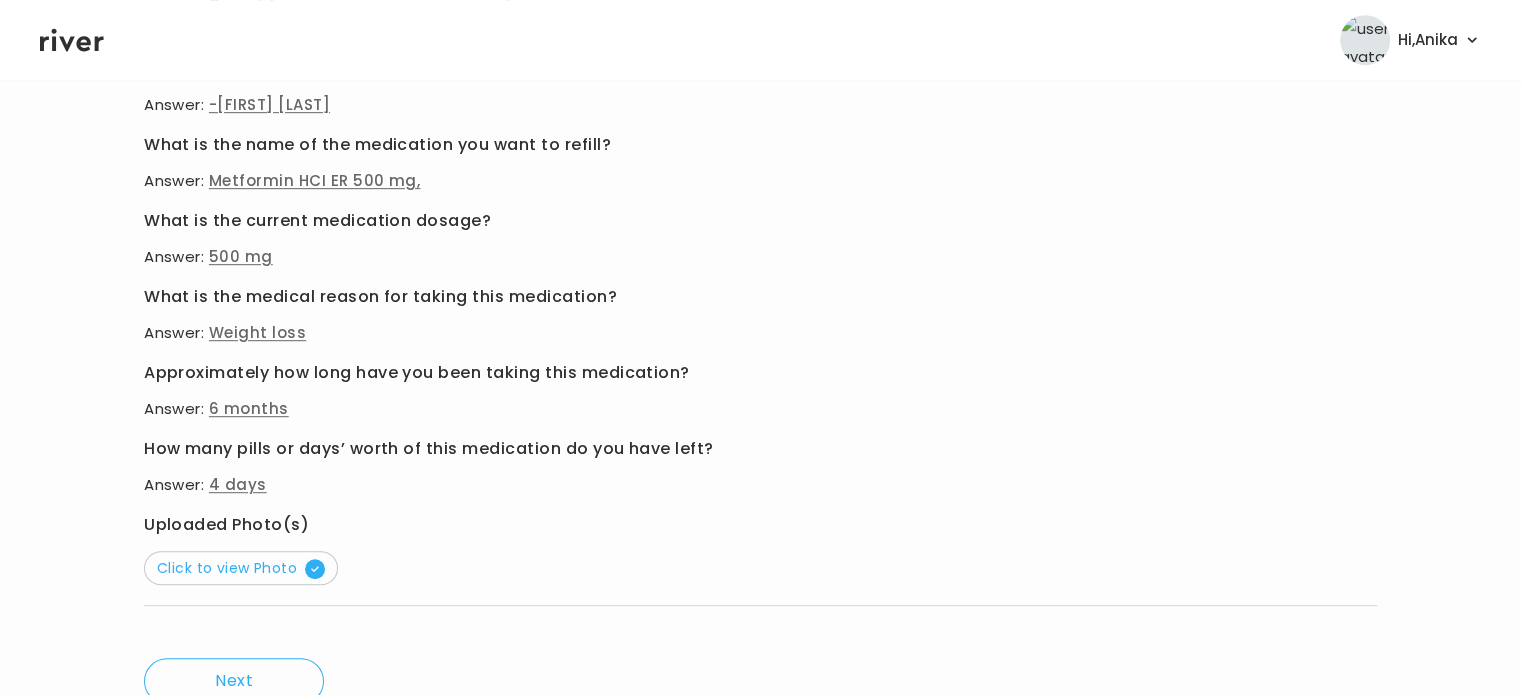 scroll, scrollTop: 1126, scrollLeft: 0, axis: vertical 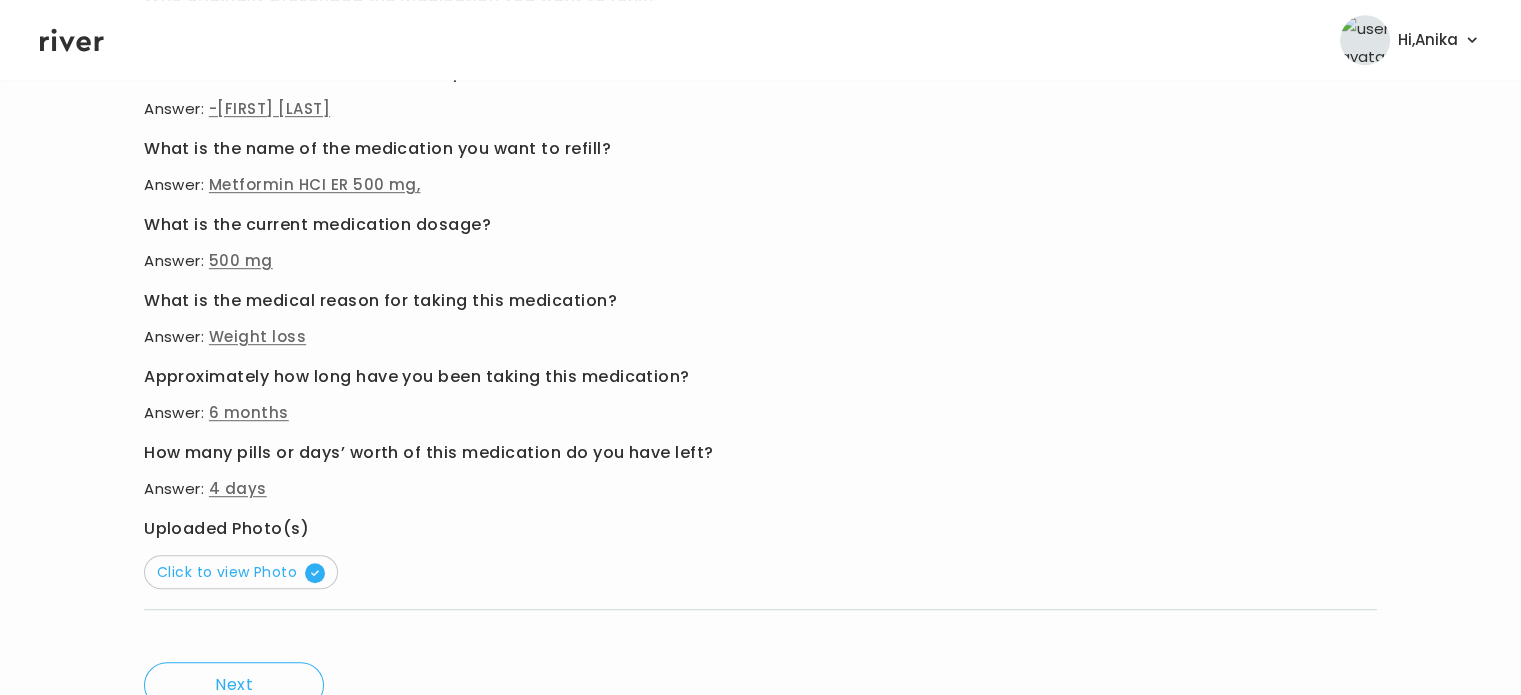 click on "Click to view Photo" at bounding box center (760, 570) 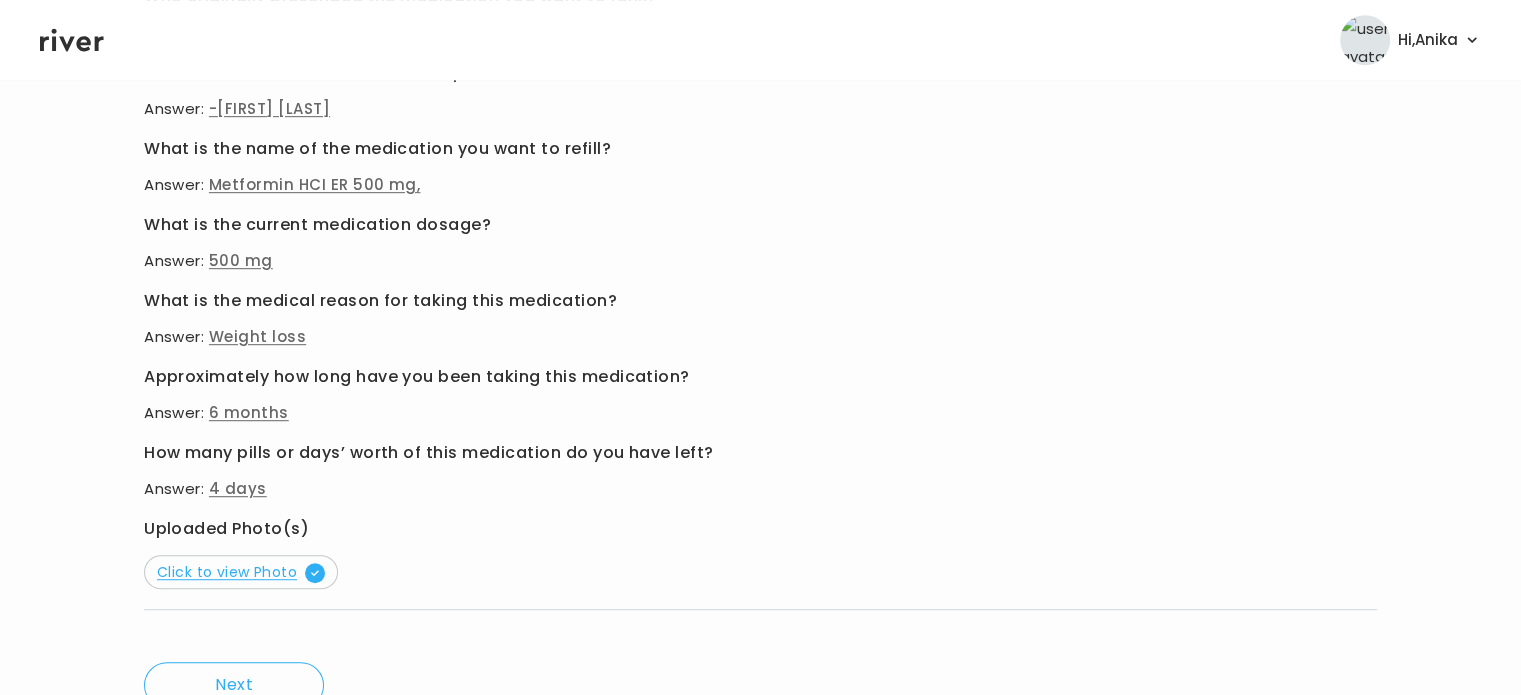 click on "Click to view Photo" at bounding box center [241, 572] 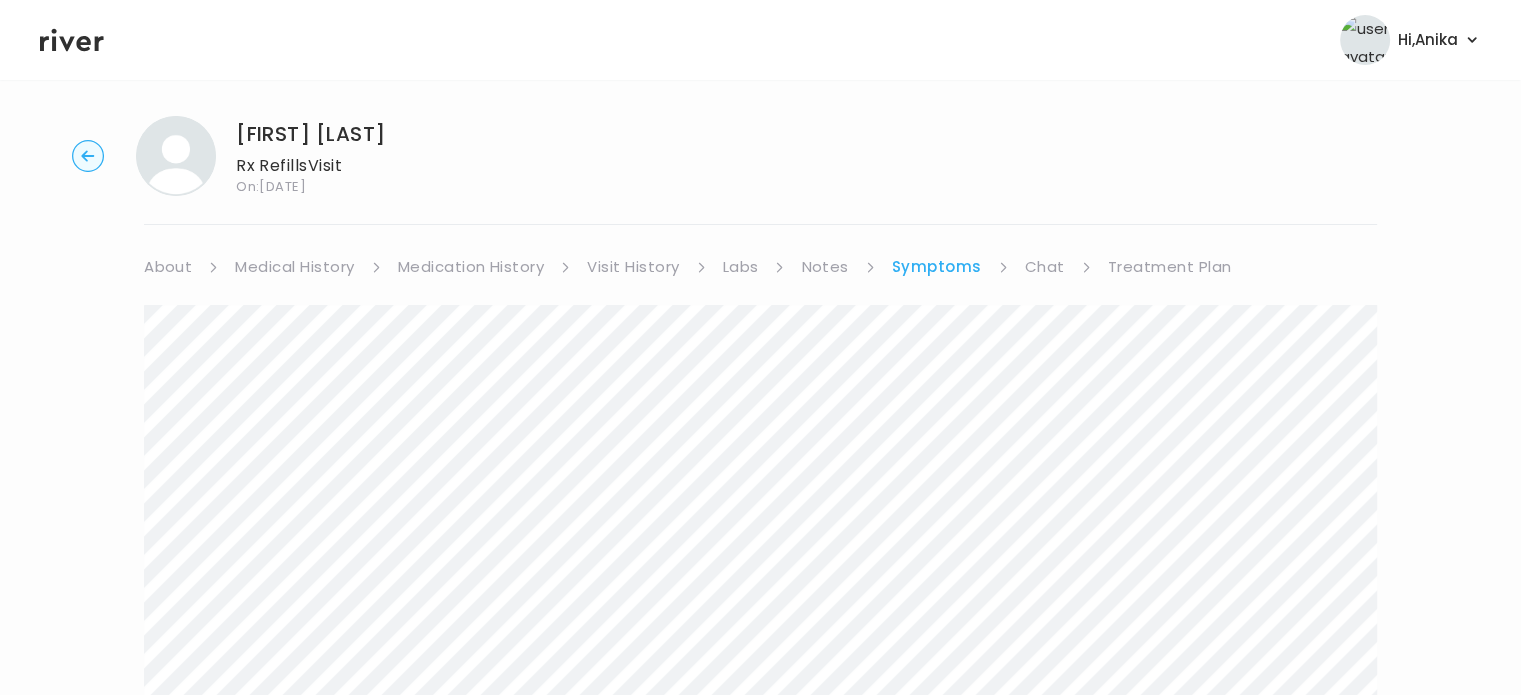 scroll, scrollTop: 0, scrollLeft: 0, axis: both 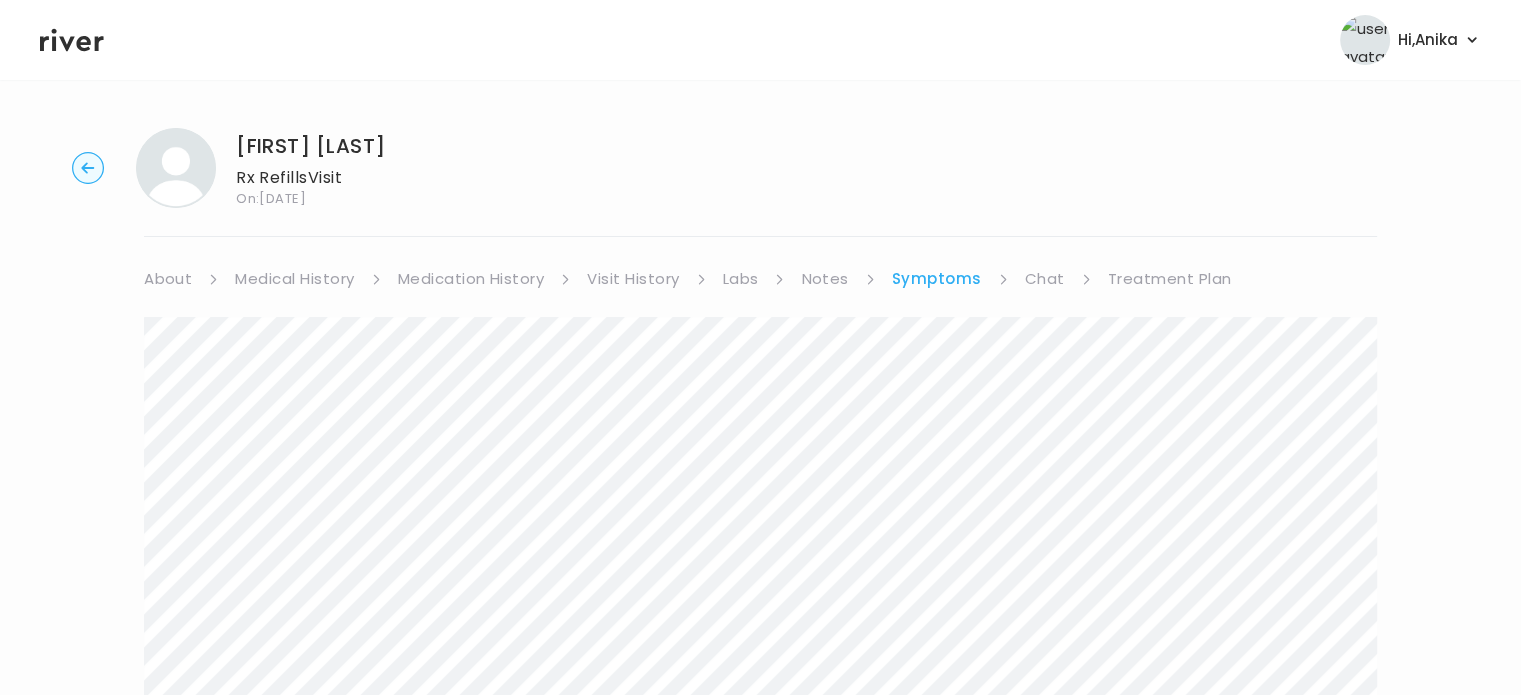click on "Chat" at bounding box center (1045, 279) 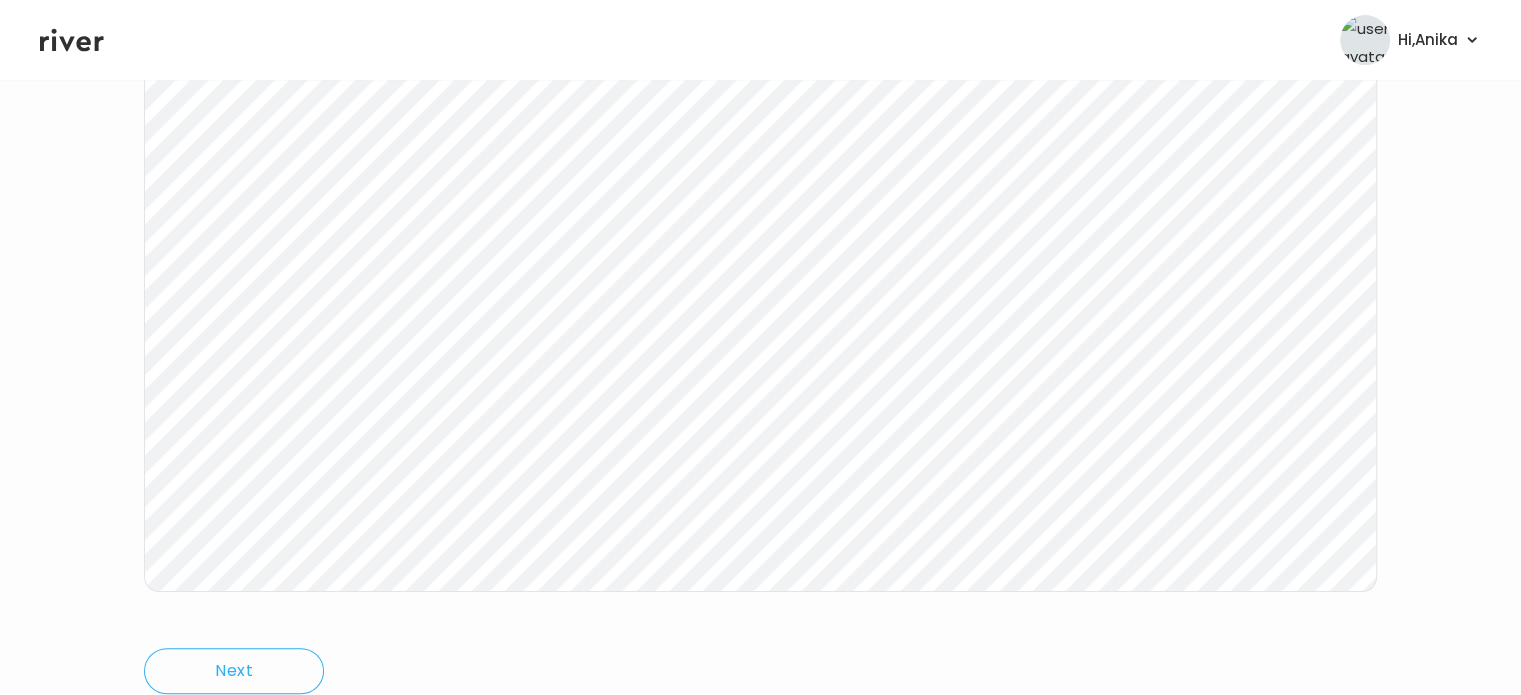 scroll, scrollTop: 328, scrollLeft: 0, axis: vertical 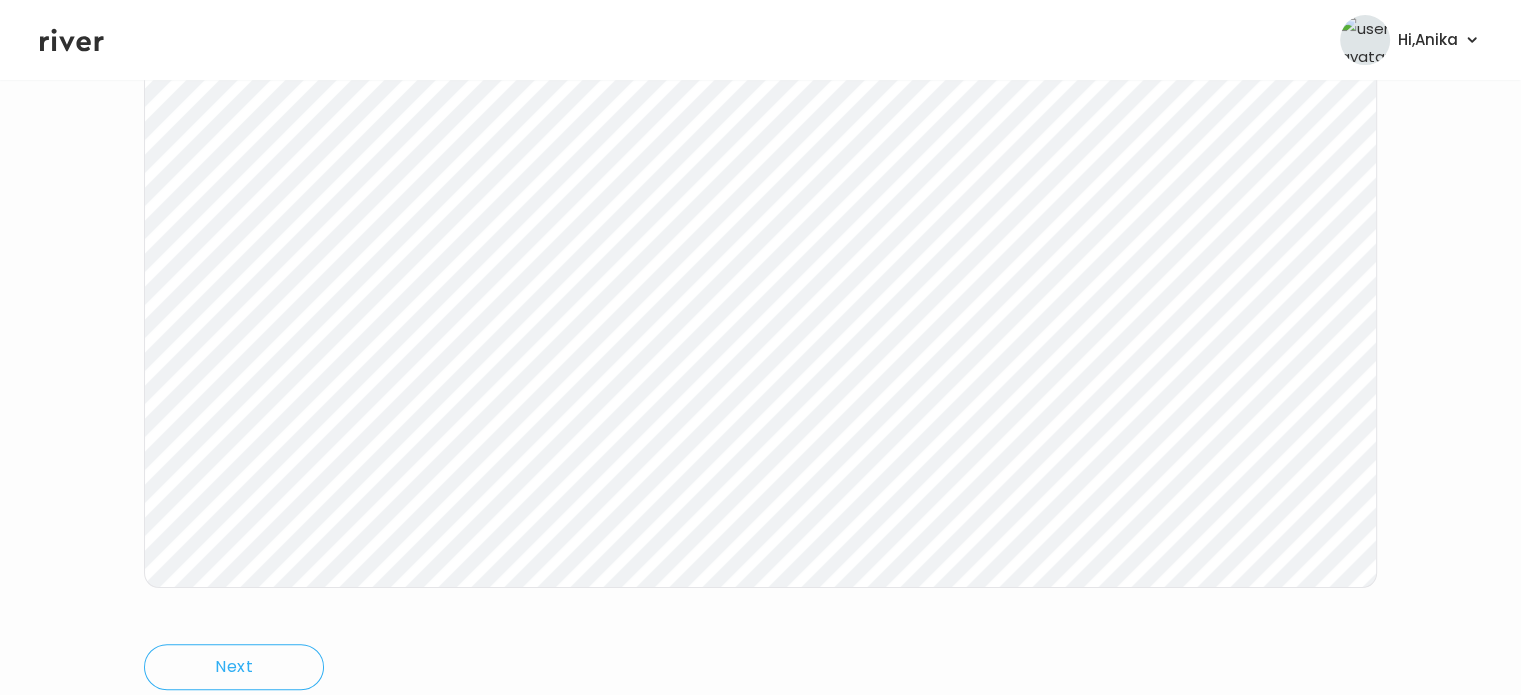click on "[FIRST] Rx Refills Visit On: [DATE] About Medical History Medication History Visit History Labs Notes Symptoms Chat Treatment Plan Next Ping message sent" at bounding box center [760, 250] 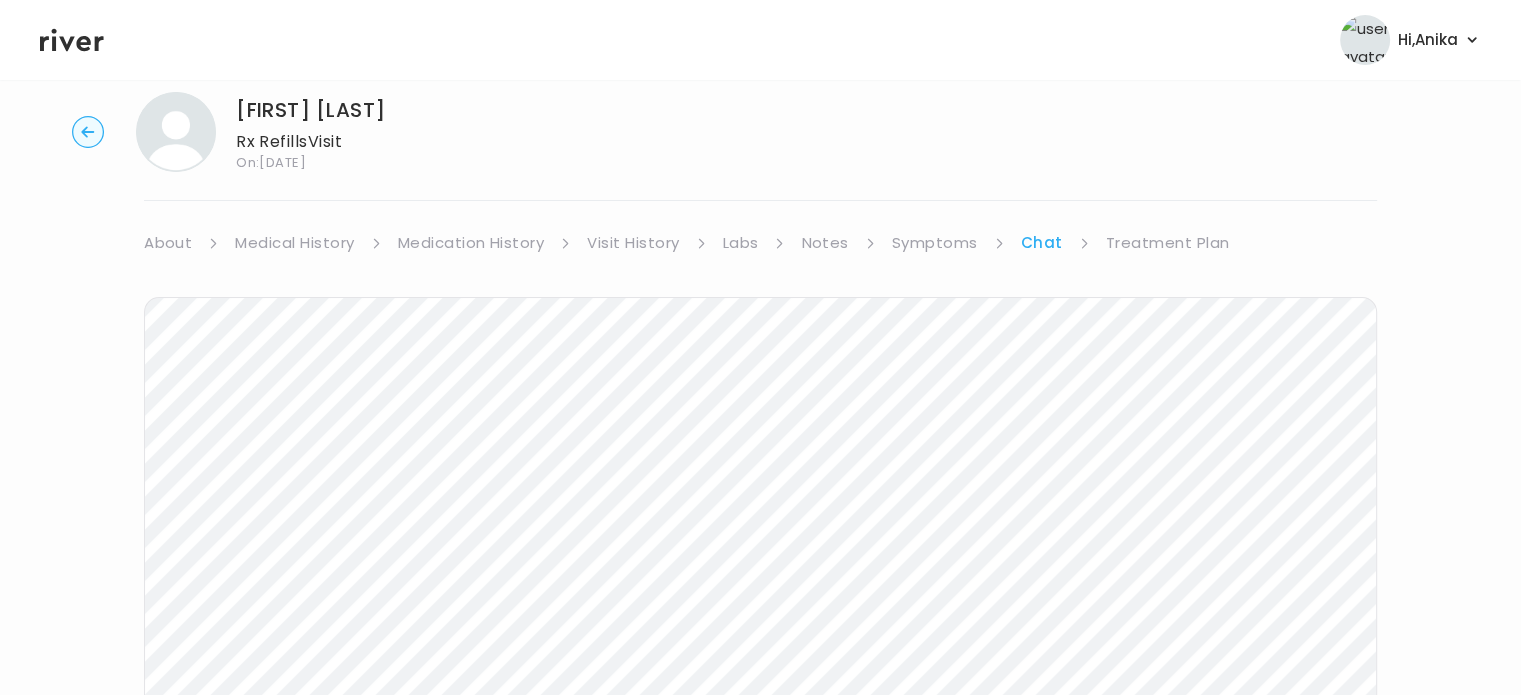 scroll, scrollTop: 0, scrollLeft: 0, axis: both 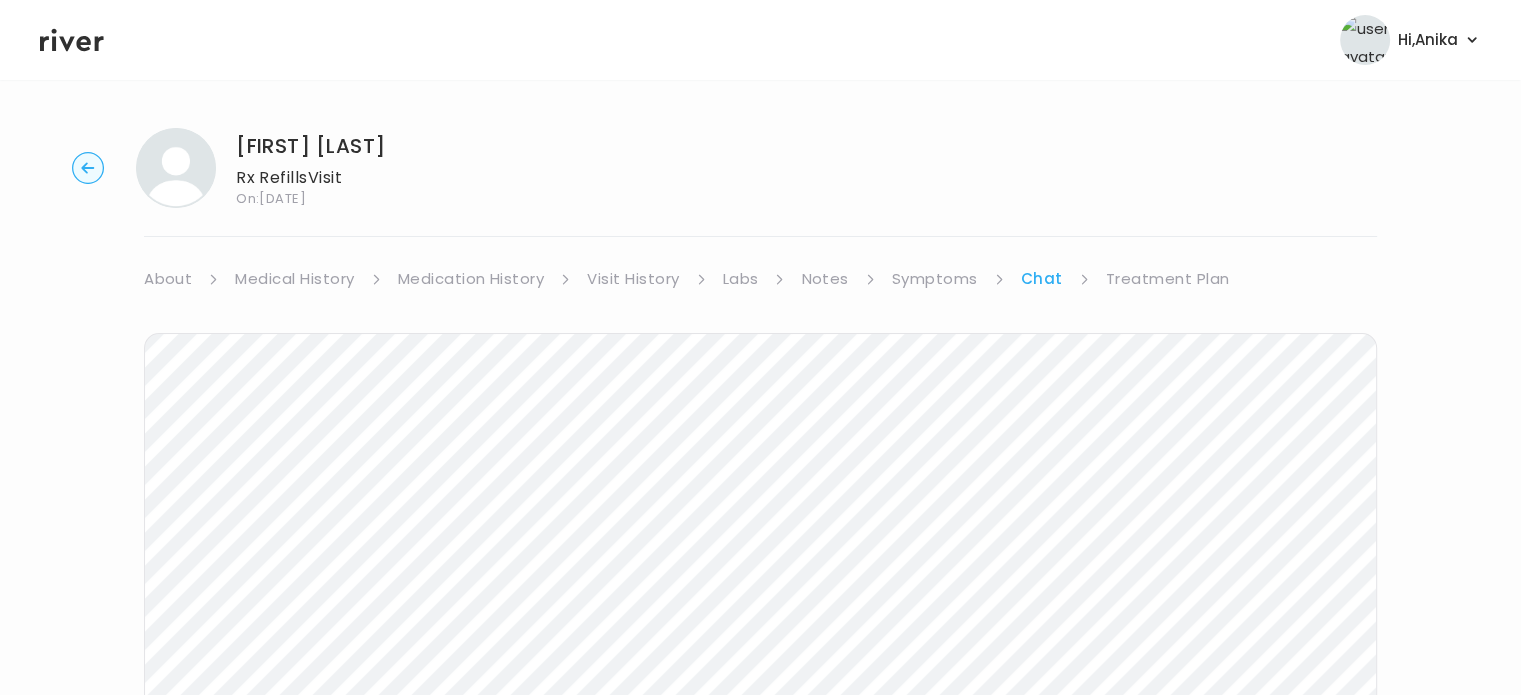 click on "About" at bounding box center (168, 279) 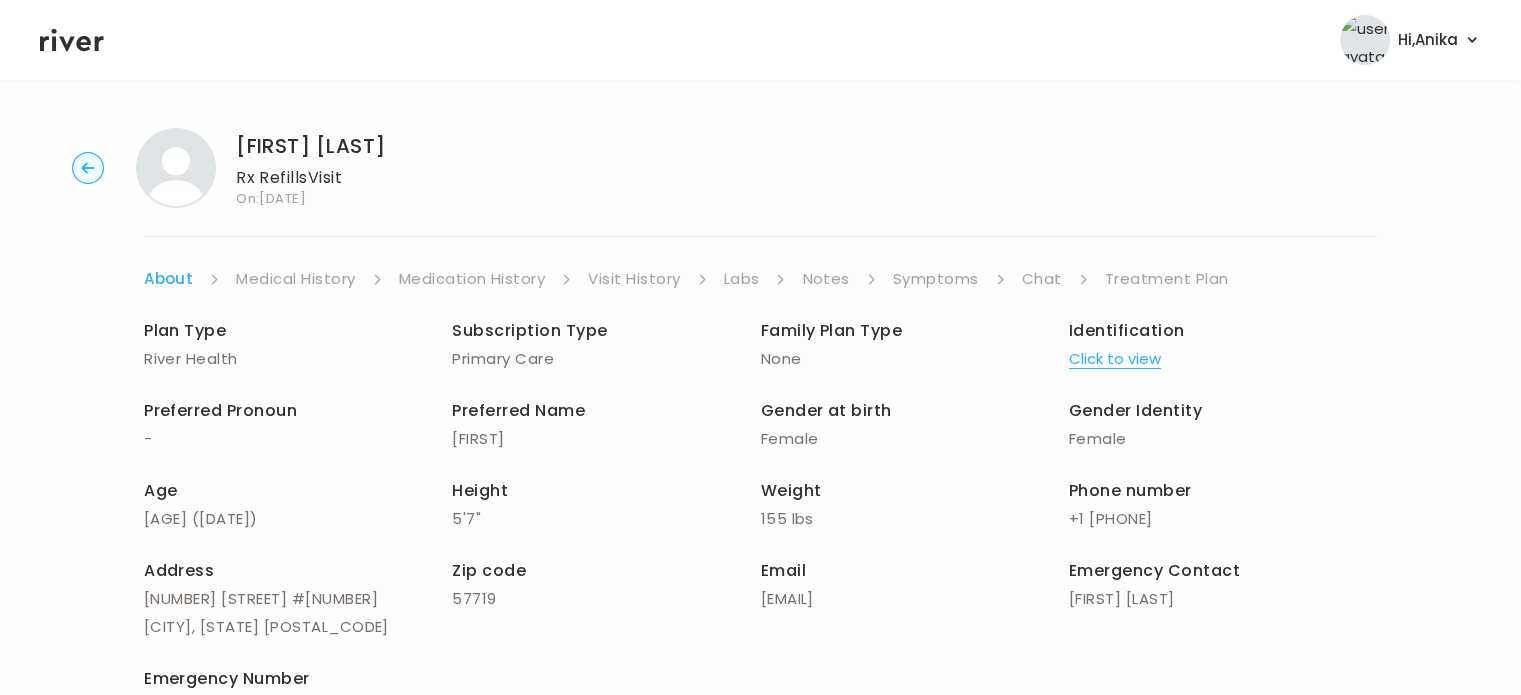 click on "Chat" at bounding box center (1042, 279) 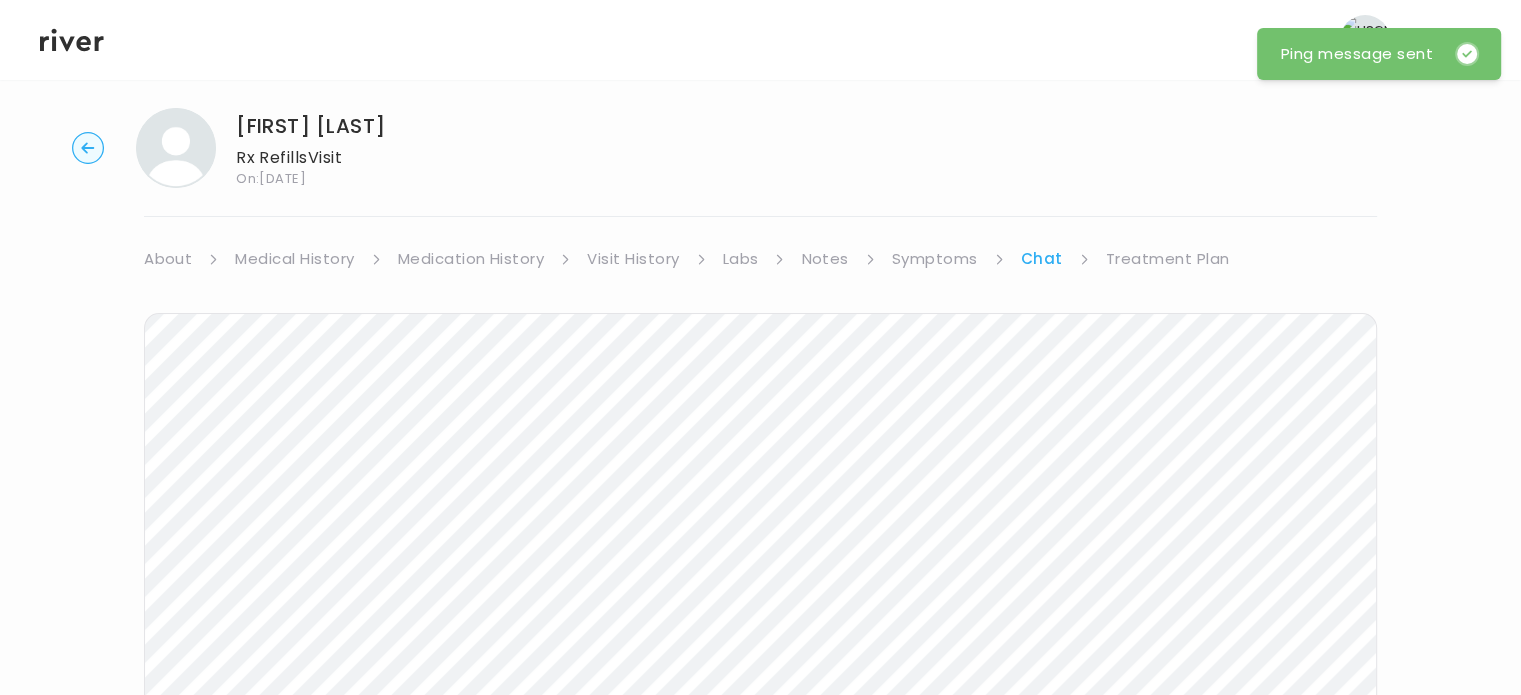scroll, scrollTop: 0, scrollLeft: 0, axis: both 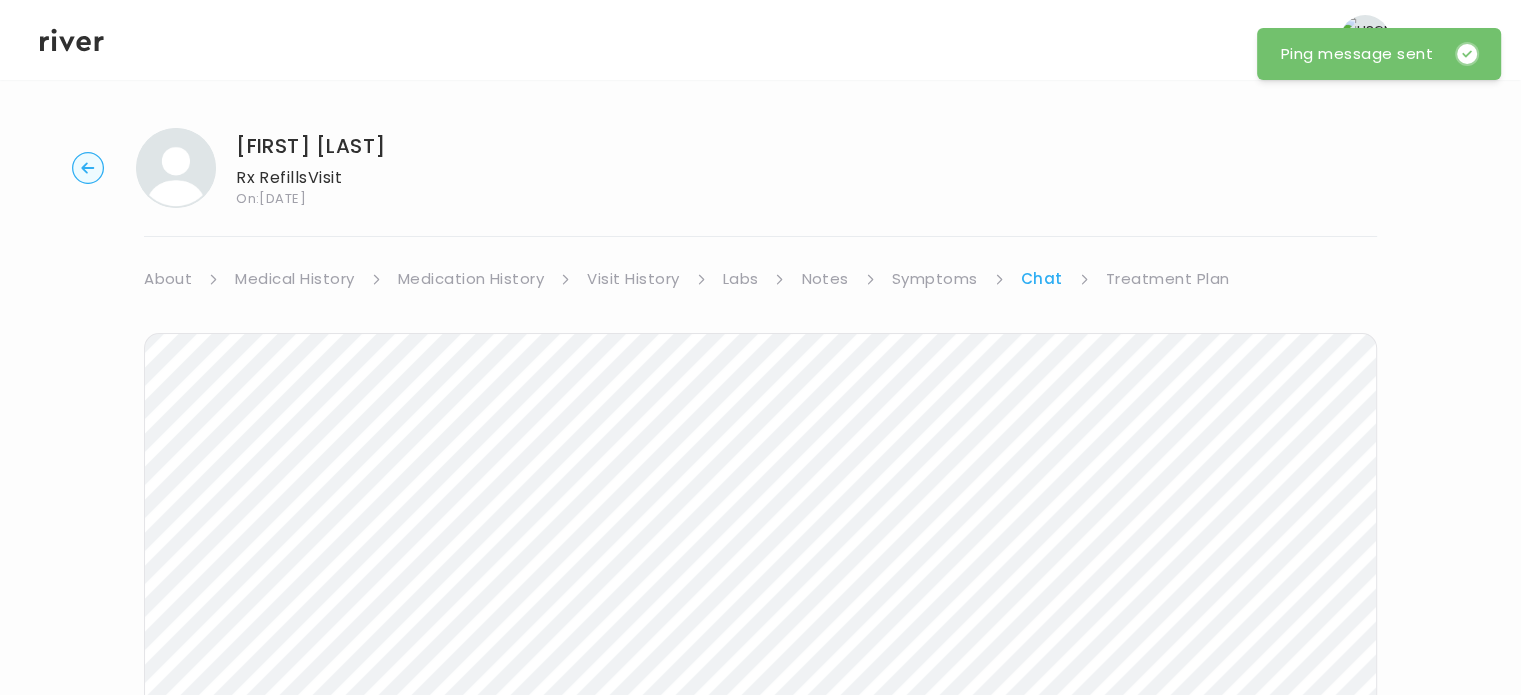 click on "Treatment Plan" at bounding box center [1168, 279] 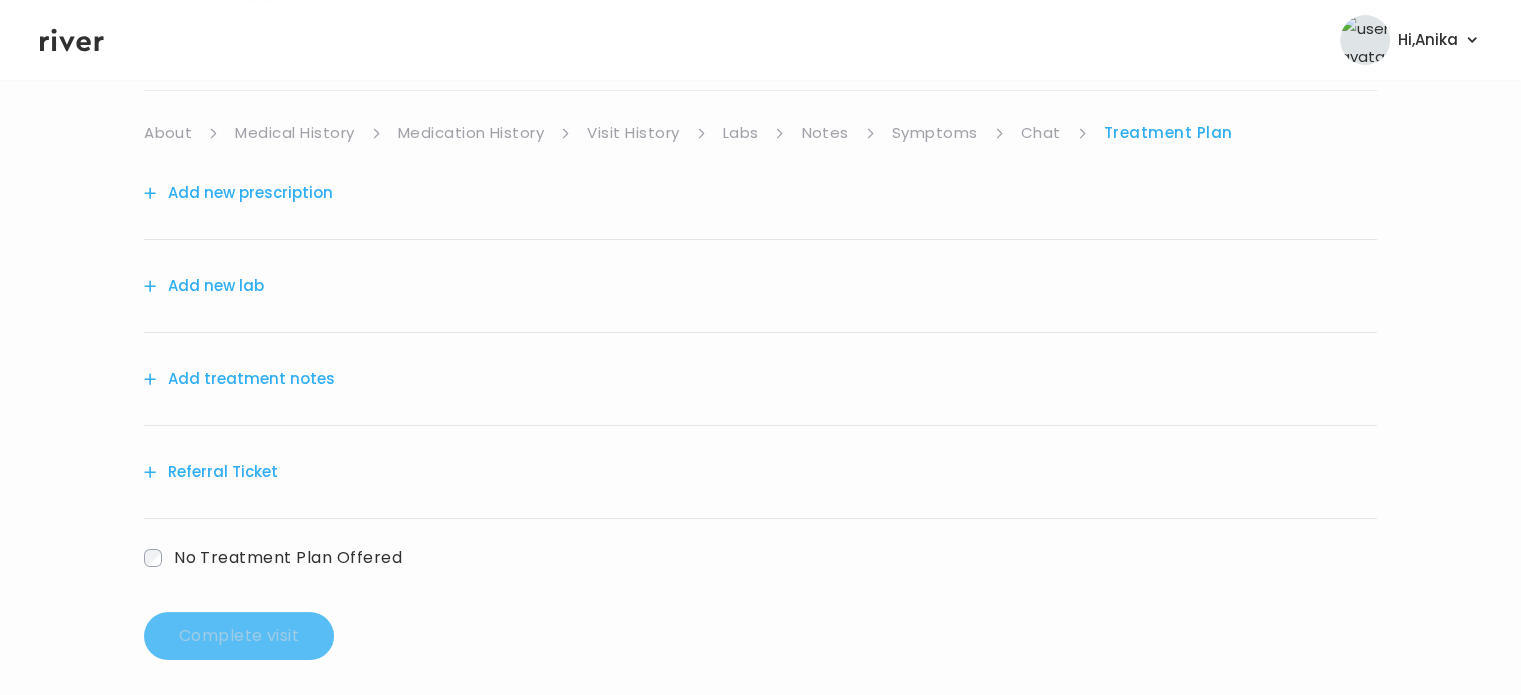 scroll, scrollTop: 157, scrollLeft: 0, axis: vertical 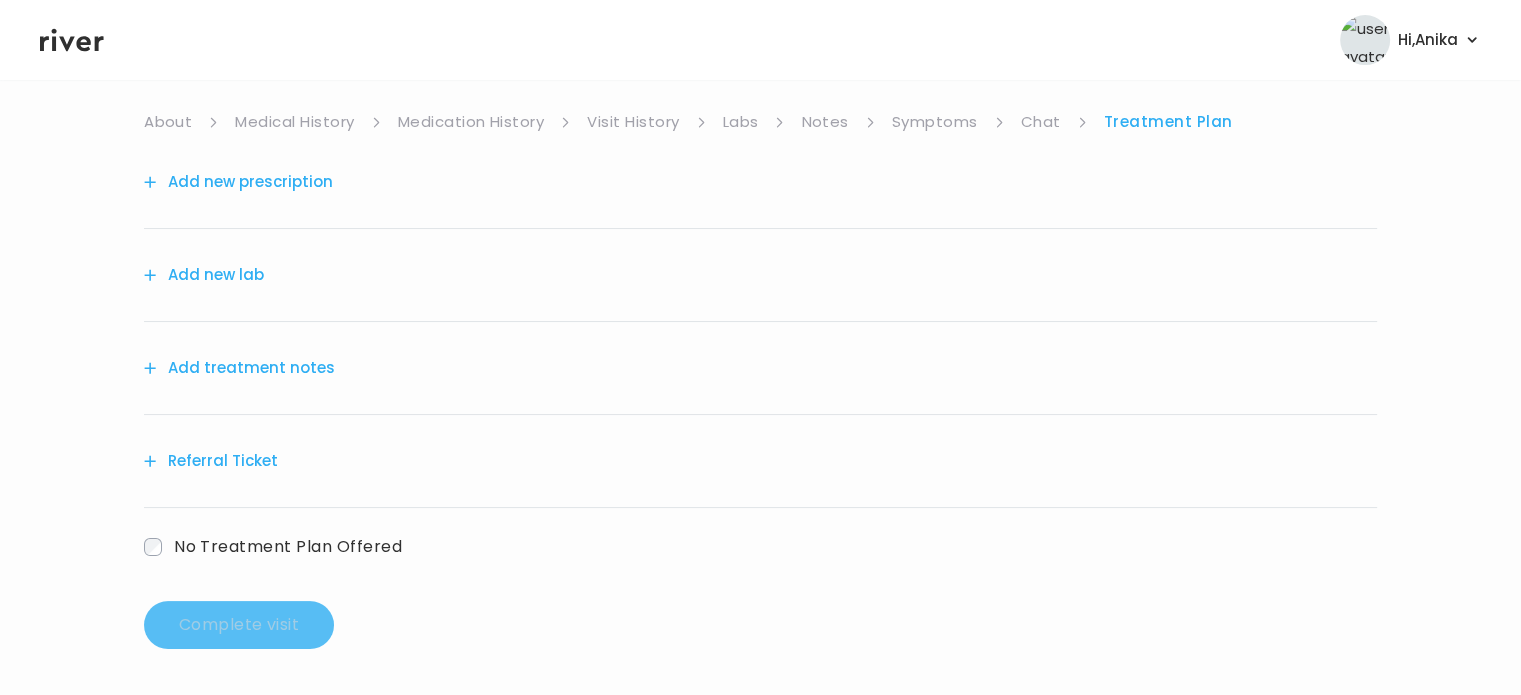 click on "Add treatment notes" at bounding box center [239, 368] 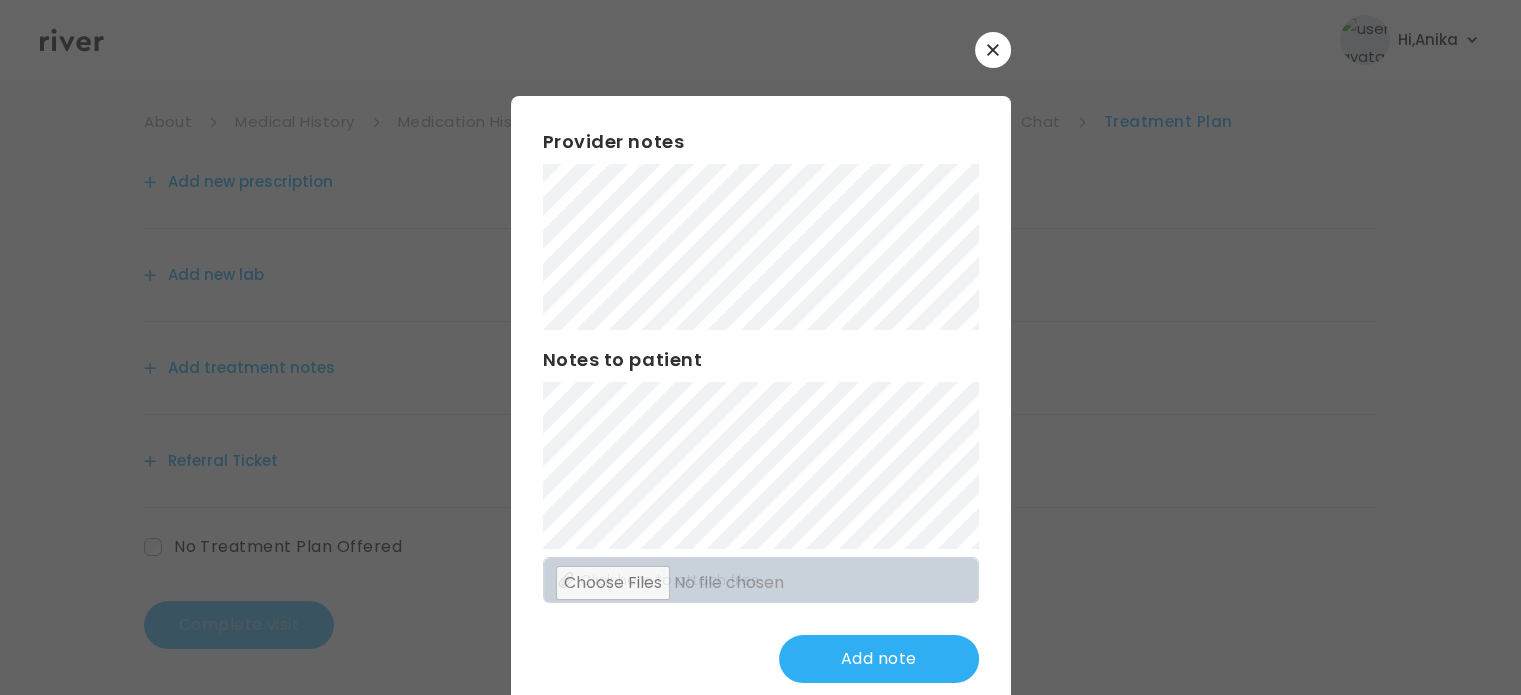 click at bounding box center (993, 50) 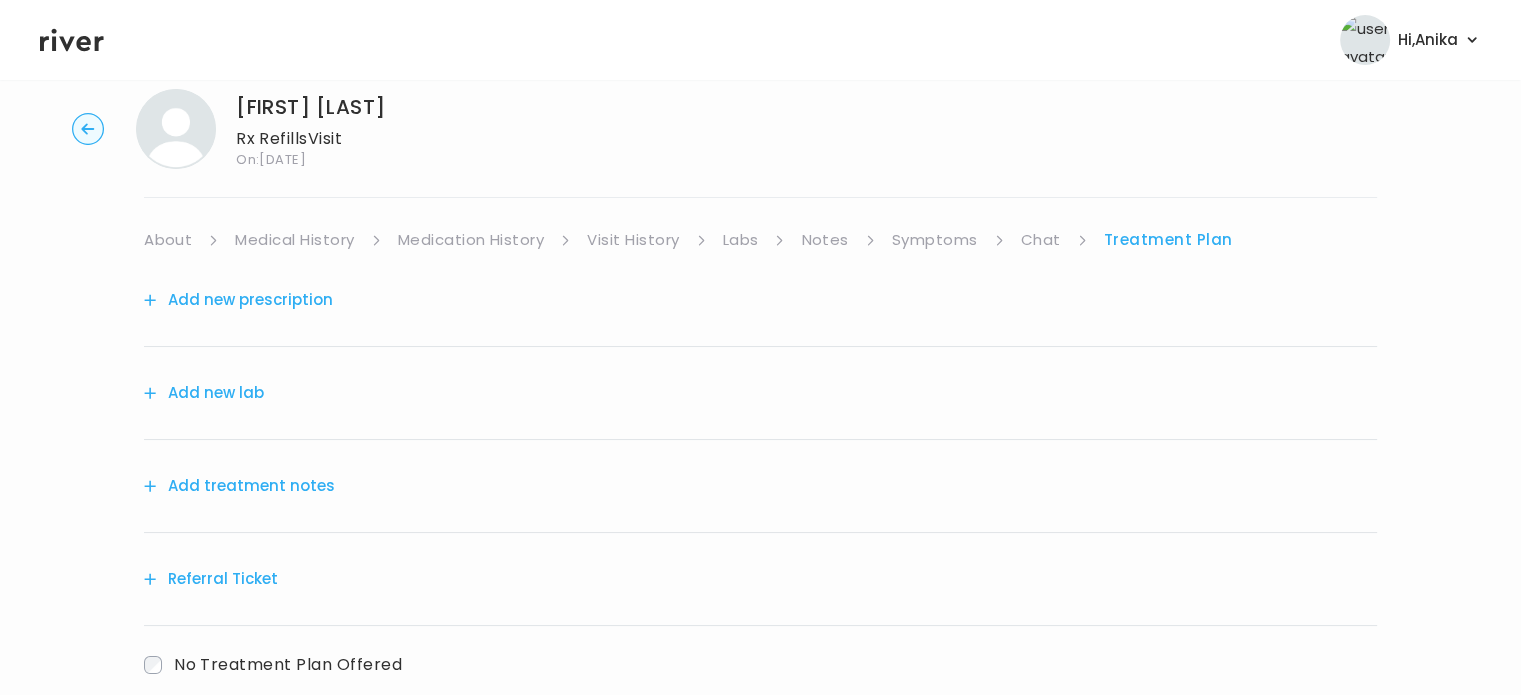 scroll, scrollTop: 0, scrollLeft: 0, axis: both 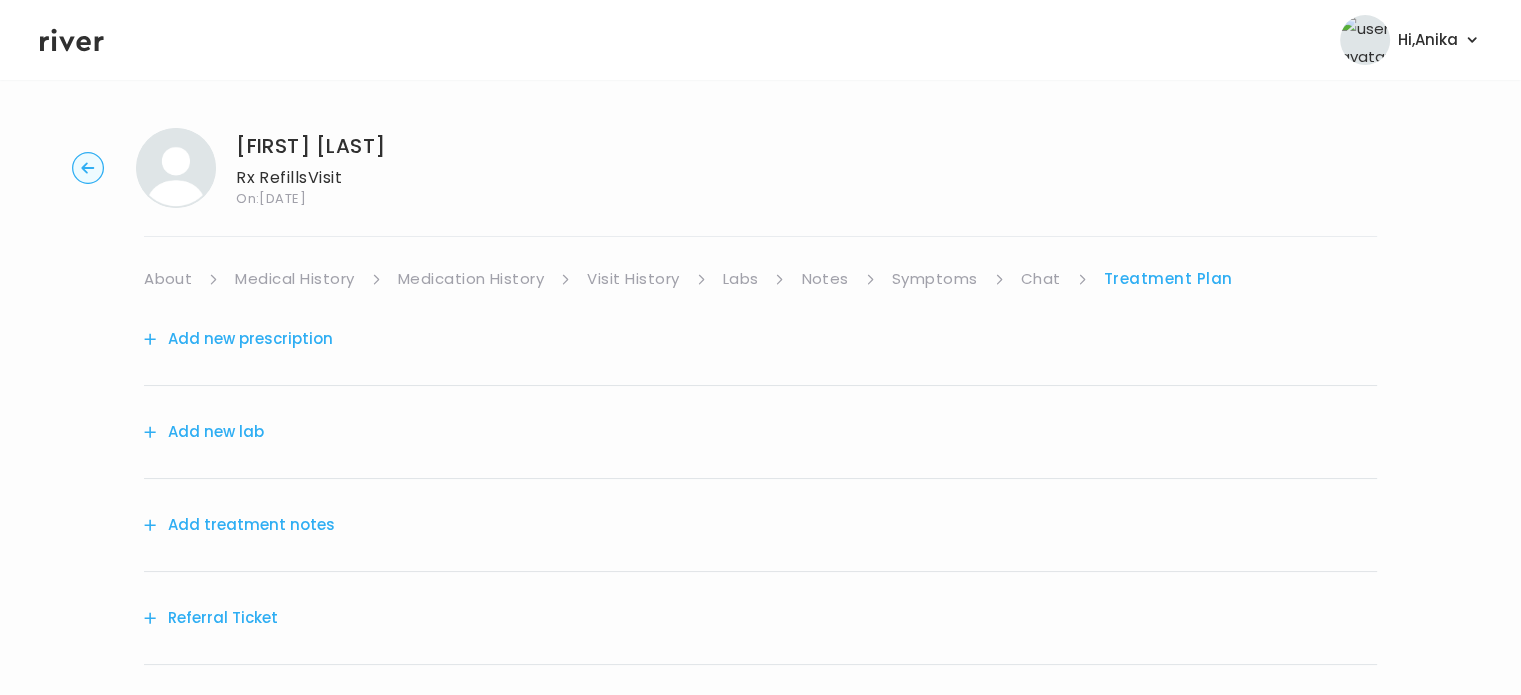 click on "Medical History" at bounding box center [294, 279] 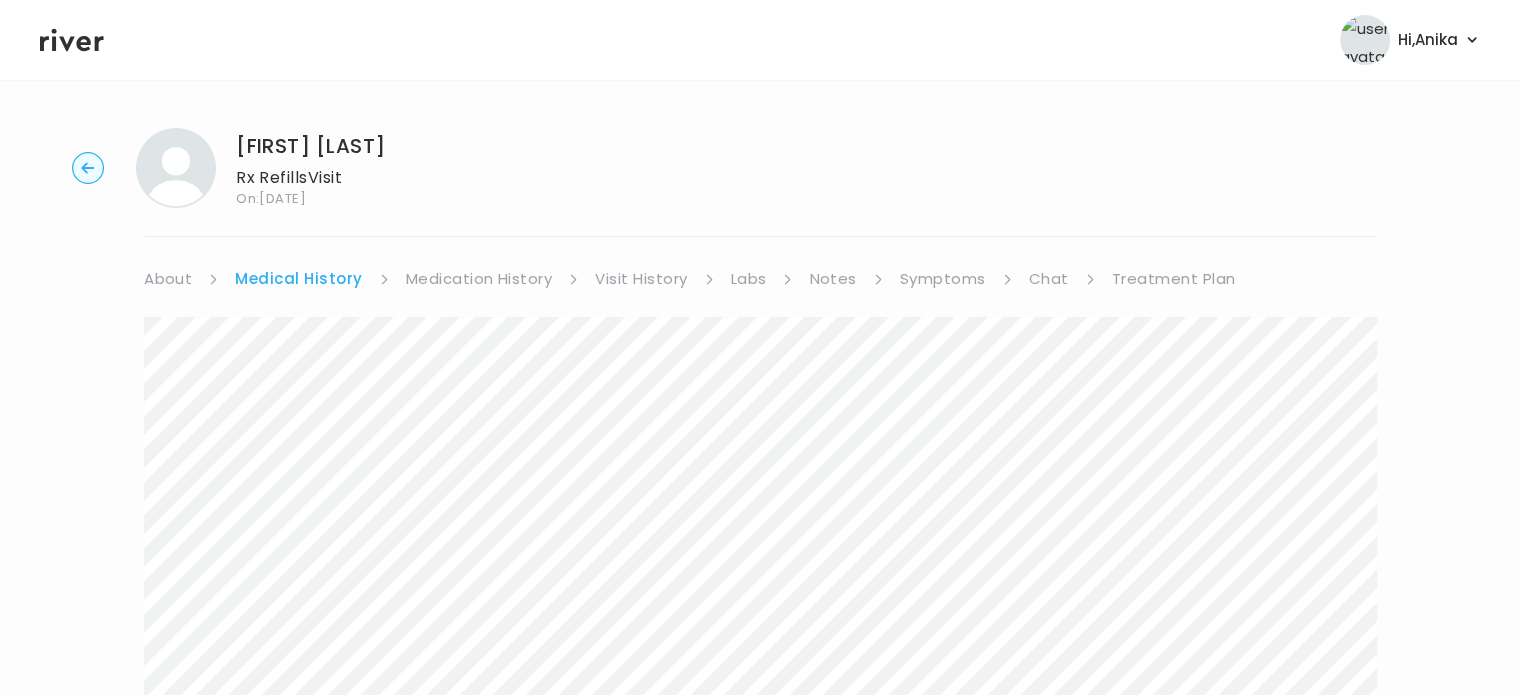 click on "Medication History" at bounding box center [479, 279] 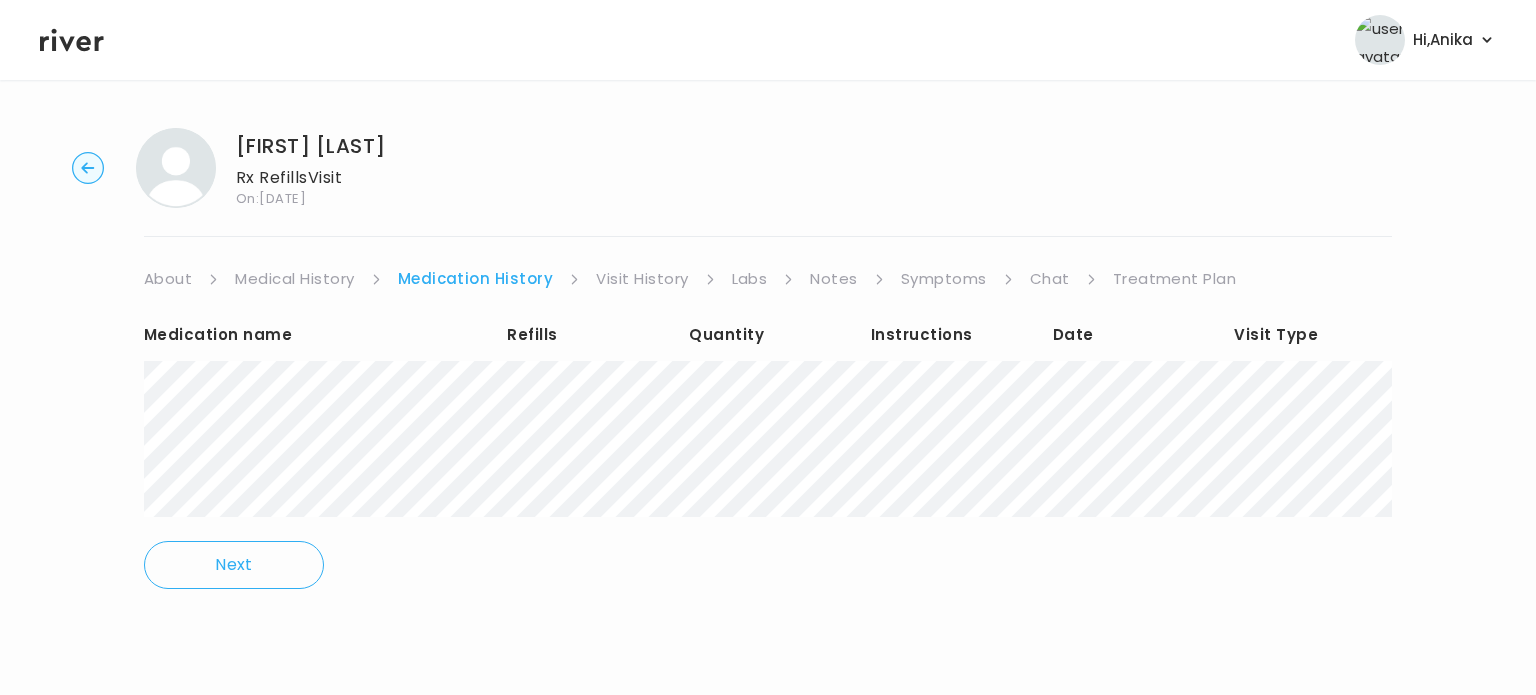 click on "Symptoms" at bounding box center [944, 279] 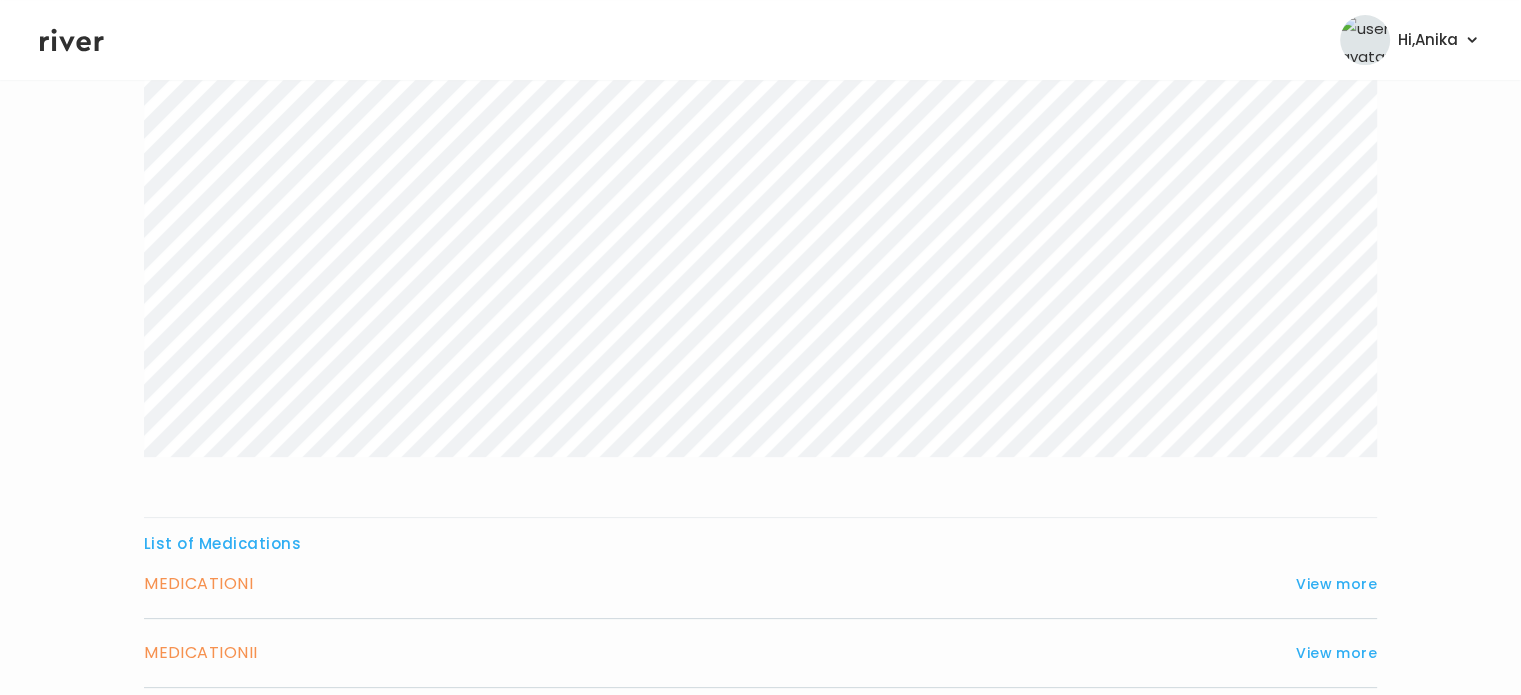 scroll, scrollTop: 370, scrollLeft: 0, axis: vertical 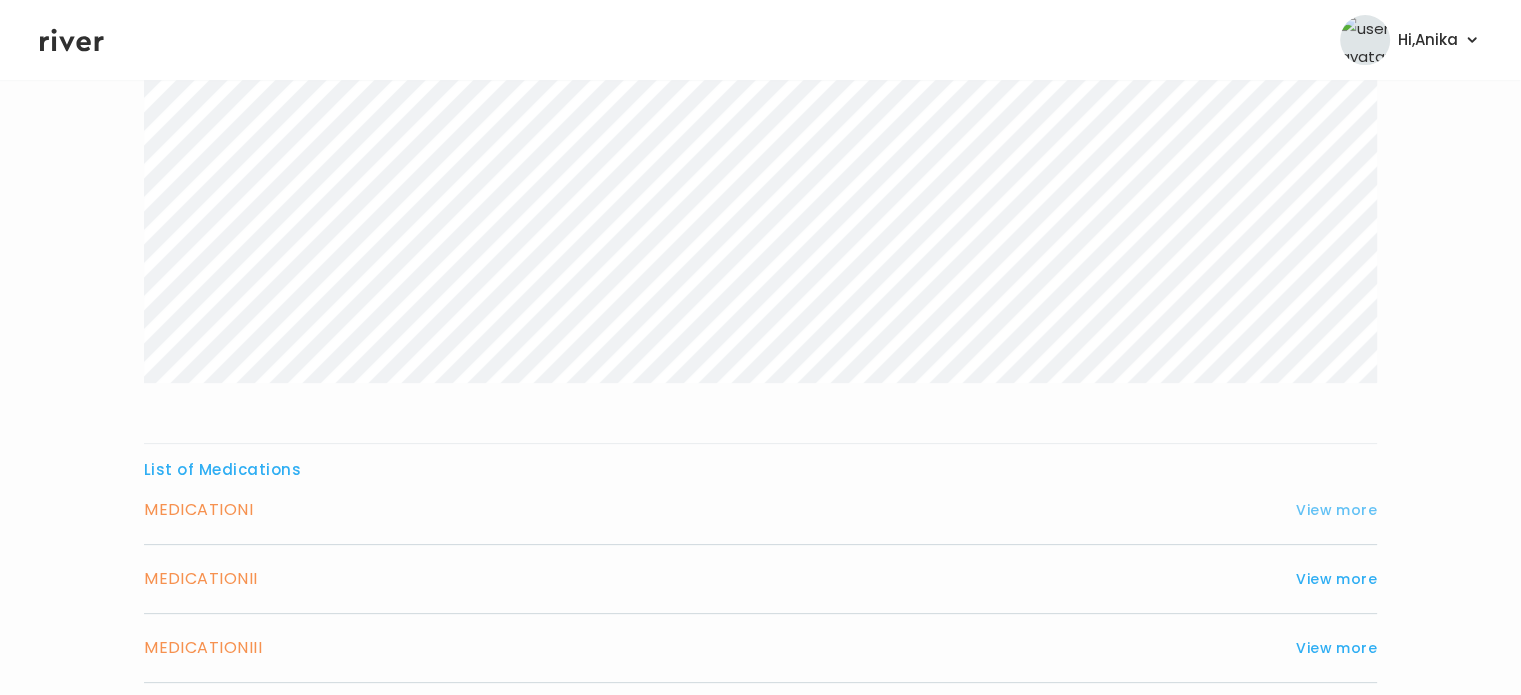 click on "View more" at bounding box center (1336, 510) 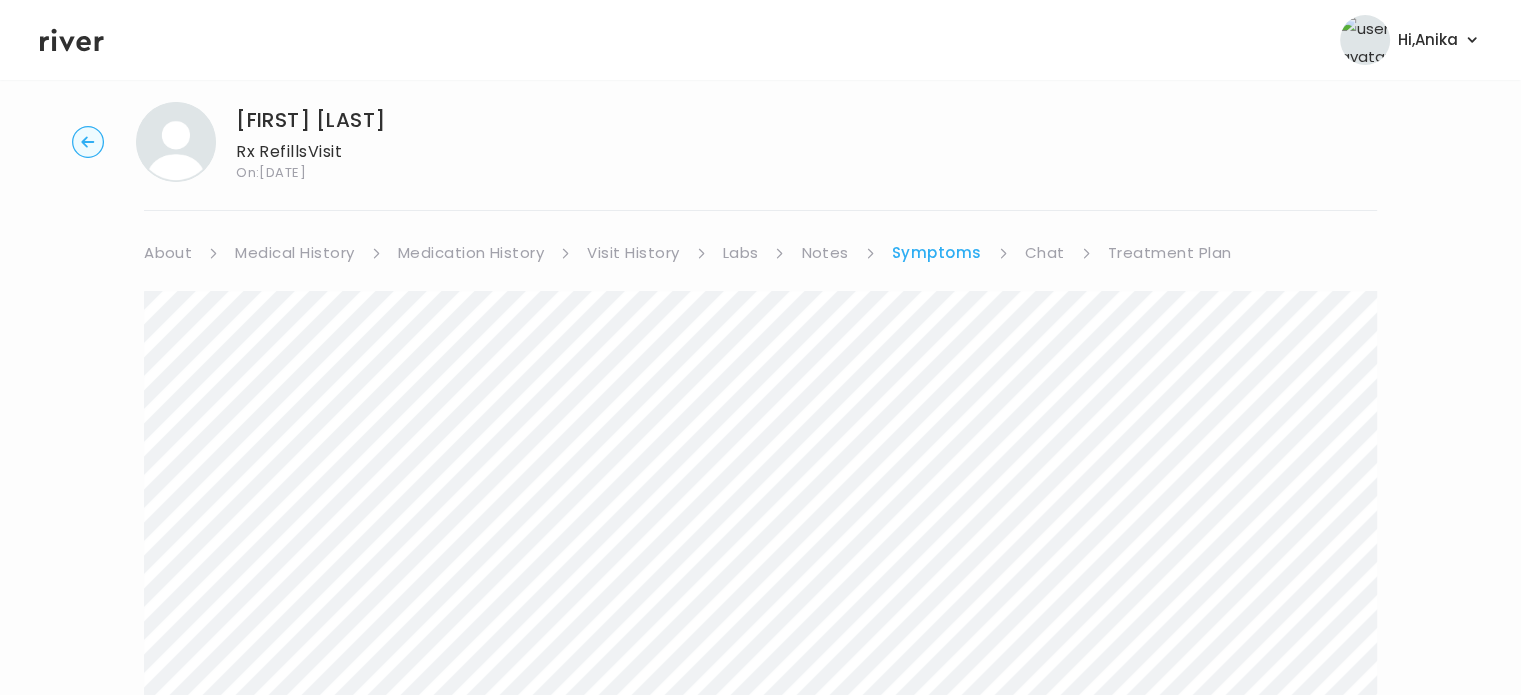scroll, scrollTop: 0, scrollLeft: 0, axis: both 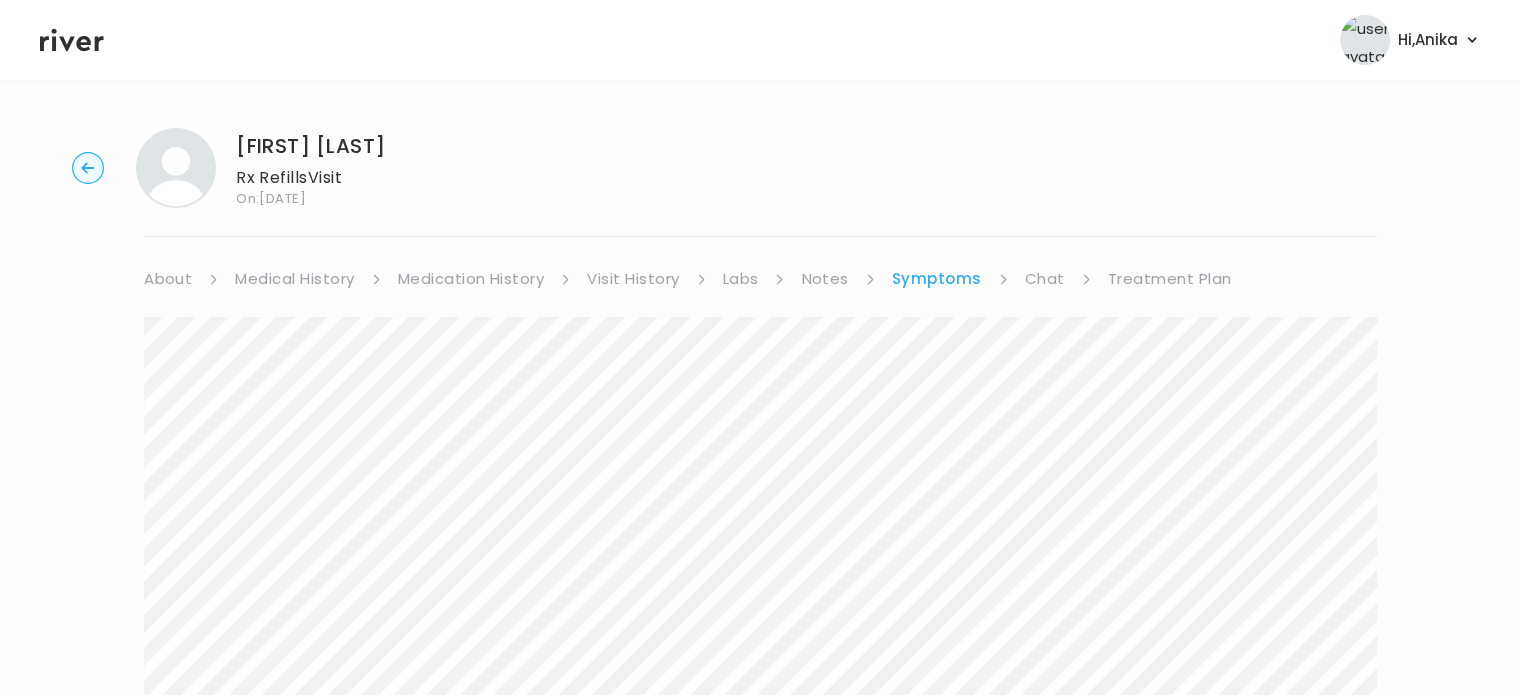 click on "Treatment Plan" at bounding box center [1170, 279] 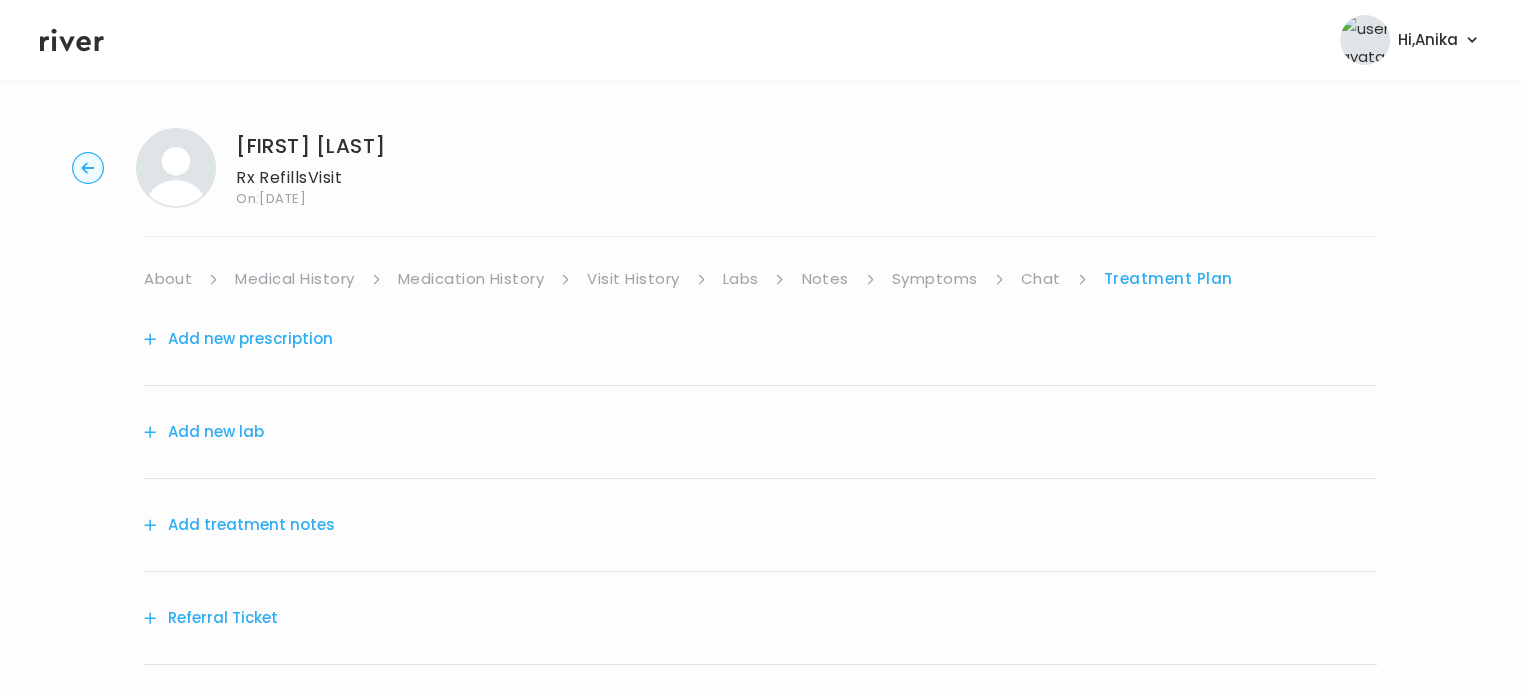 click on "Add treatment notes" at bounding box center [239, 525] 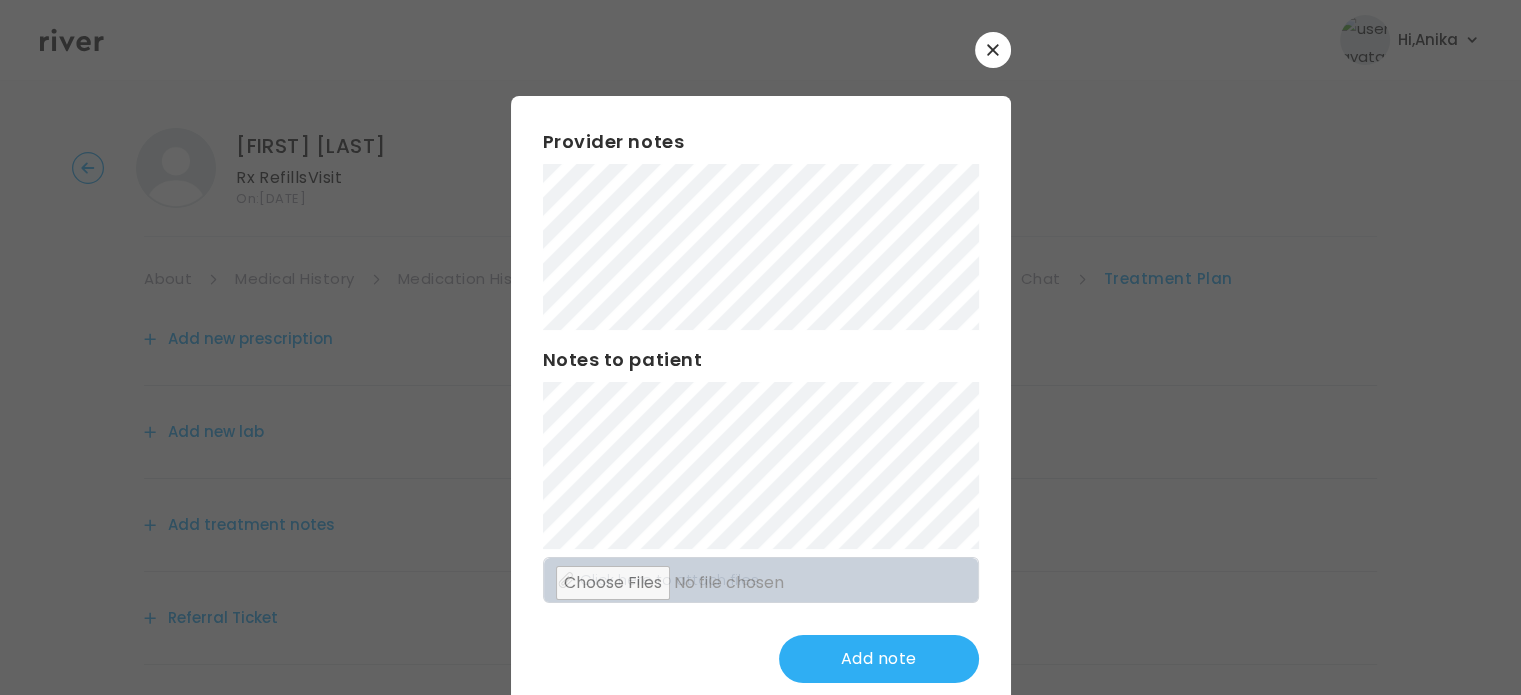 click at bounding box center (993, 50) 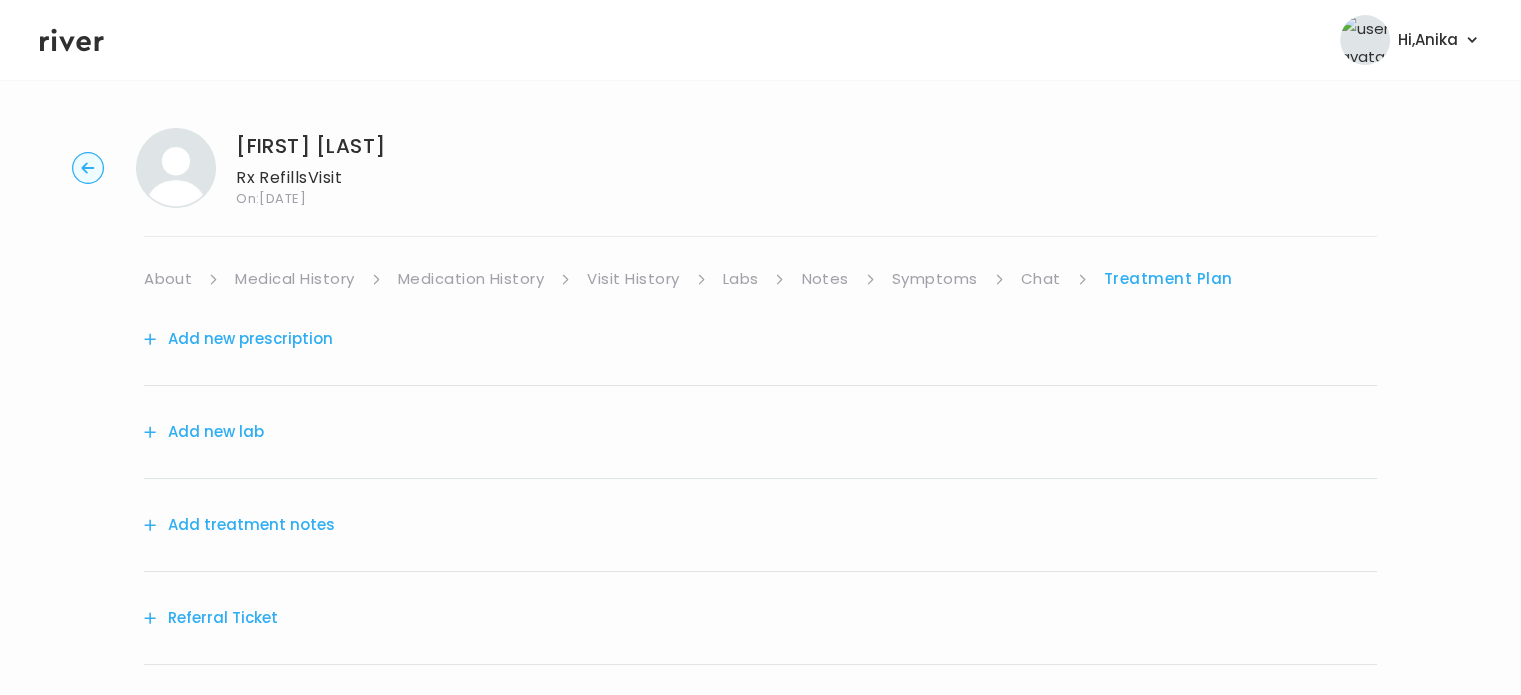 click on "Chat" at bounding box center [1041, 279] 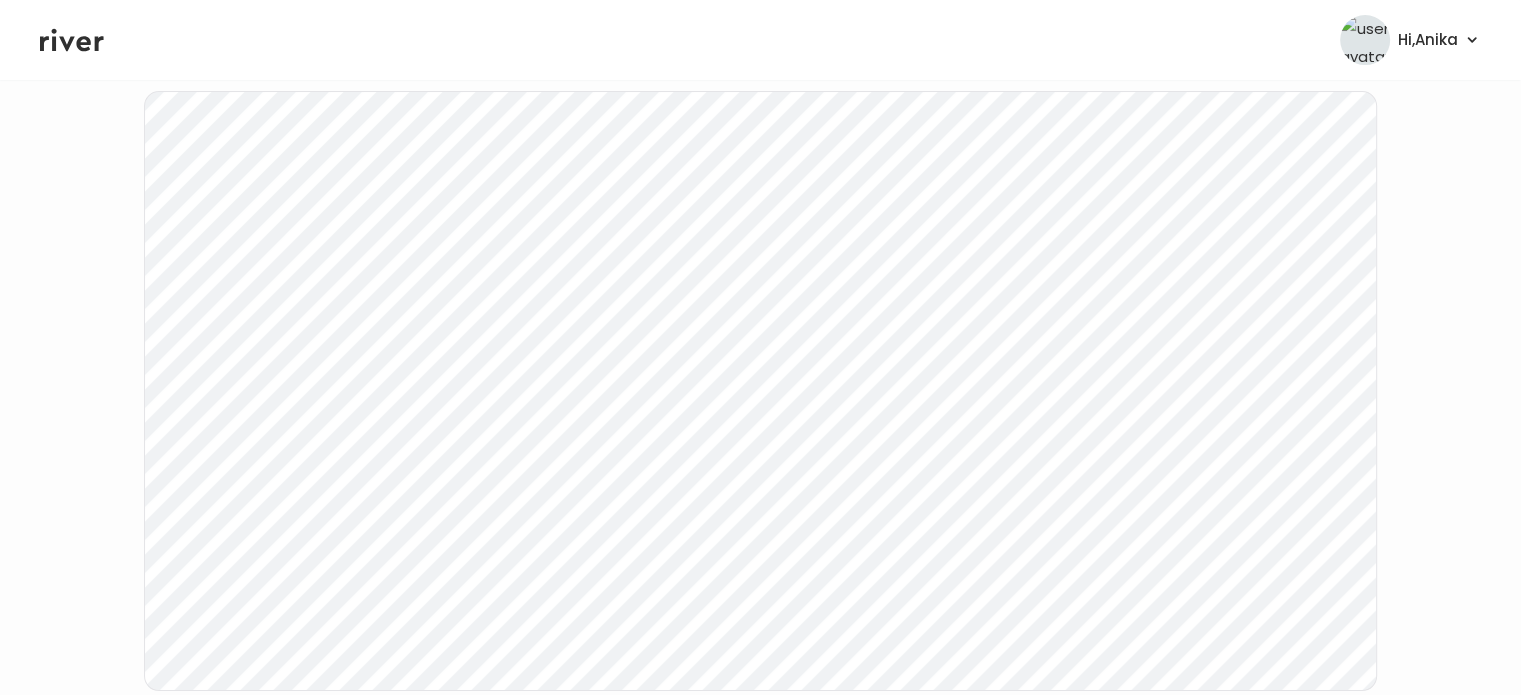 scroll, scrollTop: 333, scrollLeft: 0, axis: vertical 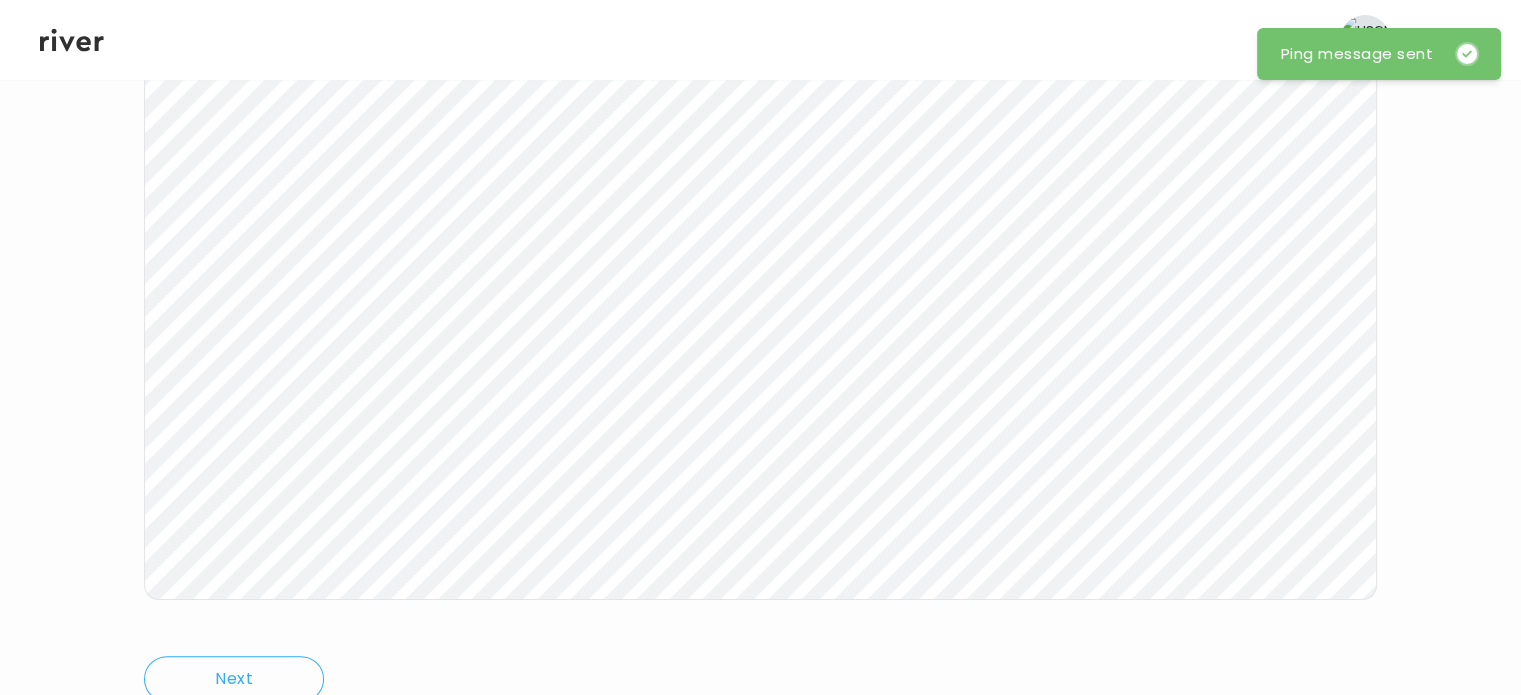 click 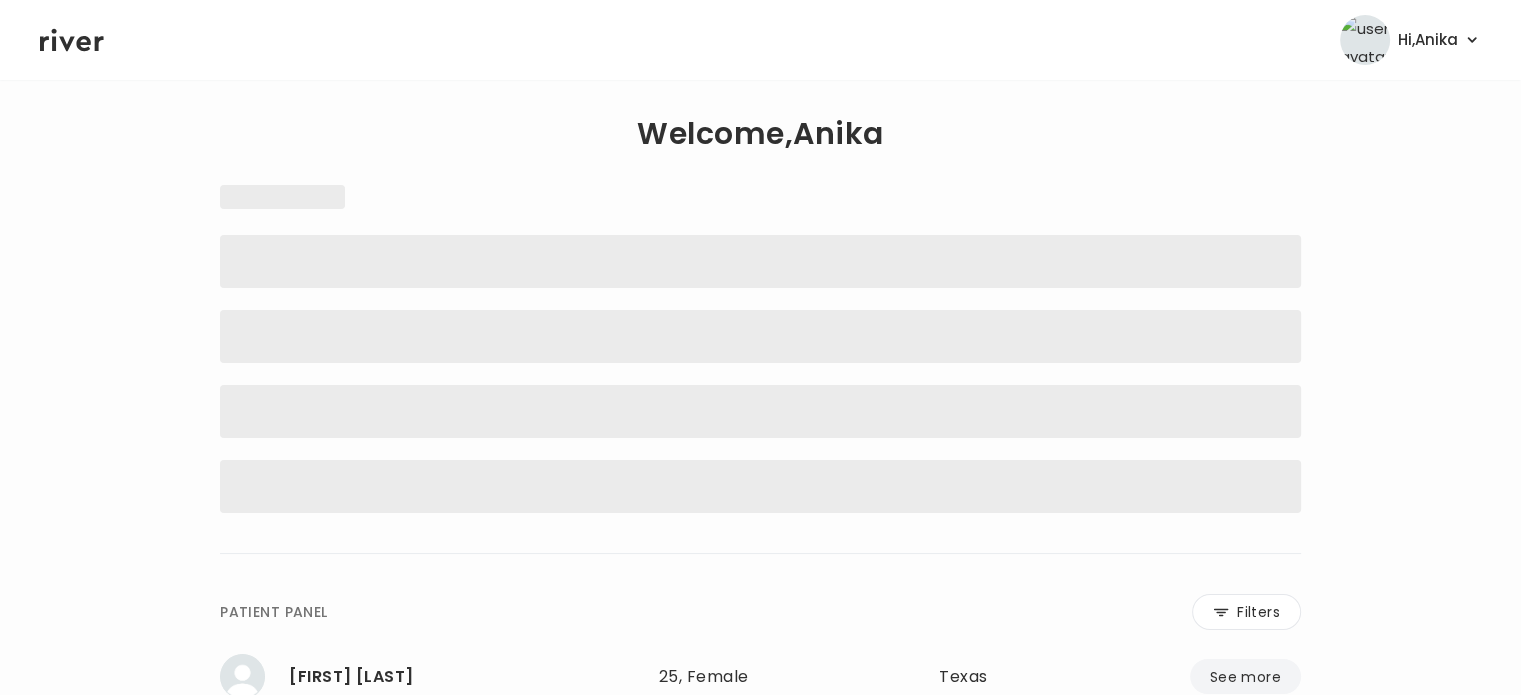 scroll, scrollTop: 0, scrollLeft: 0, axis: both 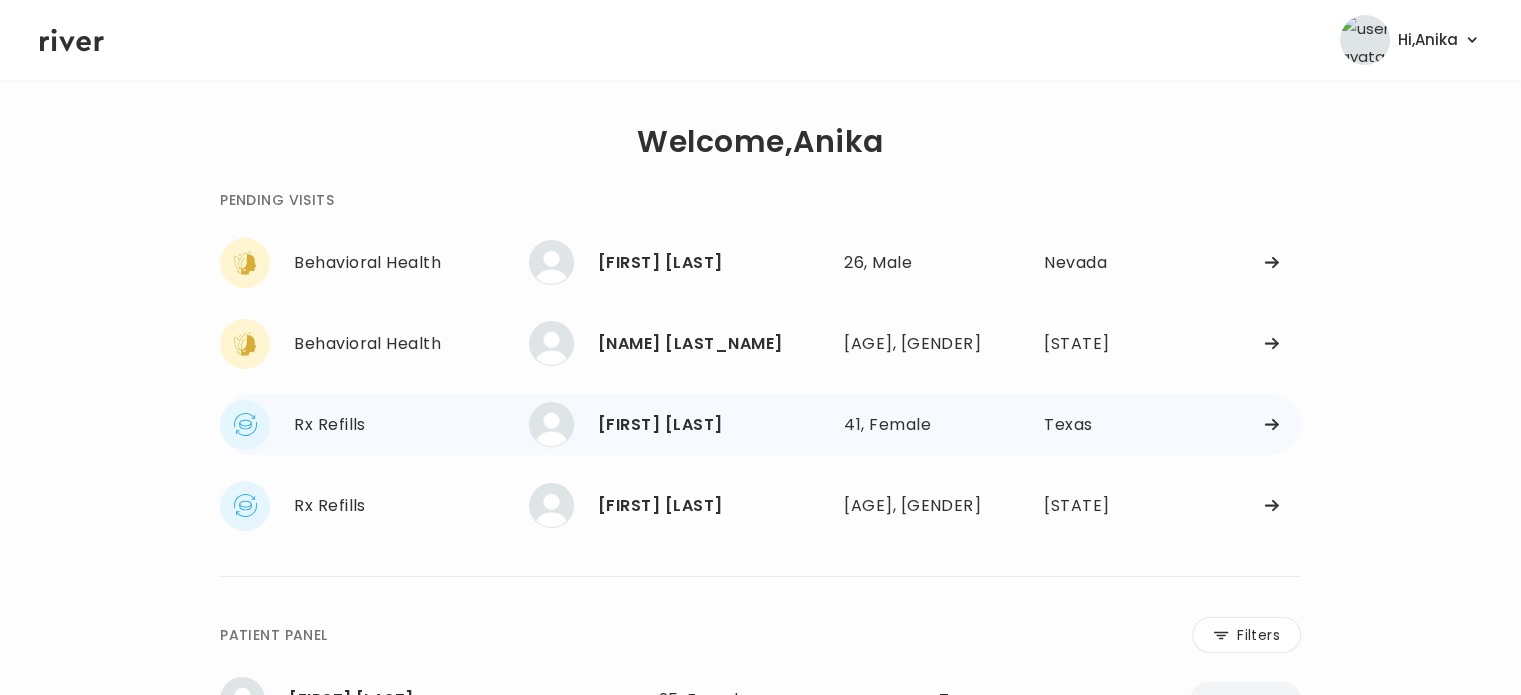 click on "[FIRST] [LAST]" at bounding box center [713, 425] 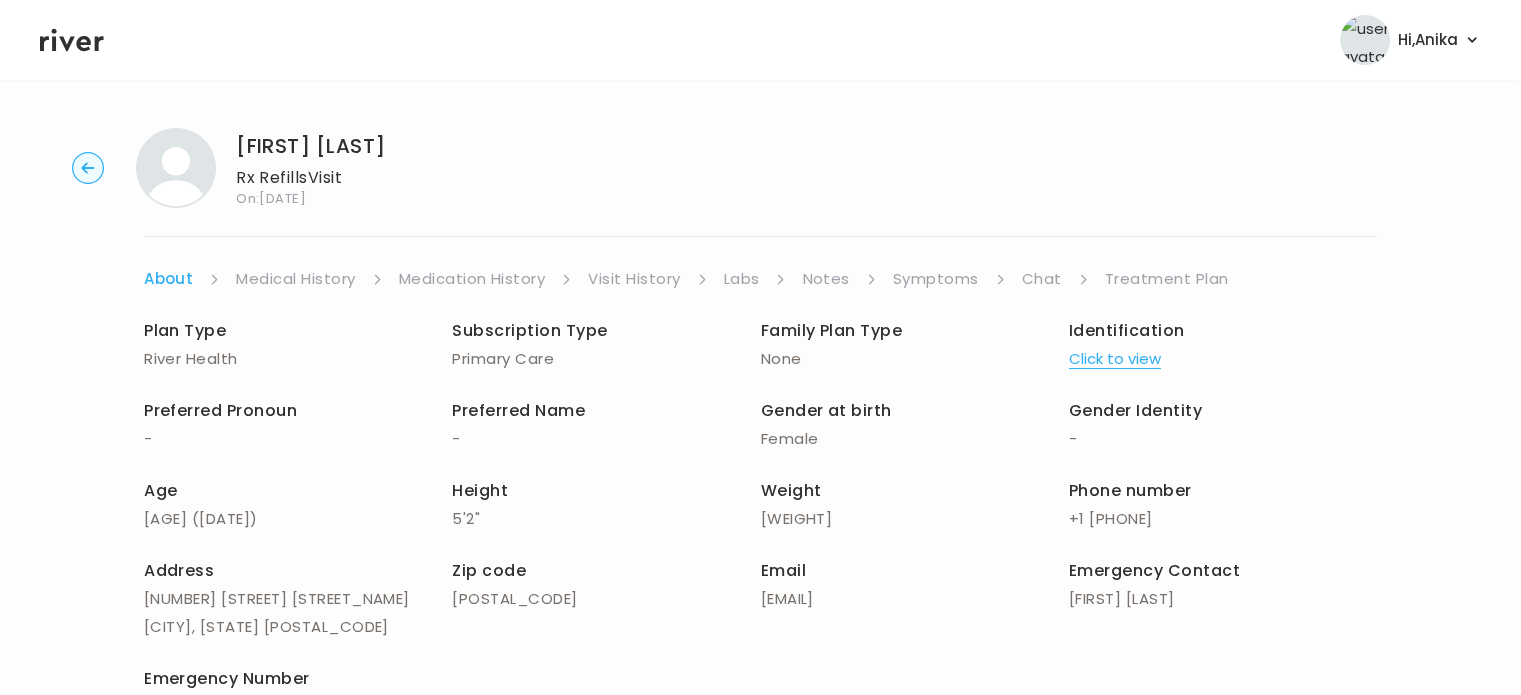 click on "Click to view" at bounding box center [1115, 359] 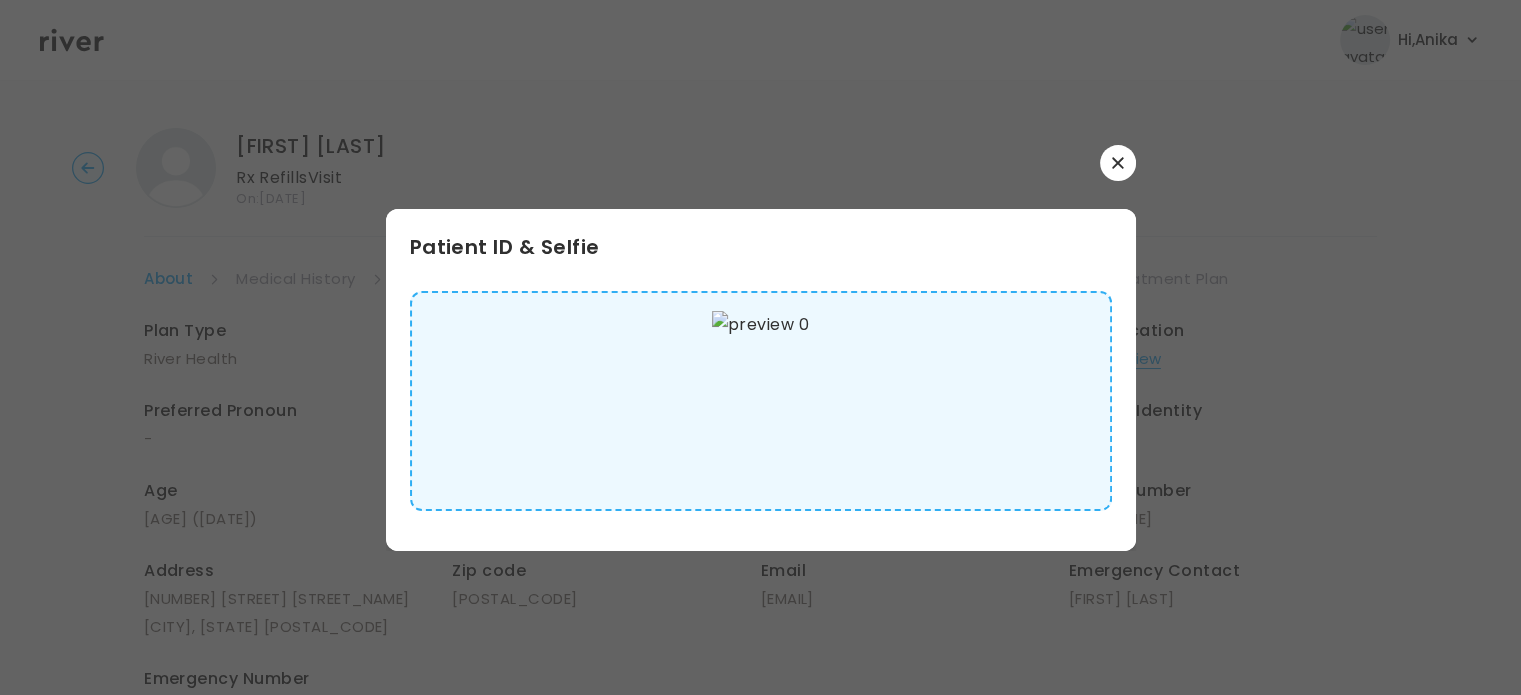 click at bounding box center [1118, 163] 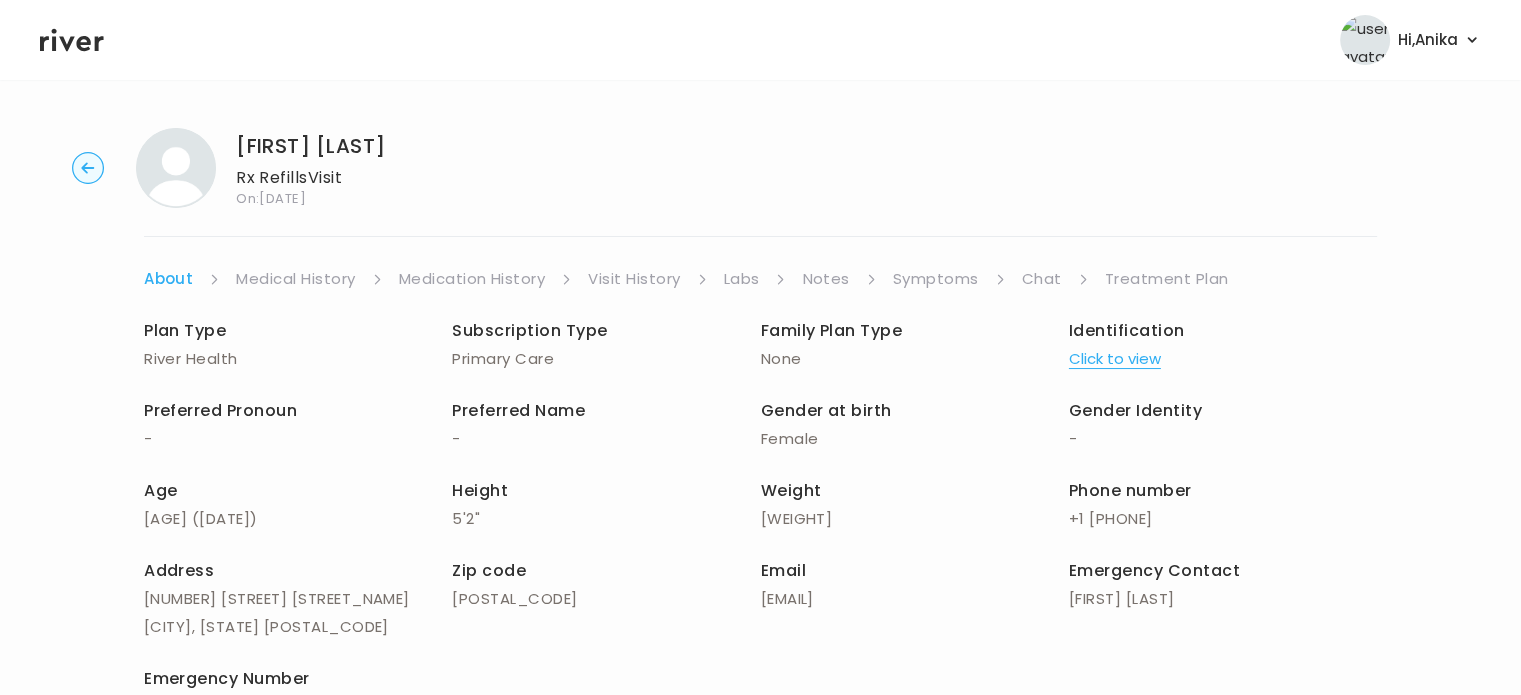 click on "Medication History" at bounding box center (472, 279) 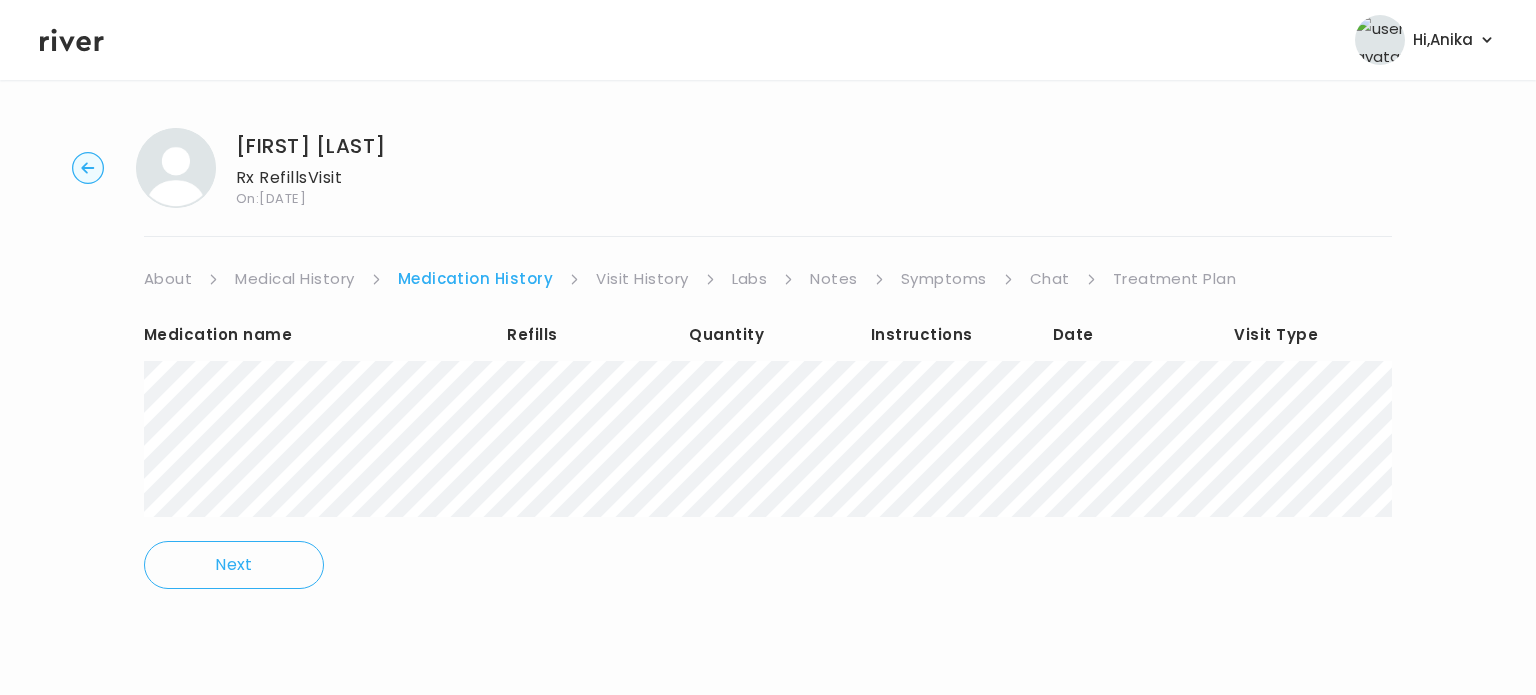 click on "Visit History" at bounding box center [642, 279] 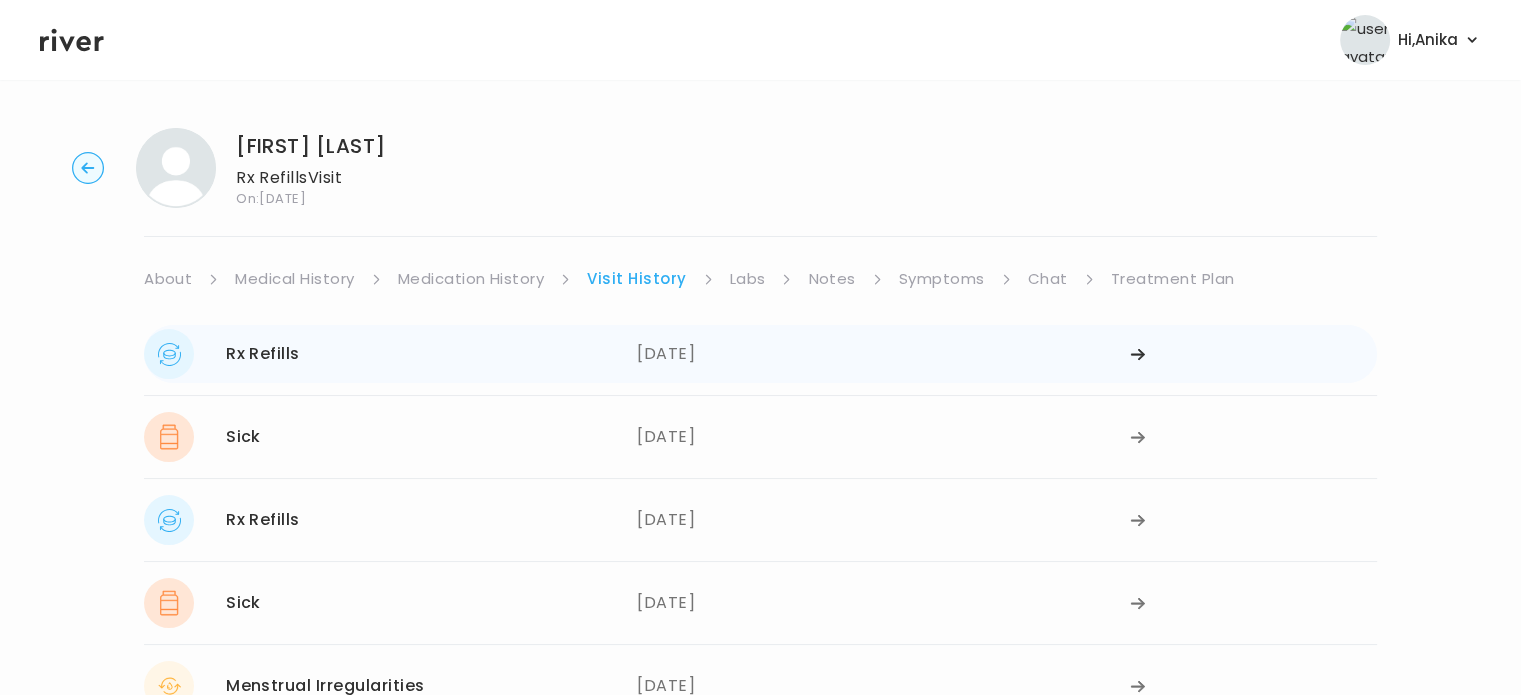 click on "04/07/2025" at bounding box center (883, 354) 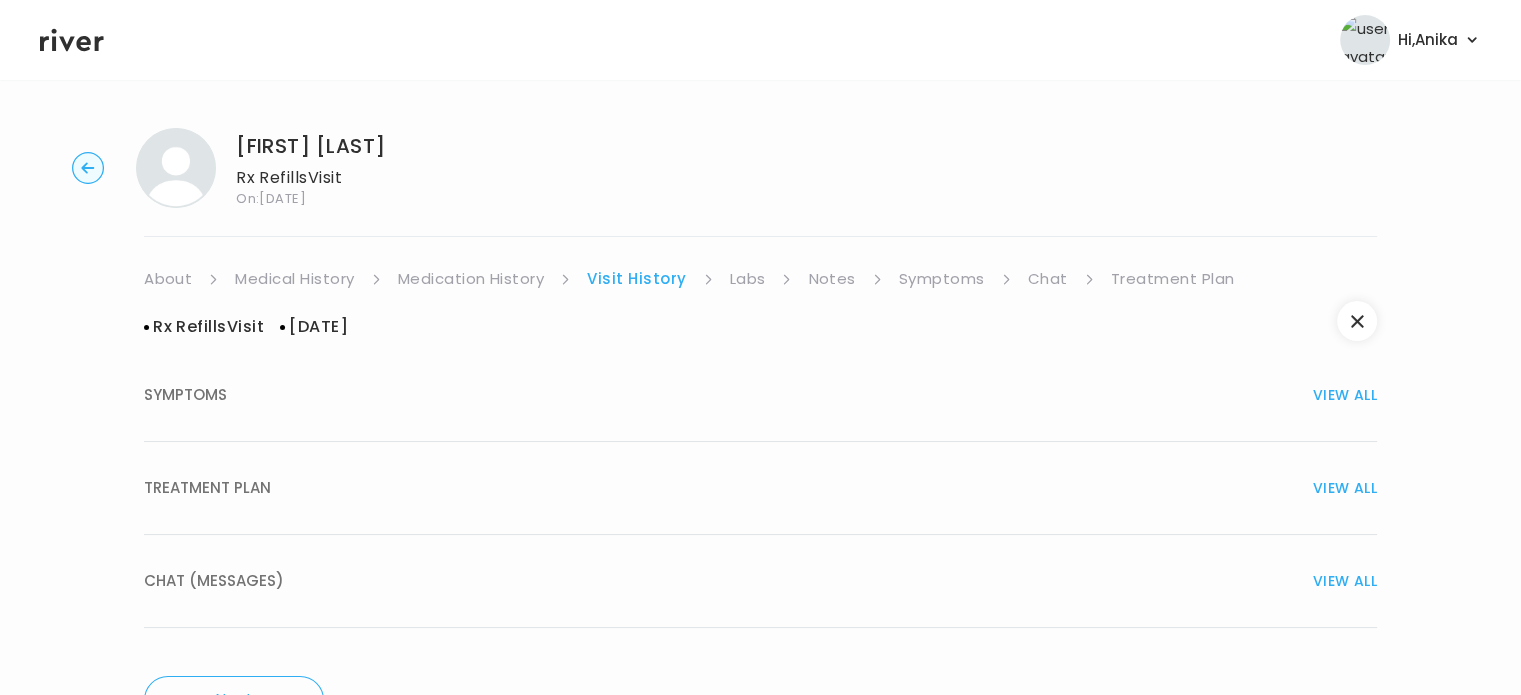 click on "TREATMENT PLAN VIEW ALL" at bounding box center (760, 488) 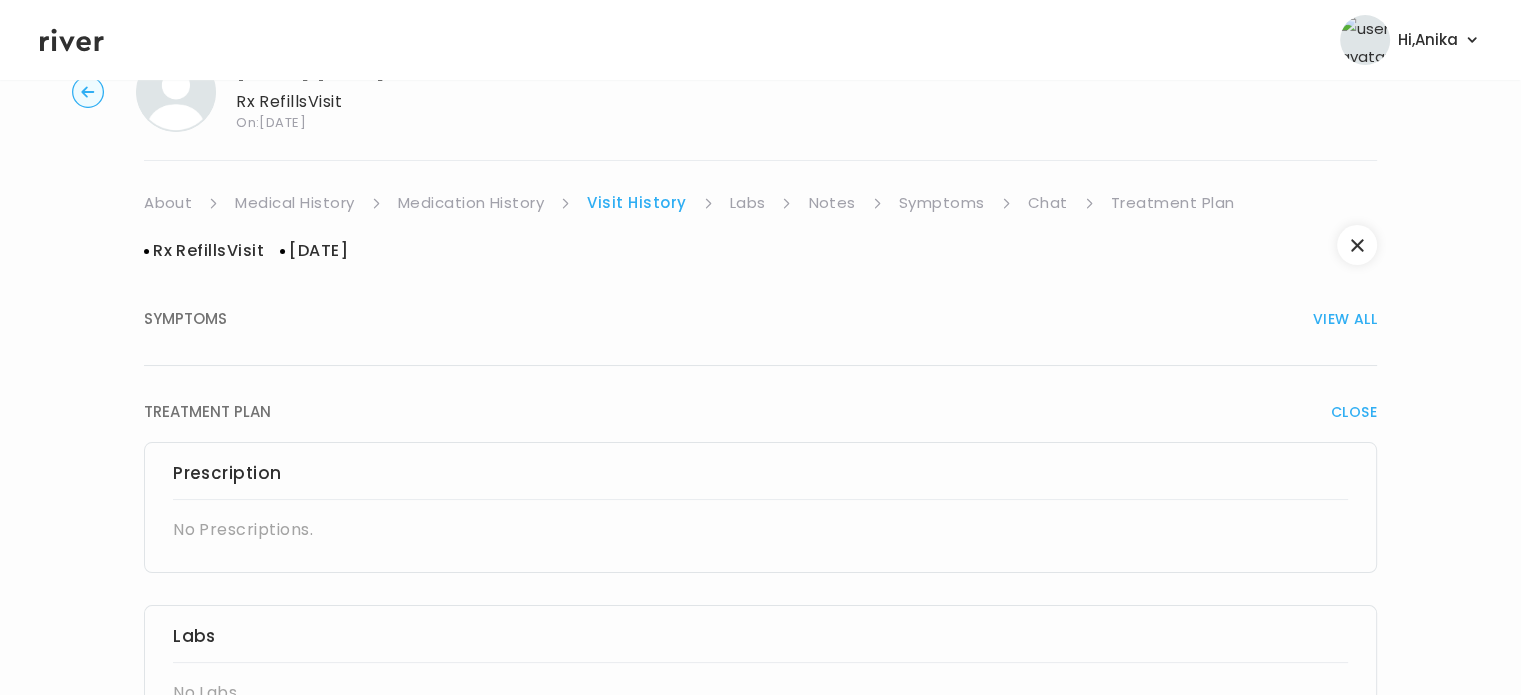 scroll, scrollTop: 60, scrollLeft: 0, axis: vertical 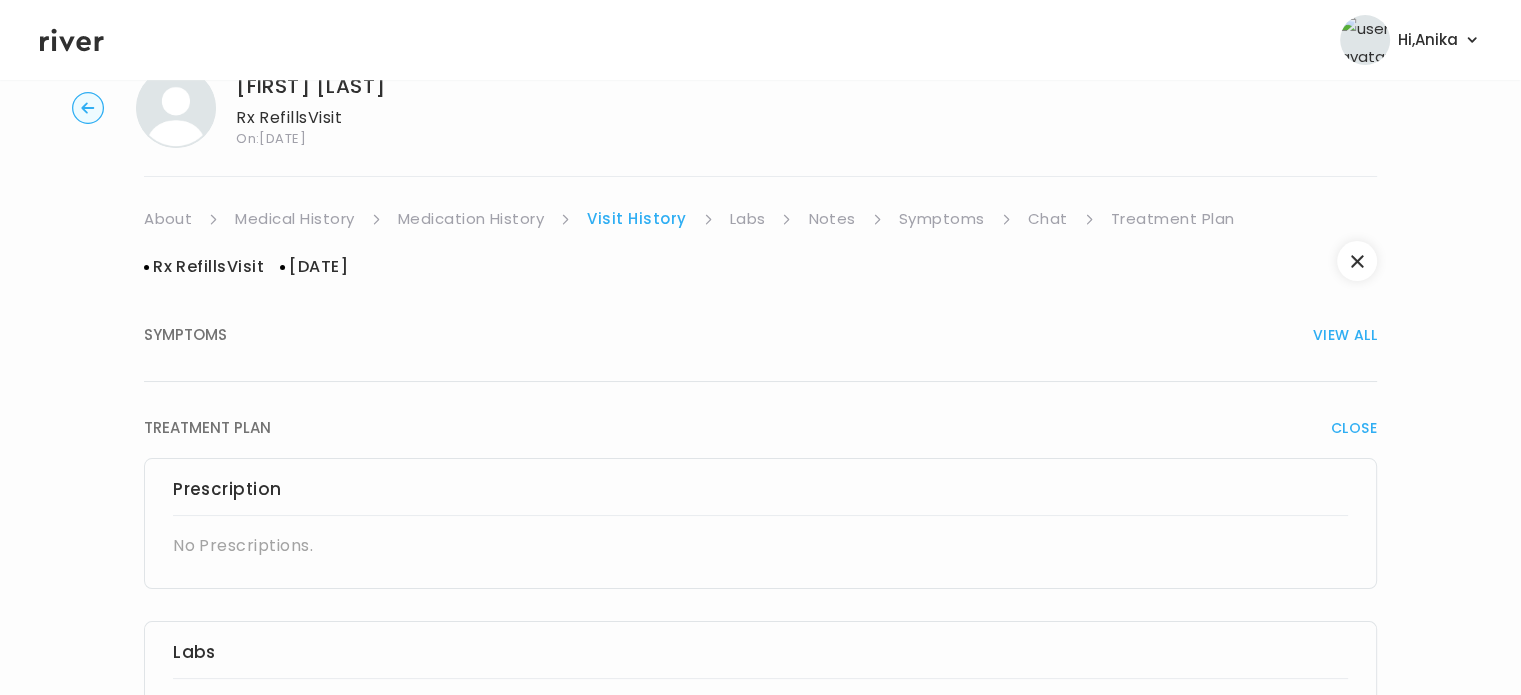 click 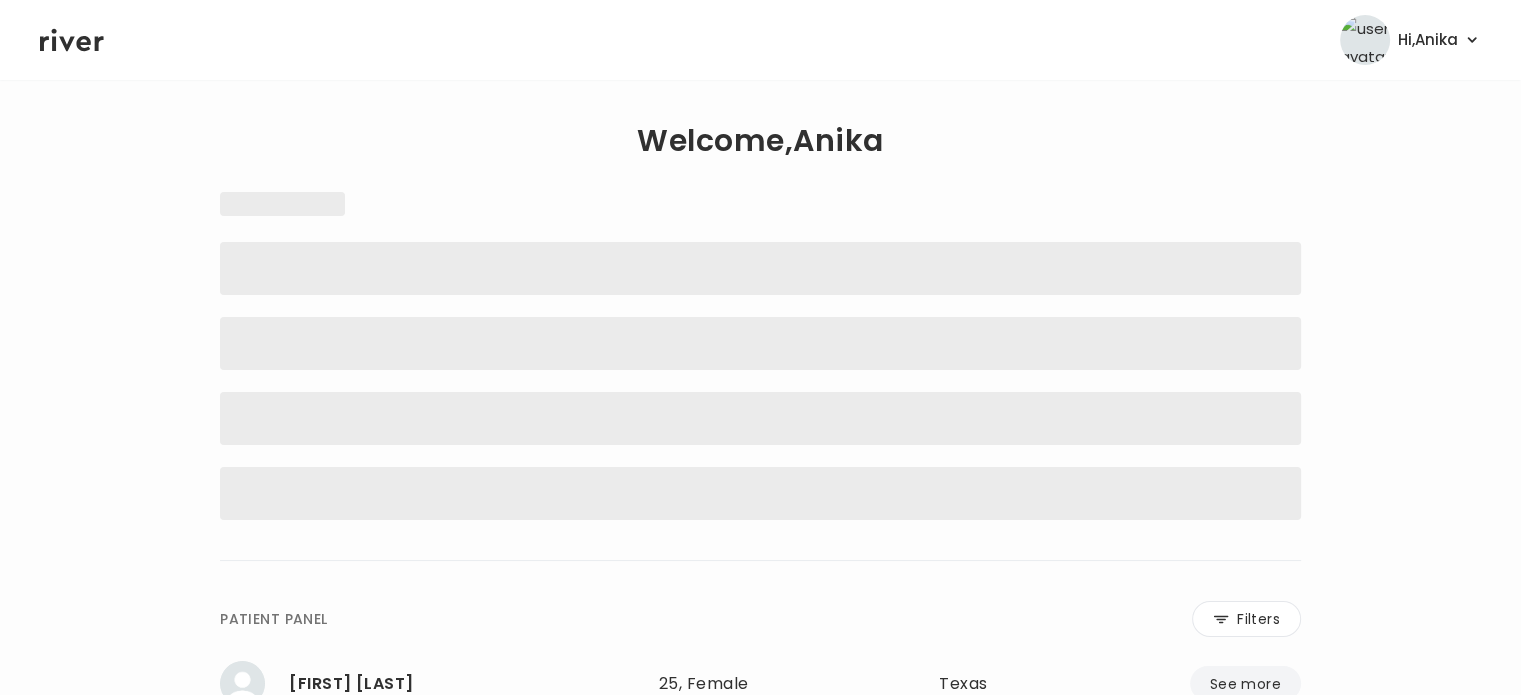scroll, scrollTop: 0, scrollLeft: 0, axis: both 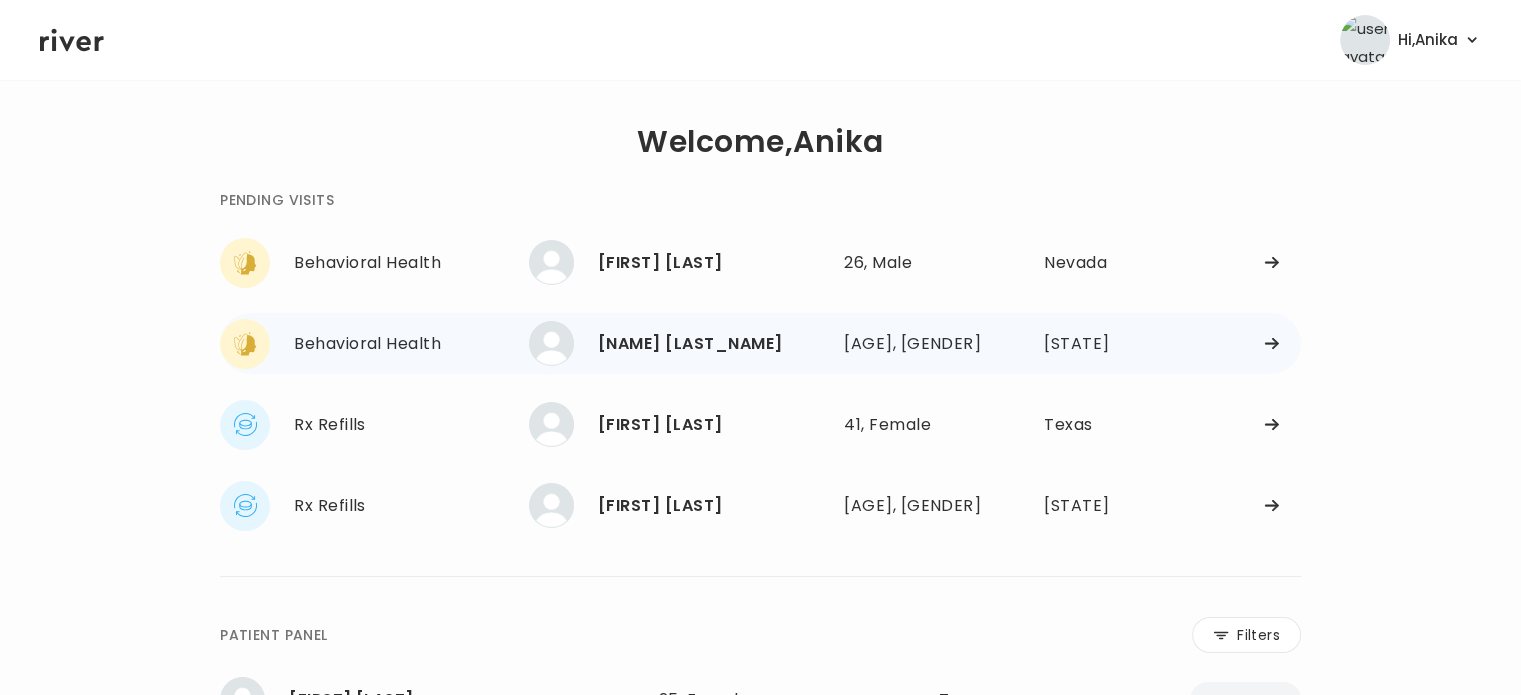 click on "MARYANN JOHNSON" at bounding box center [713, 344] 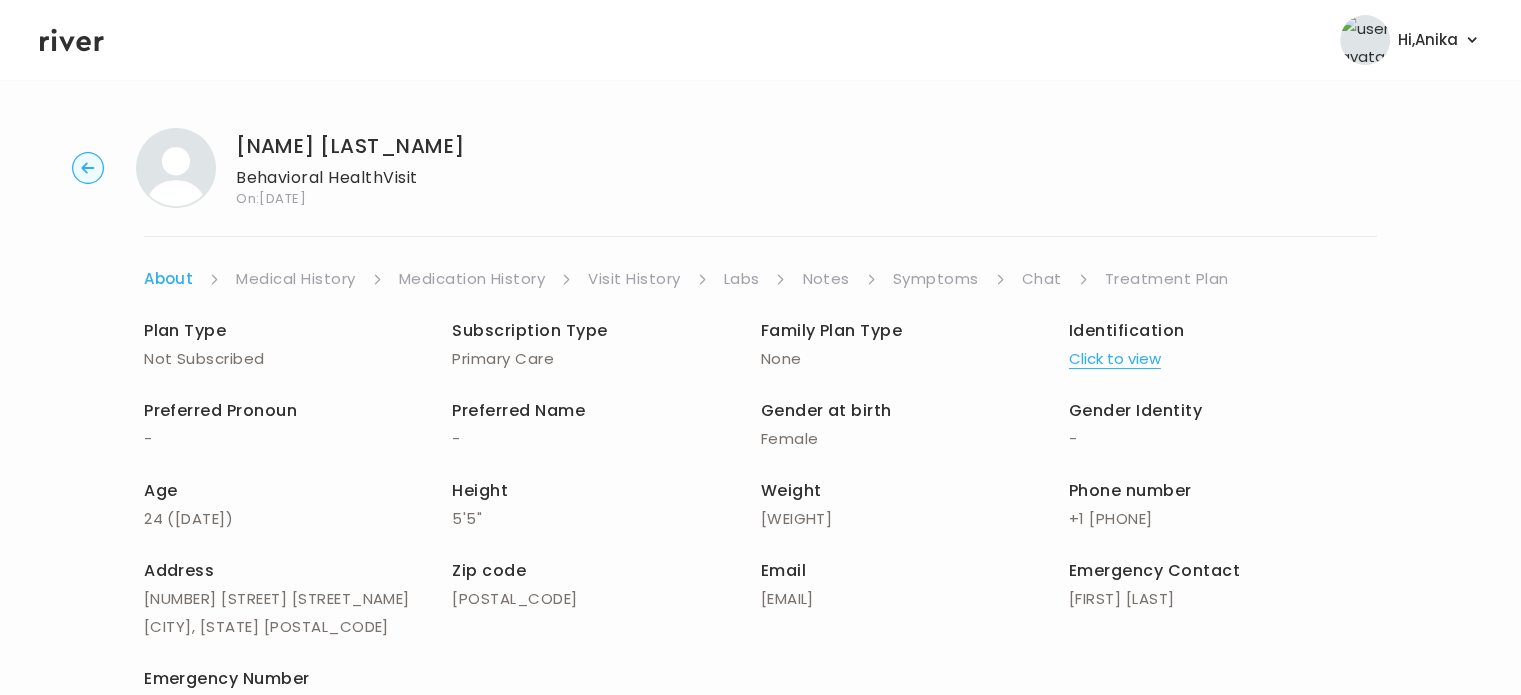 click on "Click to view" at bounding box center (1115, 359) 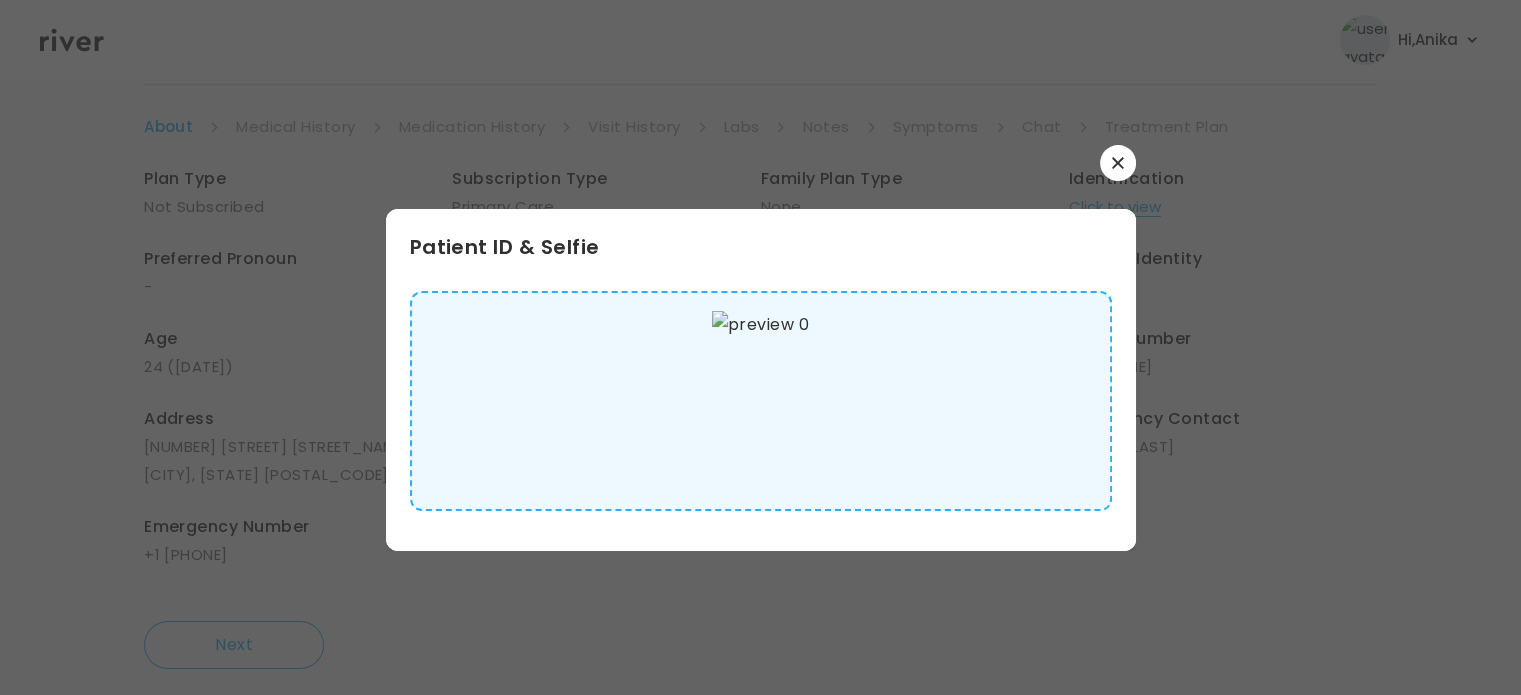 scroll, scrollTop: 173, scrollLeft: 0, axis: vertical 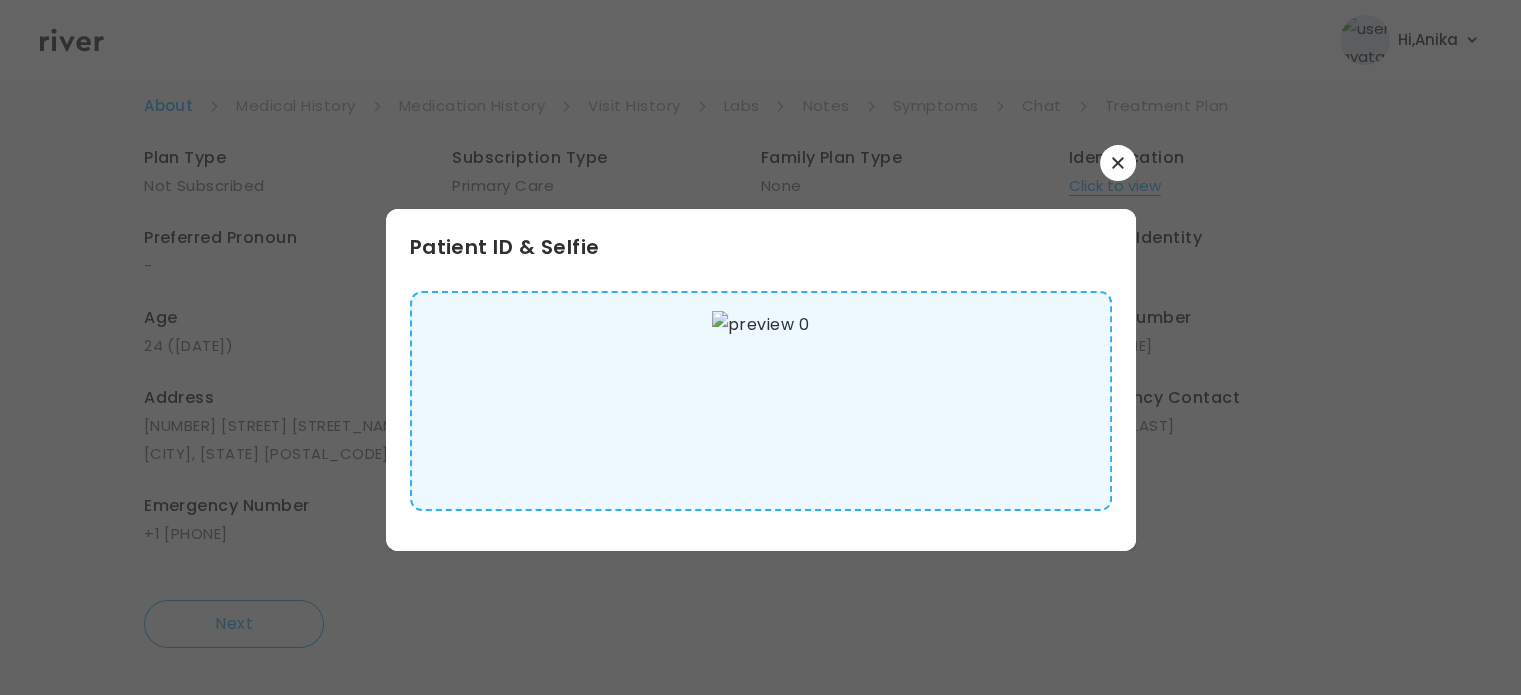 click 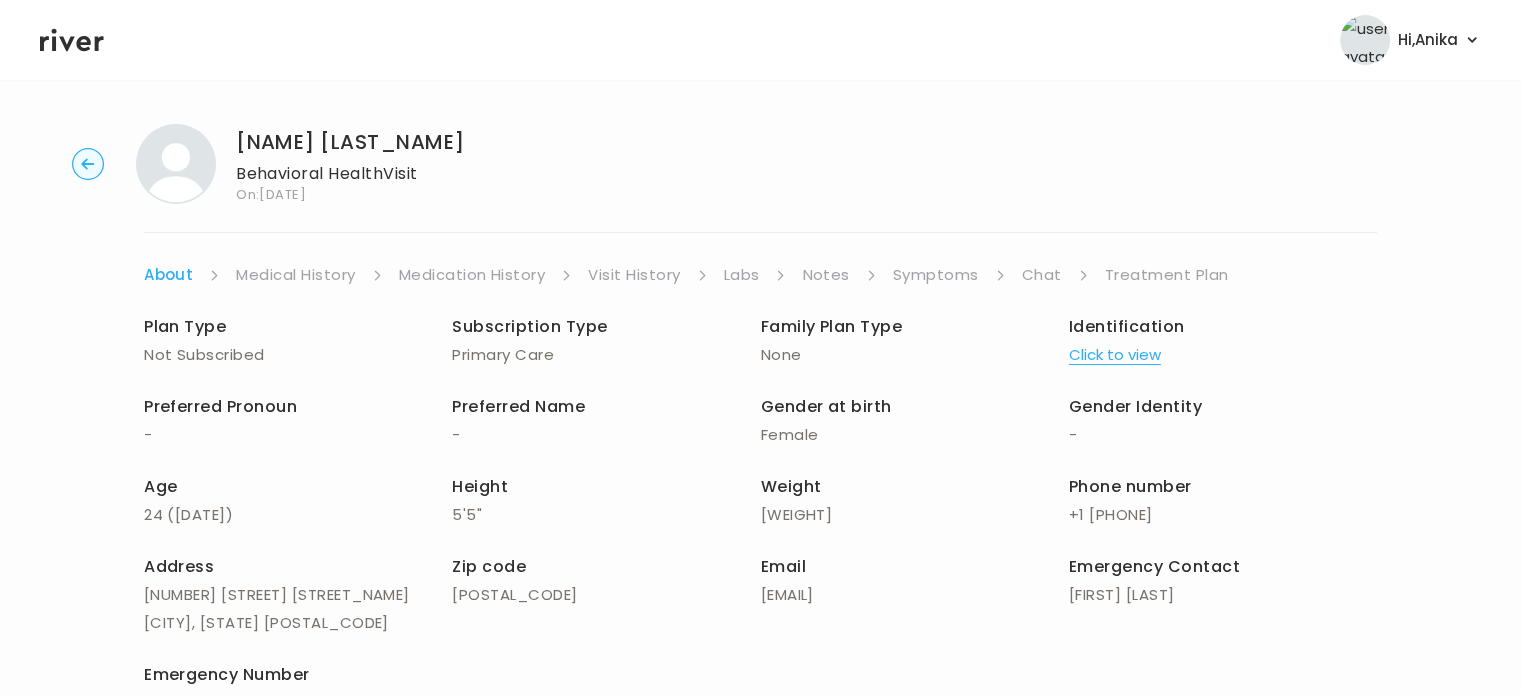 scroll, scrollTop: 0, scrollLeft: 0, axis: both 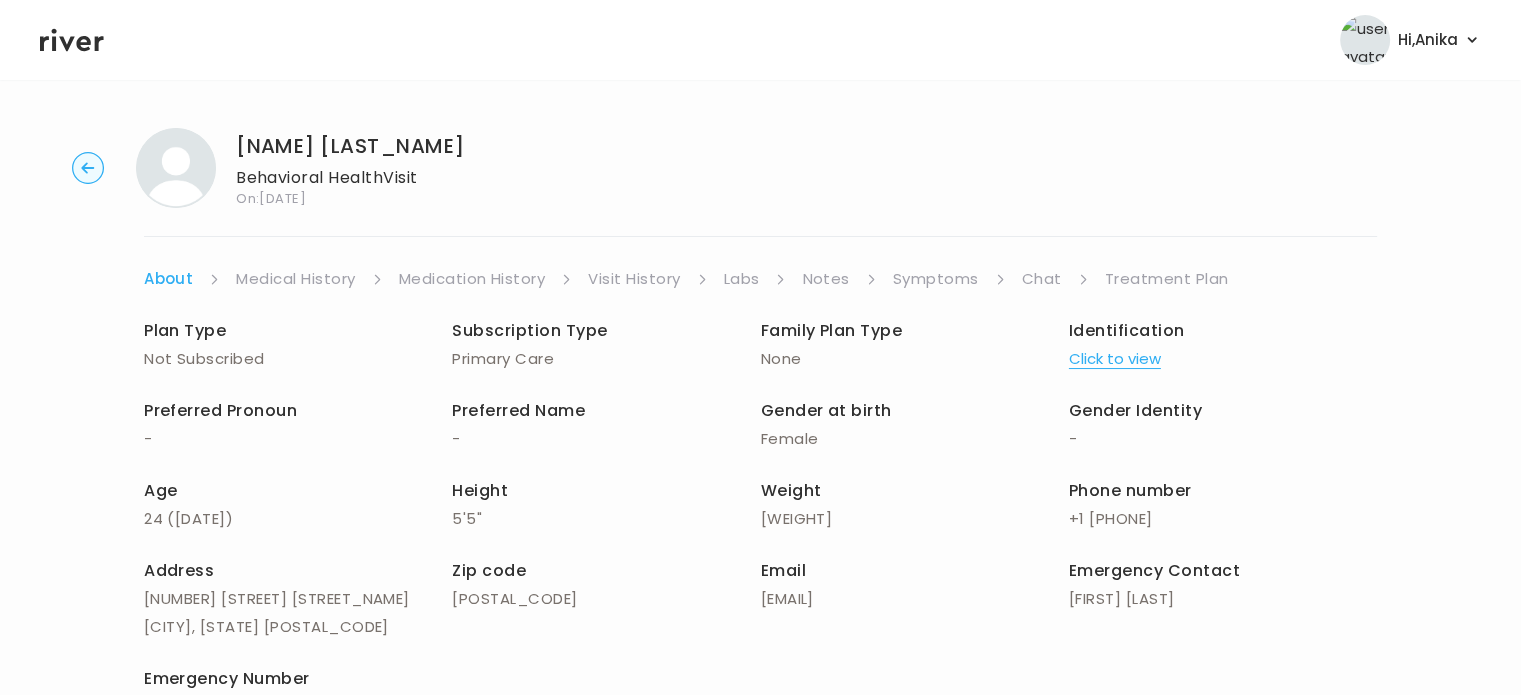 click on "Medical History" at bounding box center (295, 279) 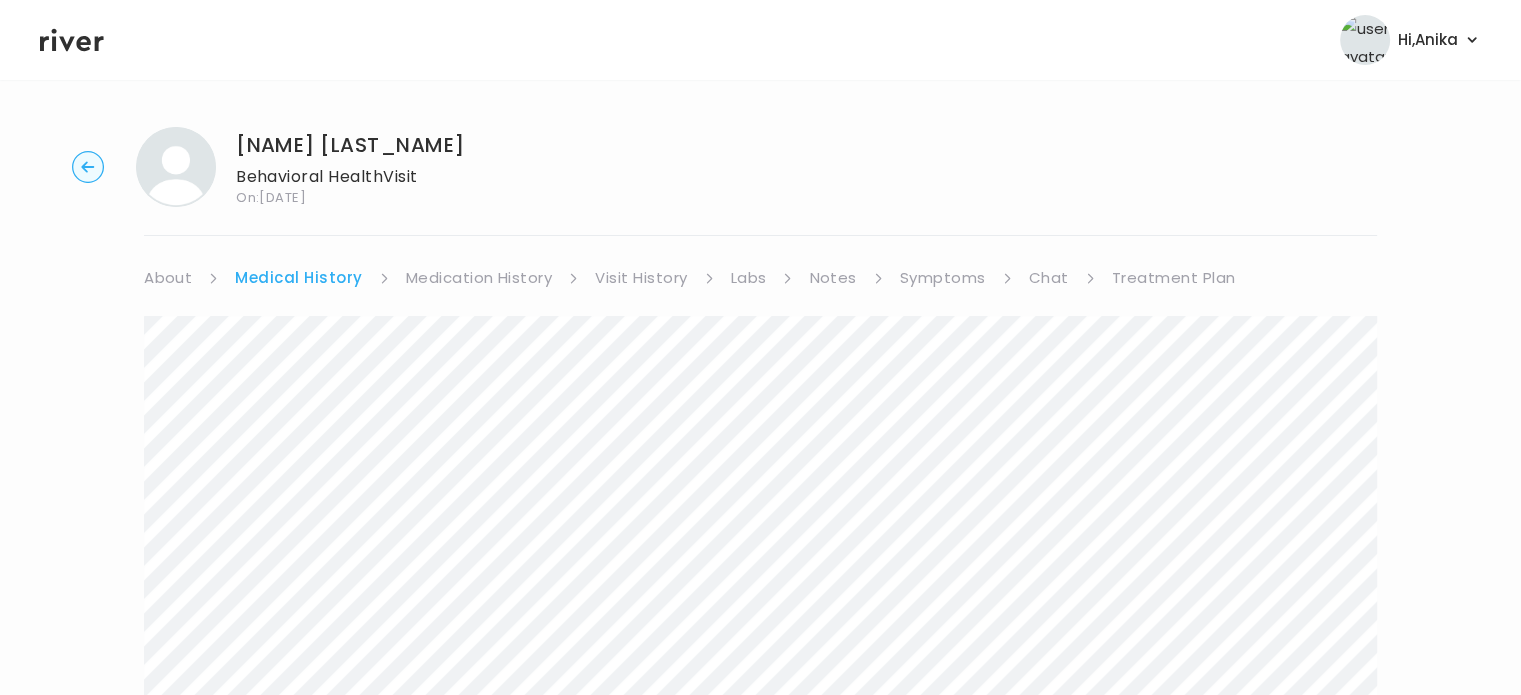 scroll, scrollTop: 0, scrollLeft: 0, axis: both 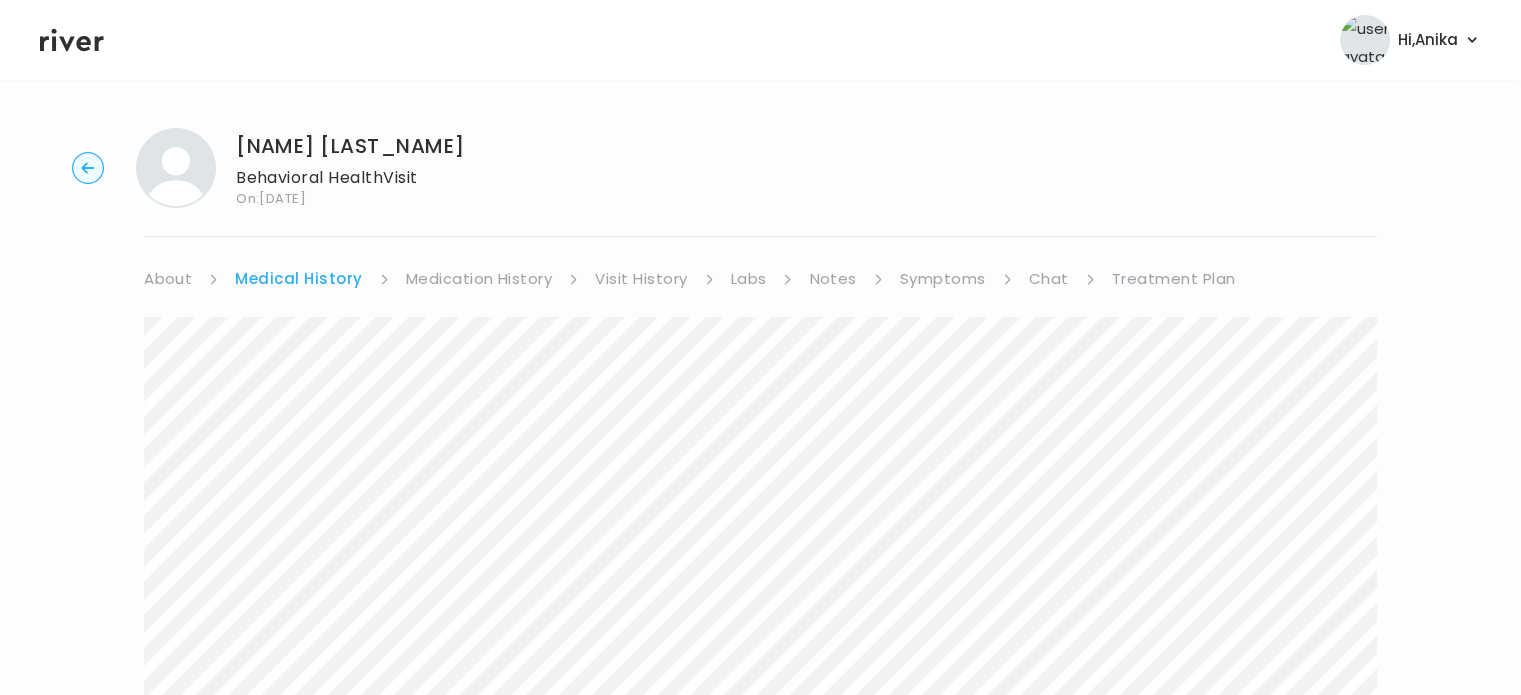 click on "Medication History" at bounding box center (479, 279) 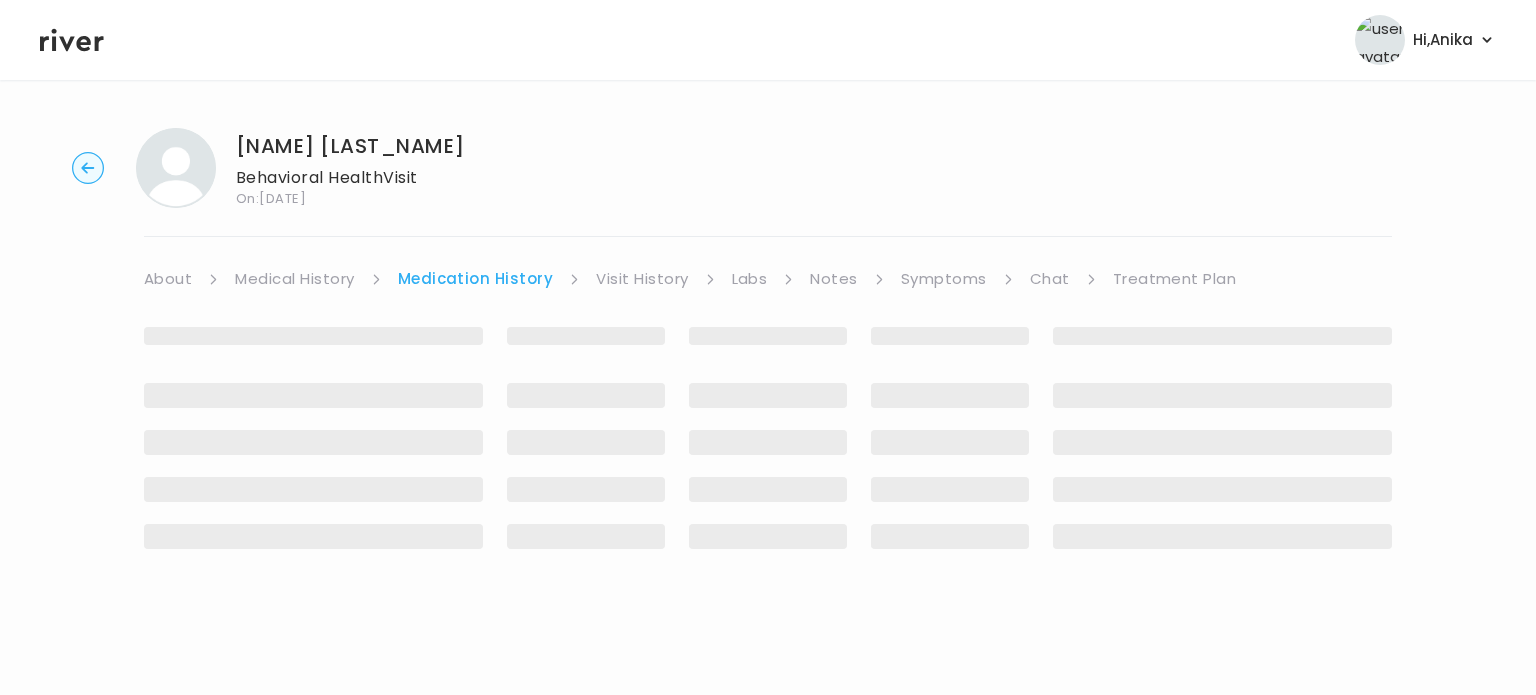 click on "About" at bounding box center (168, 279) 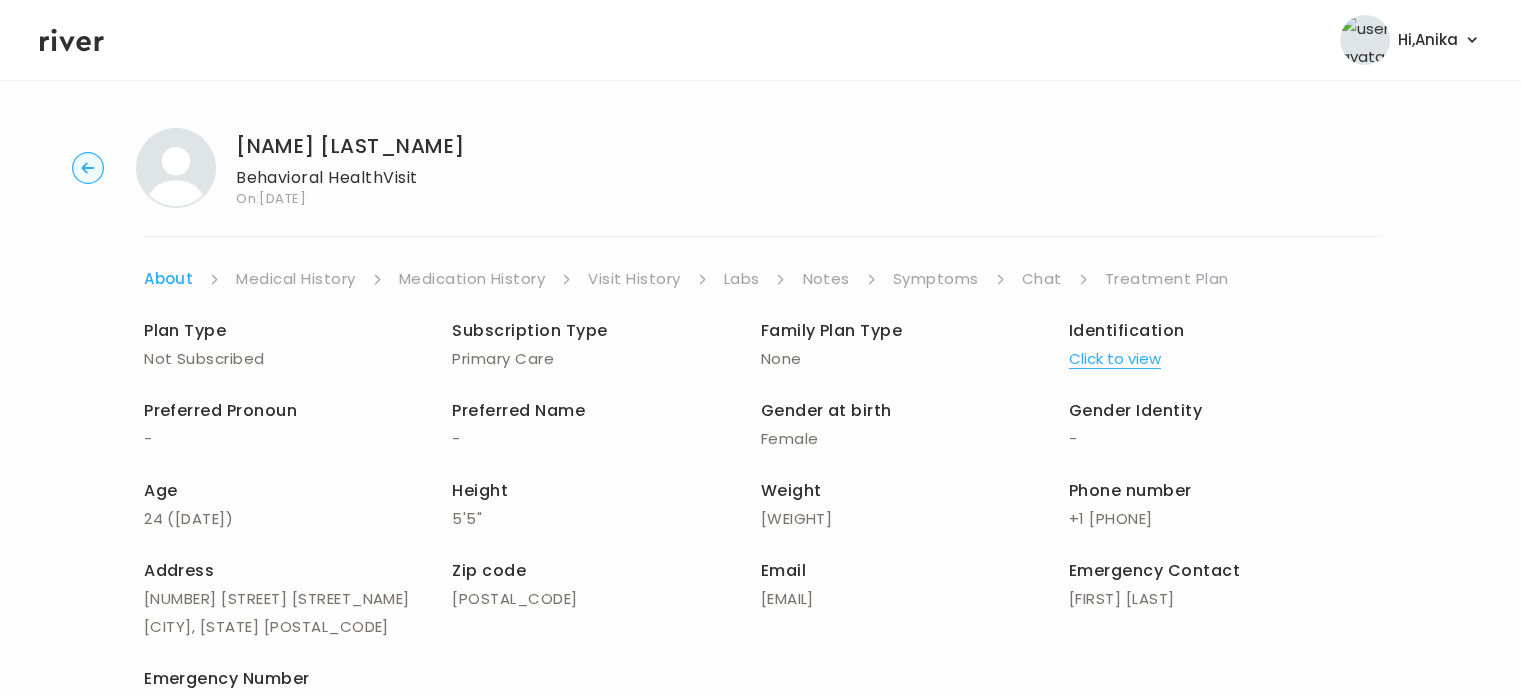 click on "Medication History" at bounding box center [472, 279] 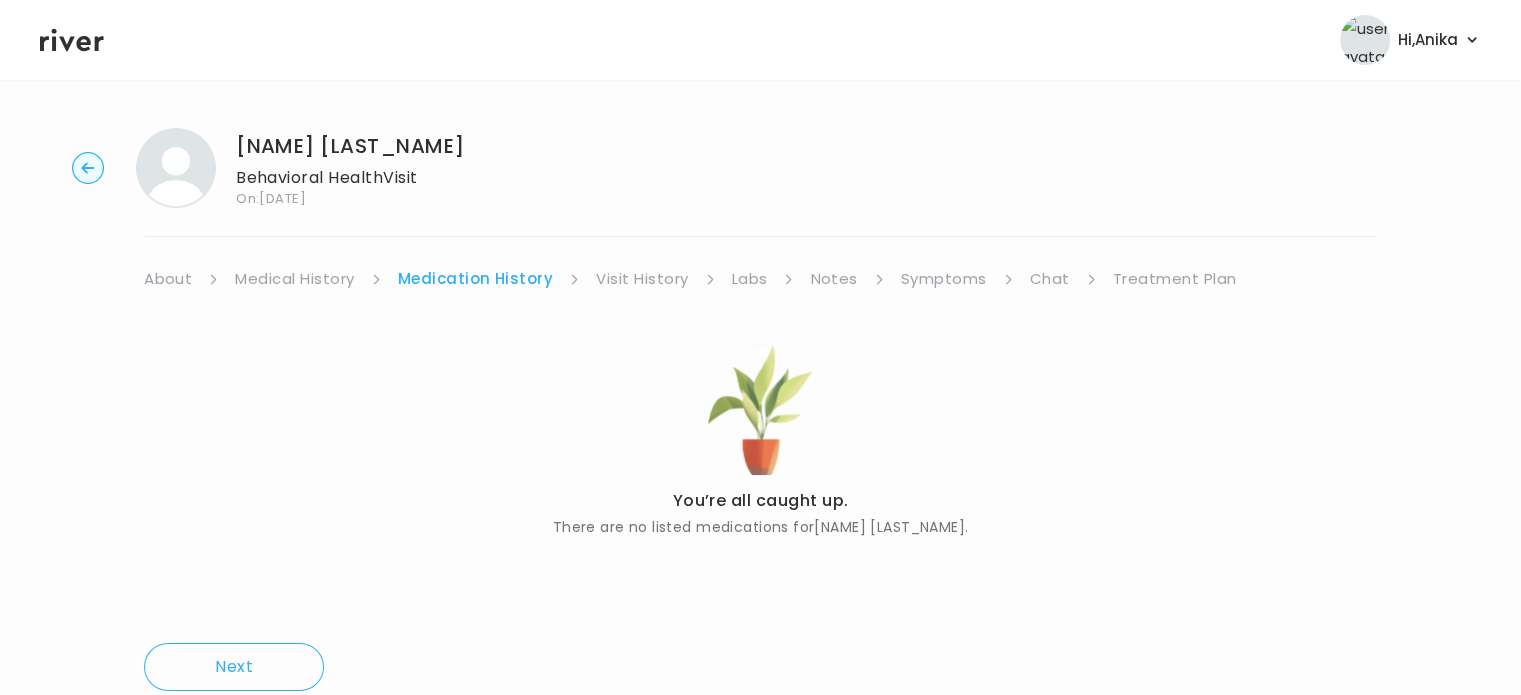 click on "Visit History" at bounding box center (642, 279) 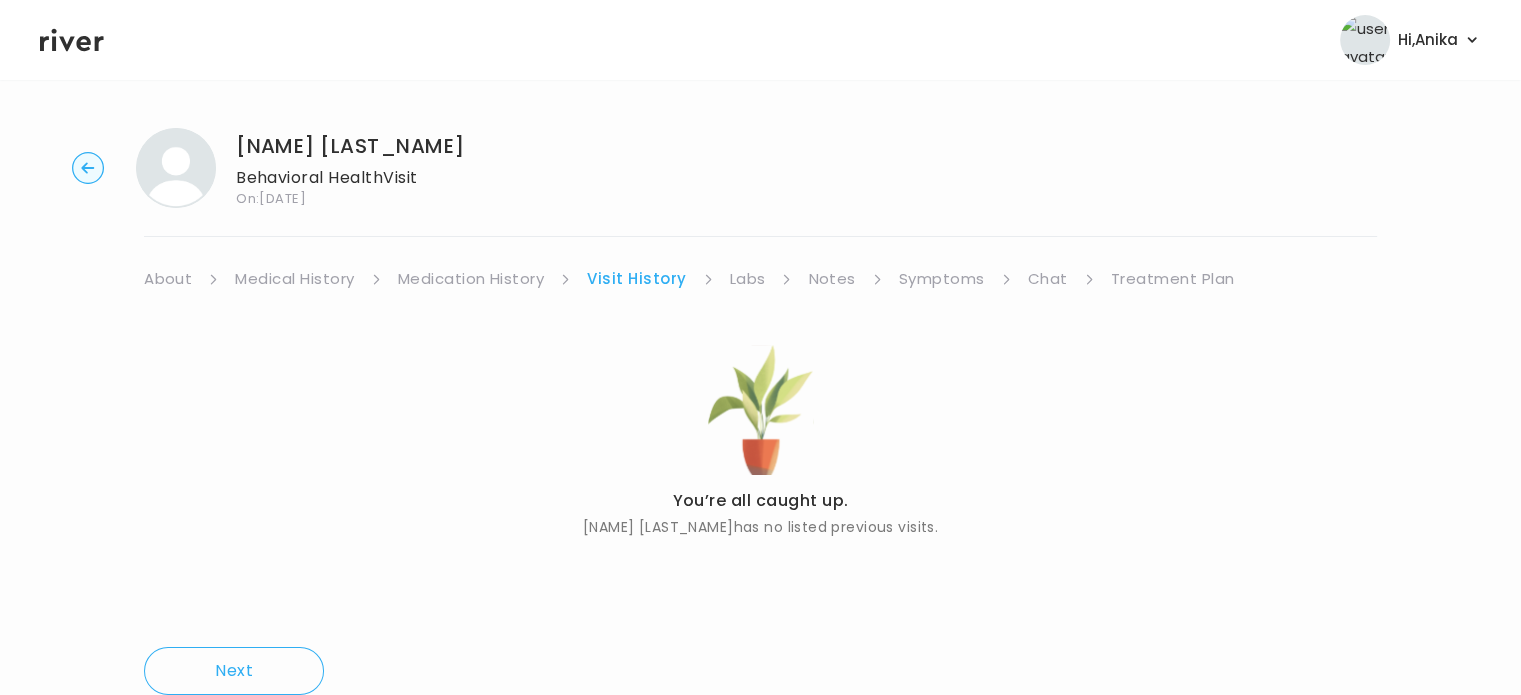 click on "Labs" at bounding box center [748, 279] 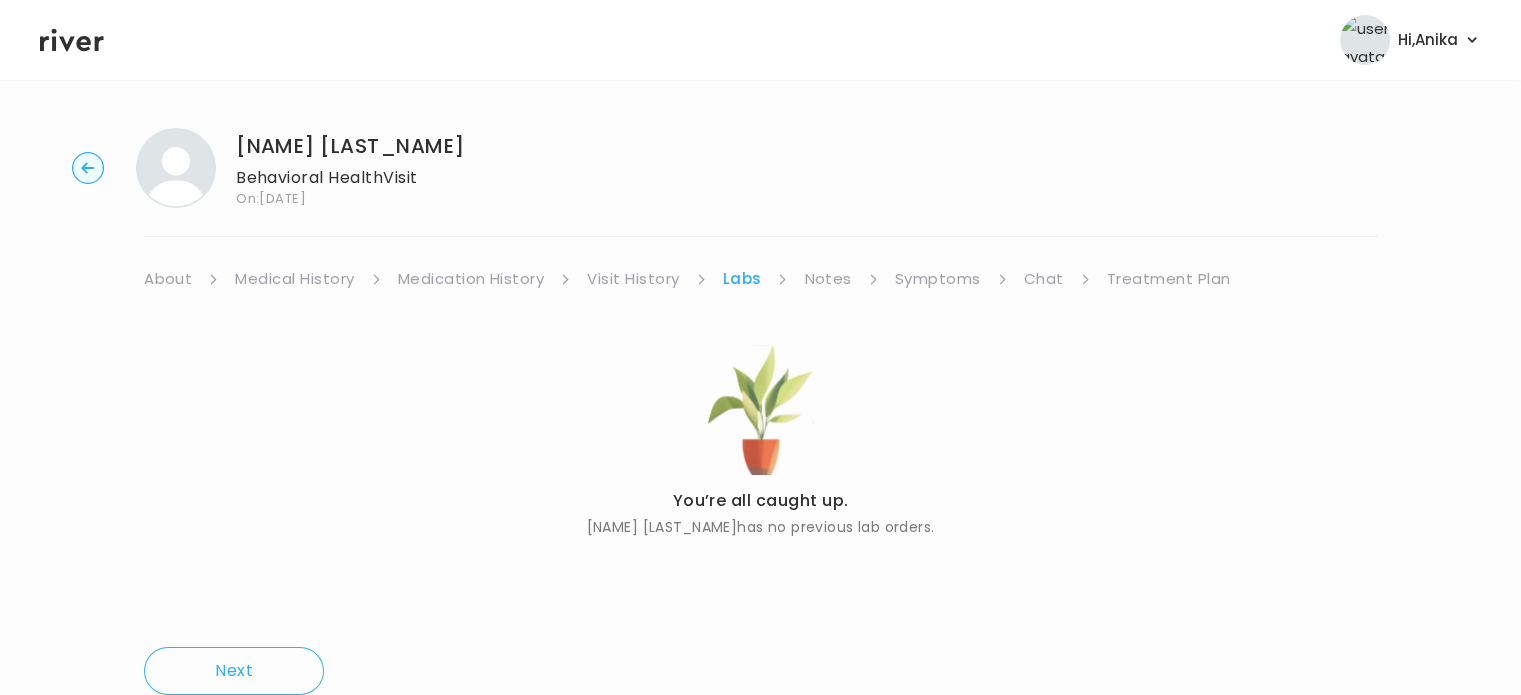 click on "Notes" at bounding box center (827, 279) 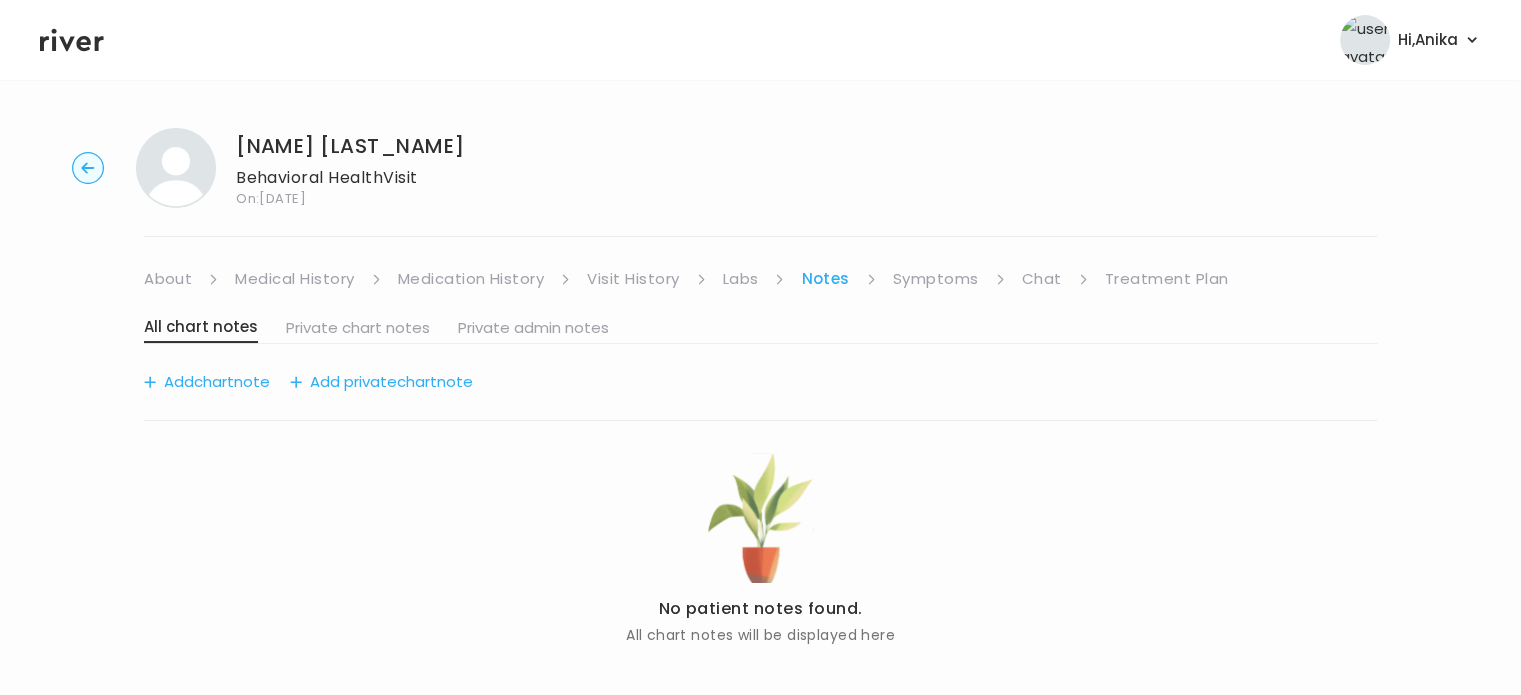 click on "Symptoms" at bounding box center (936, 279) 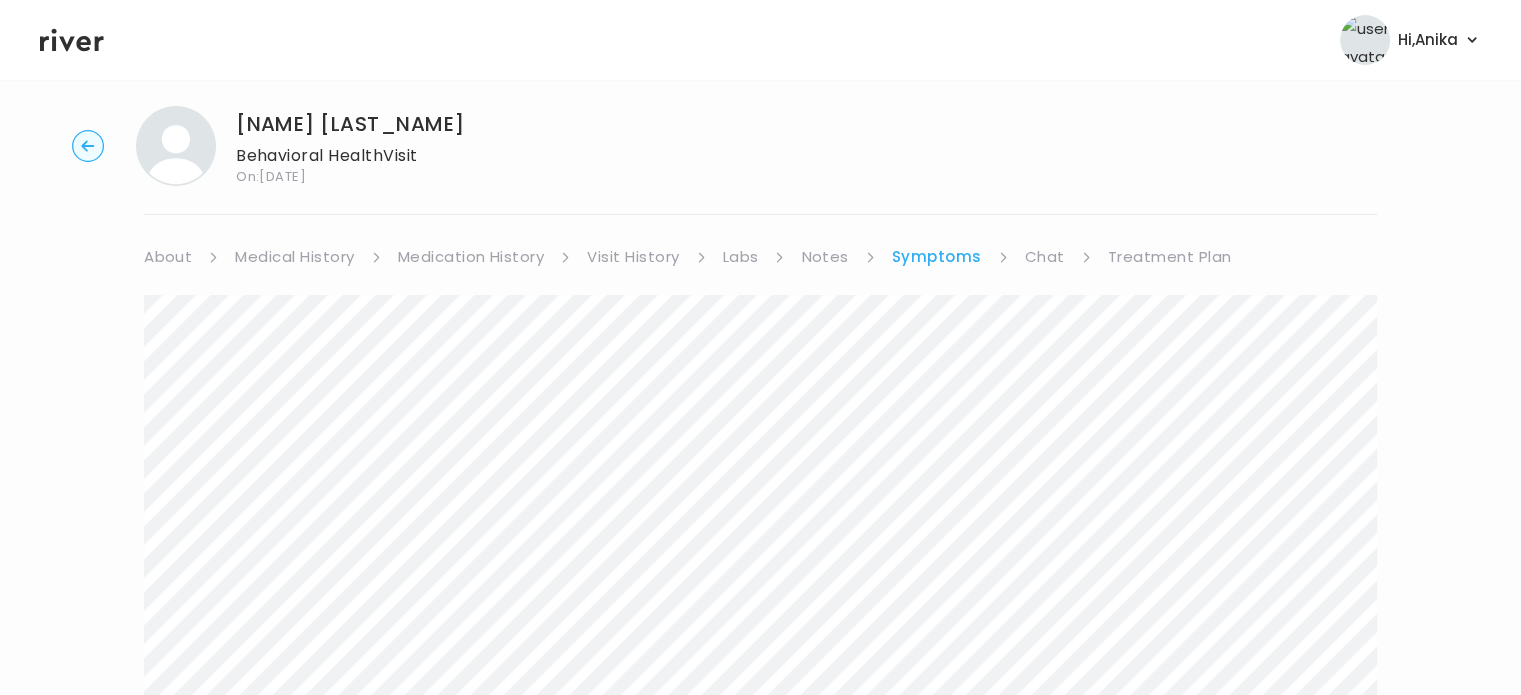 scroll, scrollTop: 0, scrollLeft: 0, axis: both 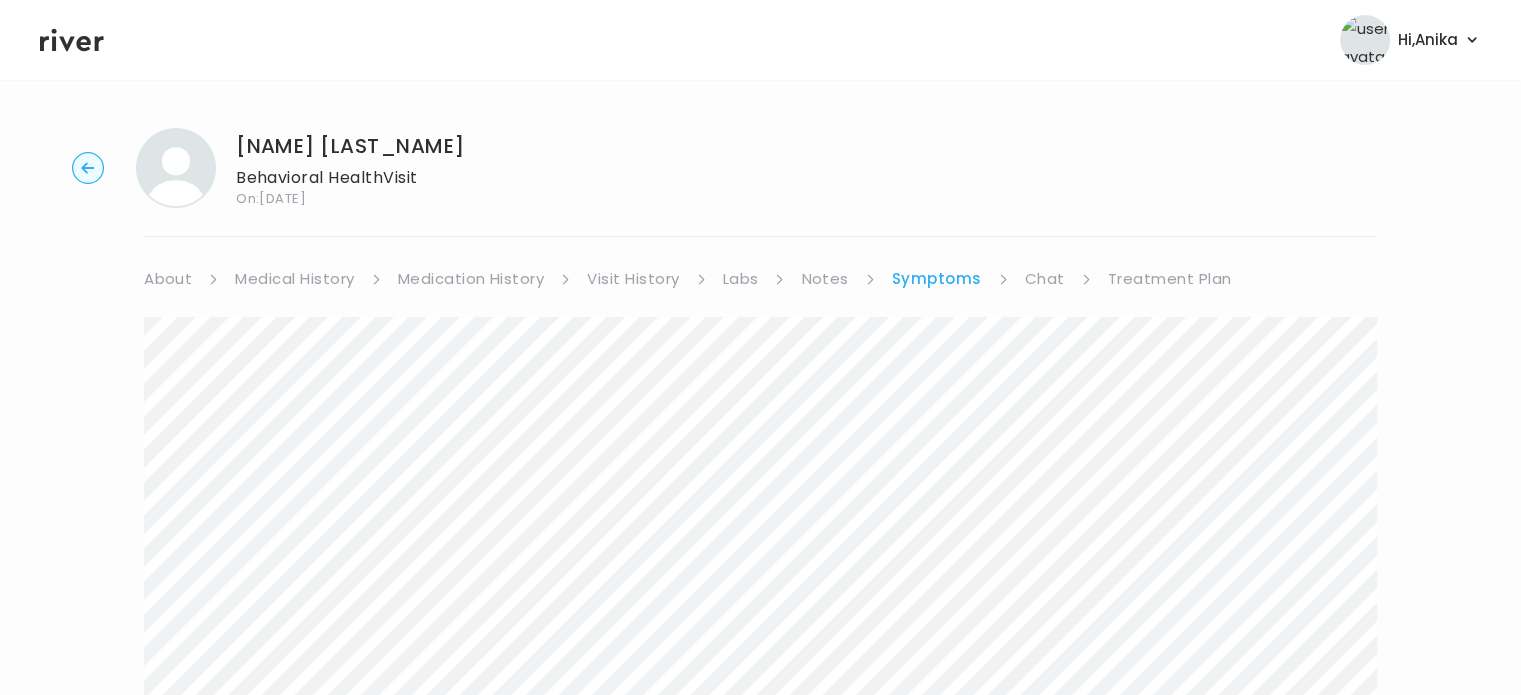 click on "Treatment Plan" at bounding box center (1170, 279) 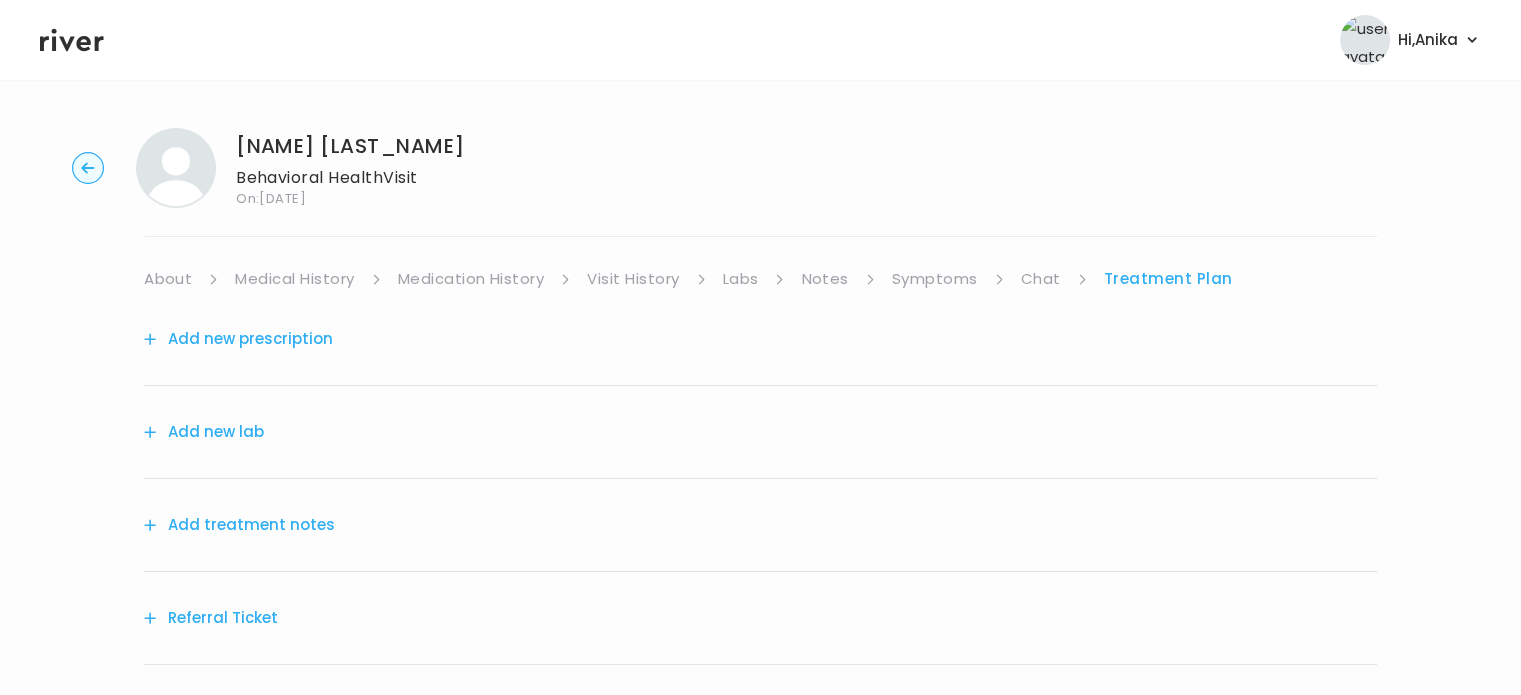 click on "Add treatment notes" at bounding box center (239, 525) 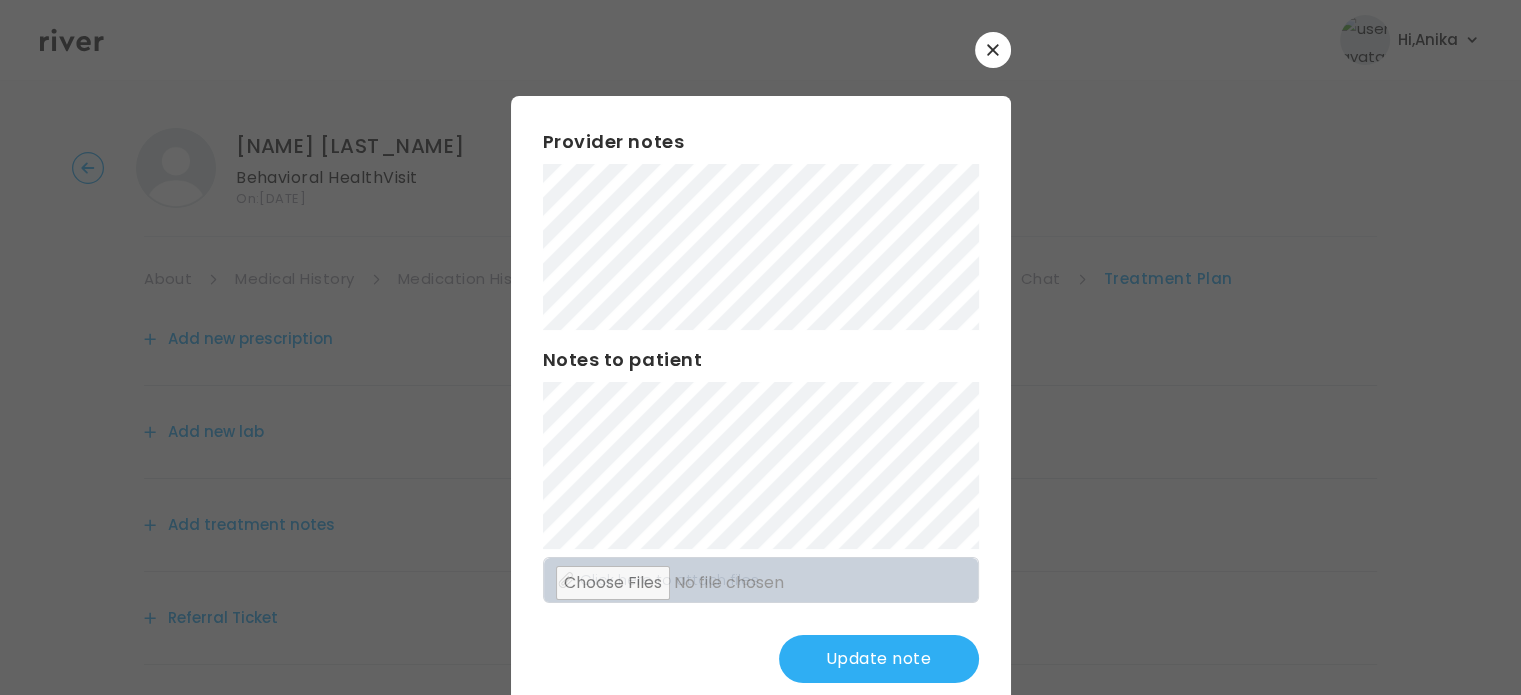 click on "Update note" at bounding box center [879, 659] 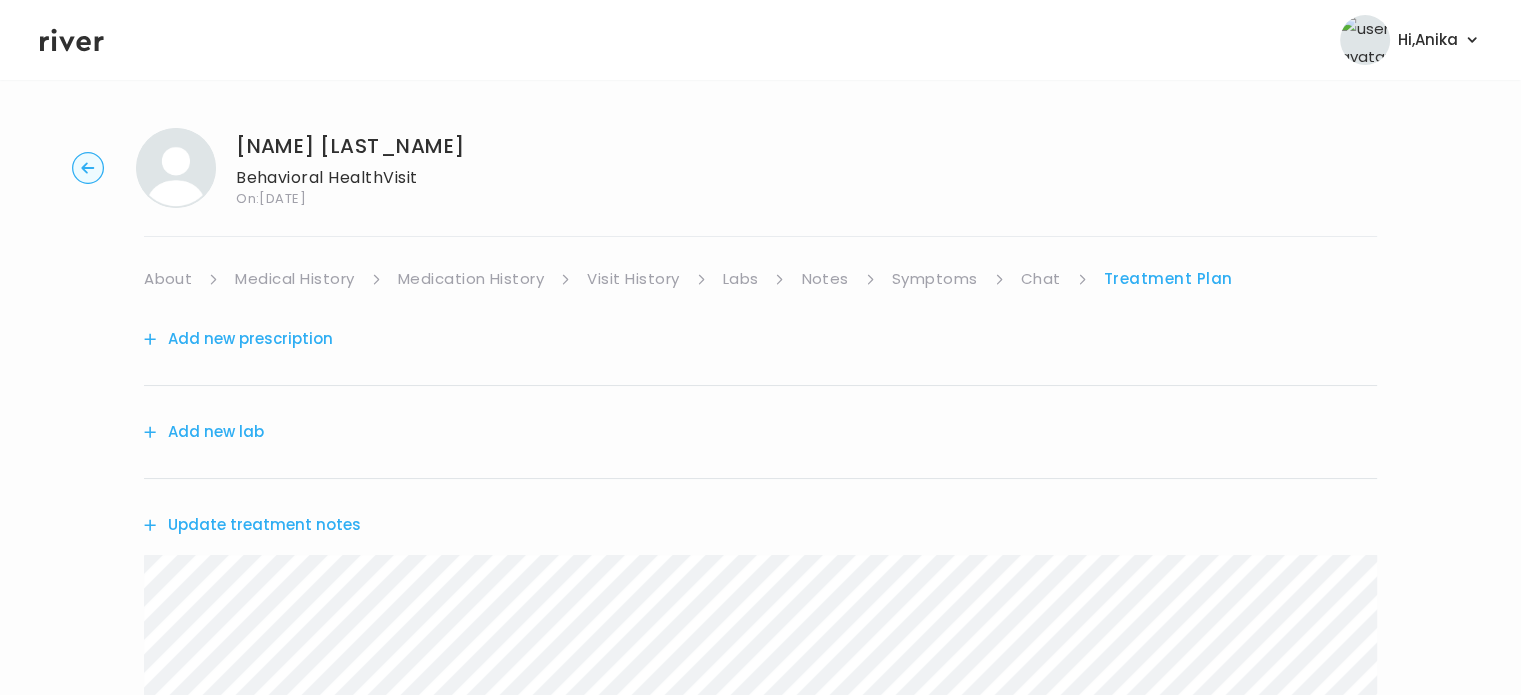 click on "Symptoms" at bounding box center (935, 279) 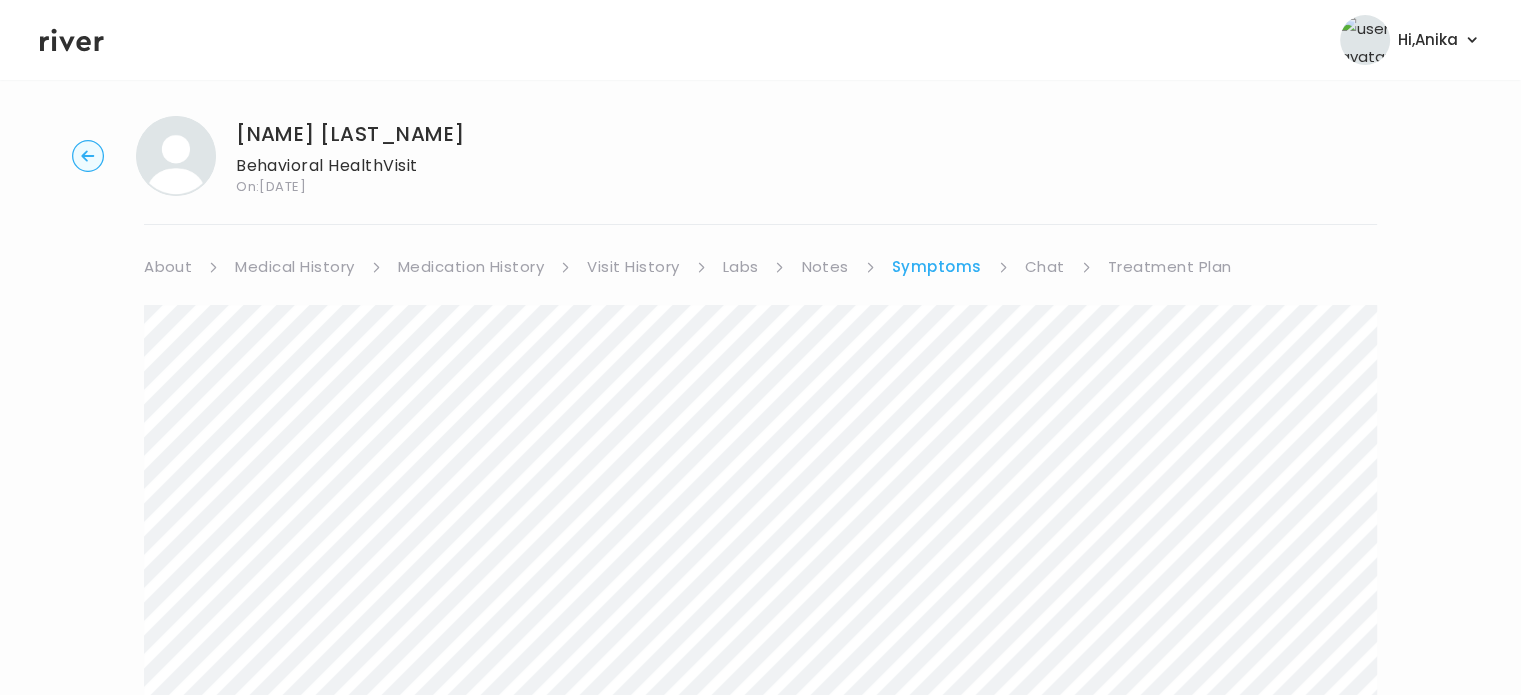 scroll, scrollTop: 0, scrollLeft: 0, axis: both 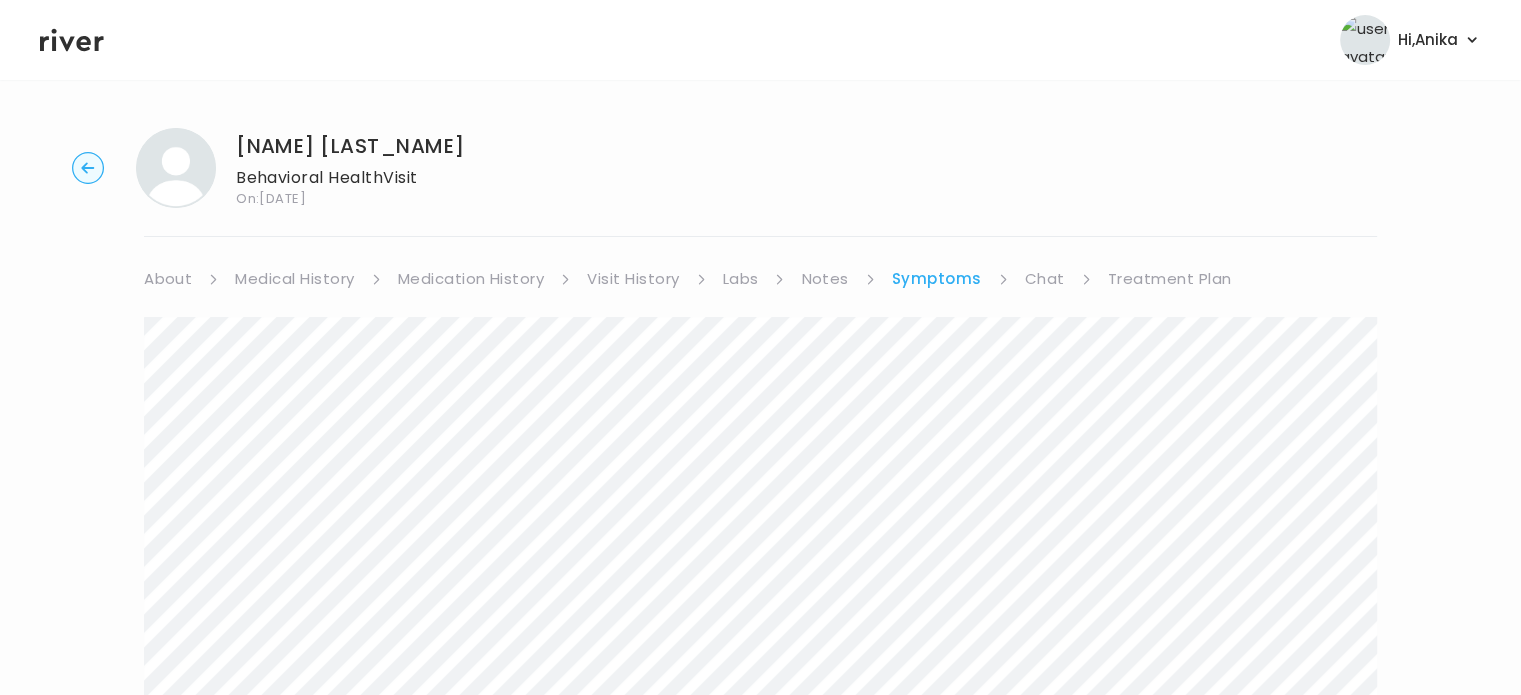 click on "Treatment Plan" at bounding box center (1170, 279) 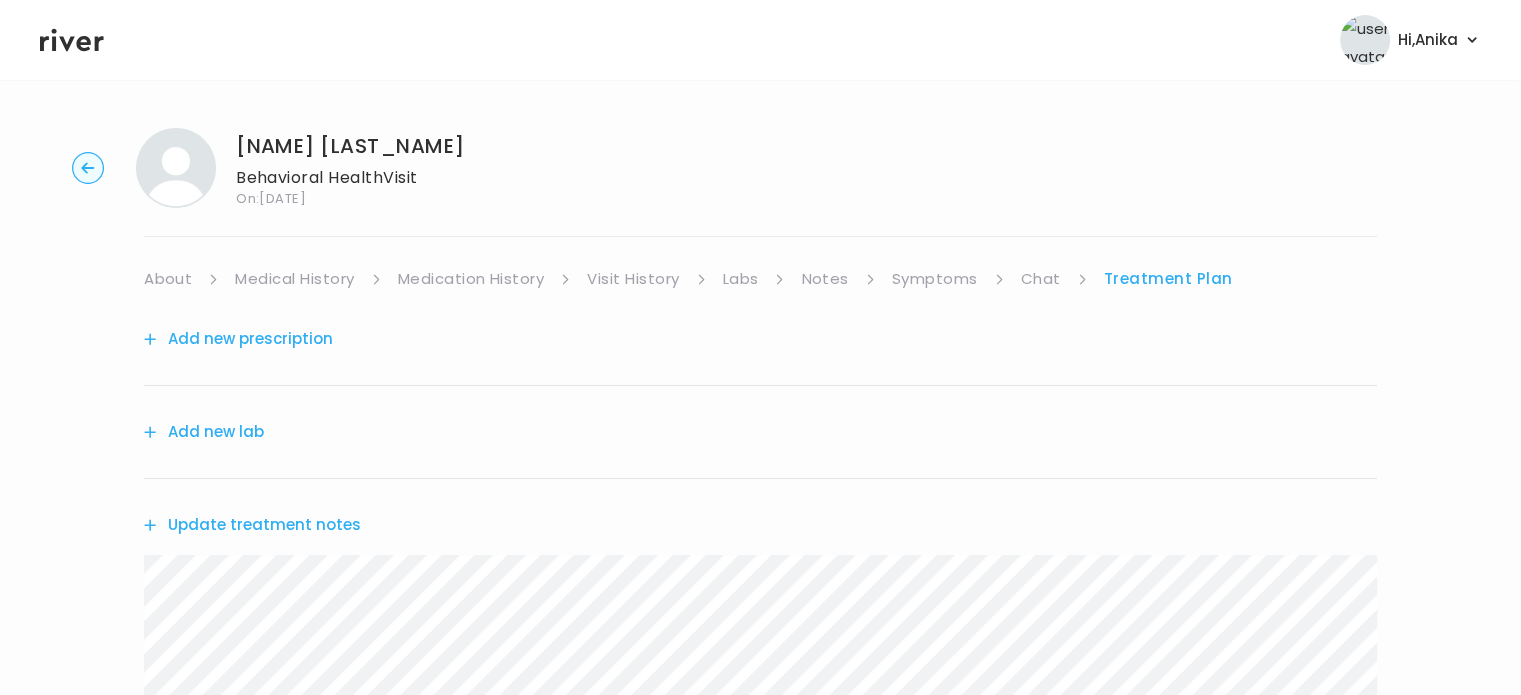 click on "Update treatment notes" at bounding box center (760, 525) 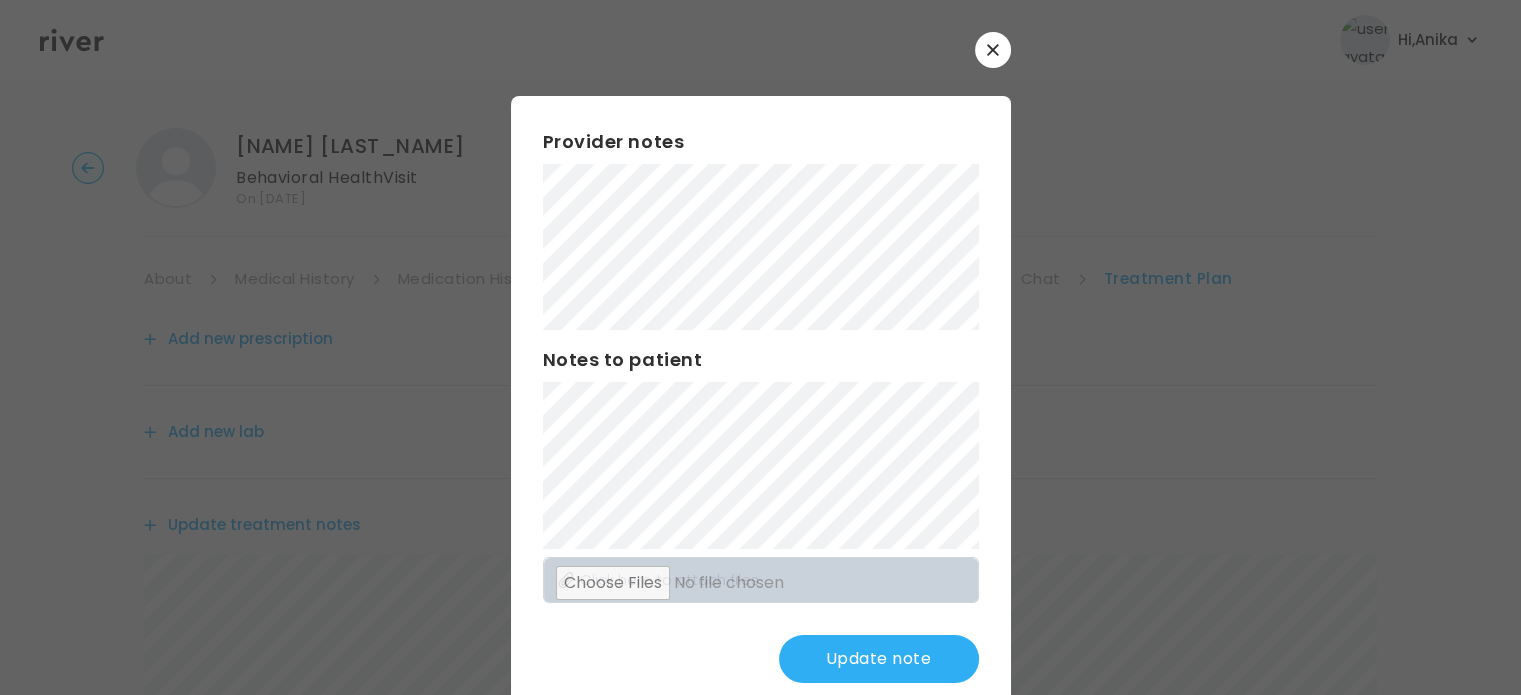 click on "Update note" at bounding box center (879, 659) 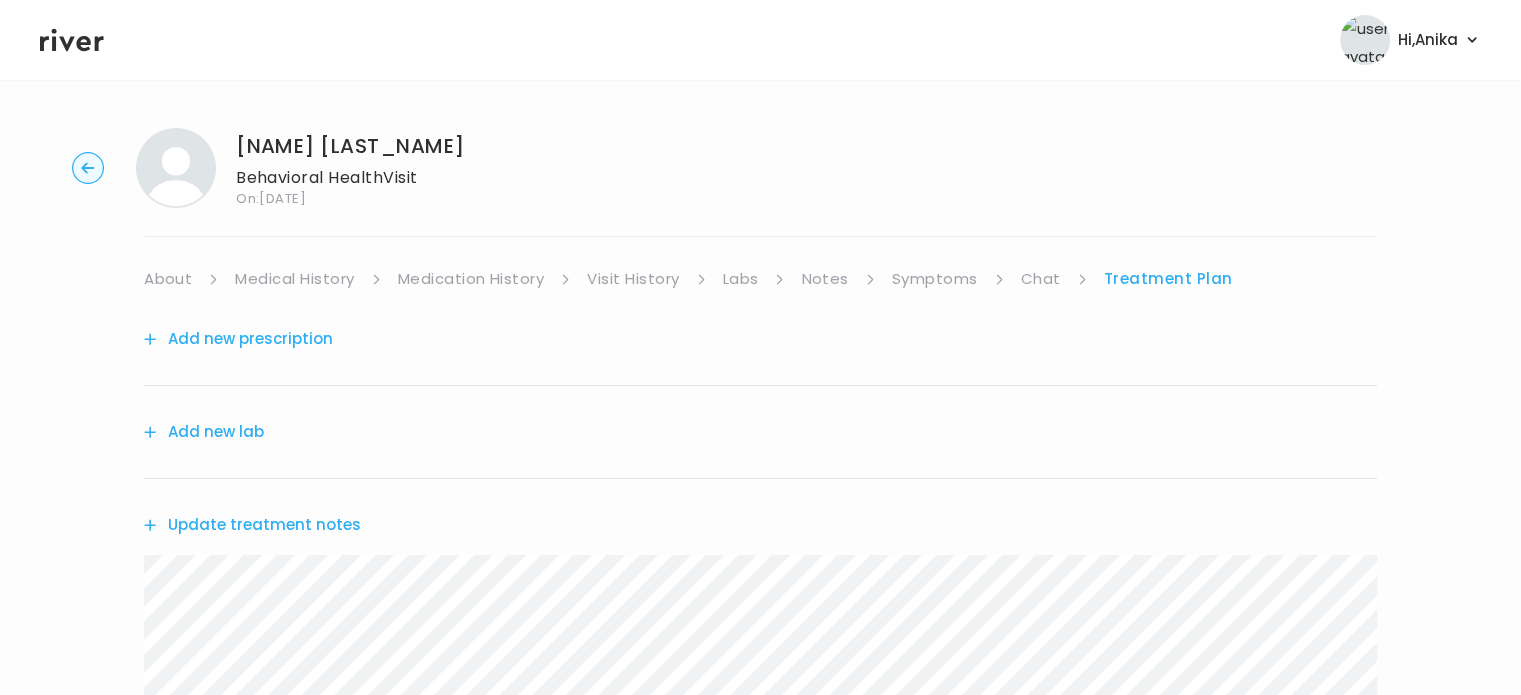 click on "Symptoms" at bounding box center [935, 279] 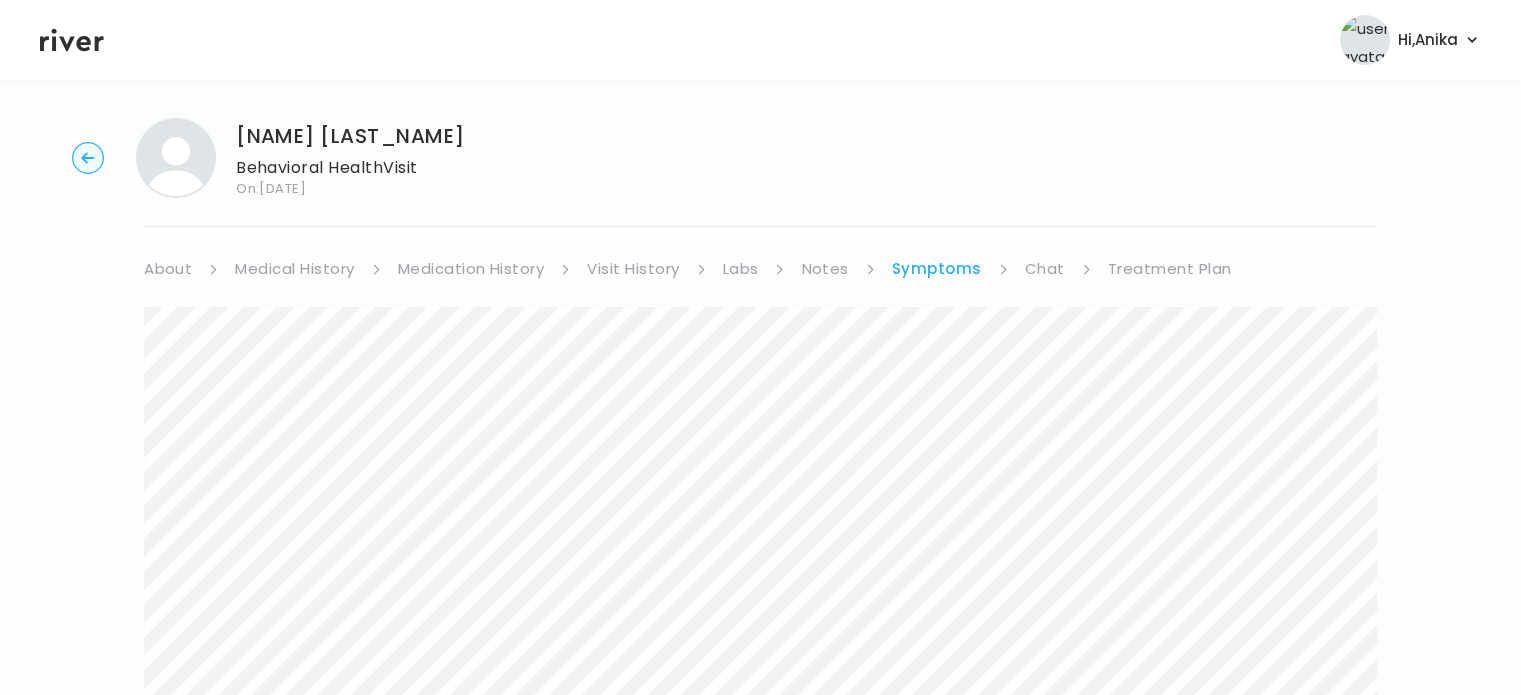 scroll, scrollTop: 0, scrollLeft: 0, axis: both 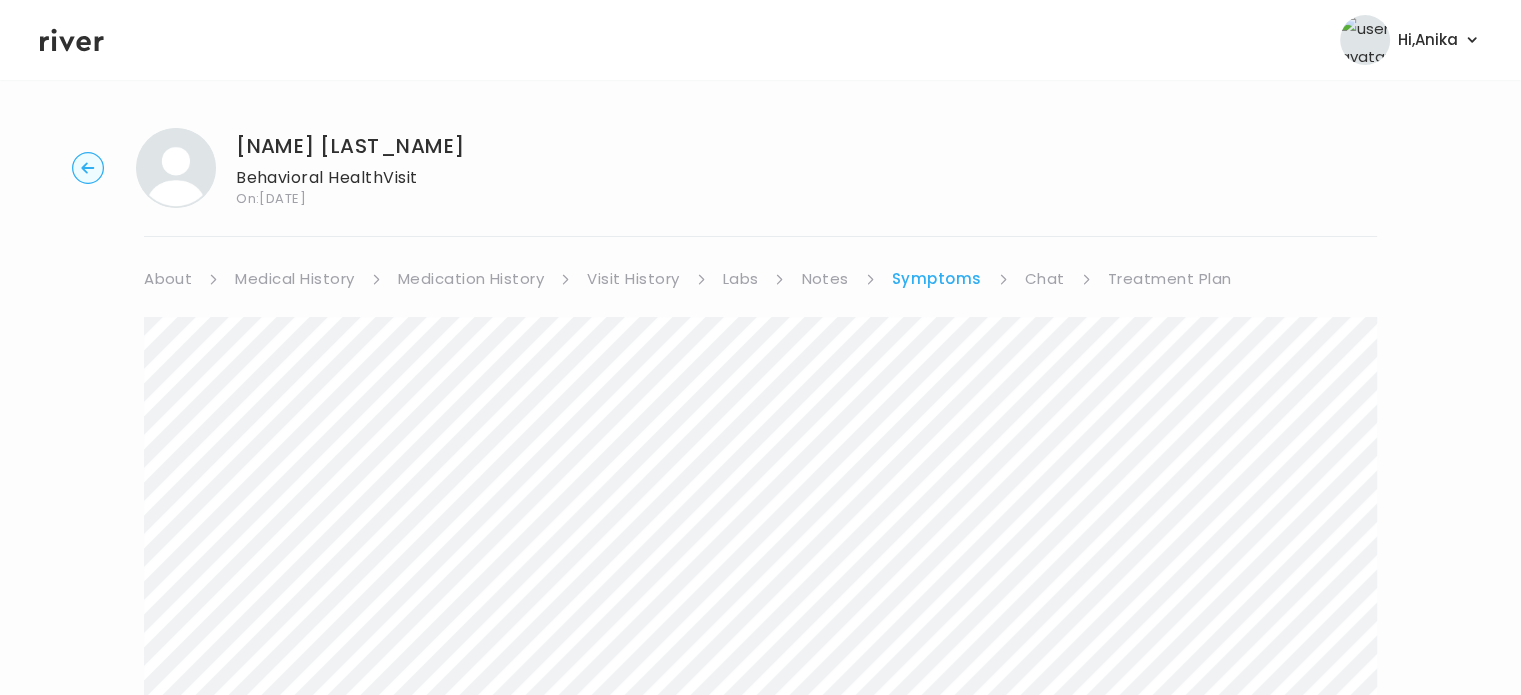 click on "Treatment Plan" at bounding box center [1170, 279] 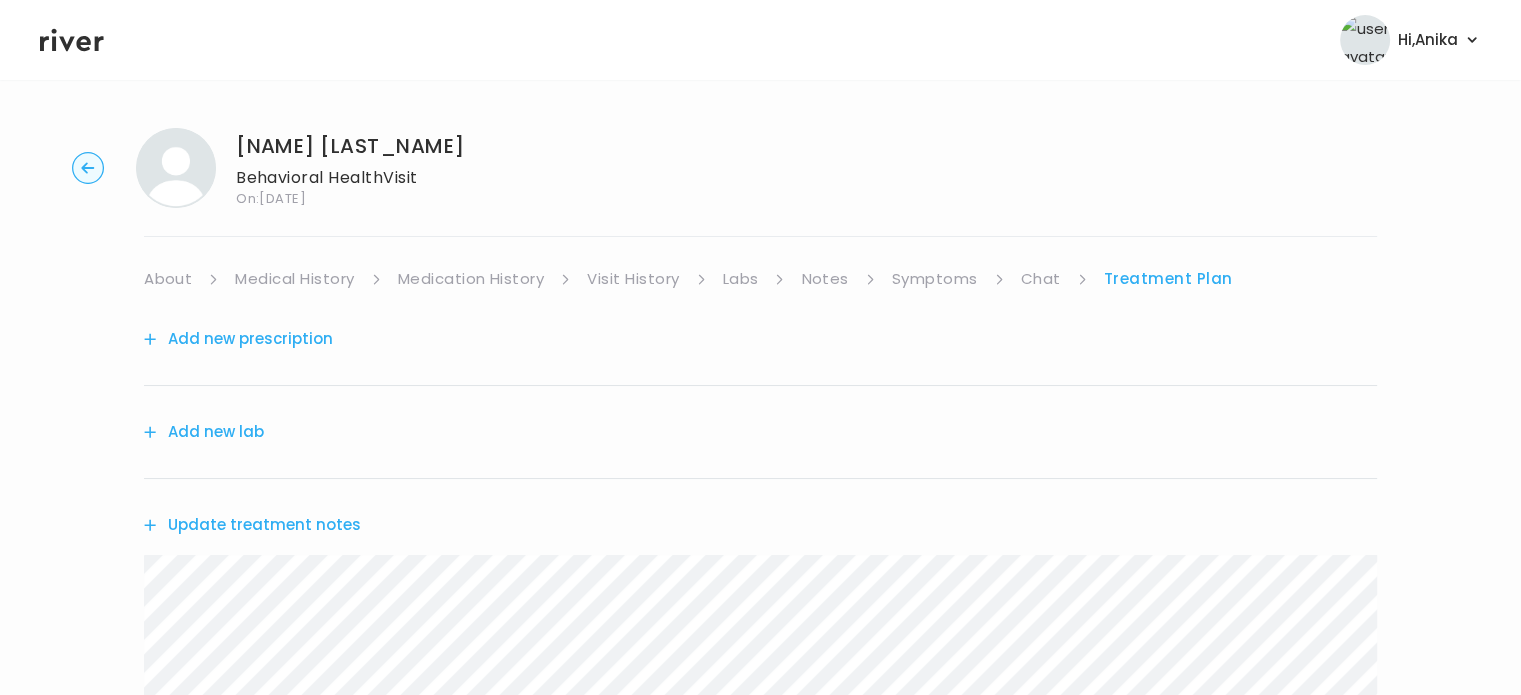 click on "Update treatment notes" at bounding box center [252, 525] 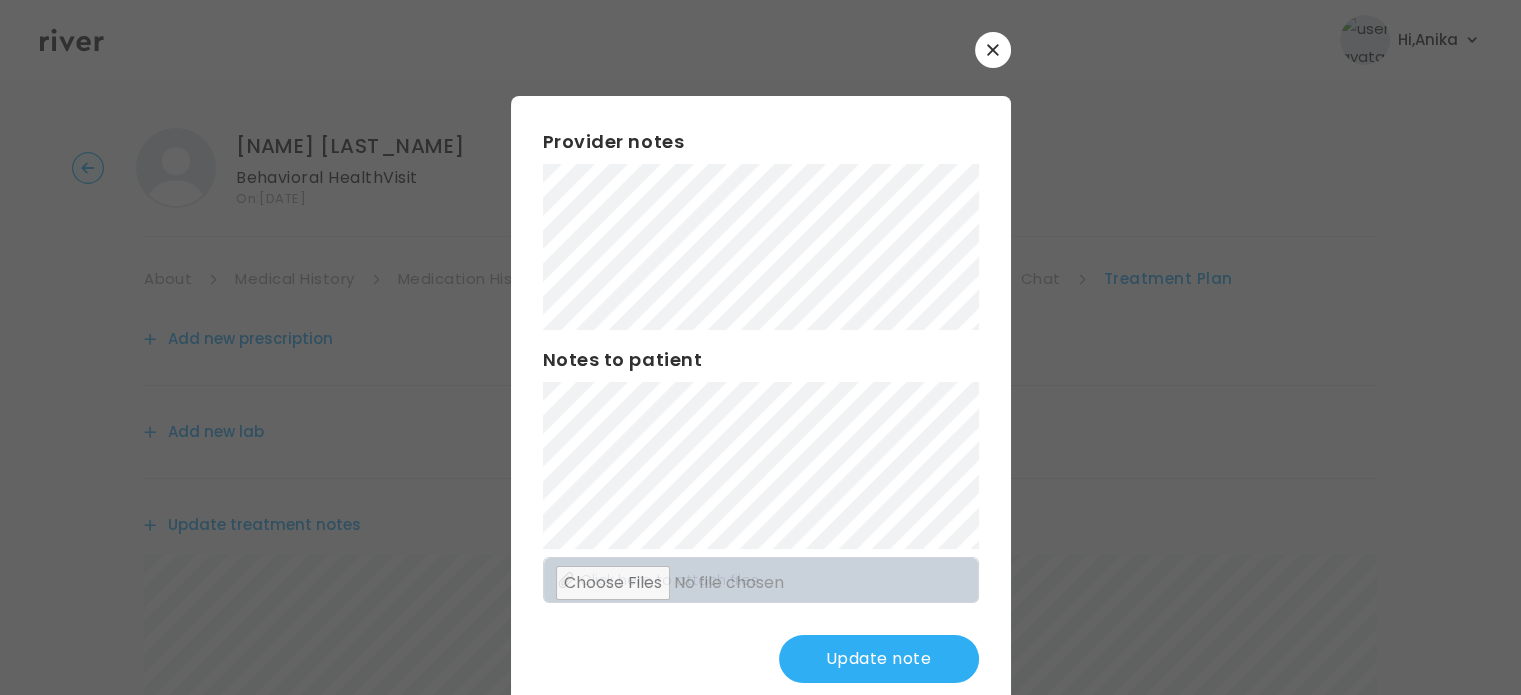 click on "Update note" at bounding box center [879, 659] 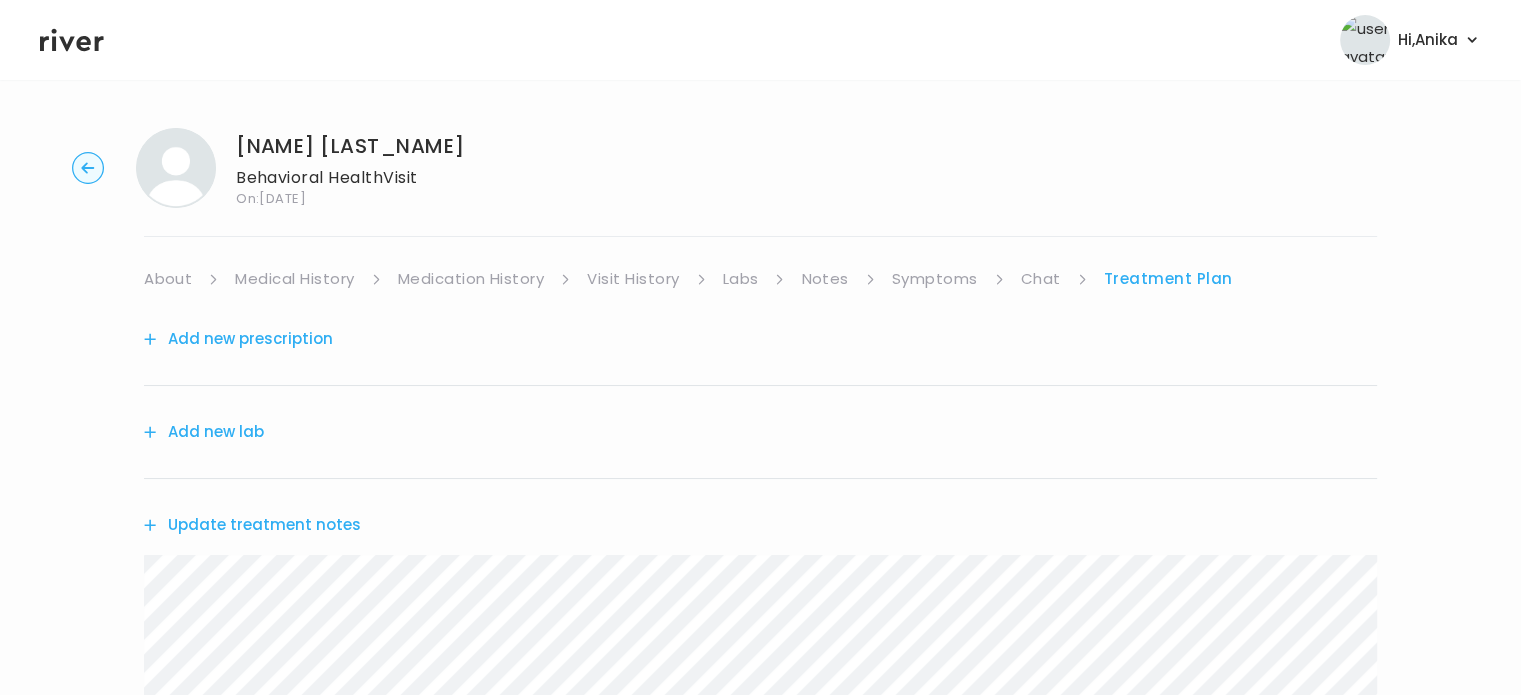 scroll, scrollTop: 0, scrollLeft: 0, axis: both 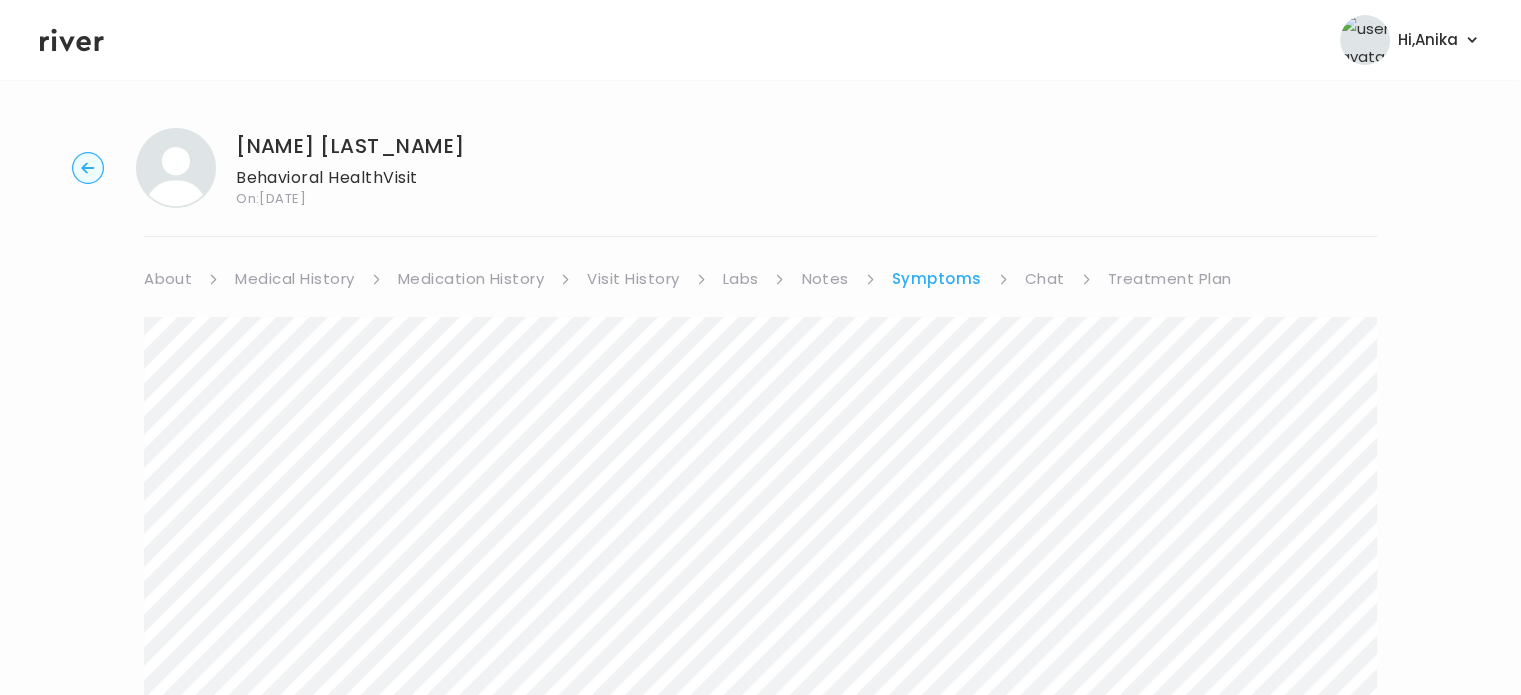 click on "Treatment Plan" at bounding box center (1170, 279) 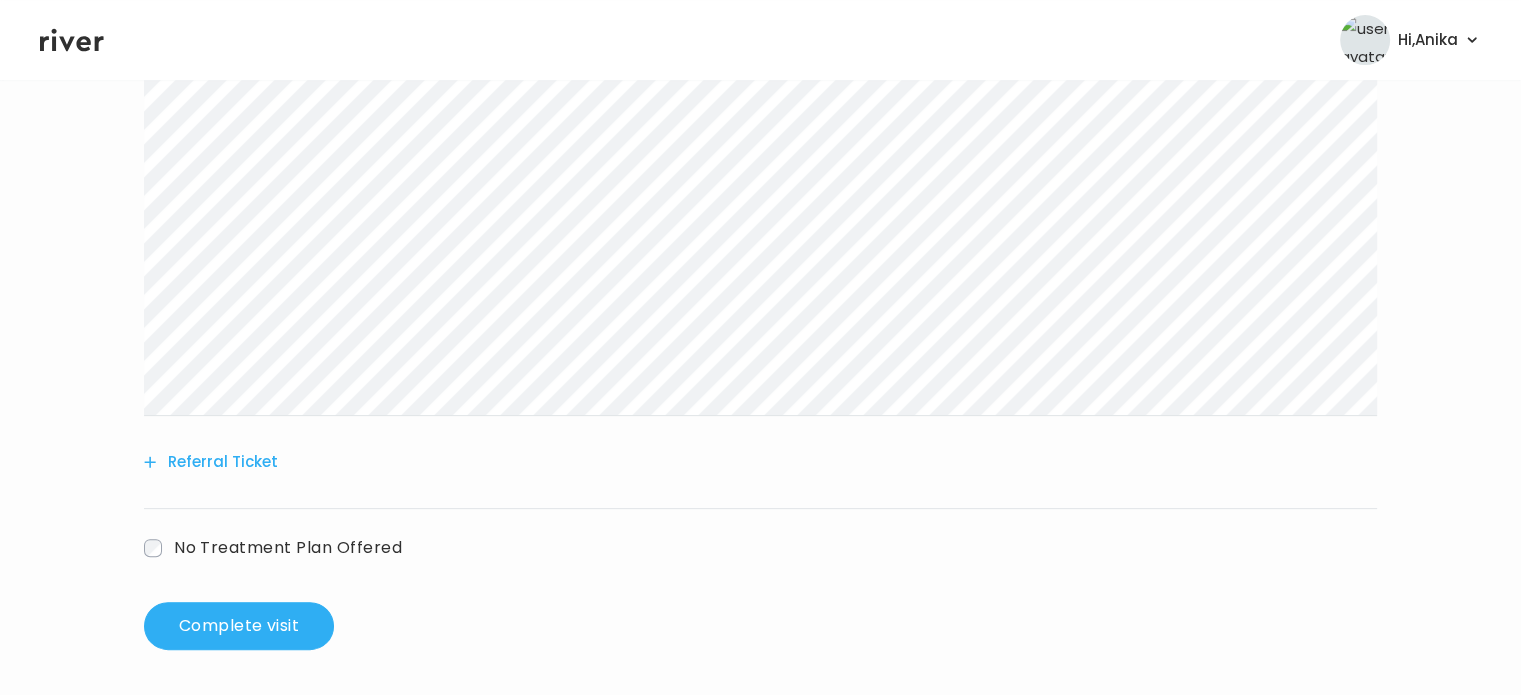 scroll, scrollTop: 512, scrollLeft: 0, axis: vertical 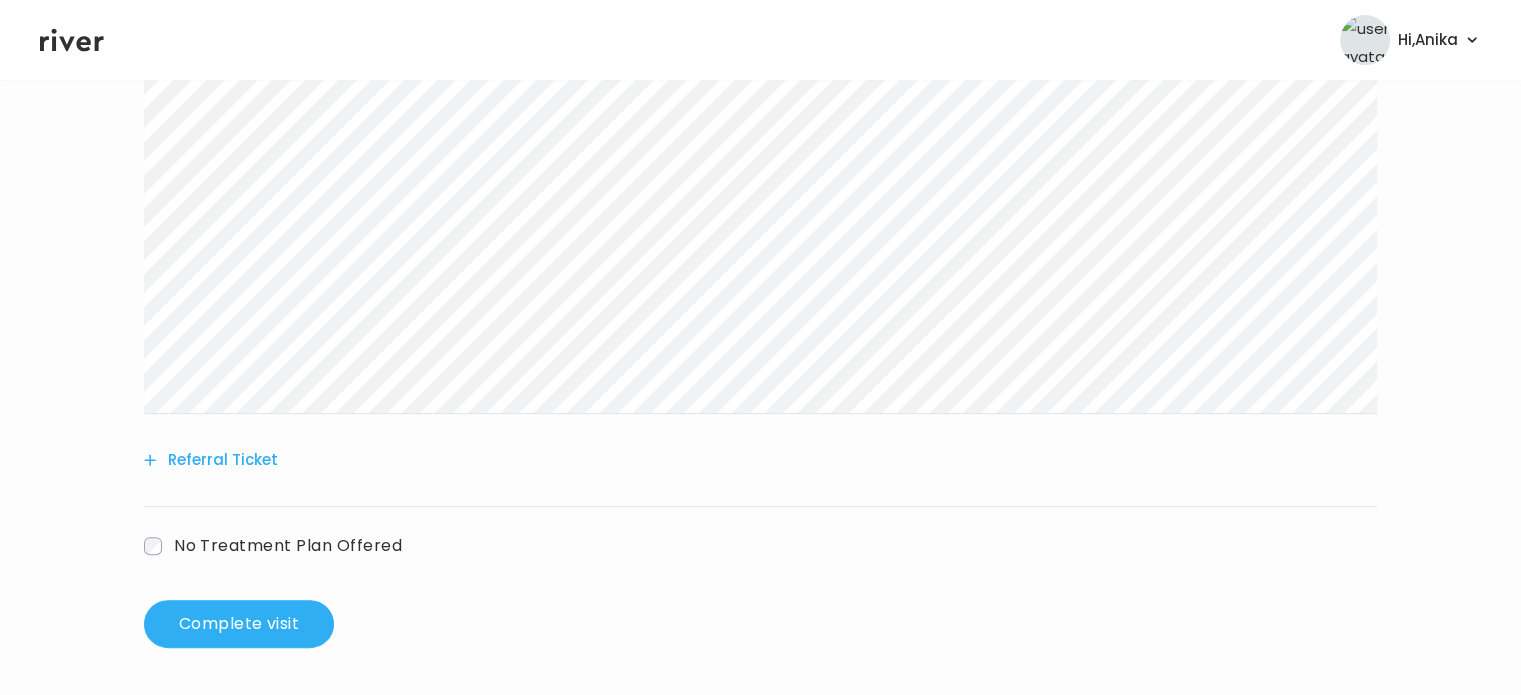 click on "Referral Ticket" at bounding box center (211, 460) 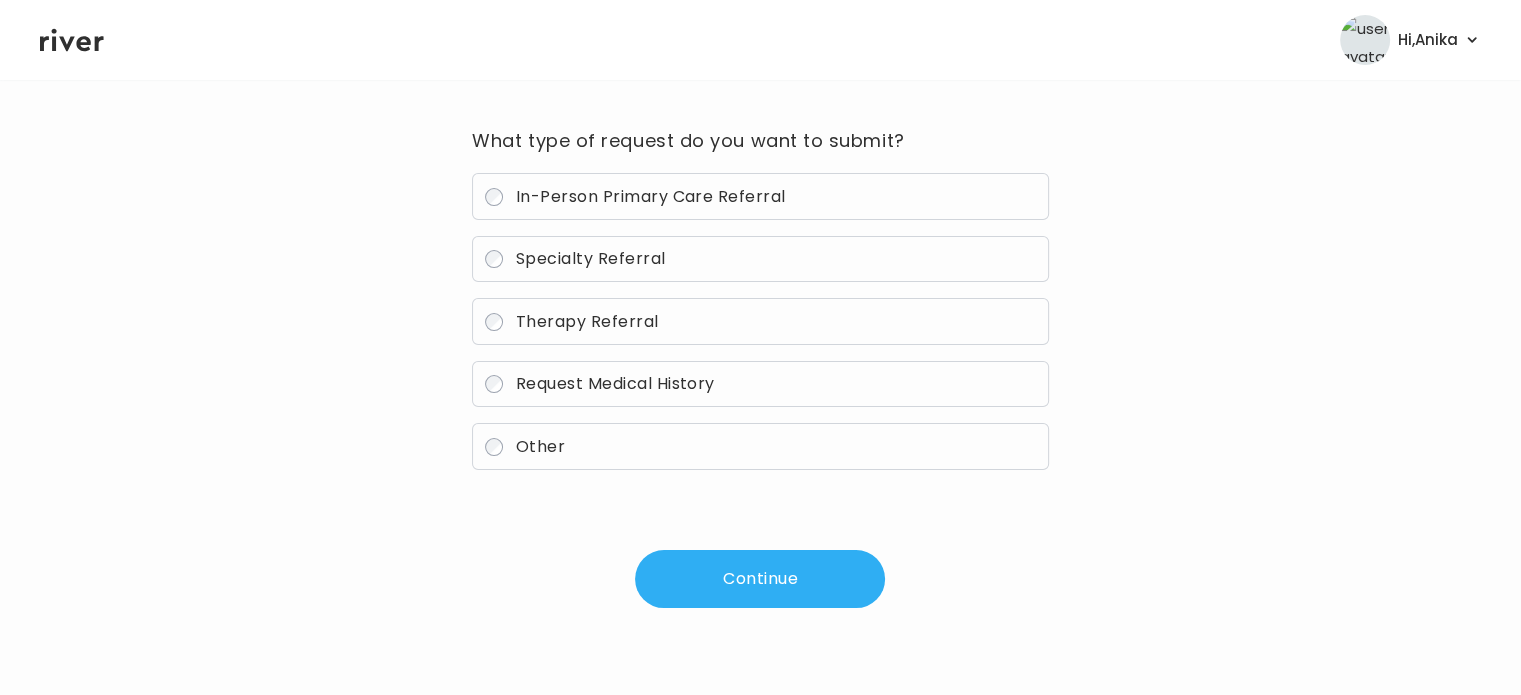 click on "Therapy Referral" at bounding box center (587, 321) 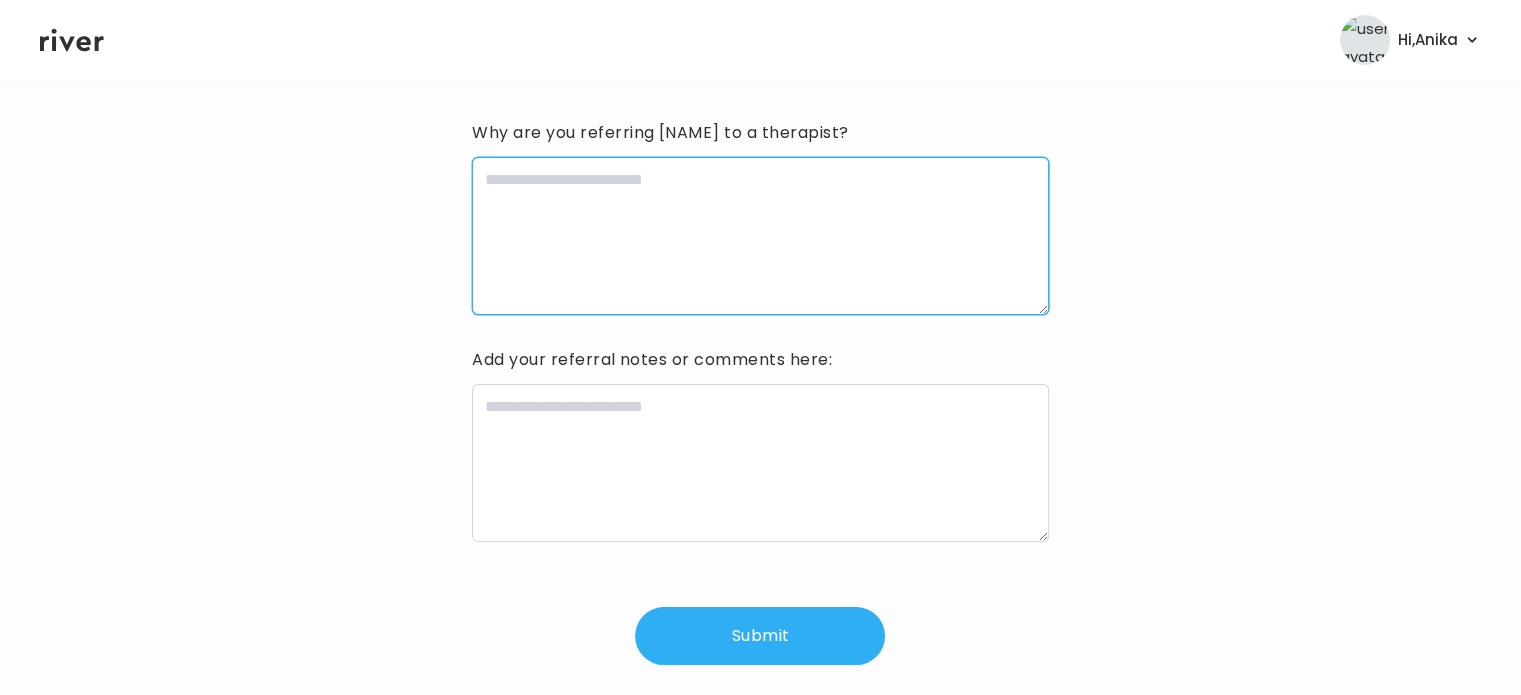 click at bounding box center [760, 236] 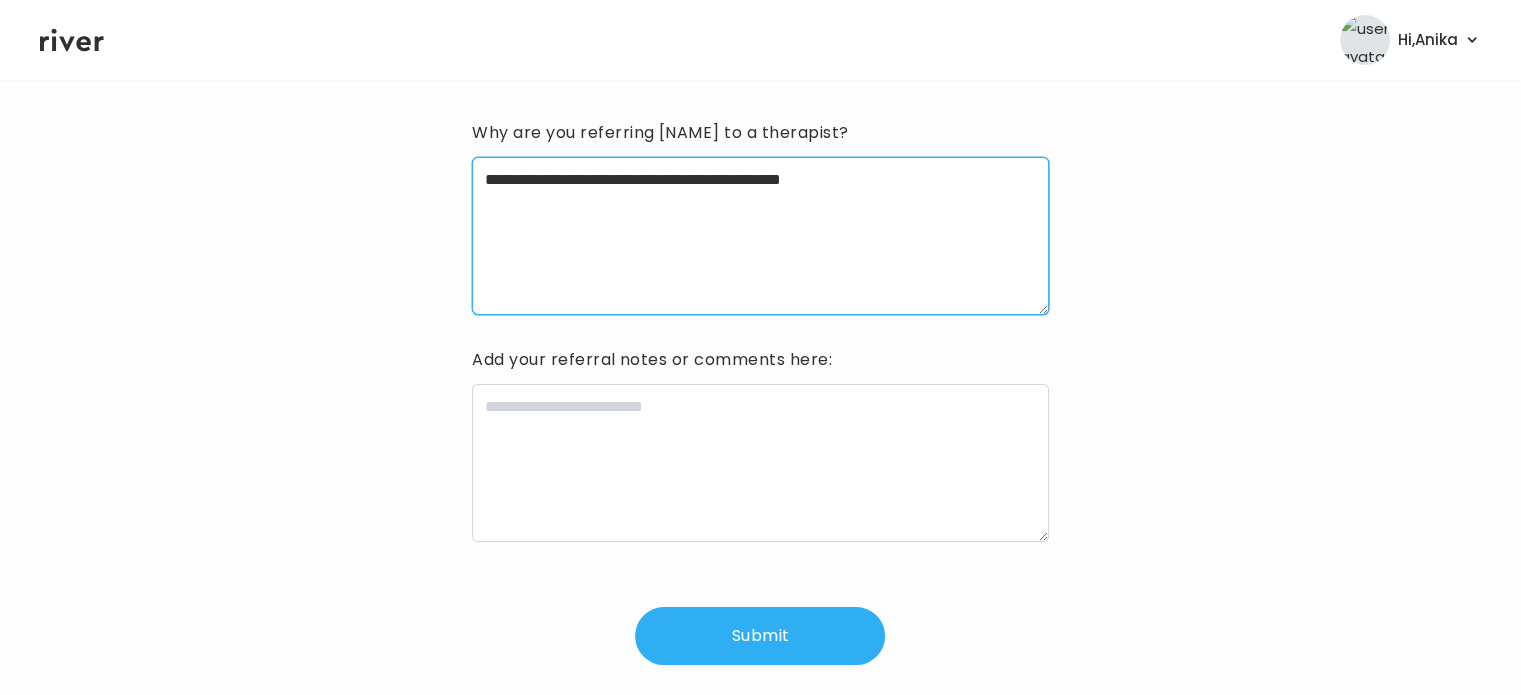 type on "**********" 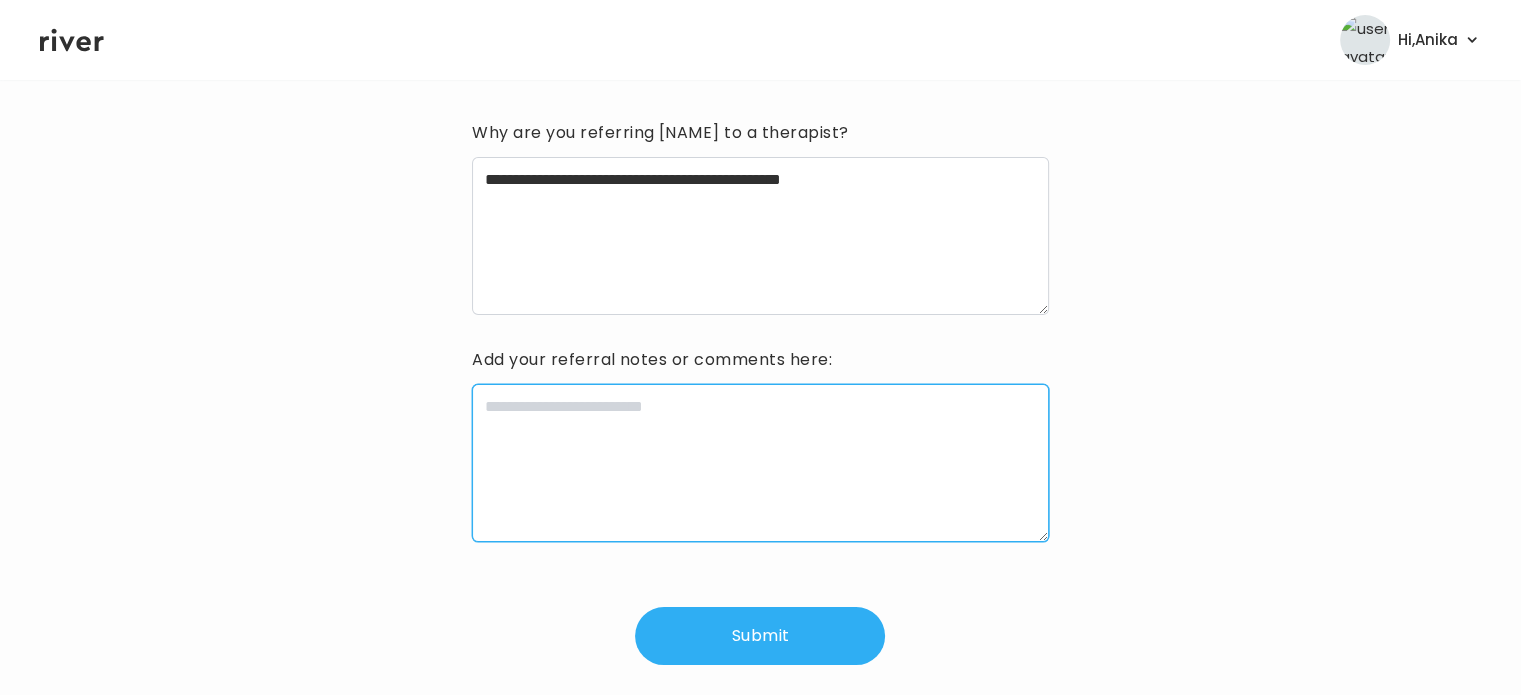 click at bounding box center [760, 463] 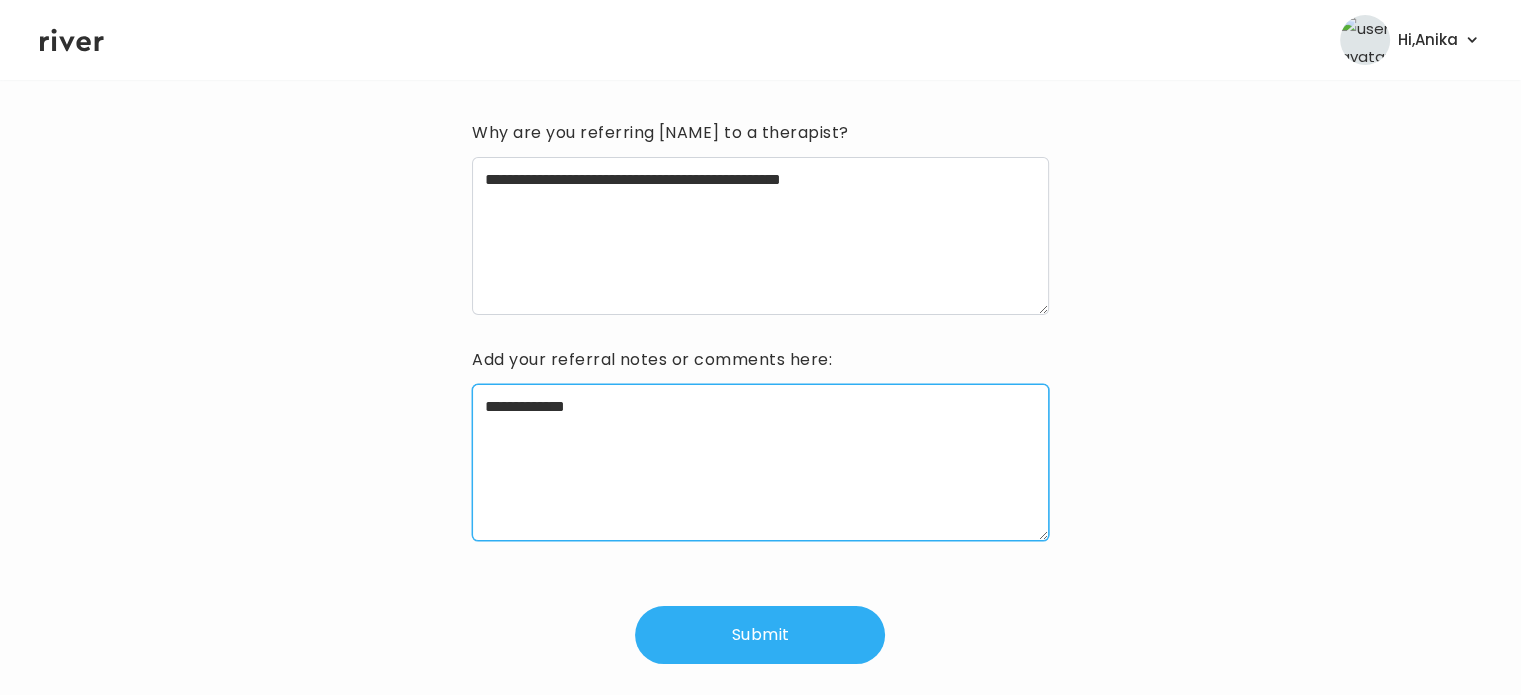 type on "**********" 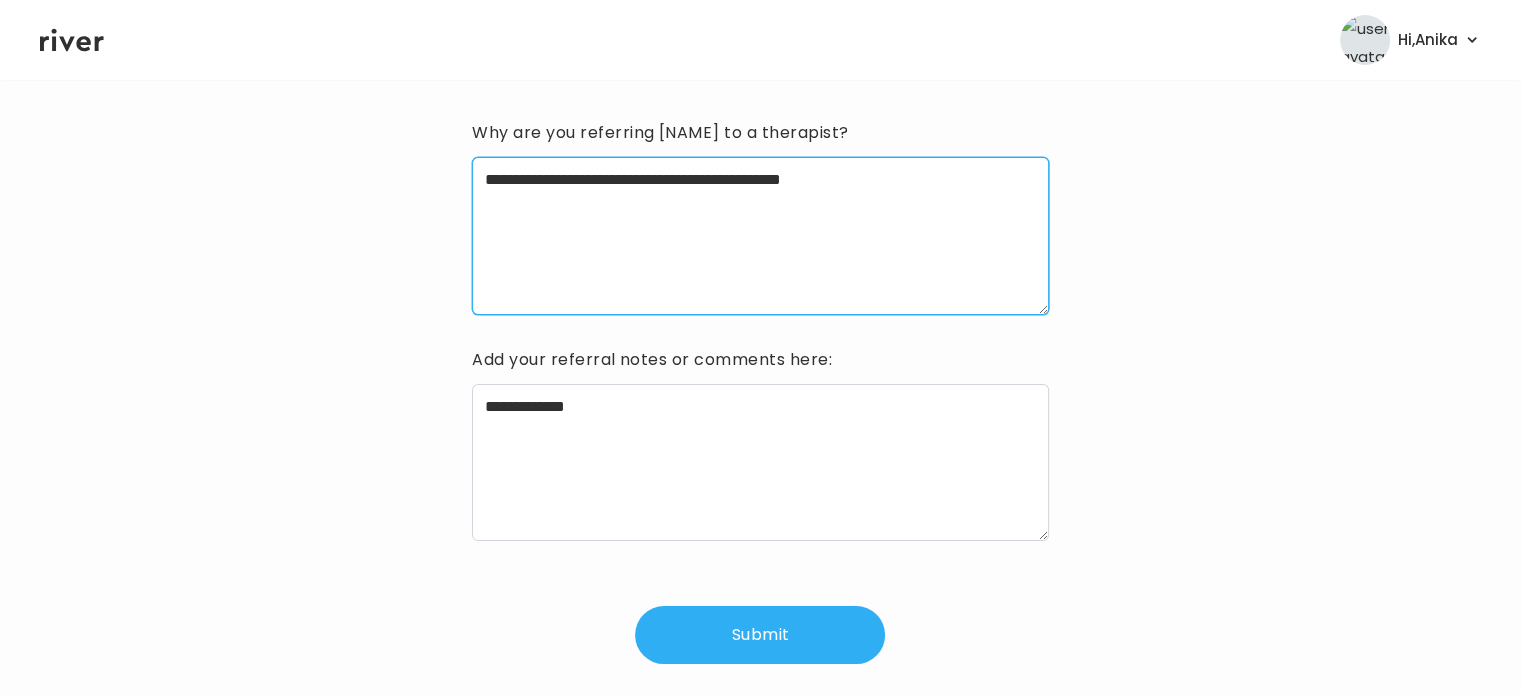 click on "**********" at bounding box center (760, 236) 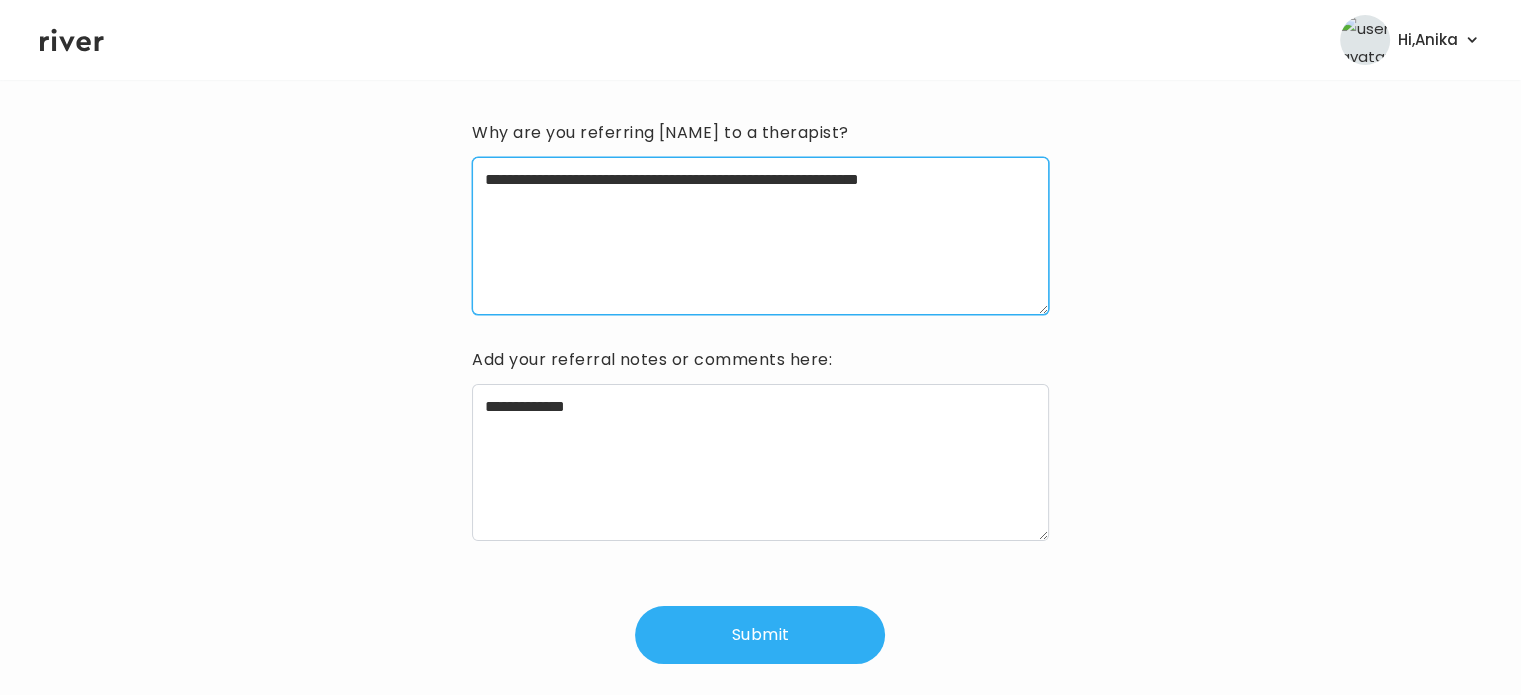 paste on "**********" 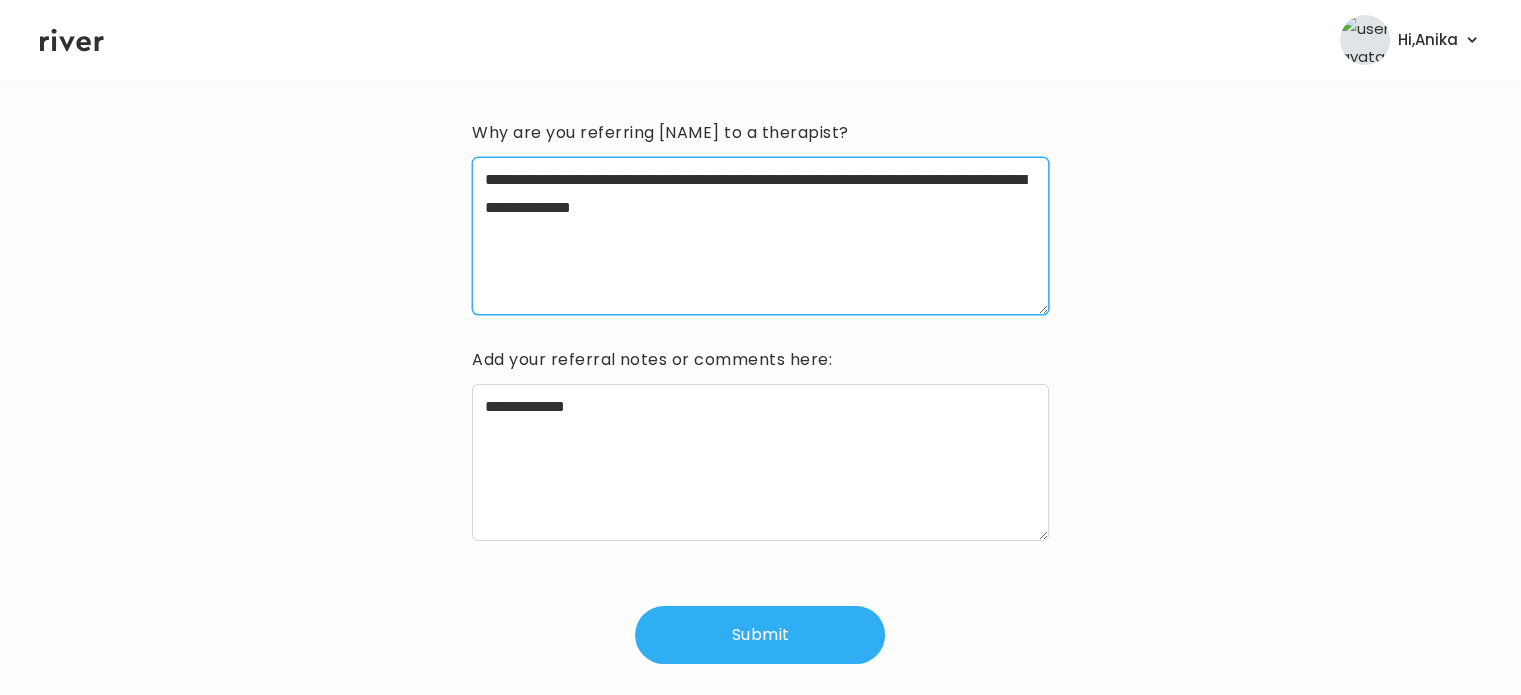 click on "**********" at bounding box center (760, 236) 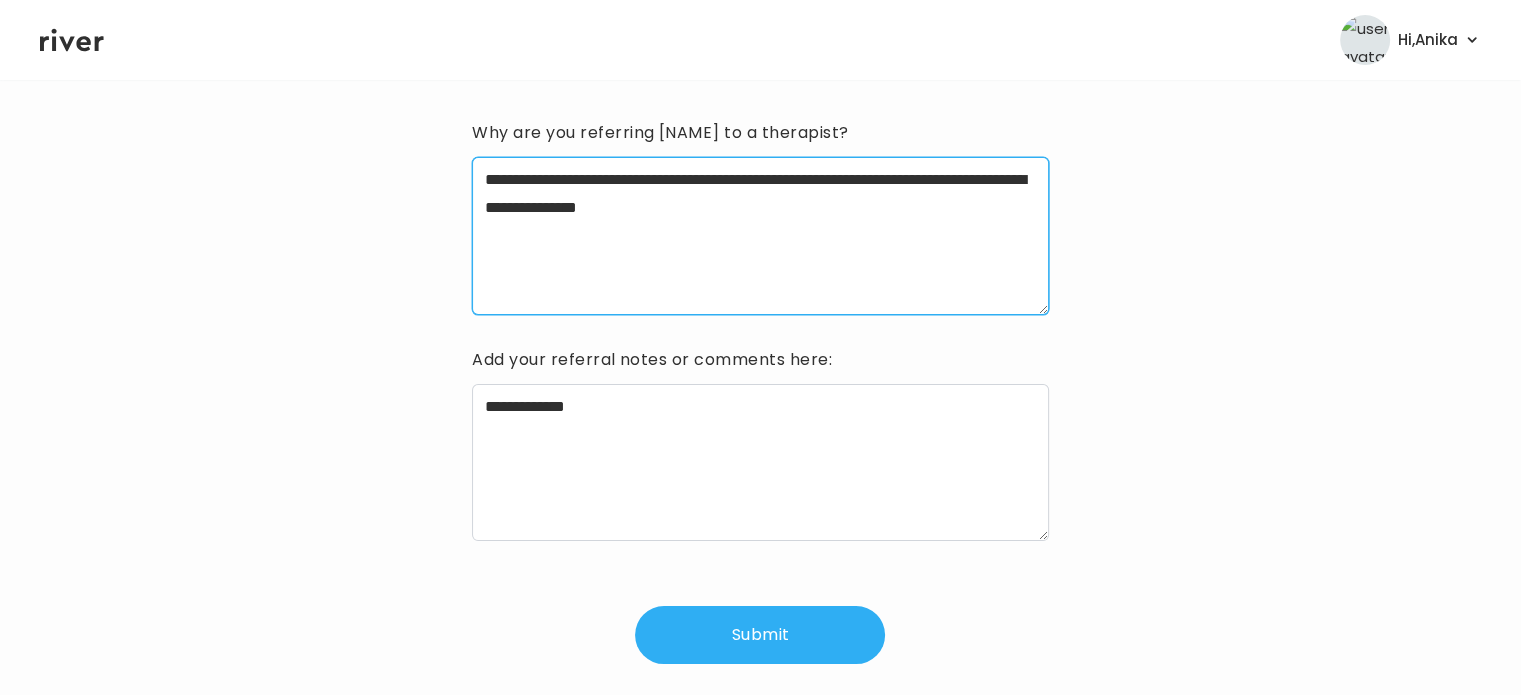 click on "**********" at bounding box center (760, 236) 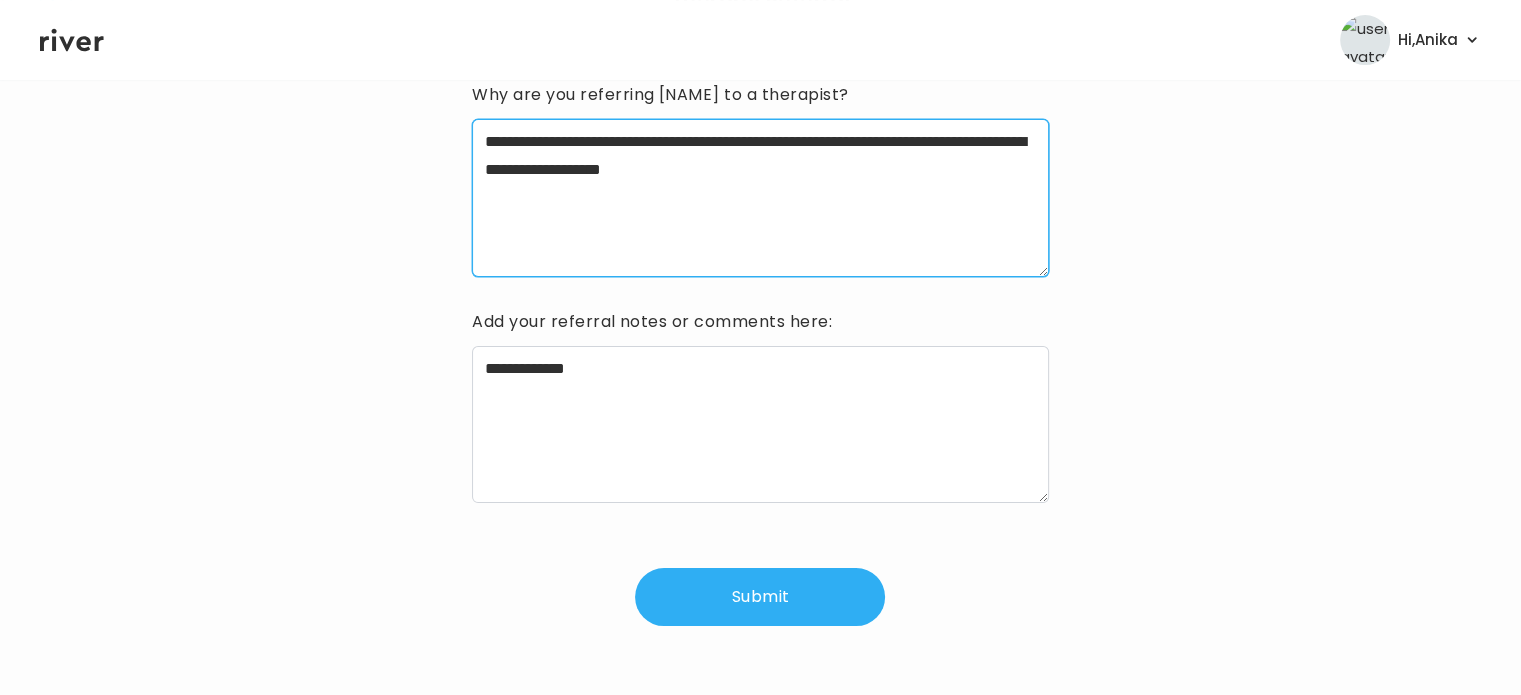 scroll, scrollTop: 200, scrollLeft: 0, axis: vertical 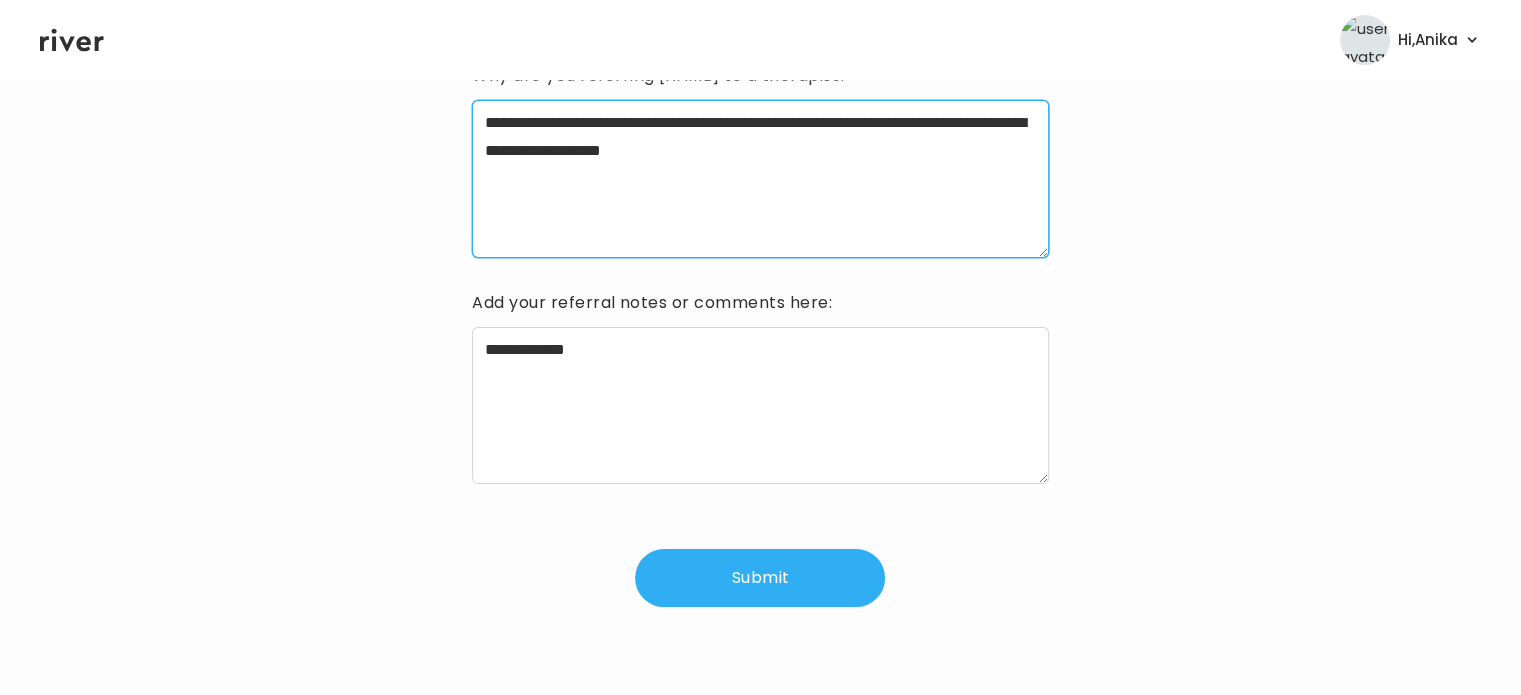 type on "**********" 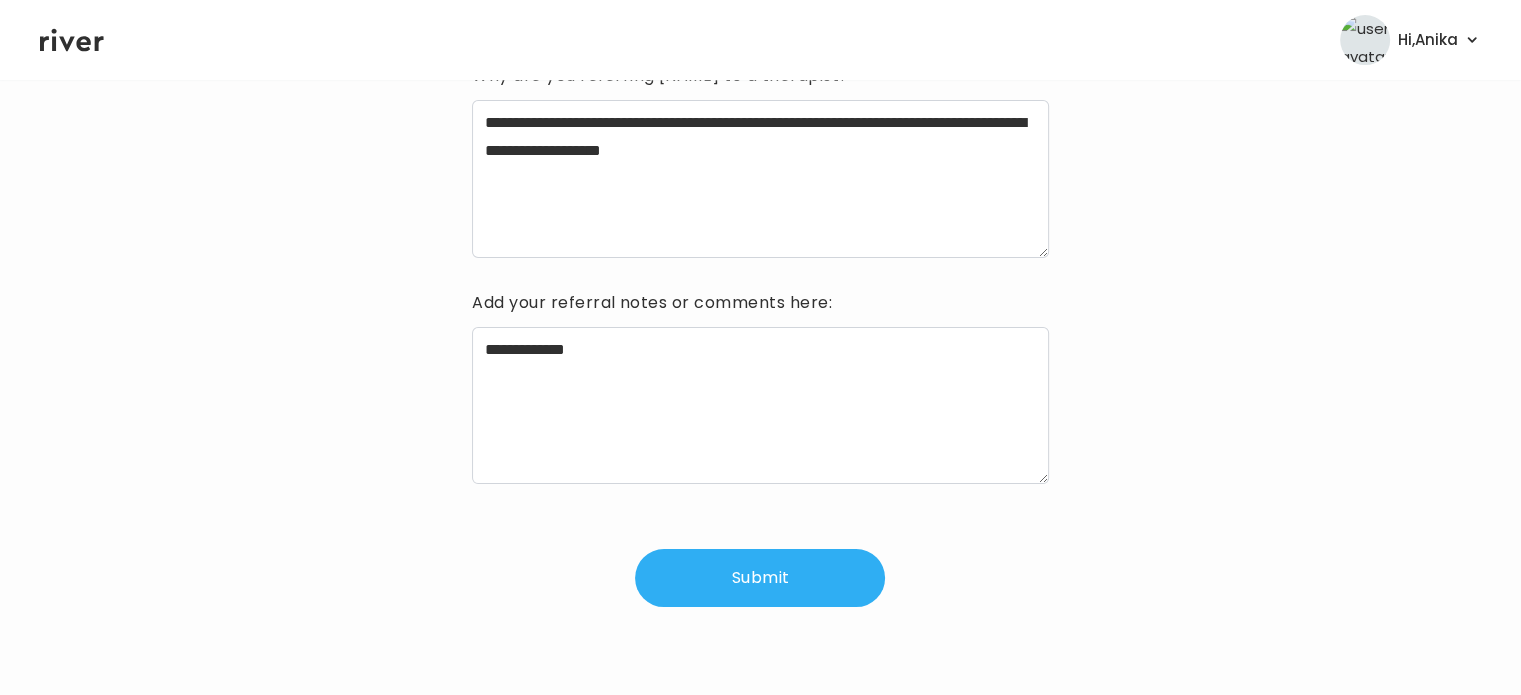 click on "Submit" at bounding box center [760, 578] 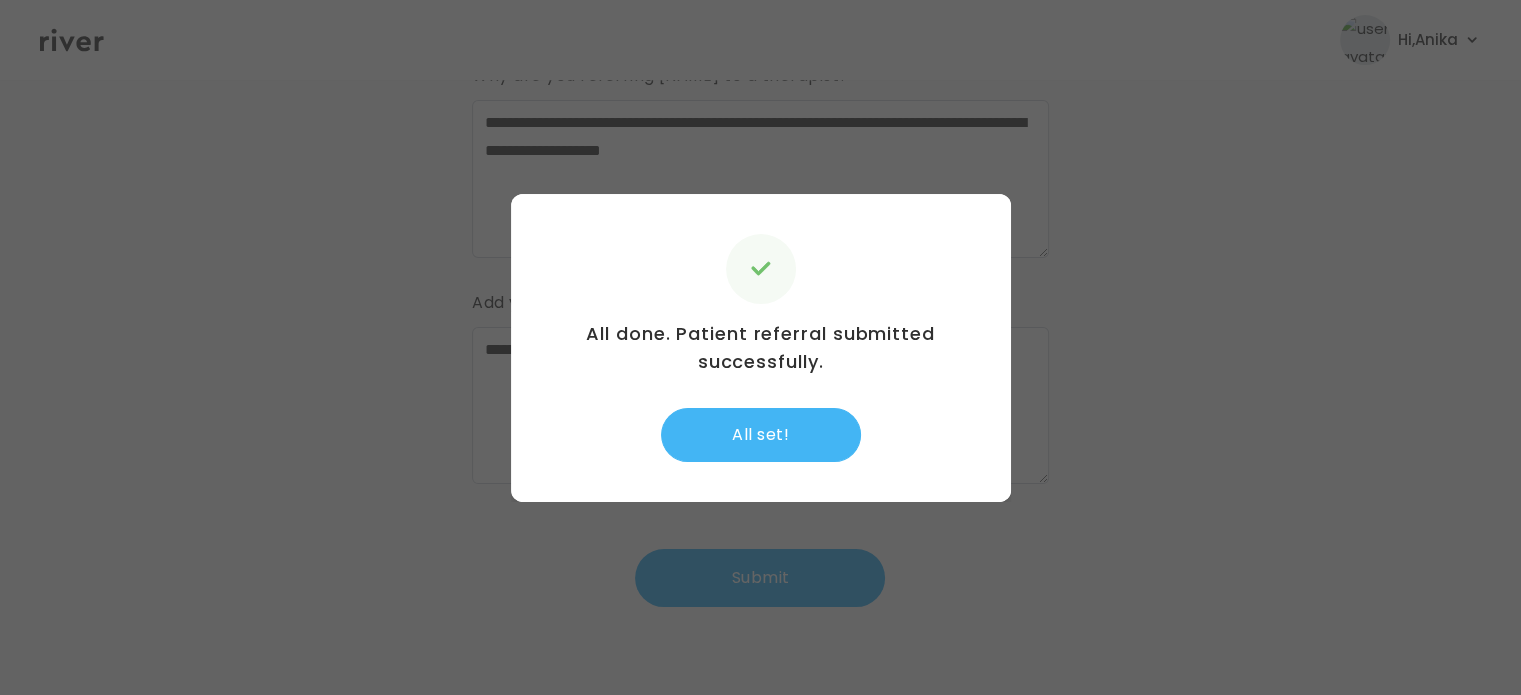 click on "All set!" at bounding box center [761, 435] 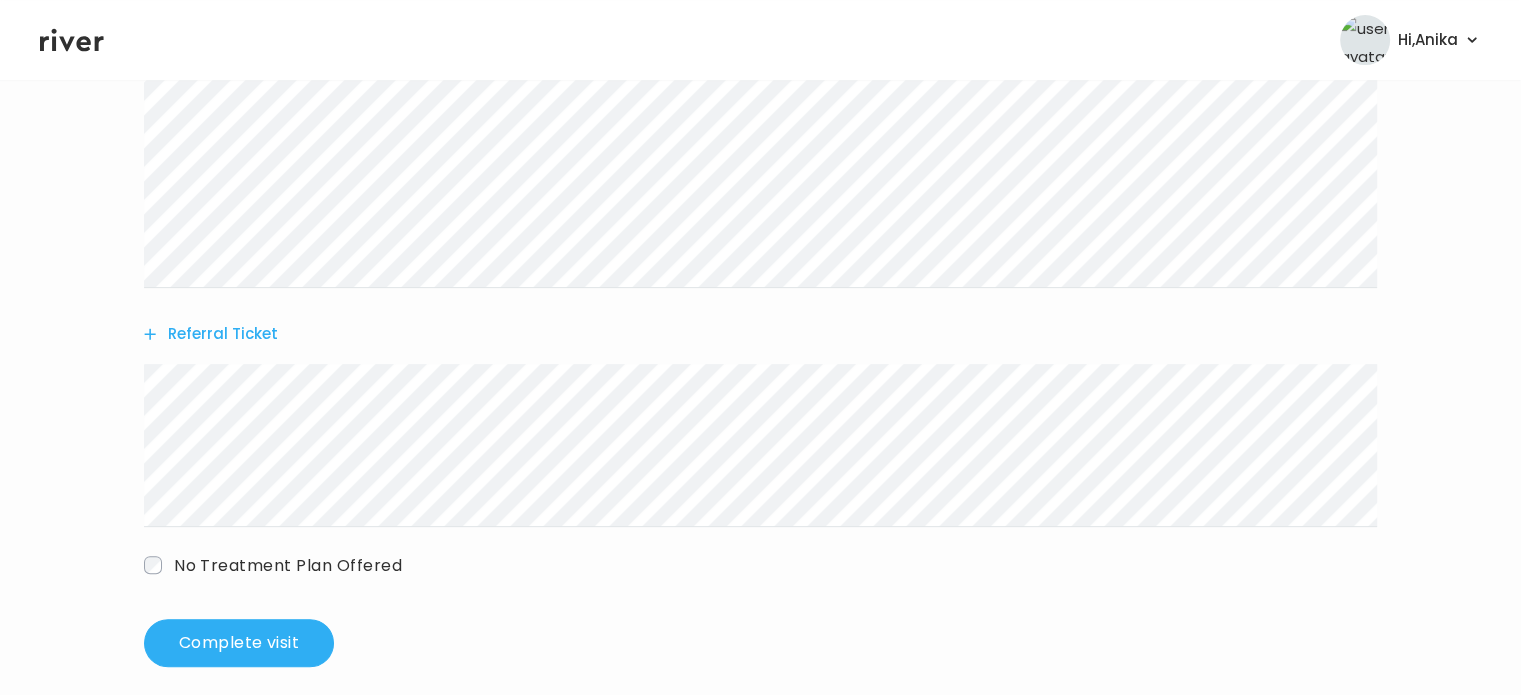 scroll, scrollTop: 657, scrollLeft: 0, axis: vertical 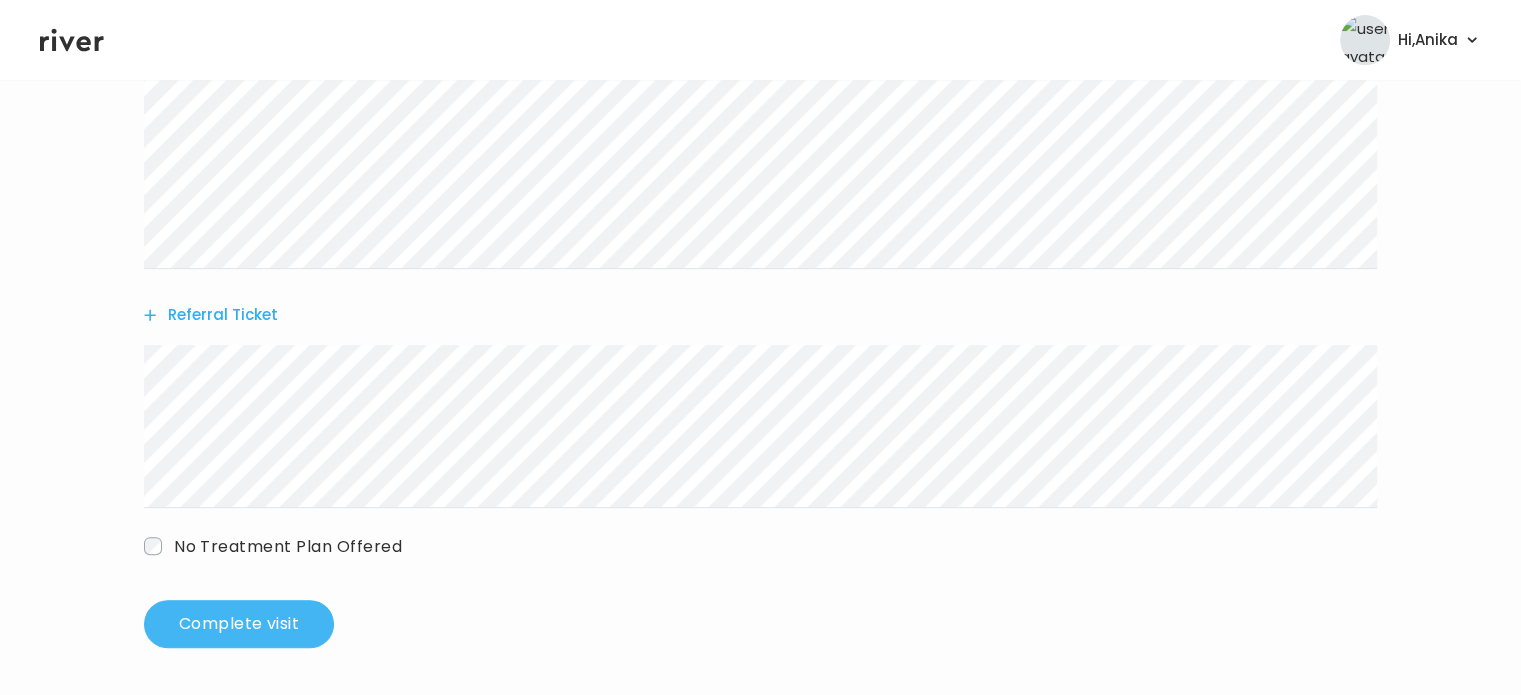 click on "Complete visit" at bounding box center [239, 624] 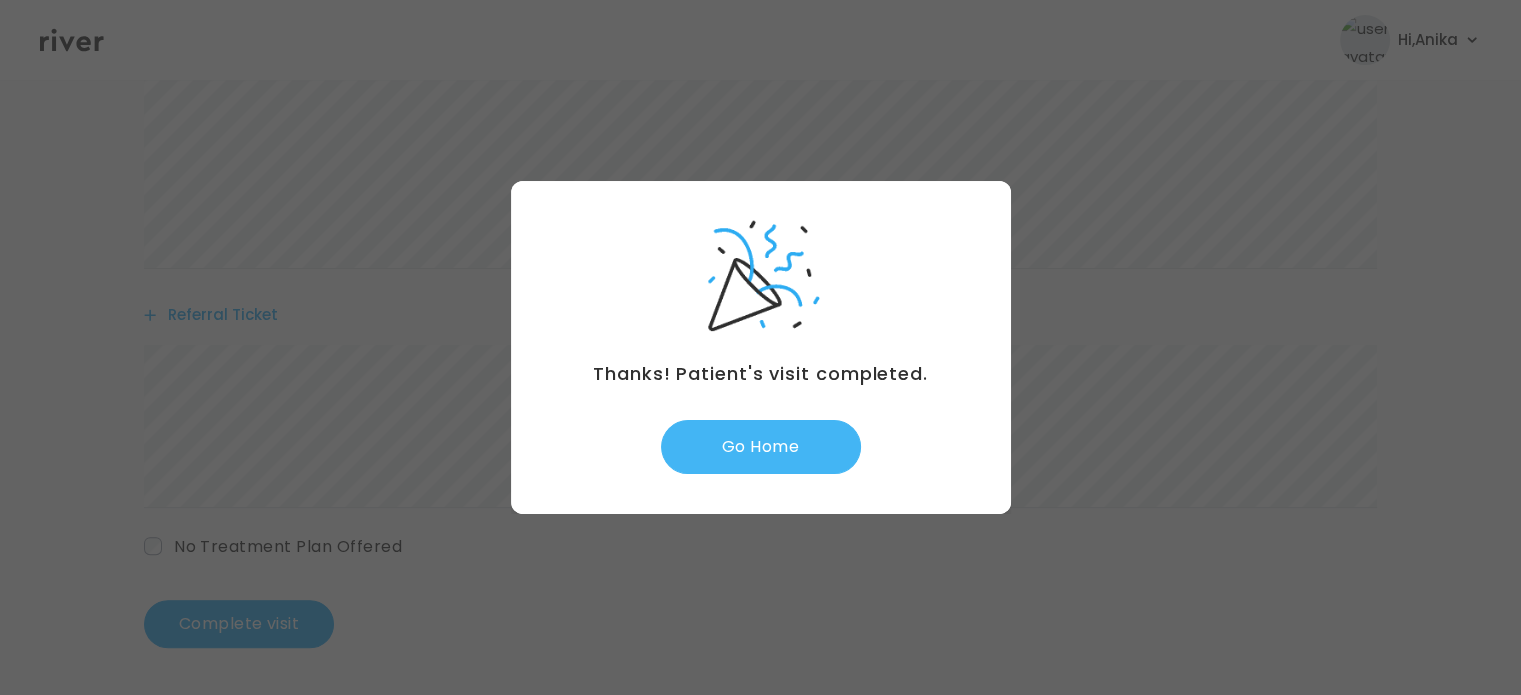 click on "Go Home" at bounding box center (761, 447) 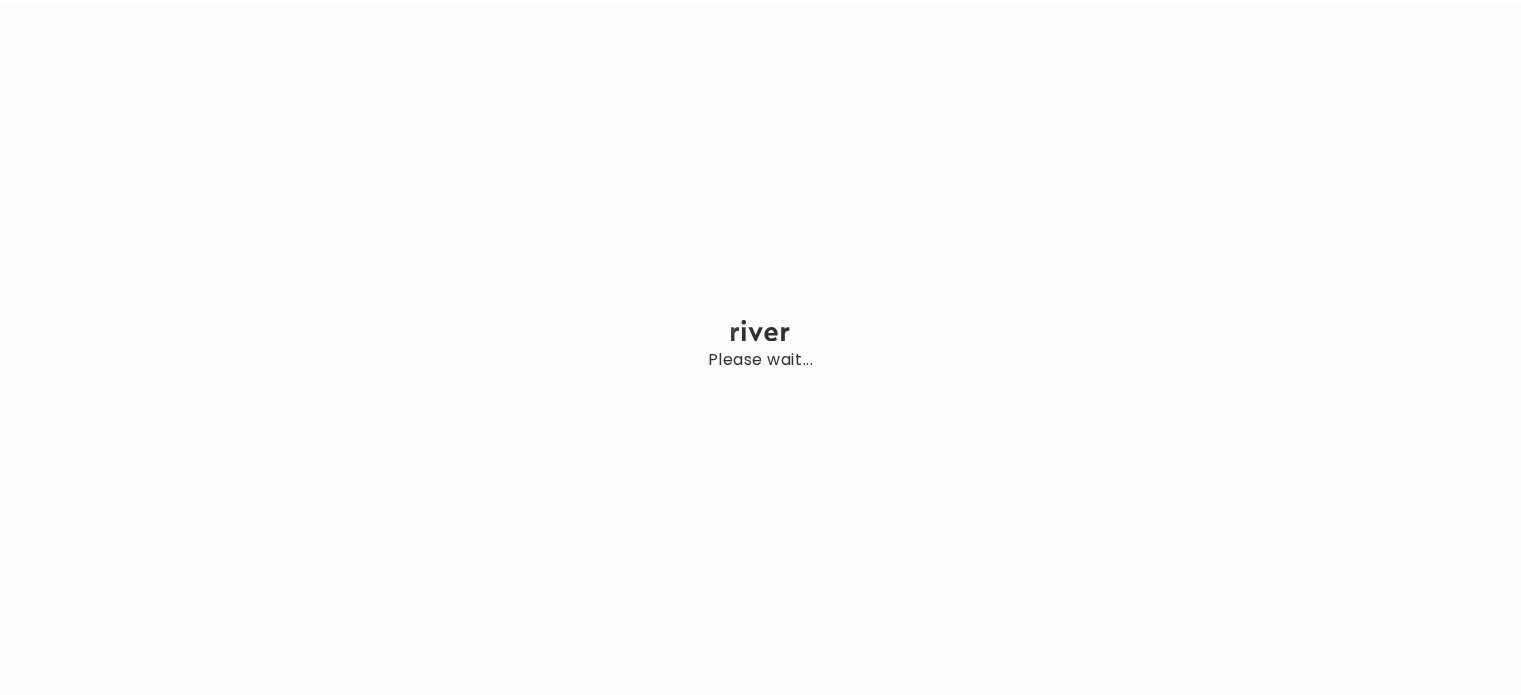 scroll, scrollTop: 0, scrollLeft: 0, axis: both 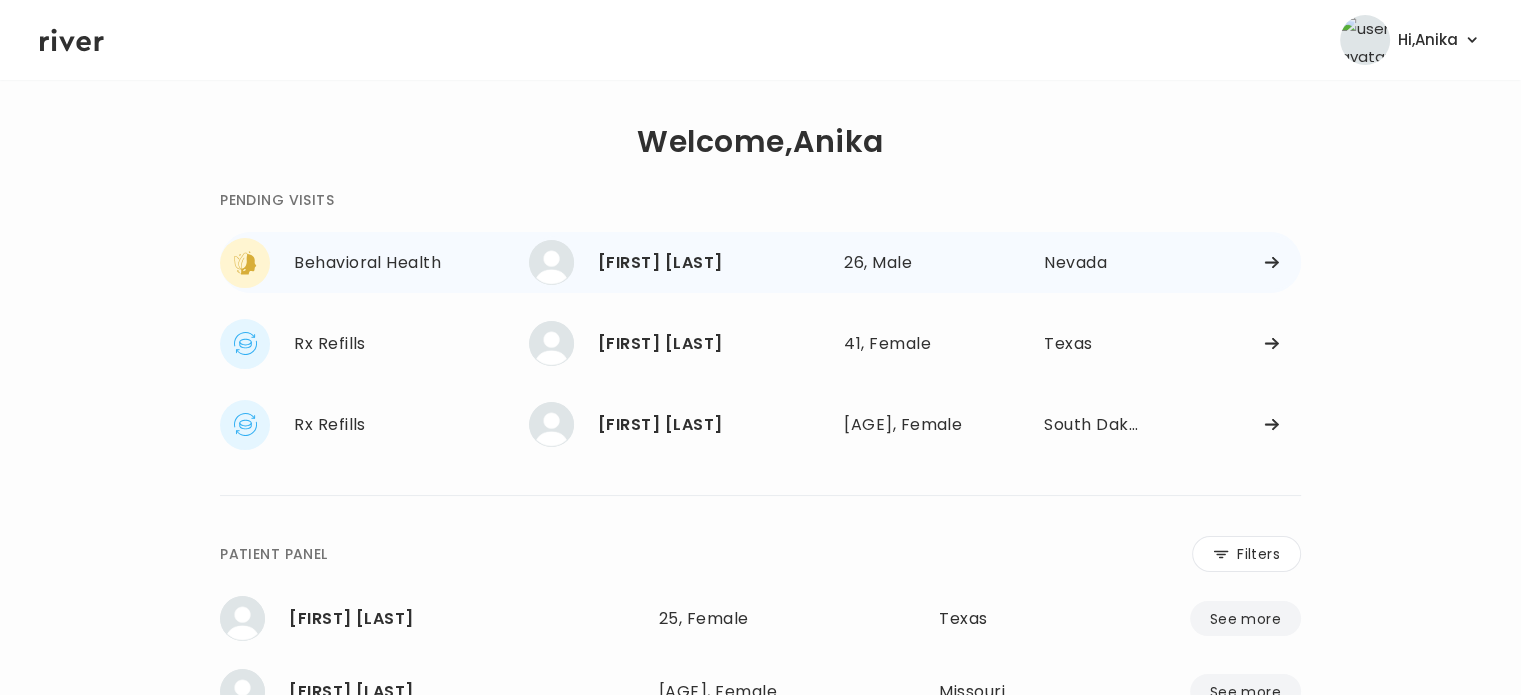 click on "[FIRST] [LAST]   [AGE], Male See more" at bounding box center (678, 262) 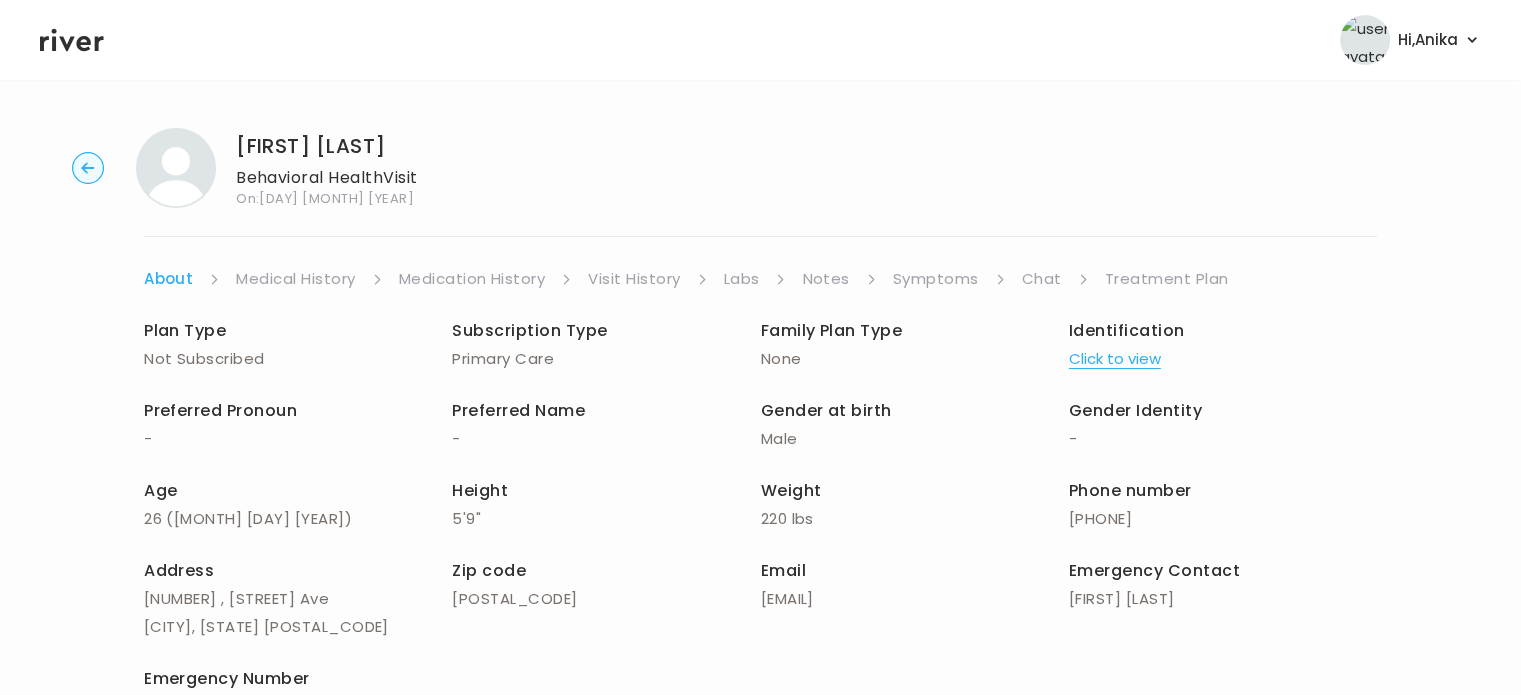 click on "Symptoms" at bounding box center [936, 279] 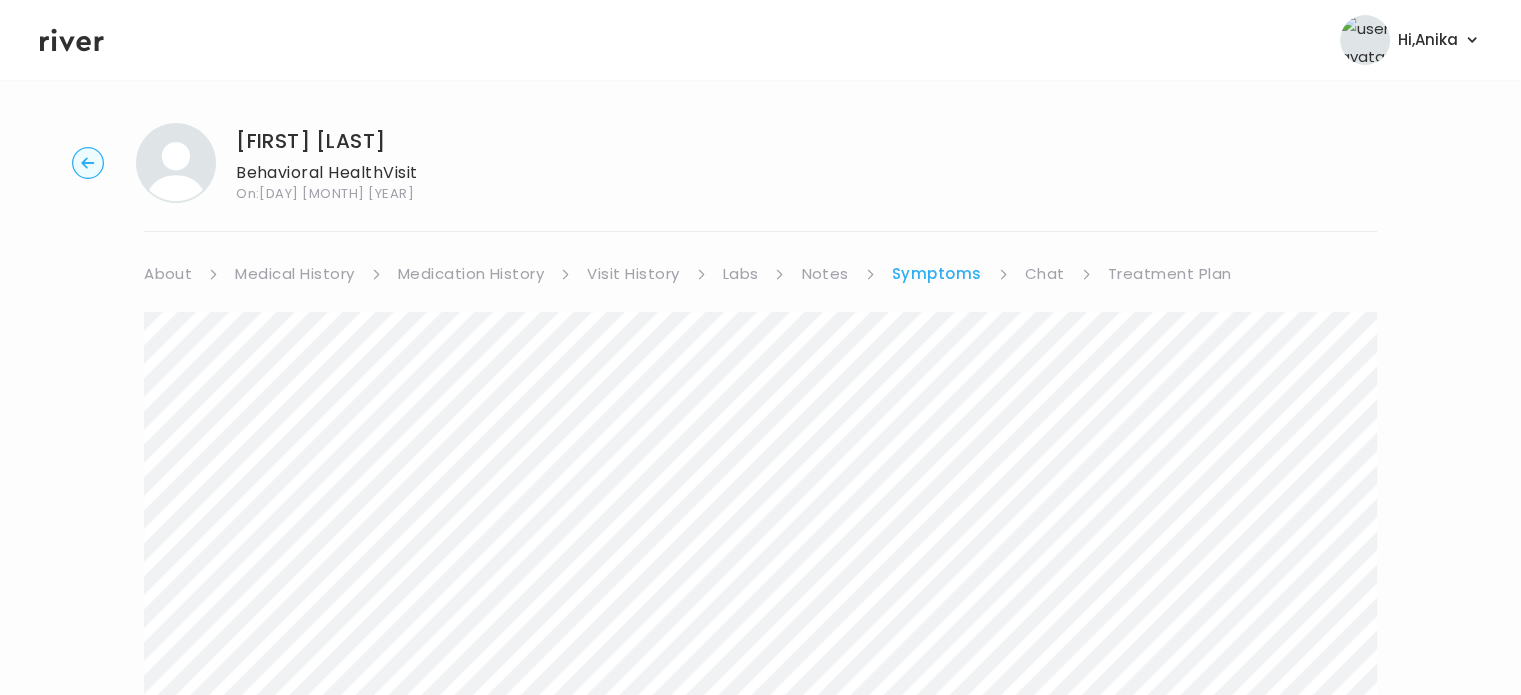 scroll, scrollTop: 0, scrollLeft: 0, axis: both 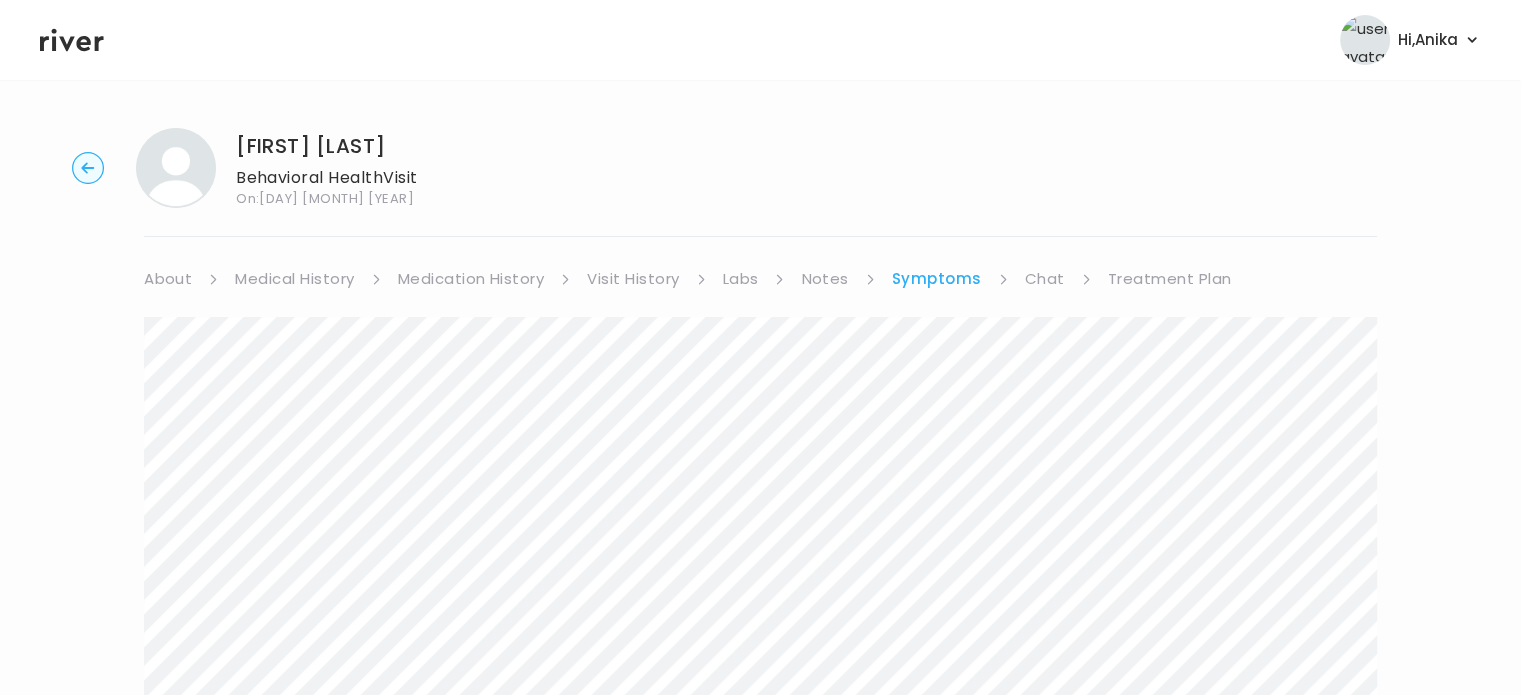 click on "Medical History" at bounding box center [294, 279] 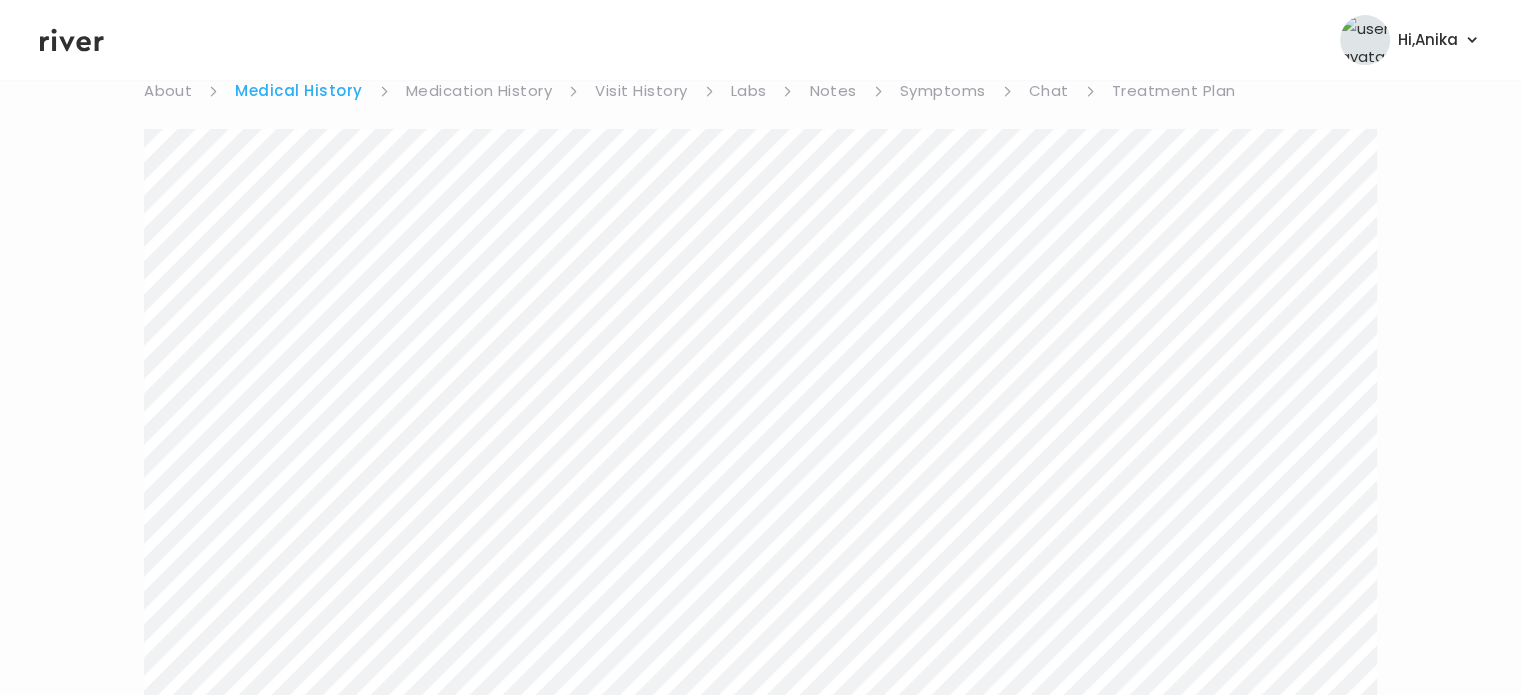 scroll, scrollTop: 112, scrollLeft: 0, axis: vertical 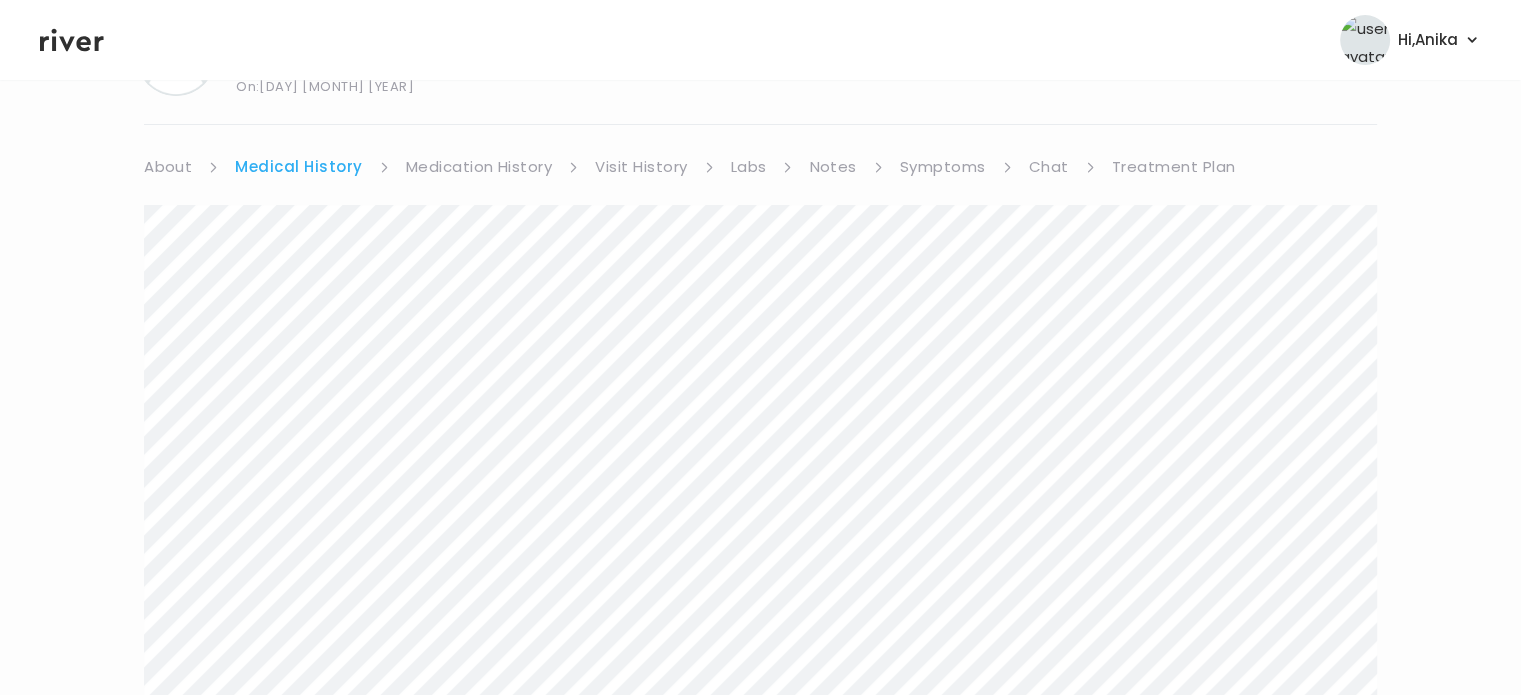 click on "Medication History" at bounding box center (479, 167) 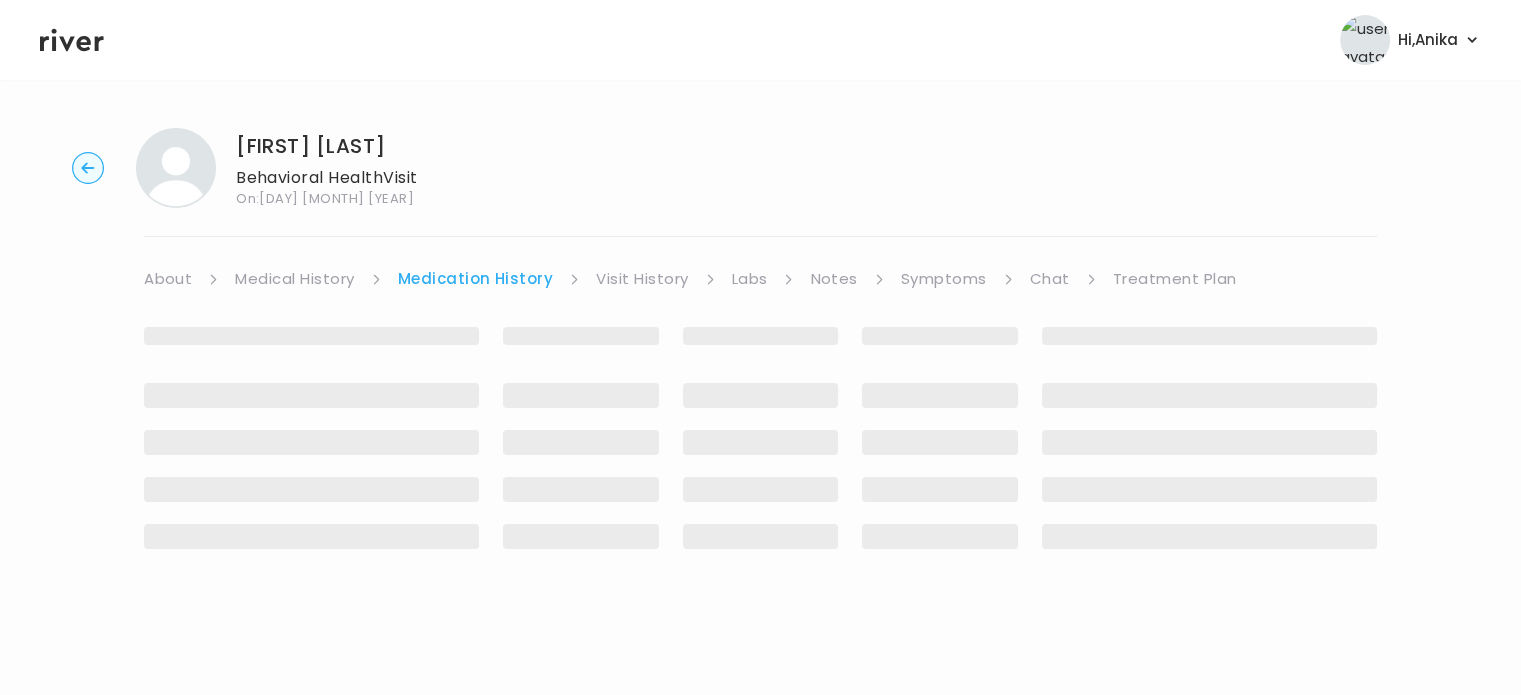 scroll, scrollTop: 0, scrollLeft: 0, axis: both 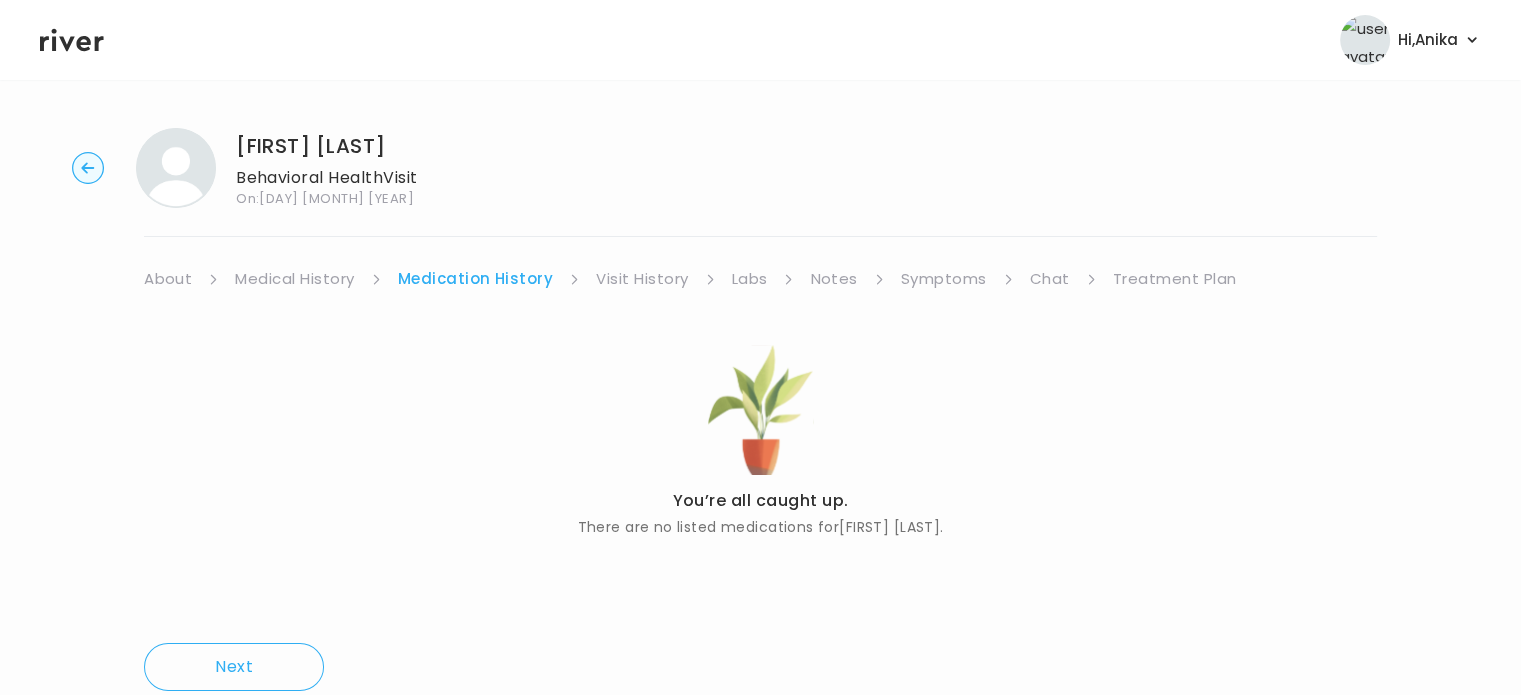 click on "Visit History" at bounding box center (642, 279) 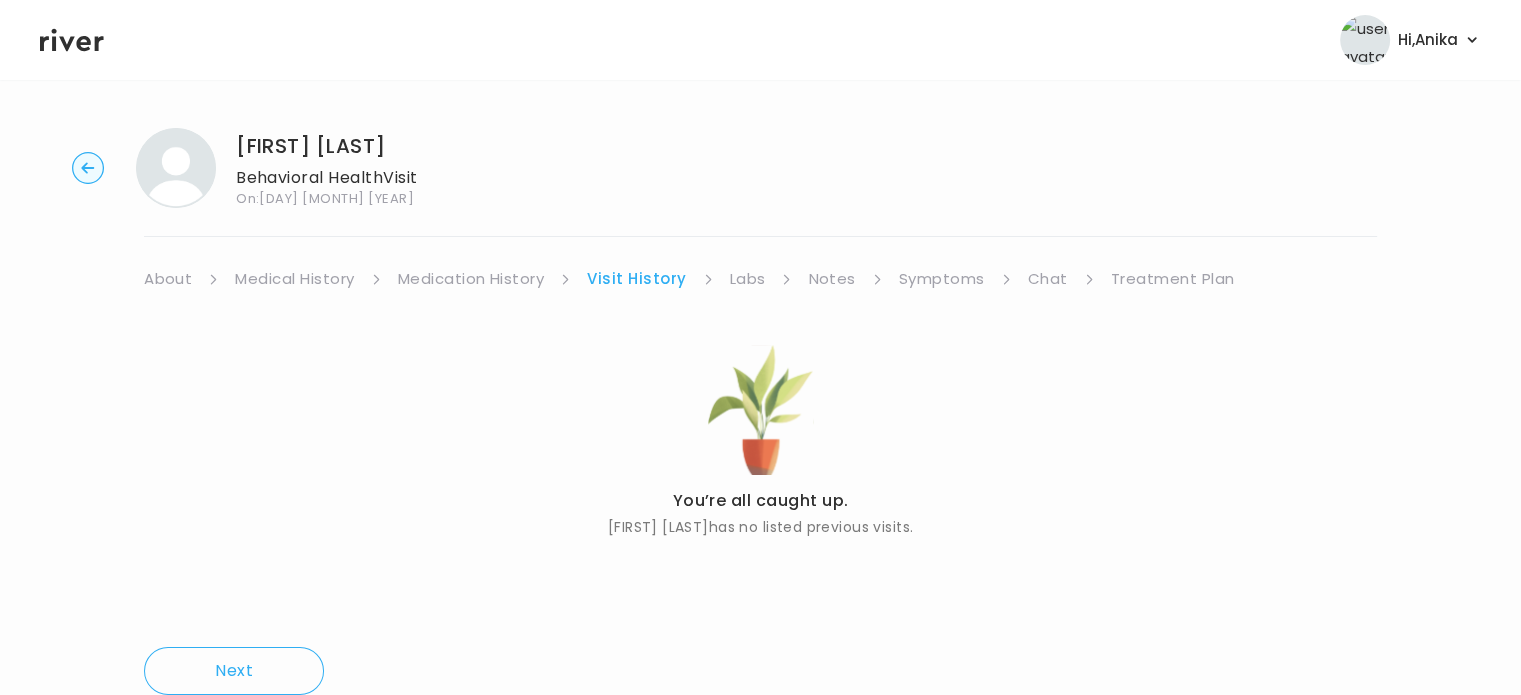 click on "Labs" at bounding box center [748, 279] 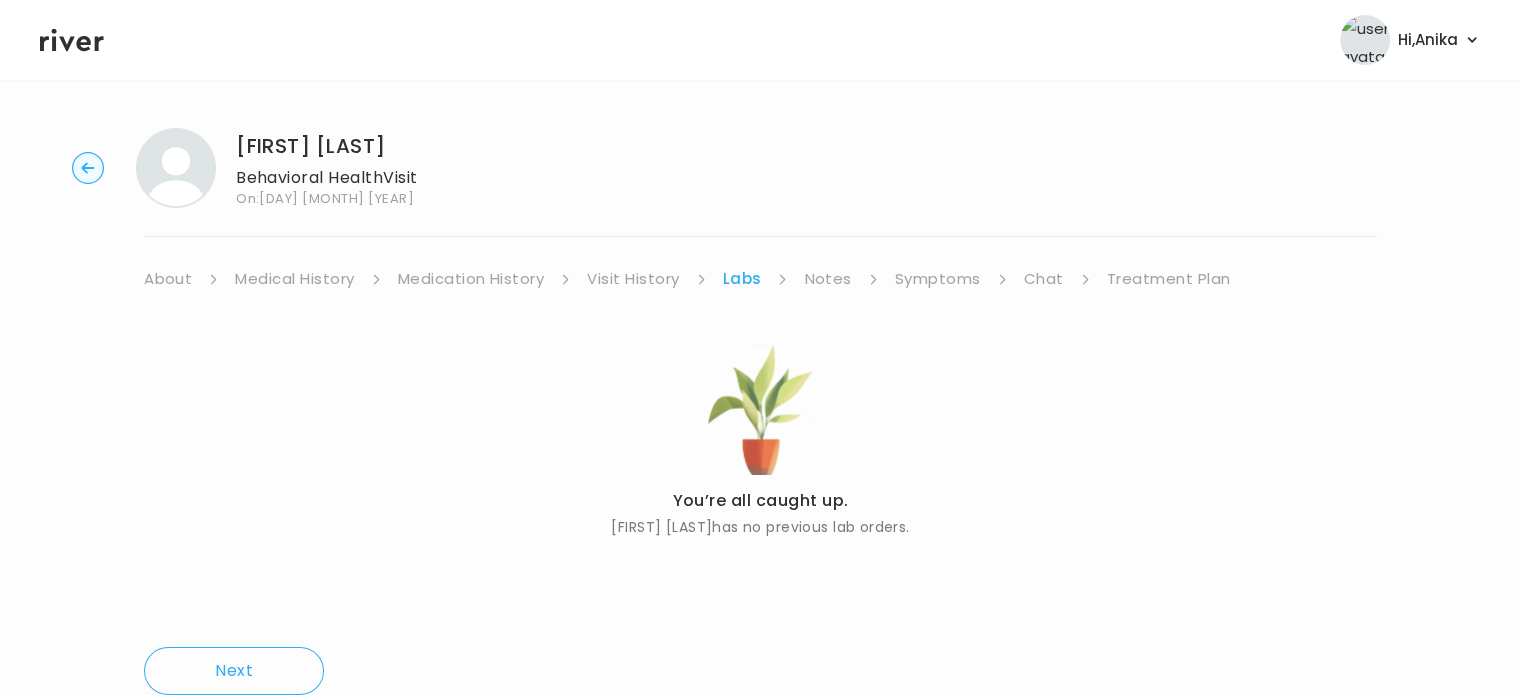 click on "Notes" at bounding box center (827, 279) 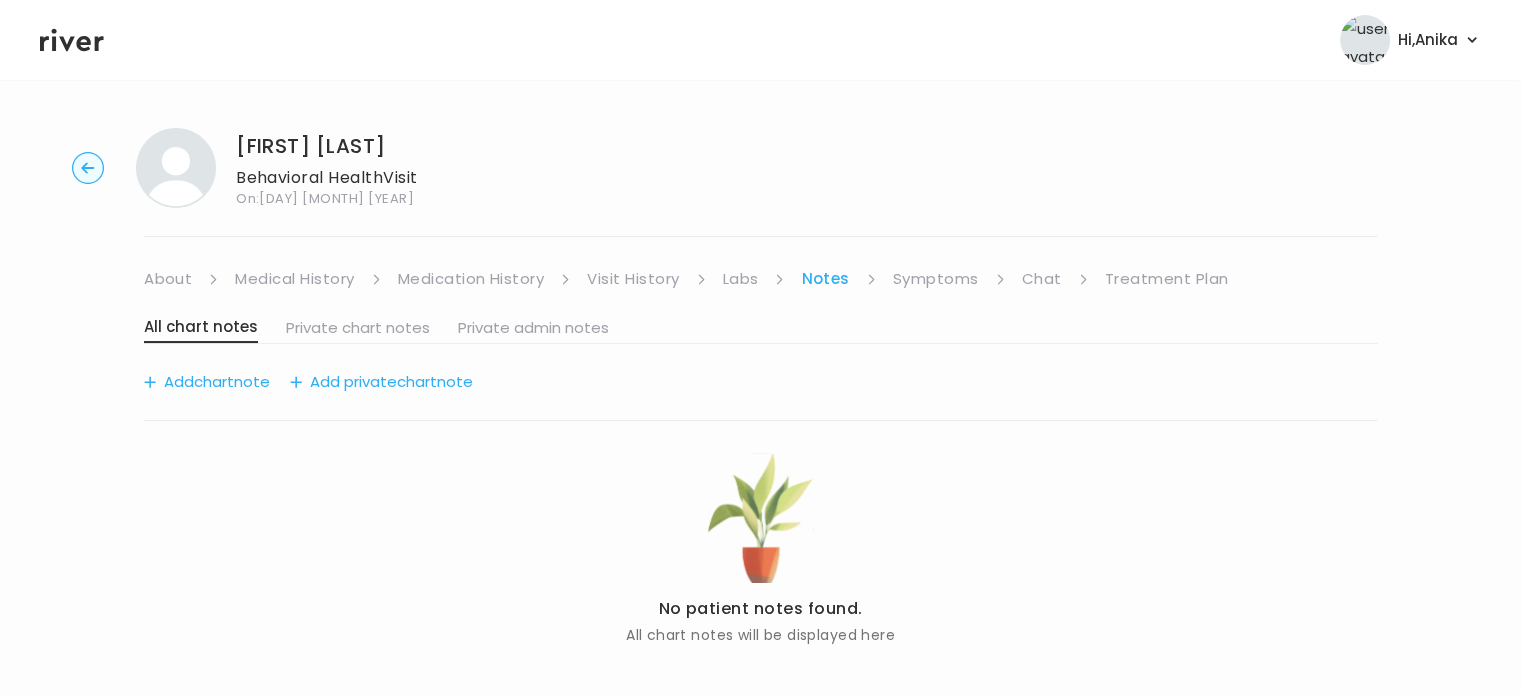 click on "Symptoms" at bounding box center [936, 279] 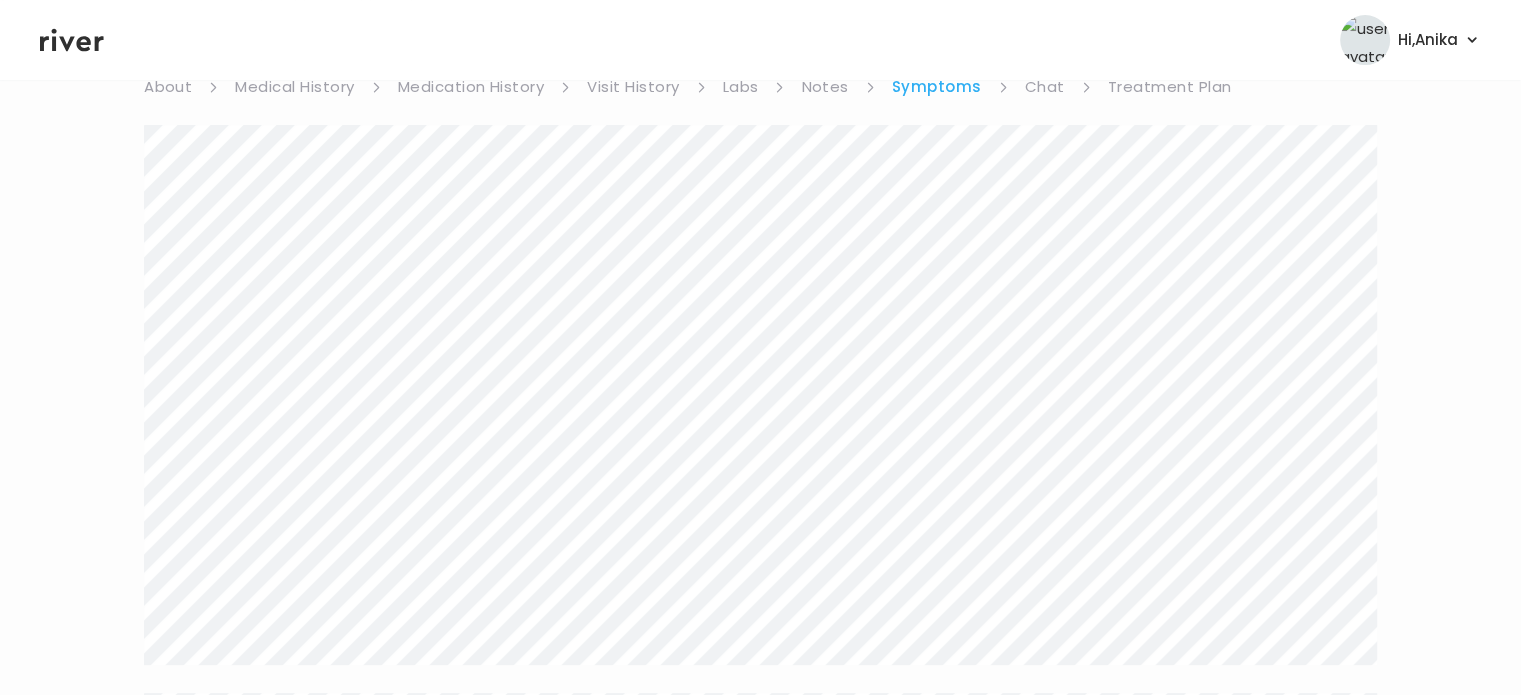 scroll, scrollTop: 160, scrollLeft: 0, axis: vertical 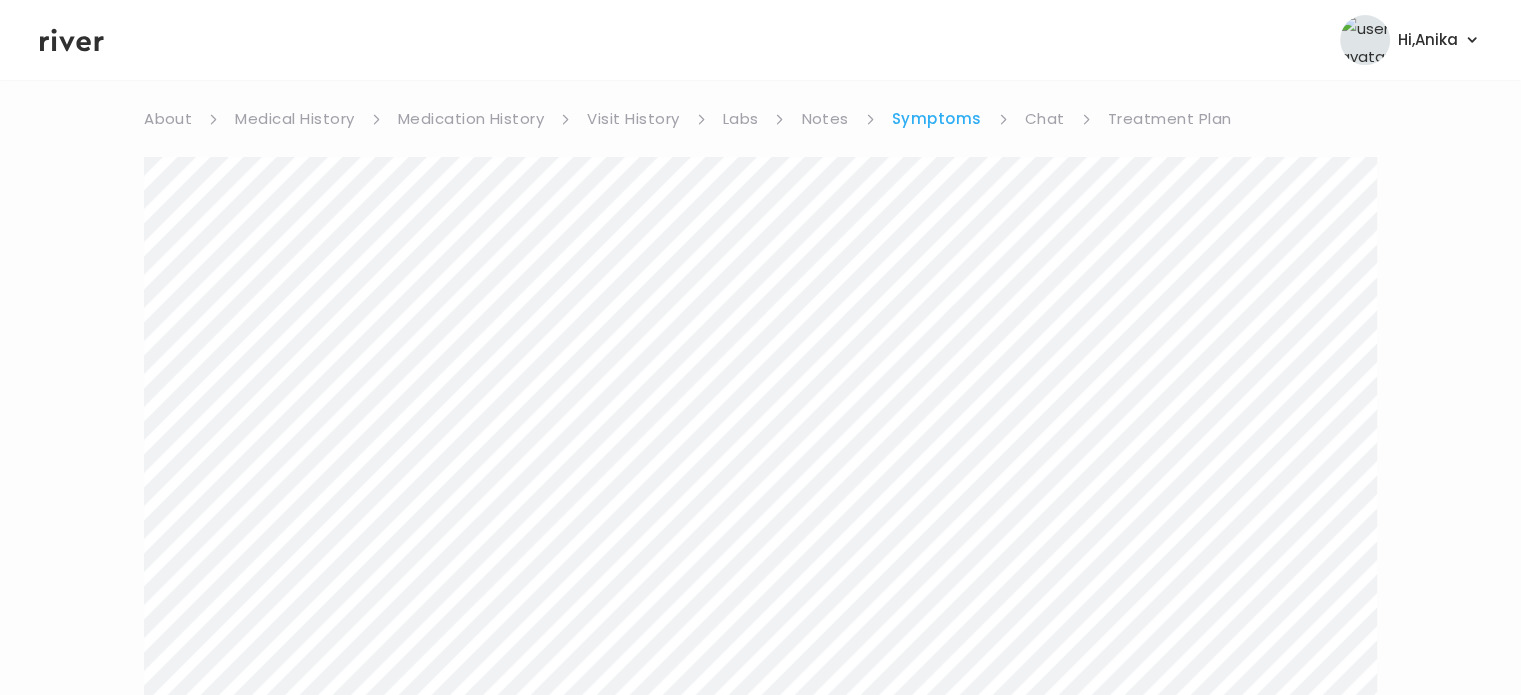 click on "Chat" at bounding box center [1045, 119] 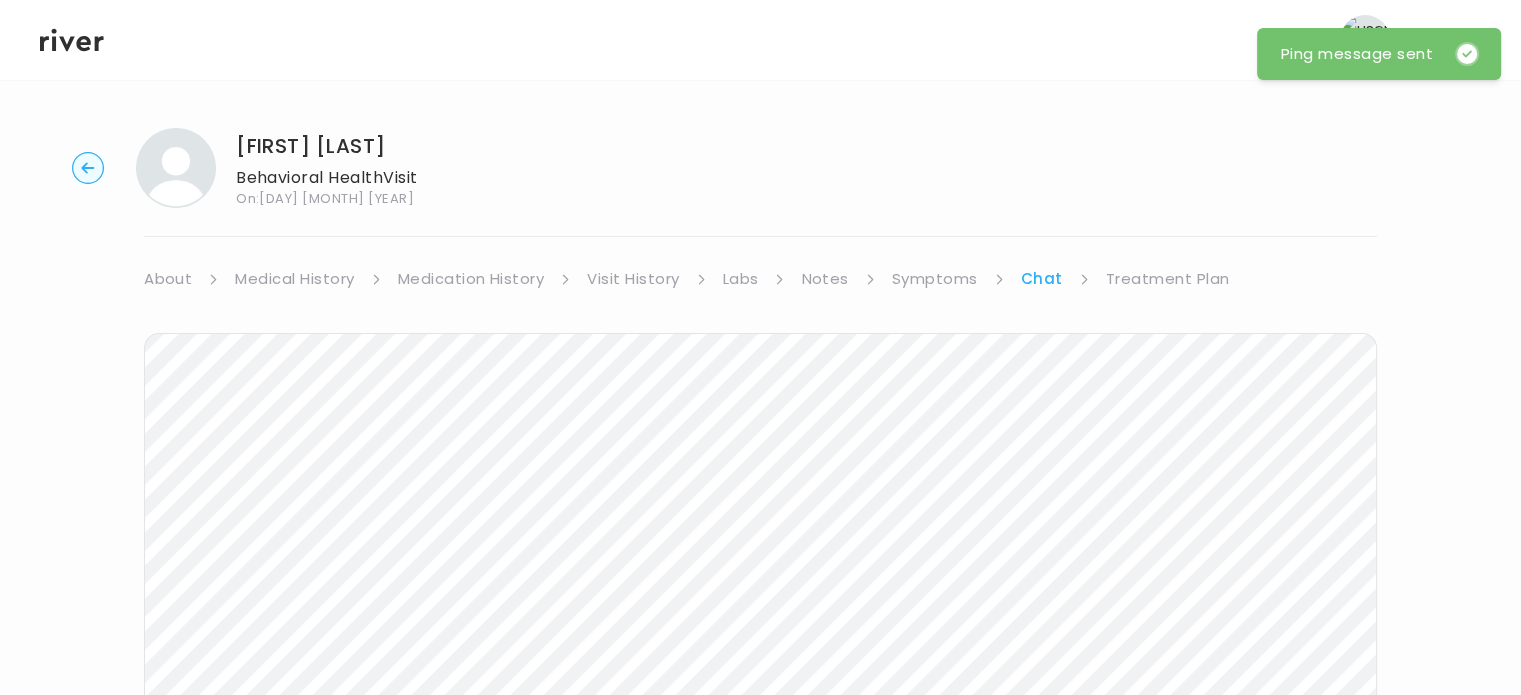 scroll, scrollTop: 0, scrollLeft: 0, axis: both 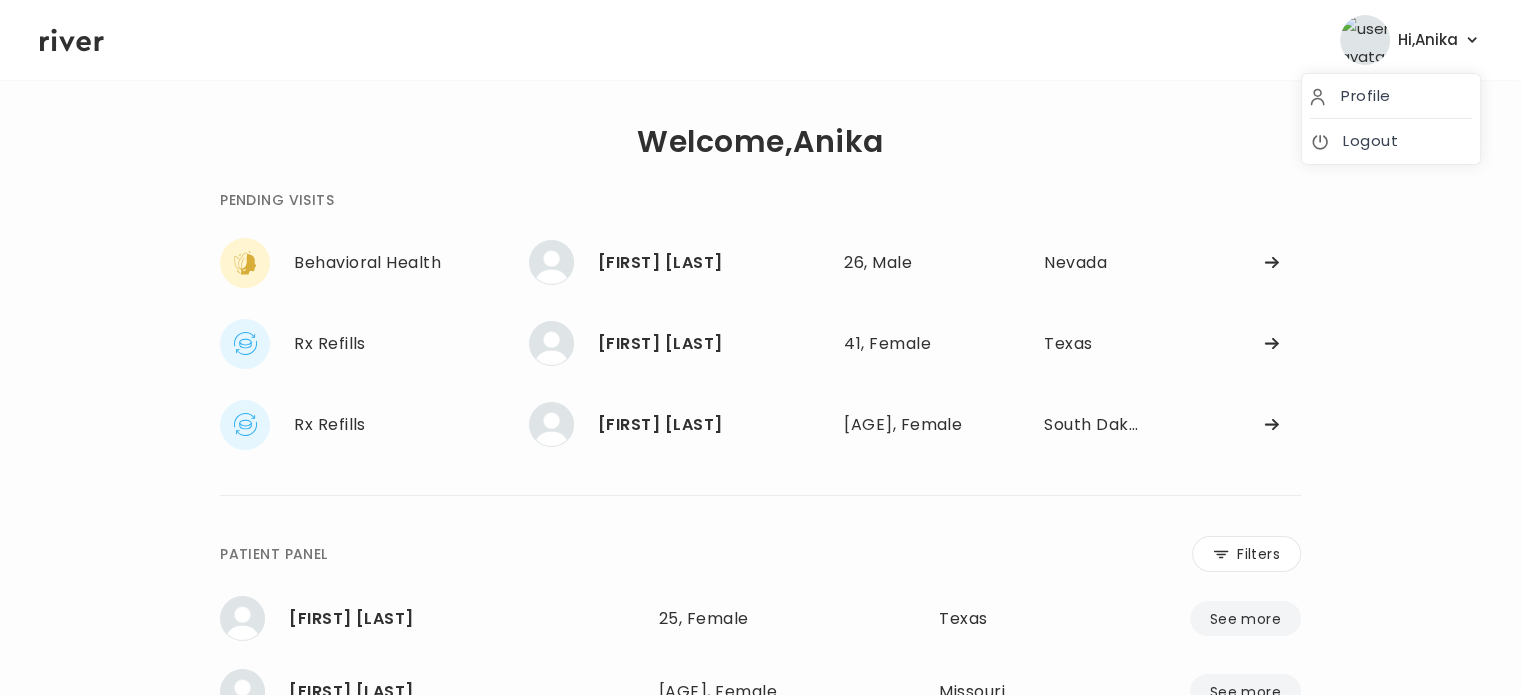 click on "Hi,  [FIRST]" at bounding box center [1428, 40] 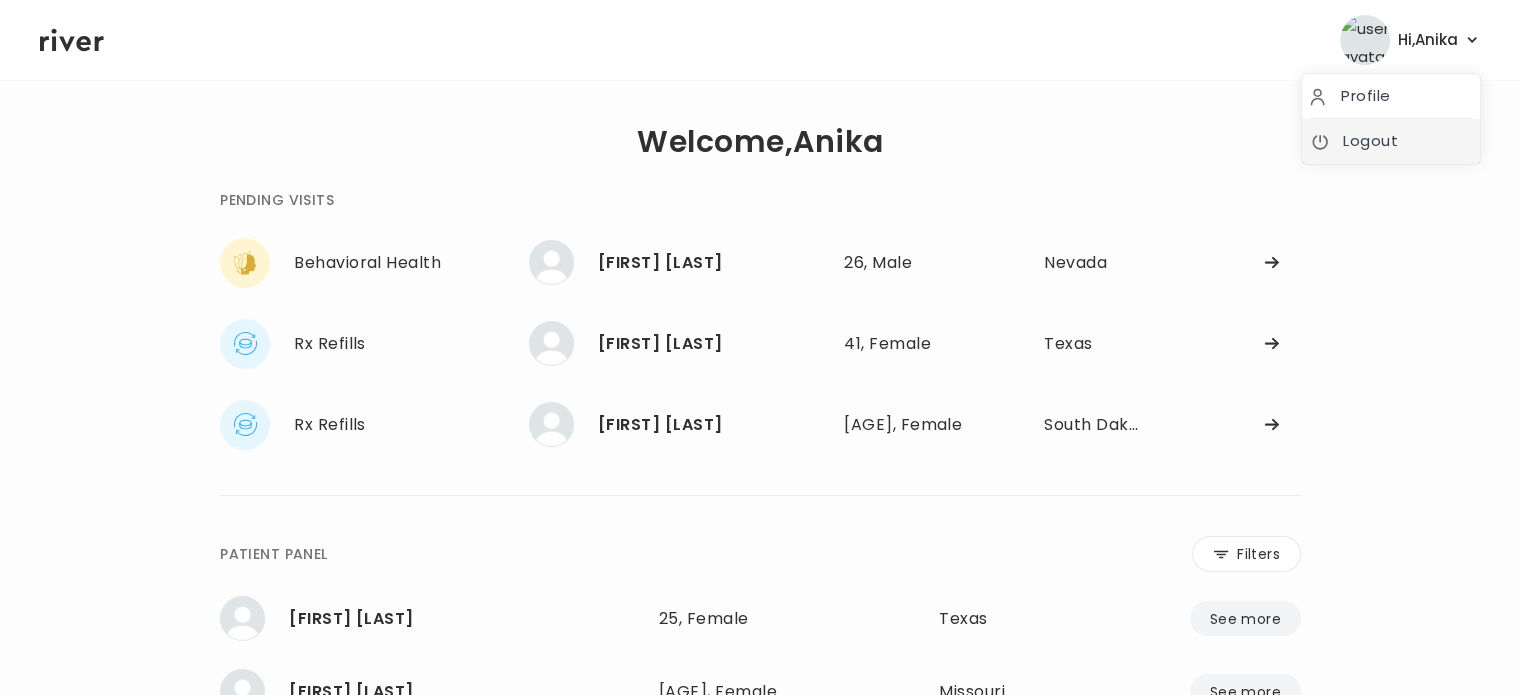 click on "Logout" at bounding box center (1391, 141) 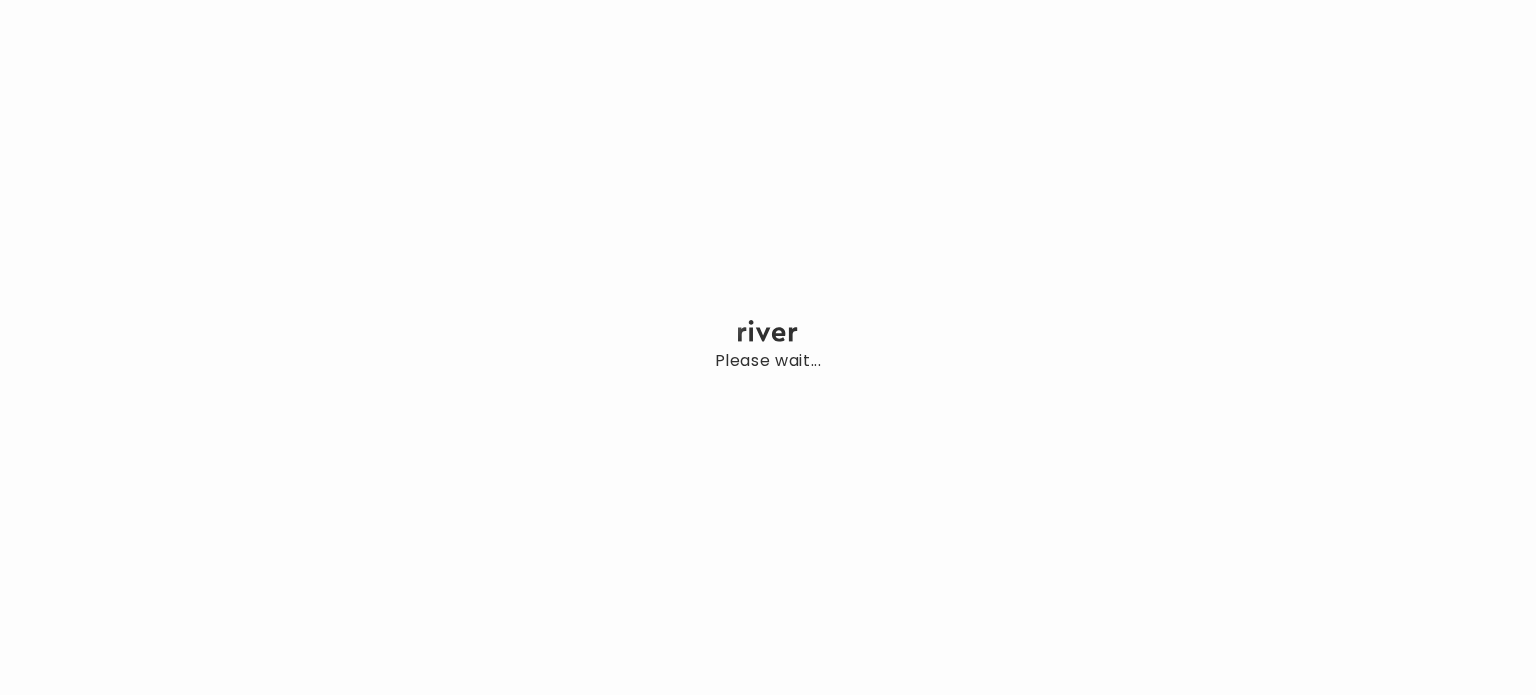 scroll, scrollTop: 0, scrollLeft: 0, axis: both 